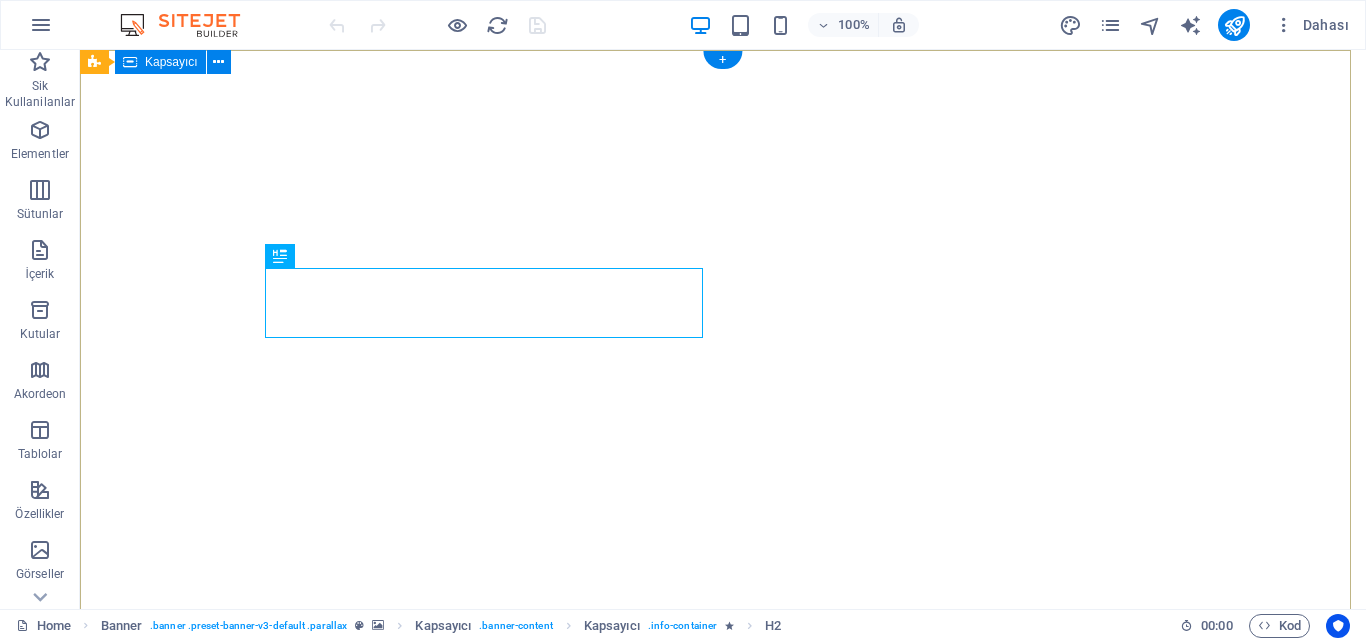 scroll, scrollTop: 0, scrollLeft: 0, axis: both 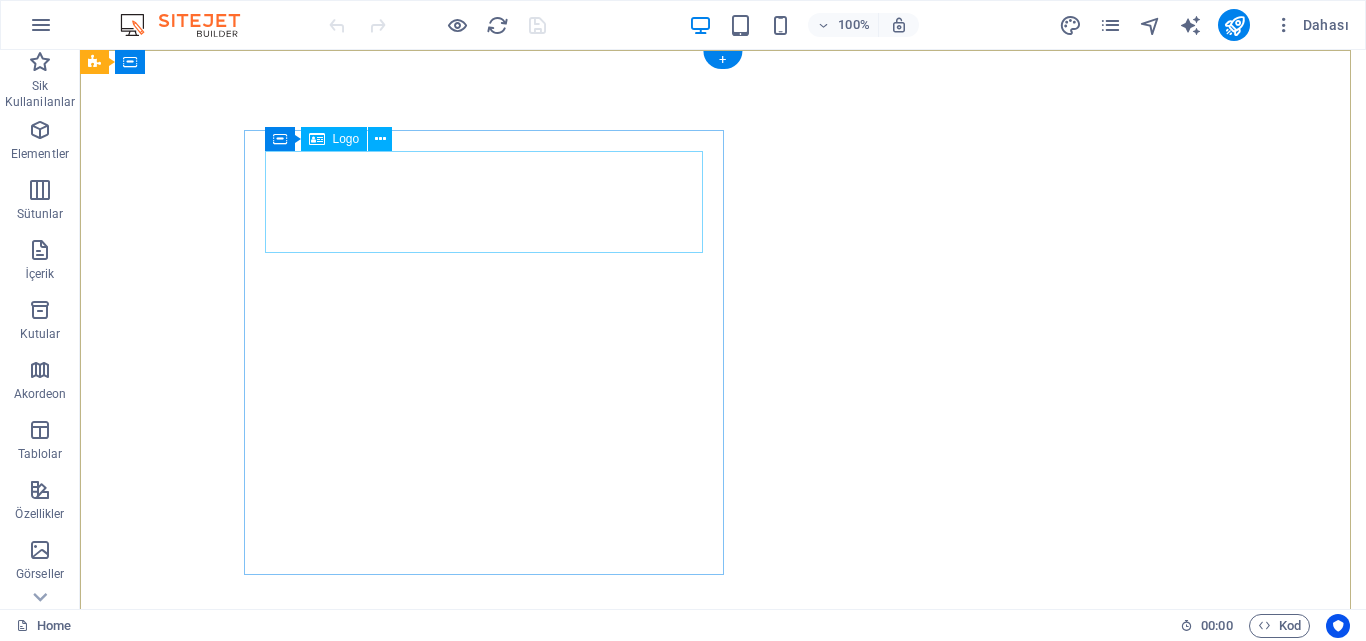 click at bounding box center (491, 789) 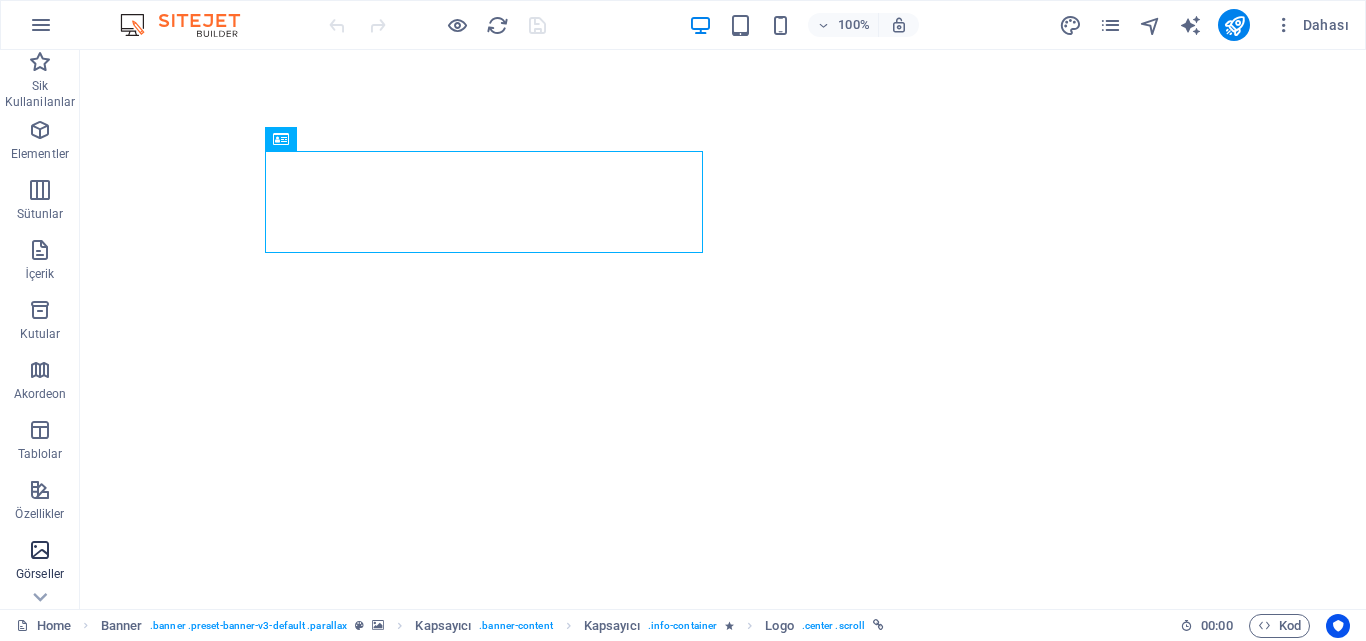 click on "Görseller" at bounding box center (40, 574) 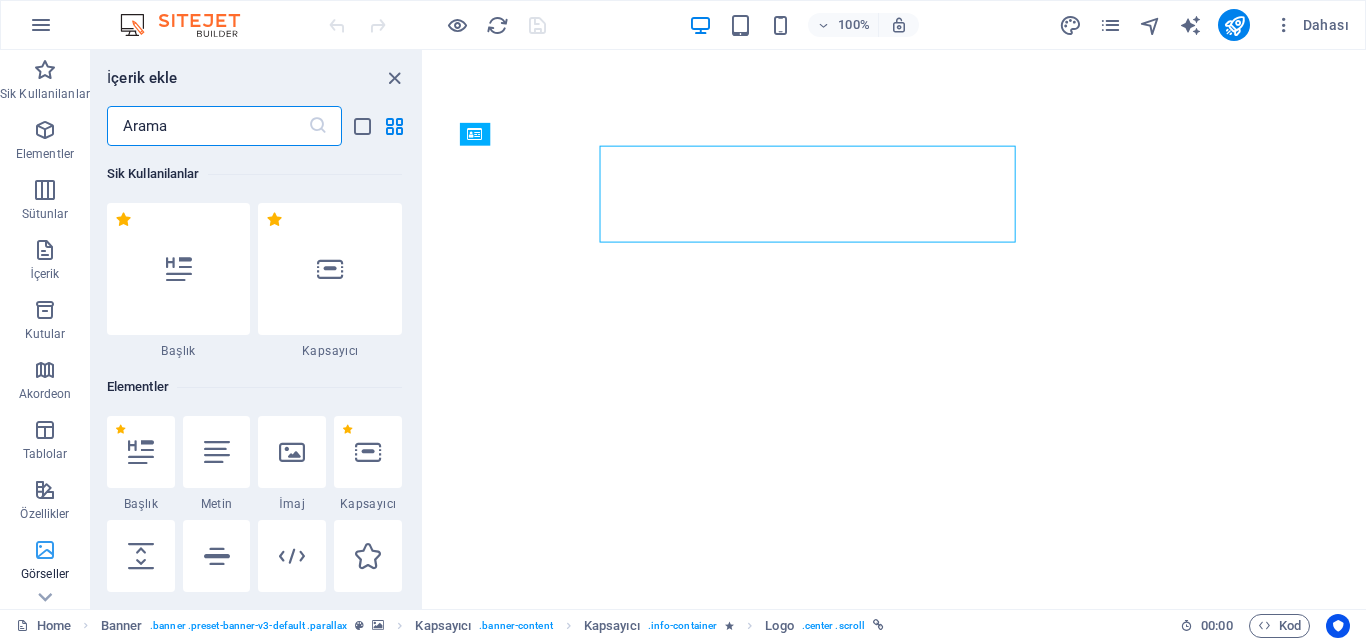 click at bounding box center (45, 550) 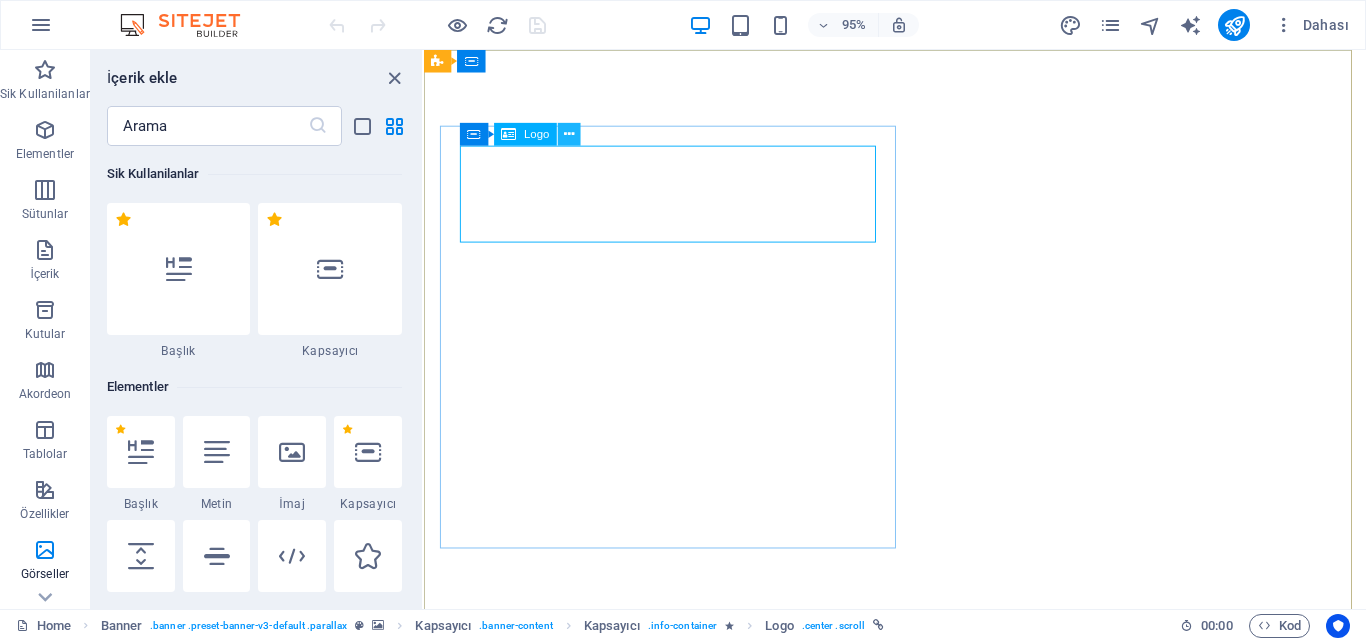 click at bounding box center [569, 135] 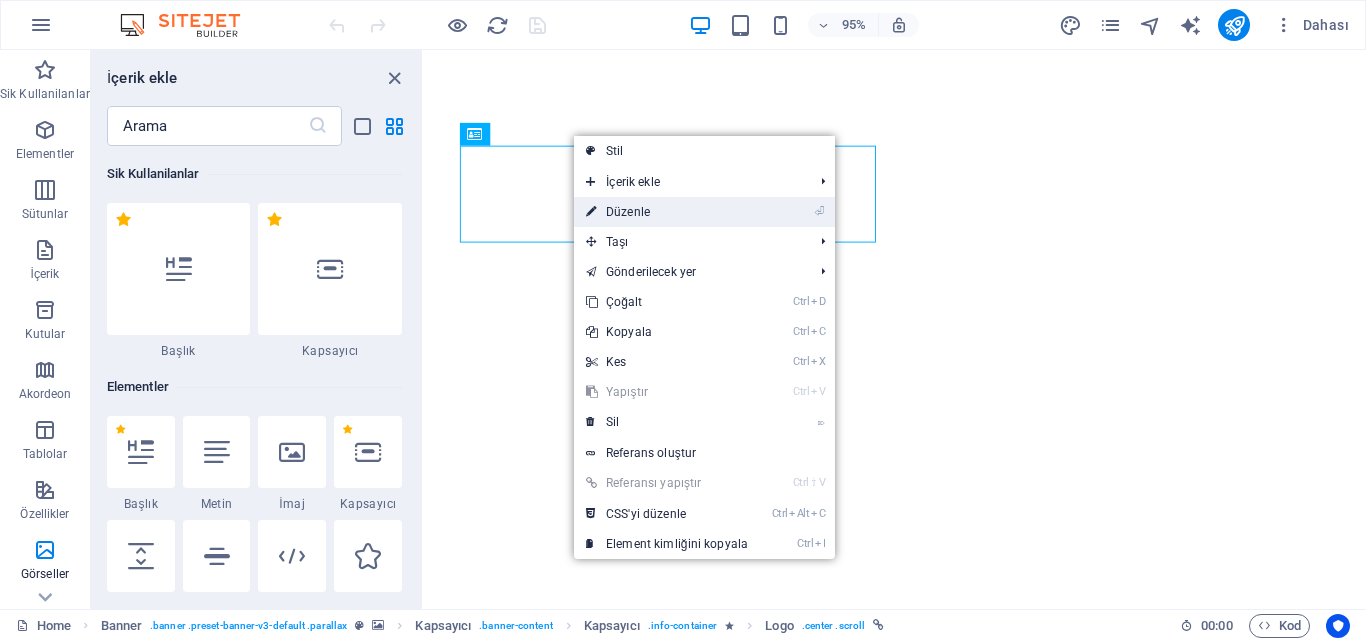 click on "⏎  Düzenle" at bounding box center (667, 212) 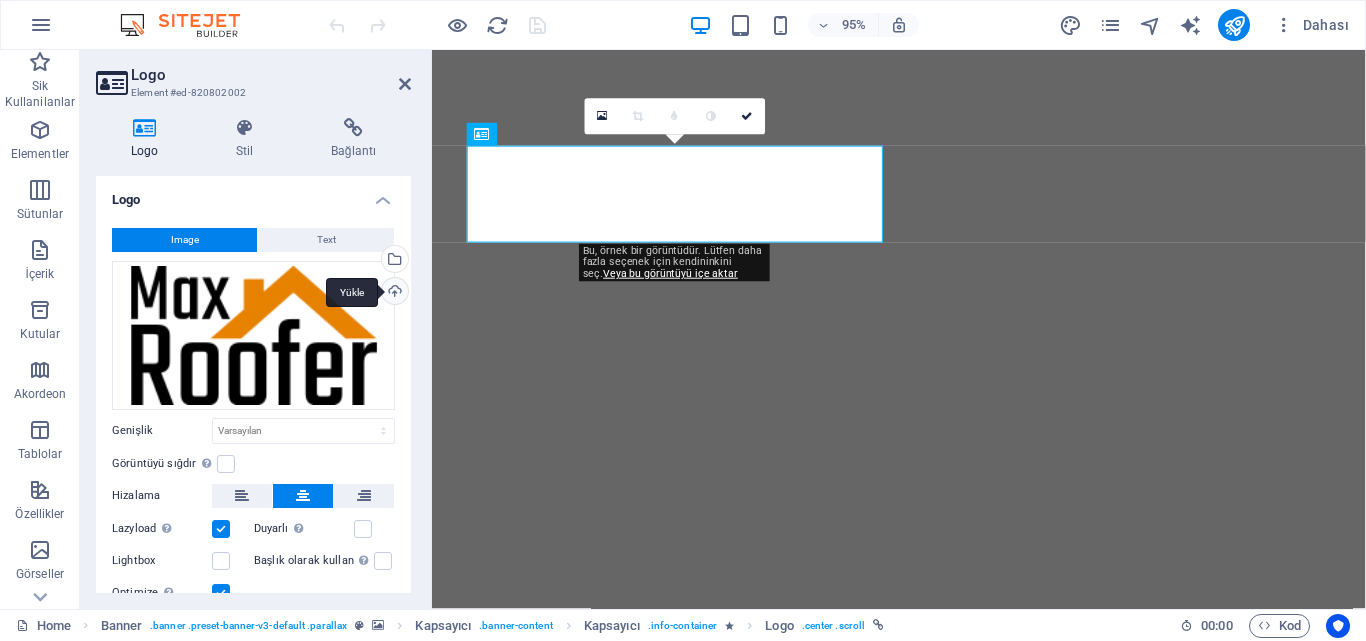 click on "Yükle" at bounding box center [393, 293] 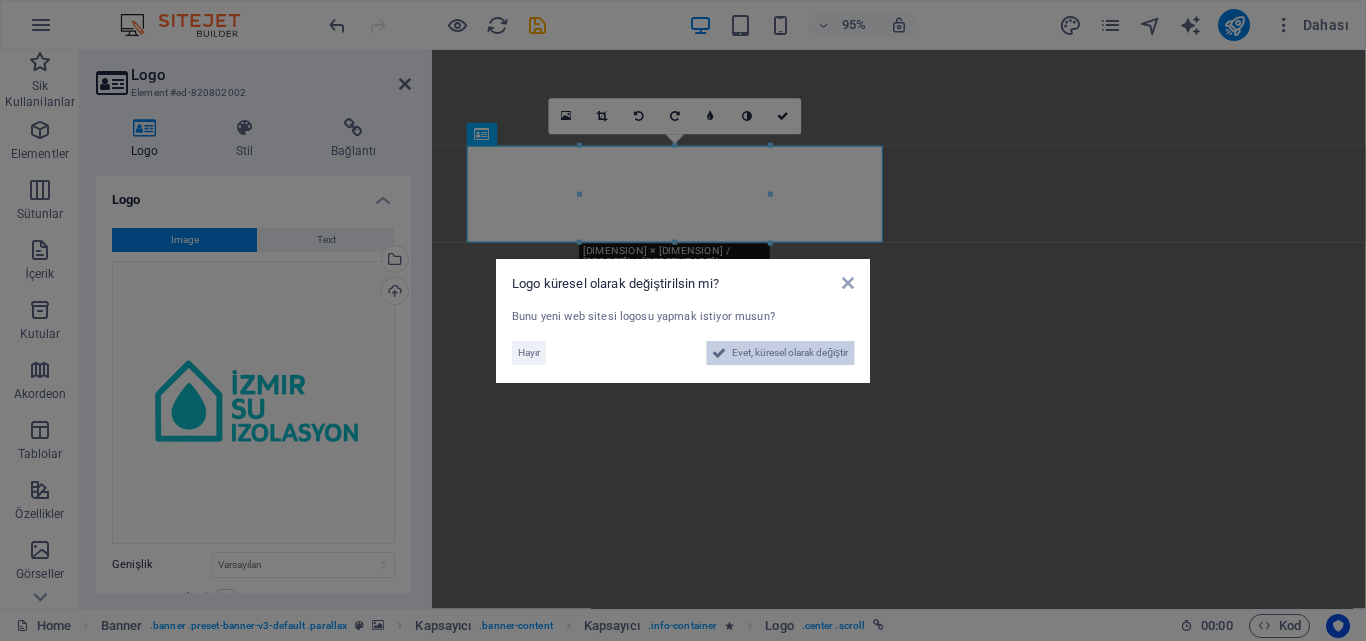 click on "Evet, küresel olarak değiştir" at bounding box center [790, 353] 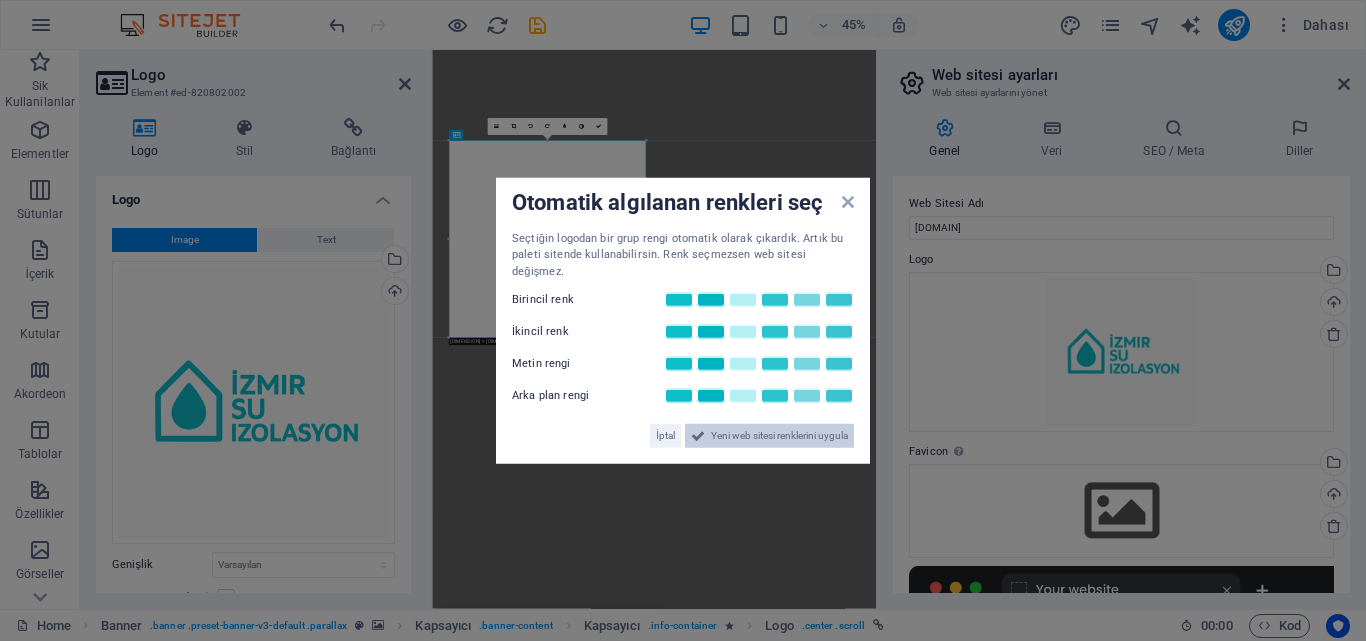 click on "Yeni web sitesi renklerini uygula" at bounding box center [779, 436] 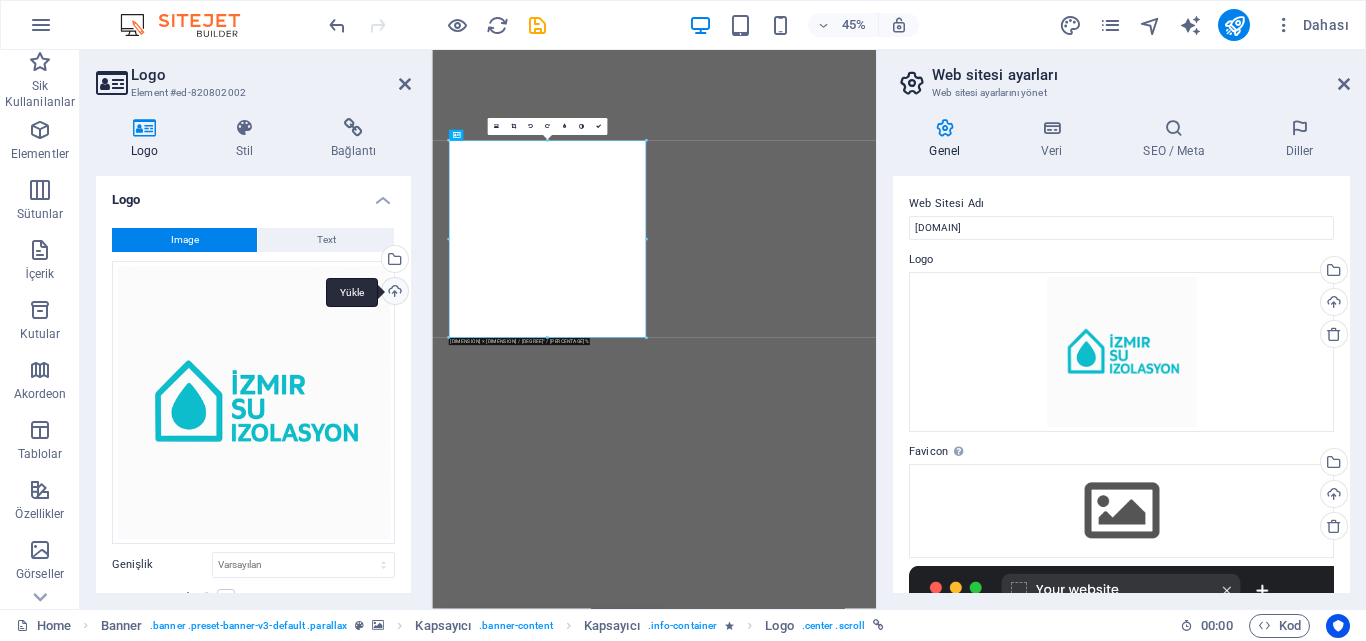 click on "Yükle" at bounding box center (393, 293) 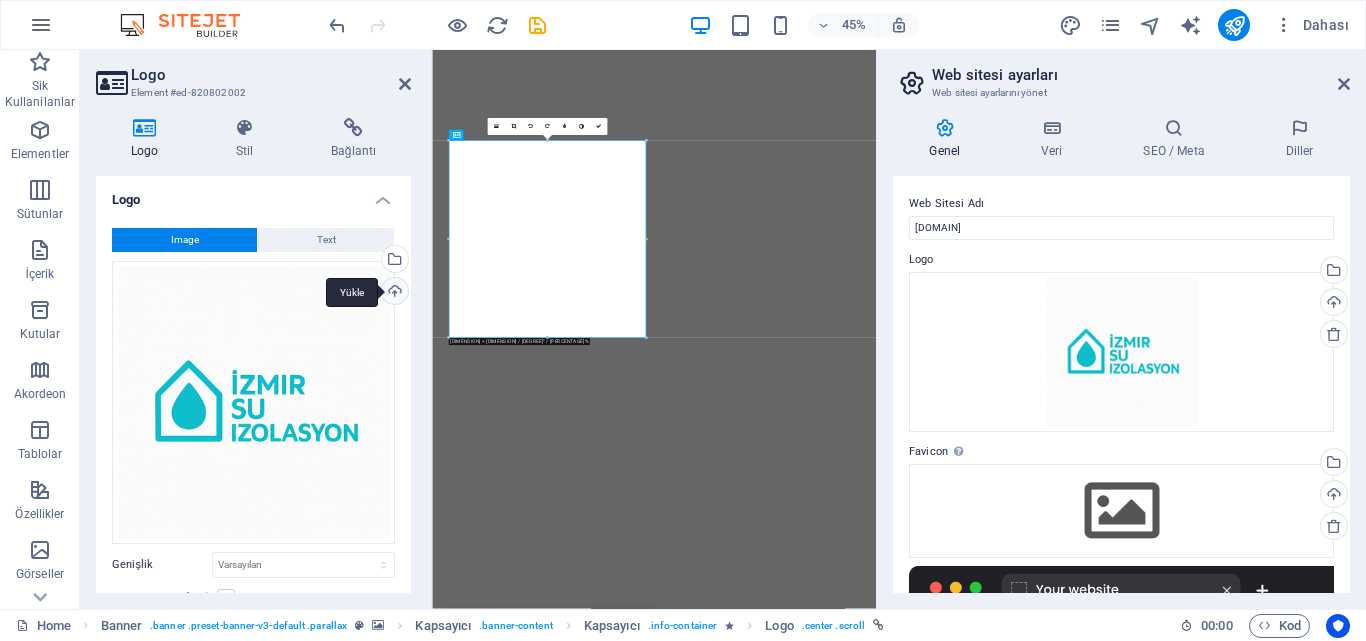click on "Yükle" at bounding box center (393, 293) 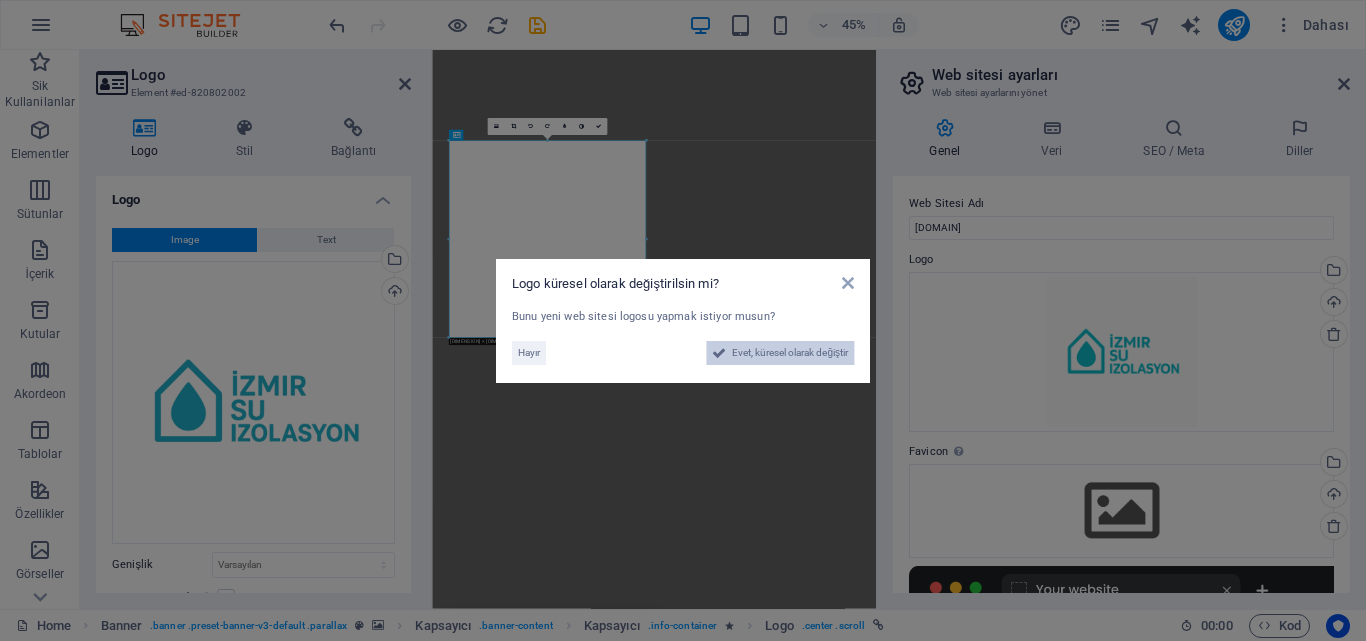 click on "Evet, küresel olarak değiştir" at bounding box center (790, 353) 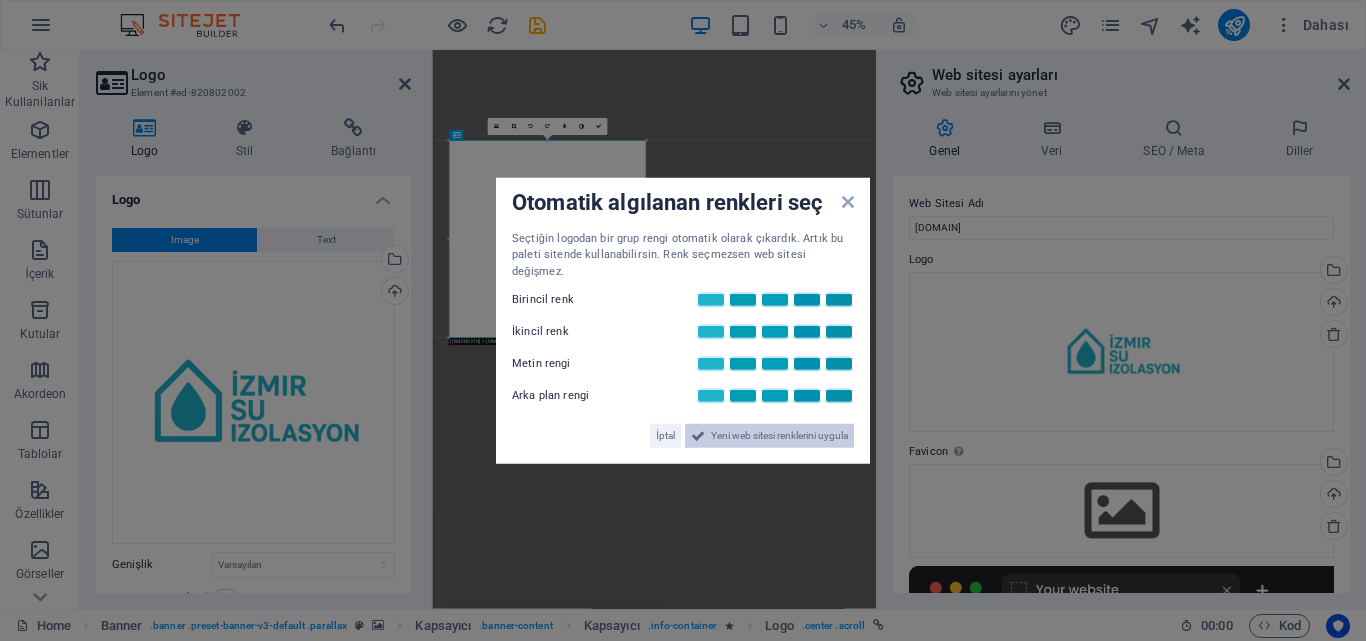 click on "Yeni web sitesi renklerini uygula" at bounding box center (779, 436) 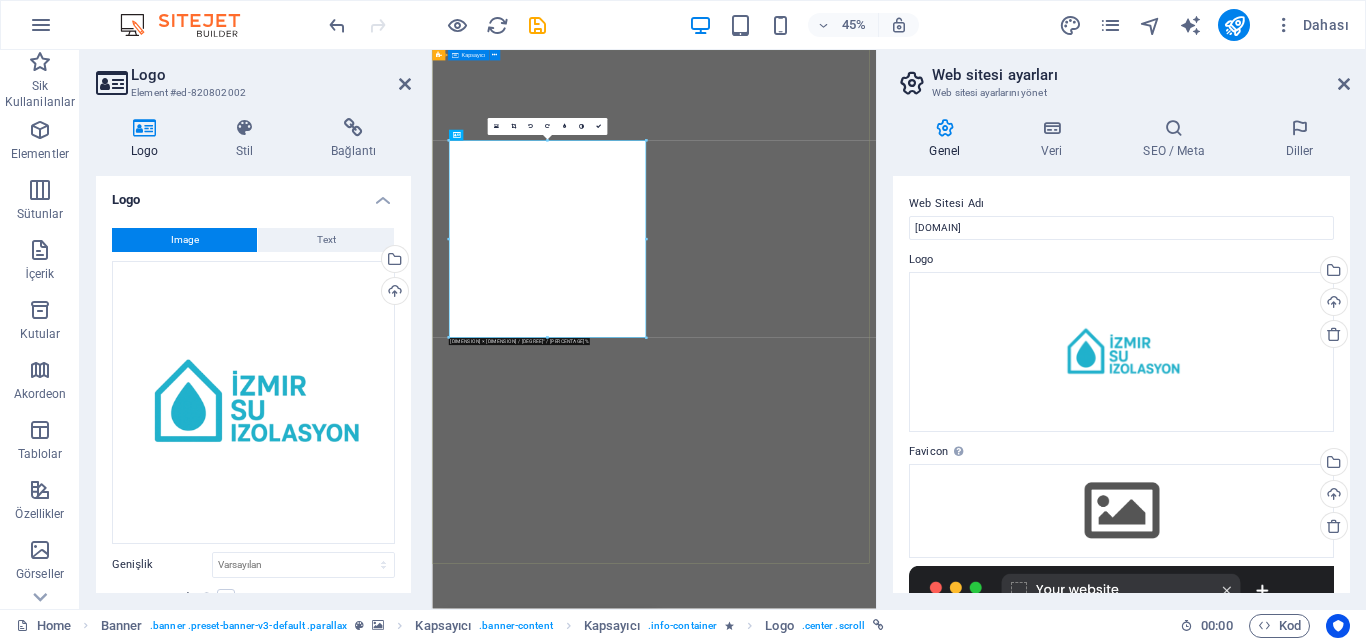 click on "roofer, roof installation, roofing services, roof inspection, roof maintenance, emergency roof repair, roofing contractor, [DOMAIN], [CITY]" at bounding box center [925, 1996] 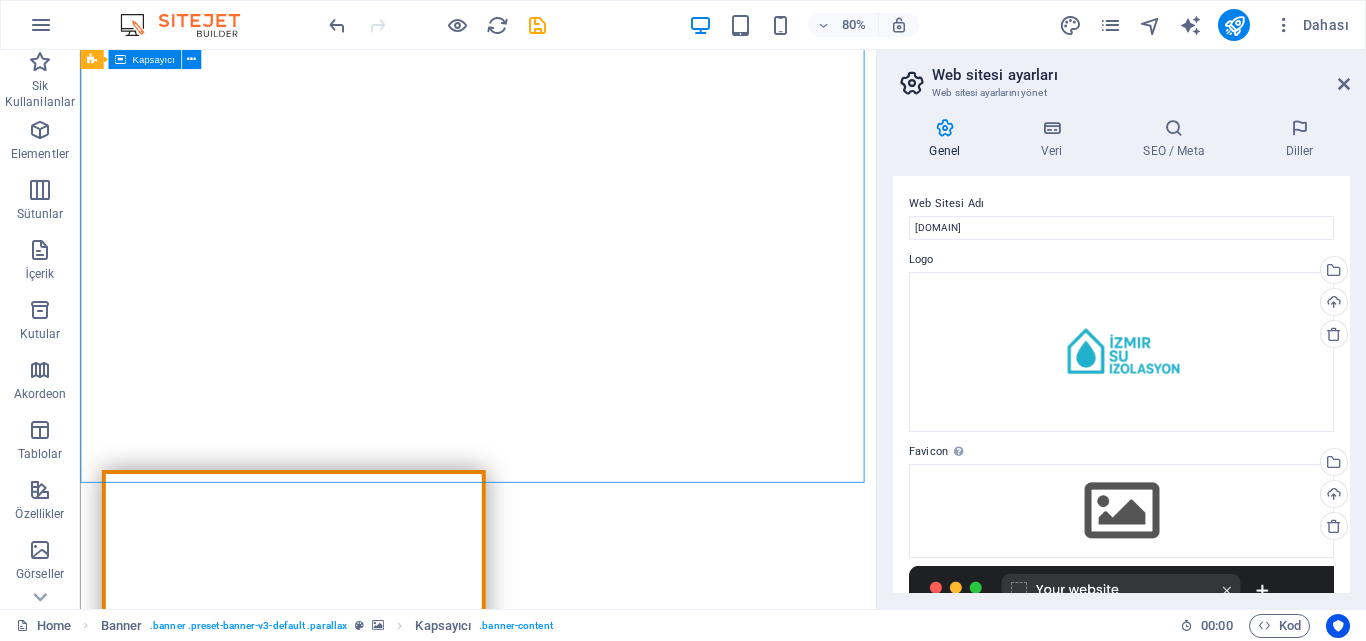 scroll, scrollTop: 0, scrollLeft: 0, axis: both 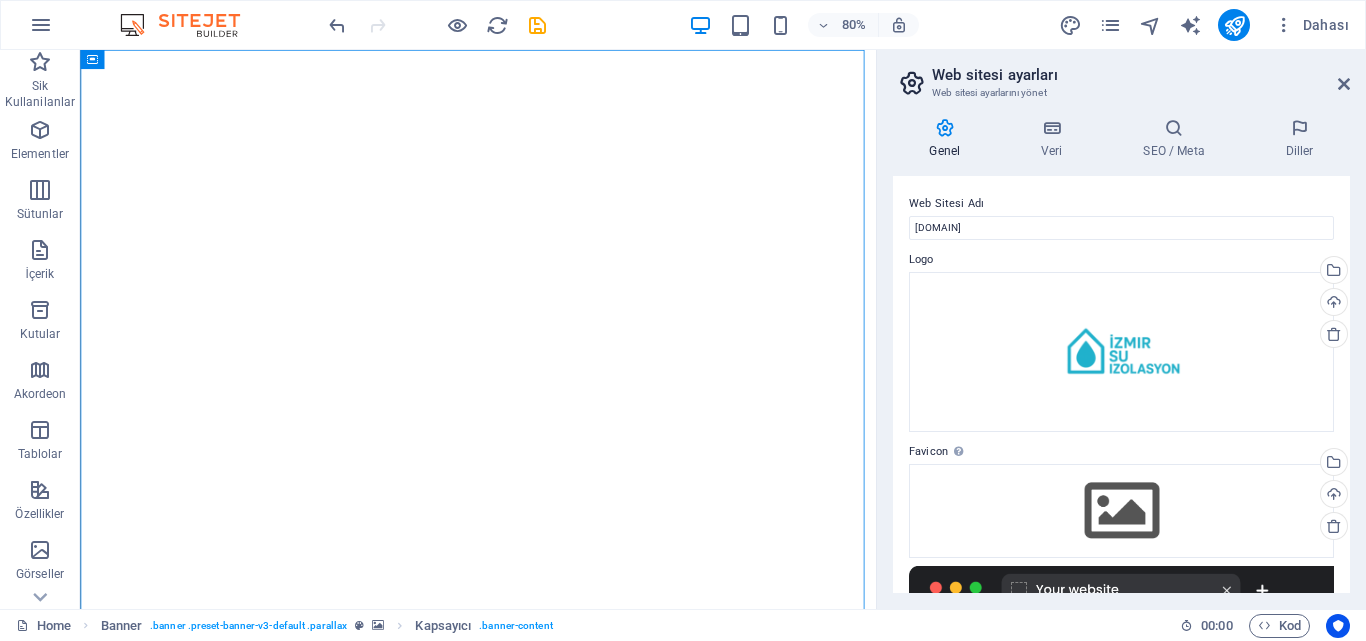 click on "Web sitesi ayarları Web sitesi ayarlarını yönet" at bounding box center (1123, 76) 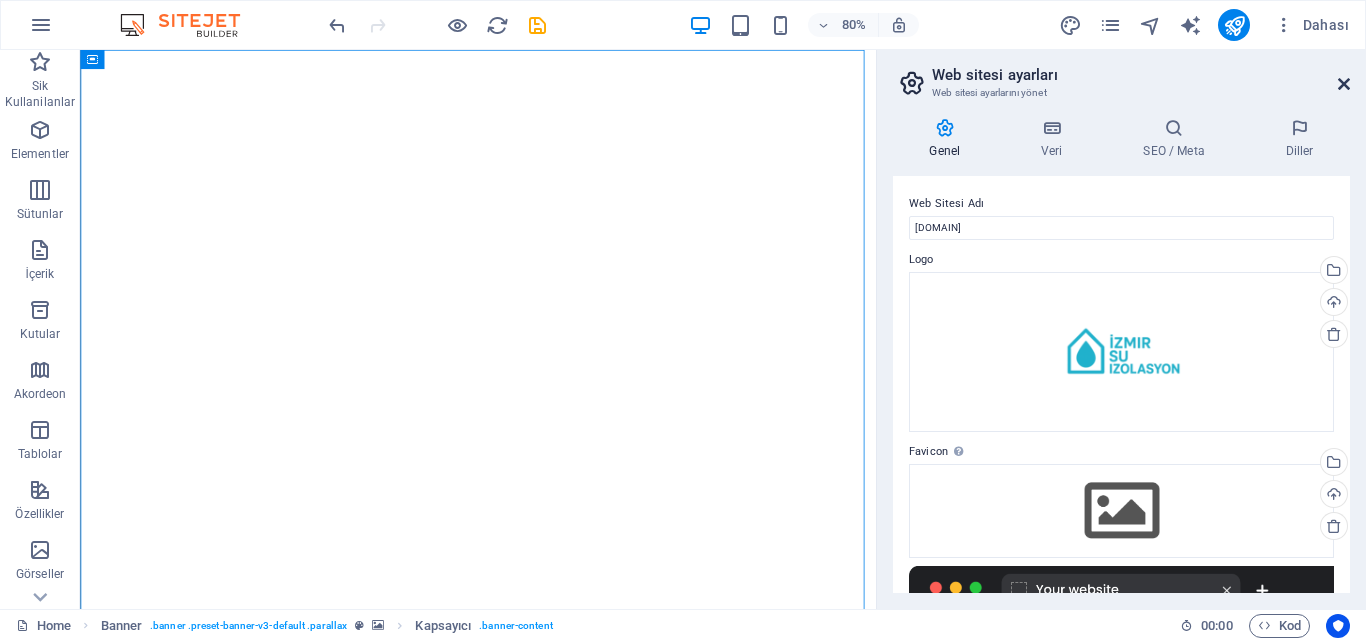 click at bounding box center (1344, 84) 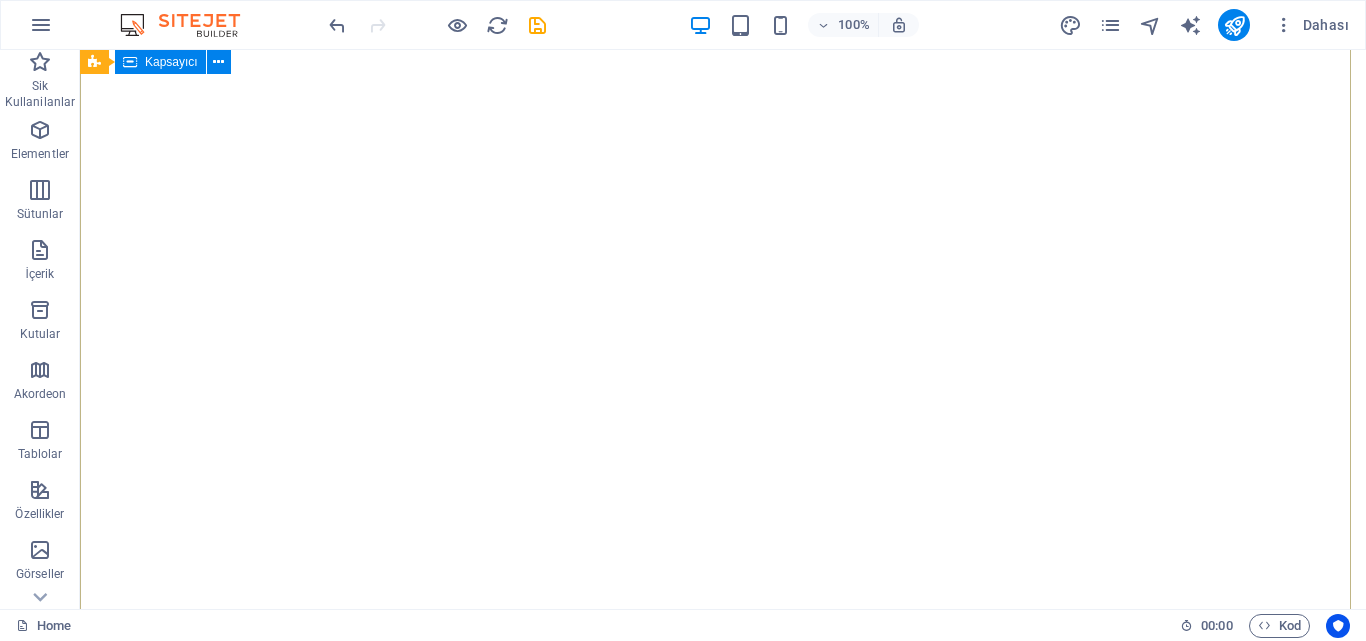 scroll, scrollTop: 0, scrollLeft: 0, axis: both 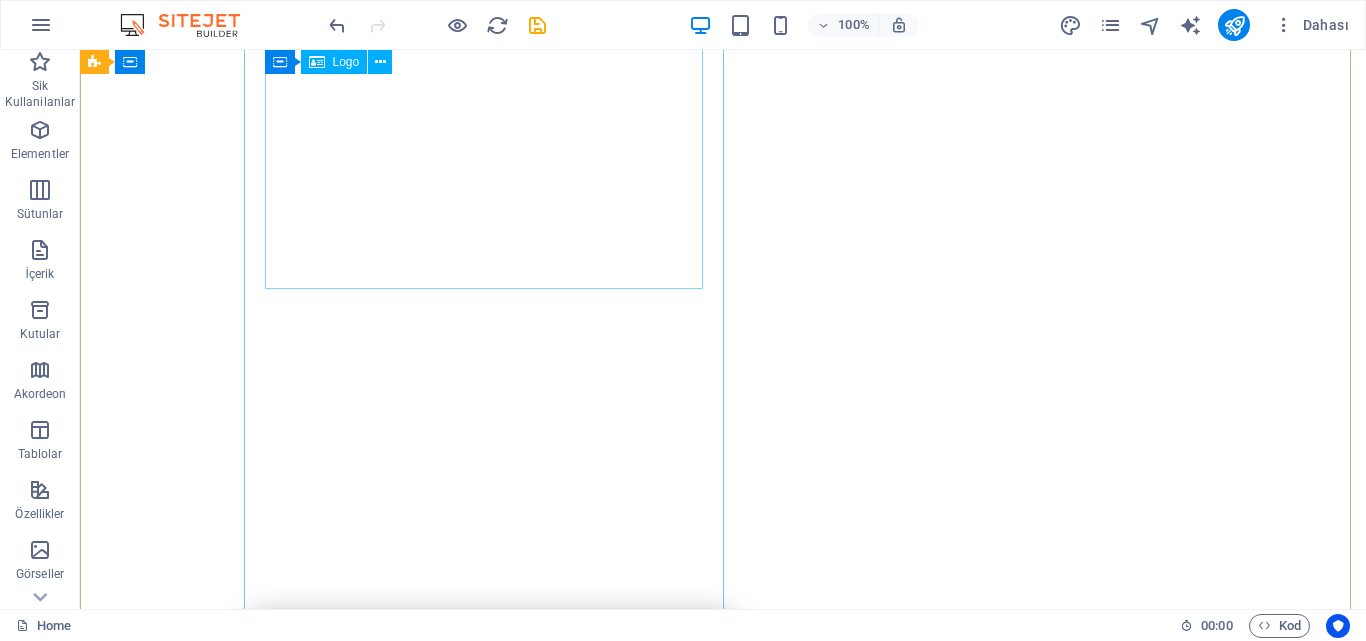 click at bounding box center (491, 1152) 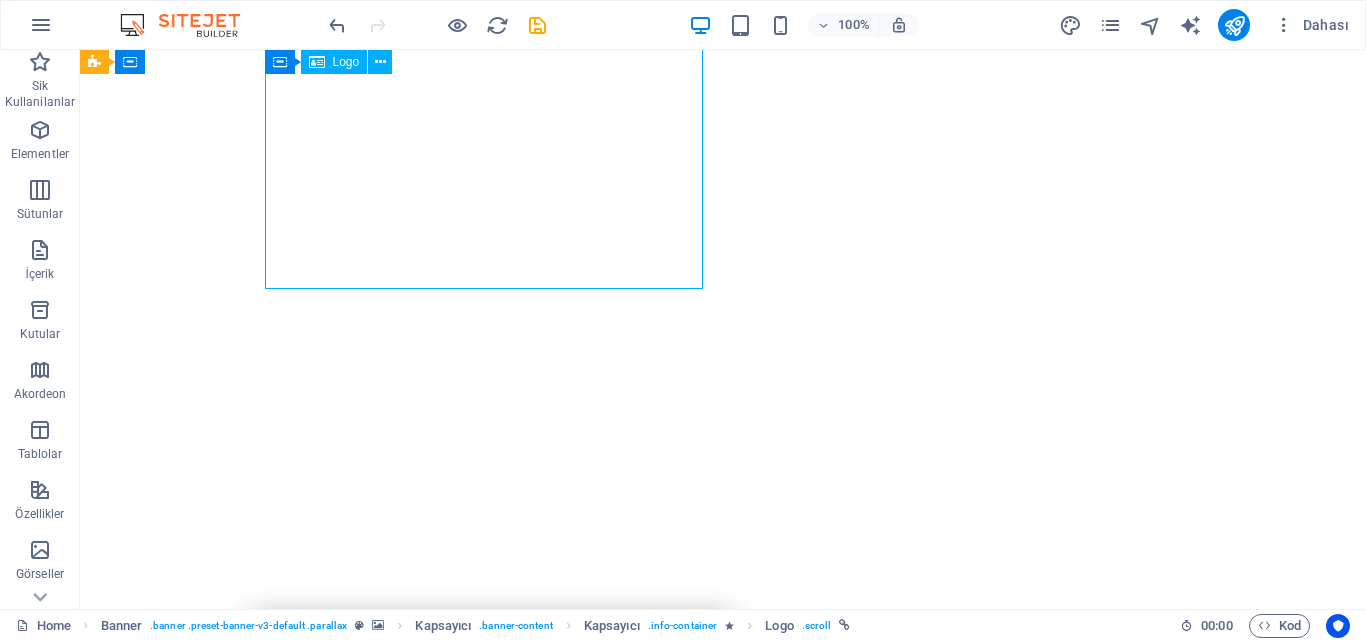 scroll, scrollTop: 100, scrollLeft: 0, axis: vertical 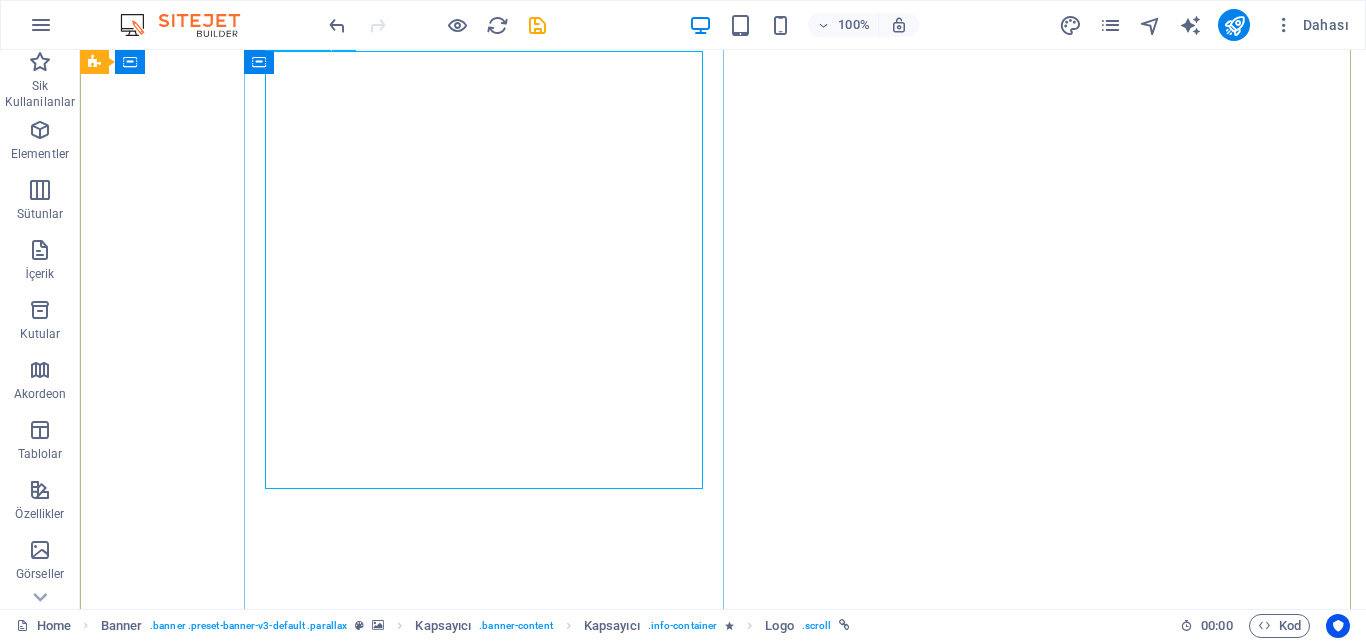 click at bounding box center (491, 1352) 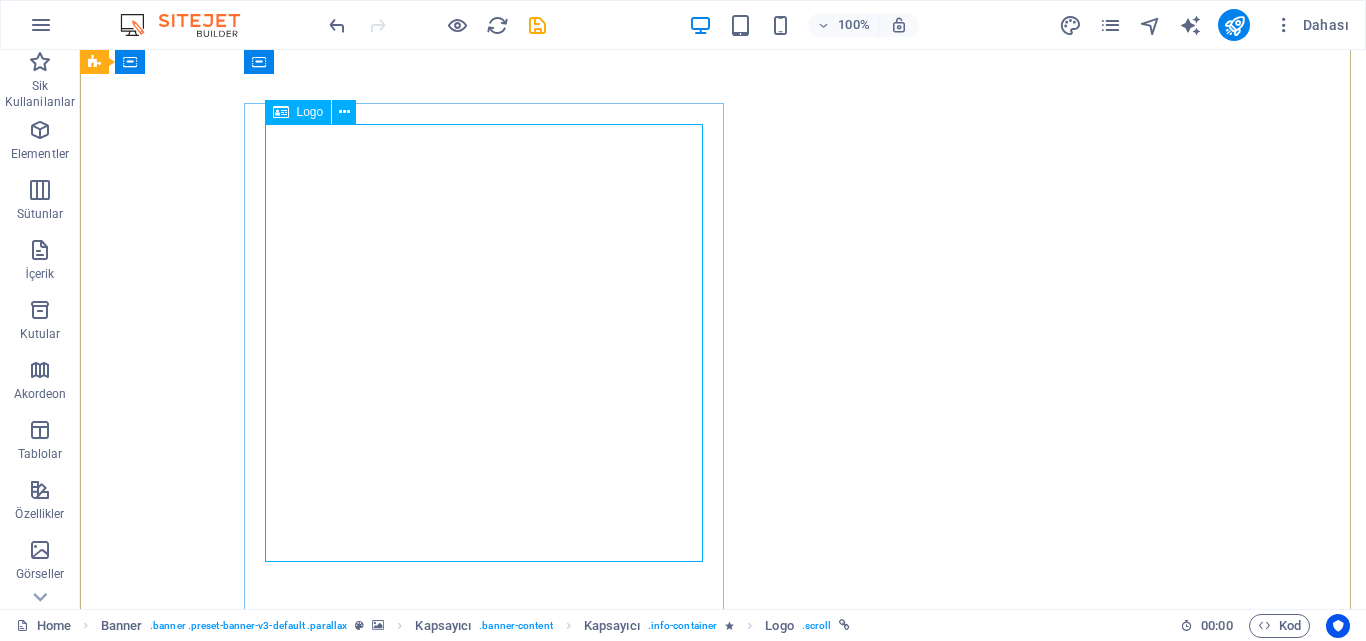 scroll, scrollTop: 0, scrollLeft: 0, axis: both 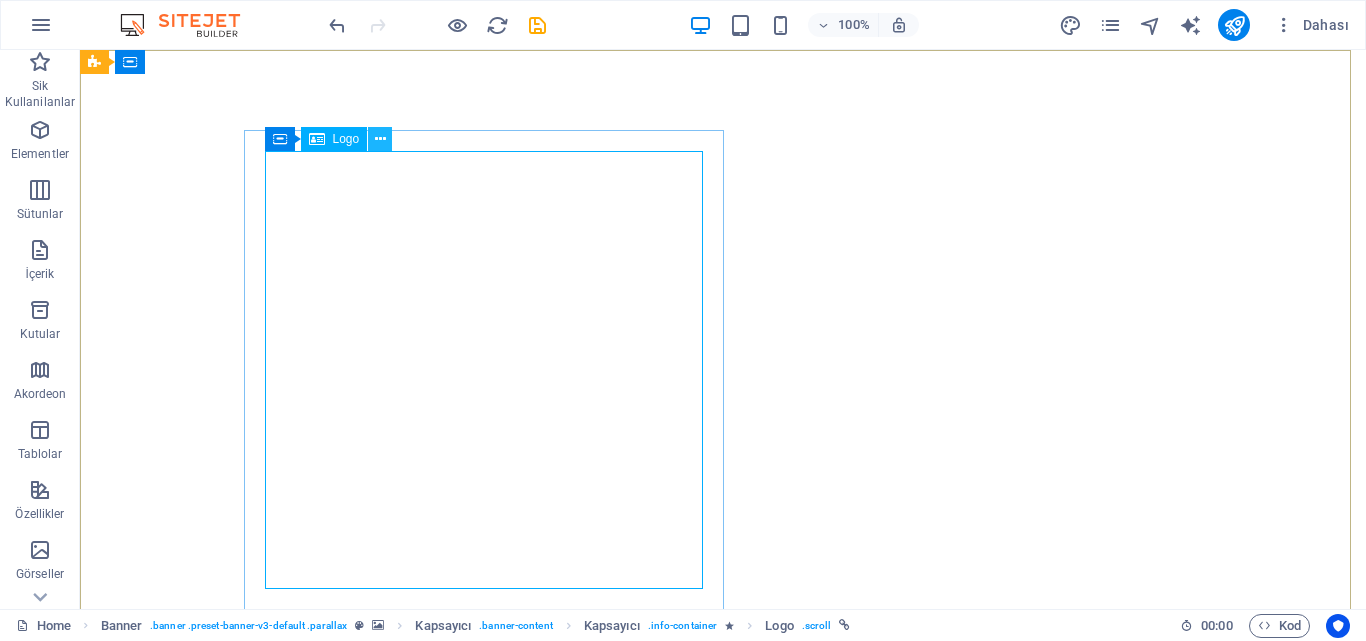 click at bounding box center (380, 139) 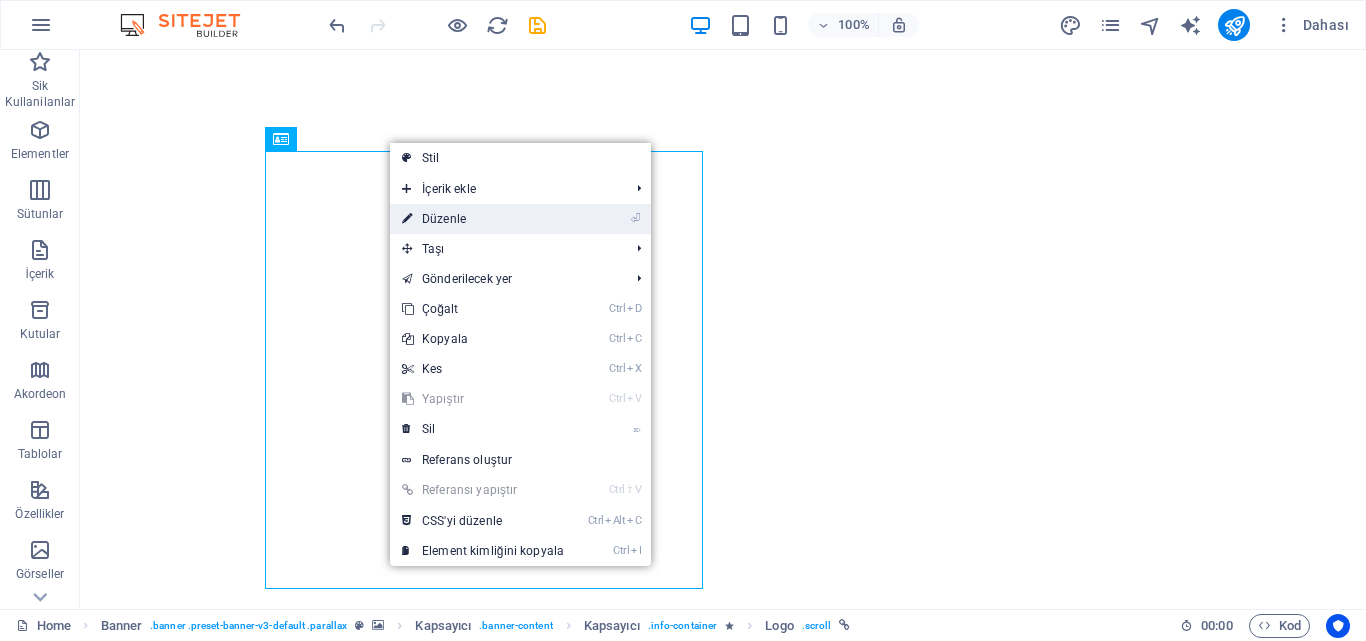 click on "⏎  Düzenle" at bounding box center (483, 219) 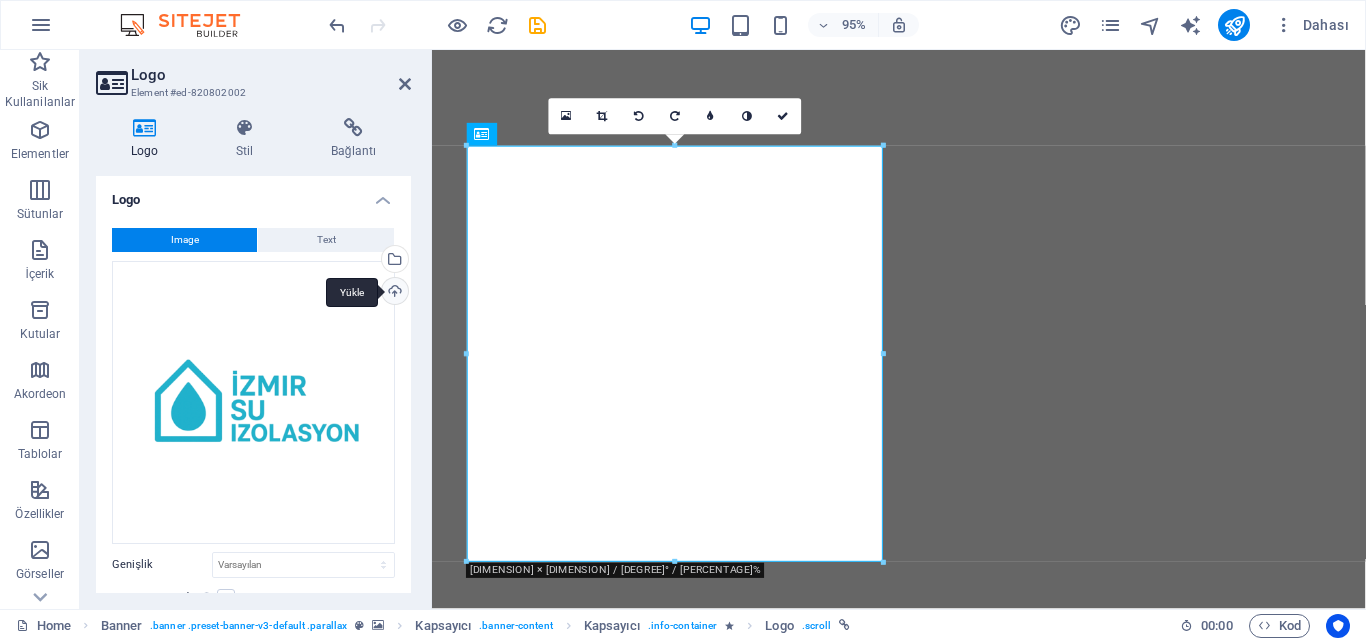 click on "Yükle" at bounding box center (393, 293) 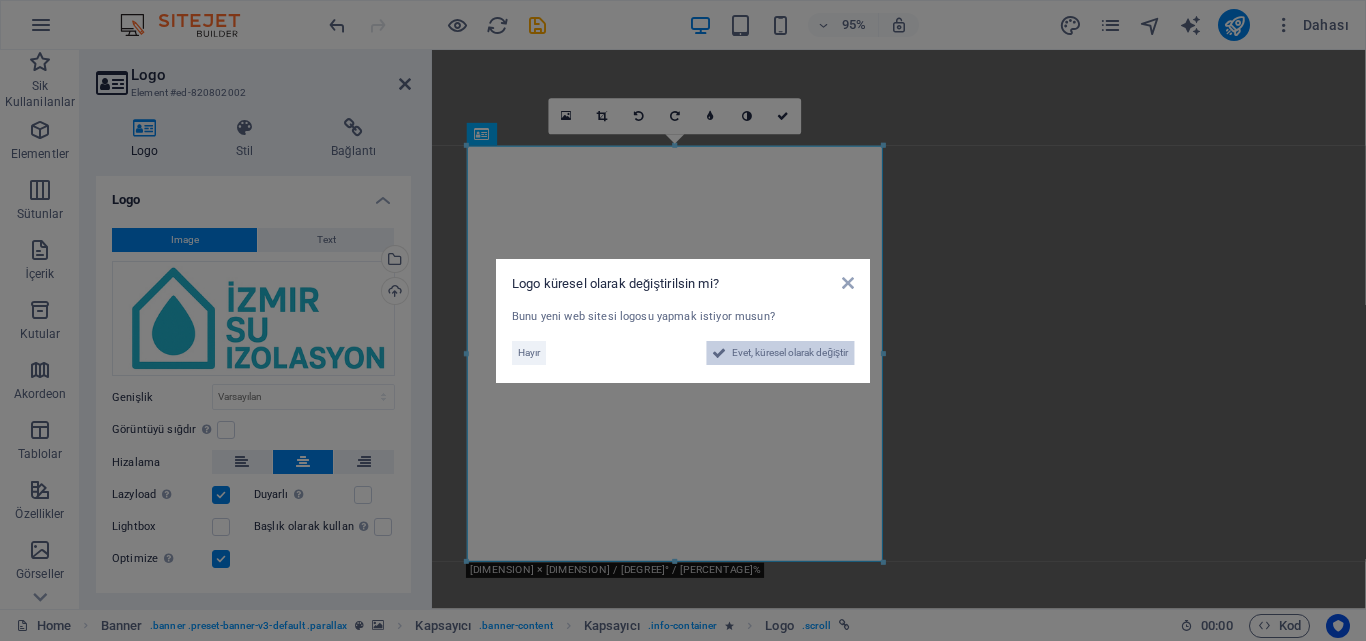 click on "Evet, küresel olarak değiştir" at bounding box center (790, 353) 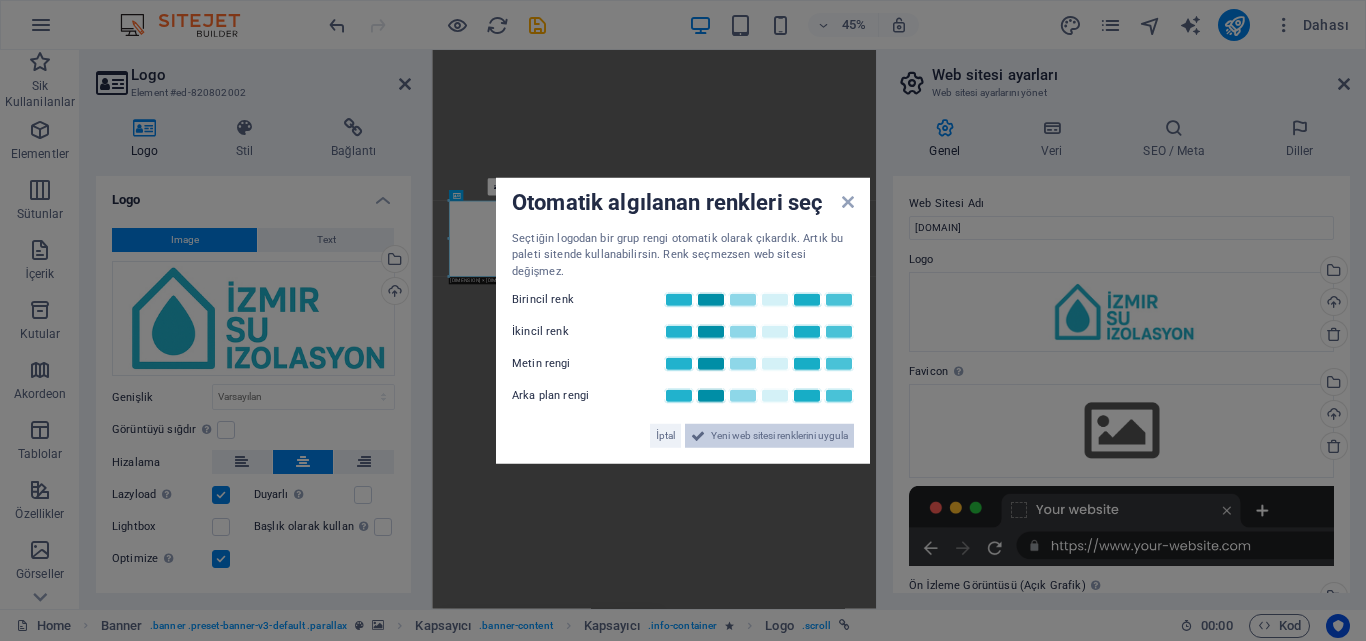 click on "Yeni web sitesi renklerini uygula" at bounding box center [779, 436] 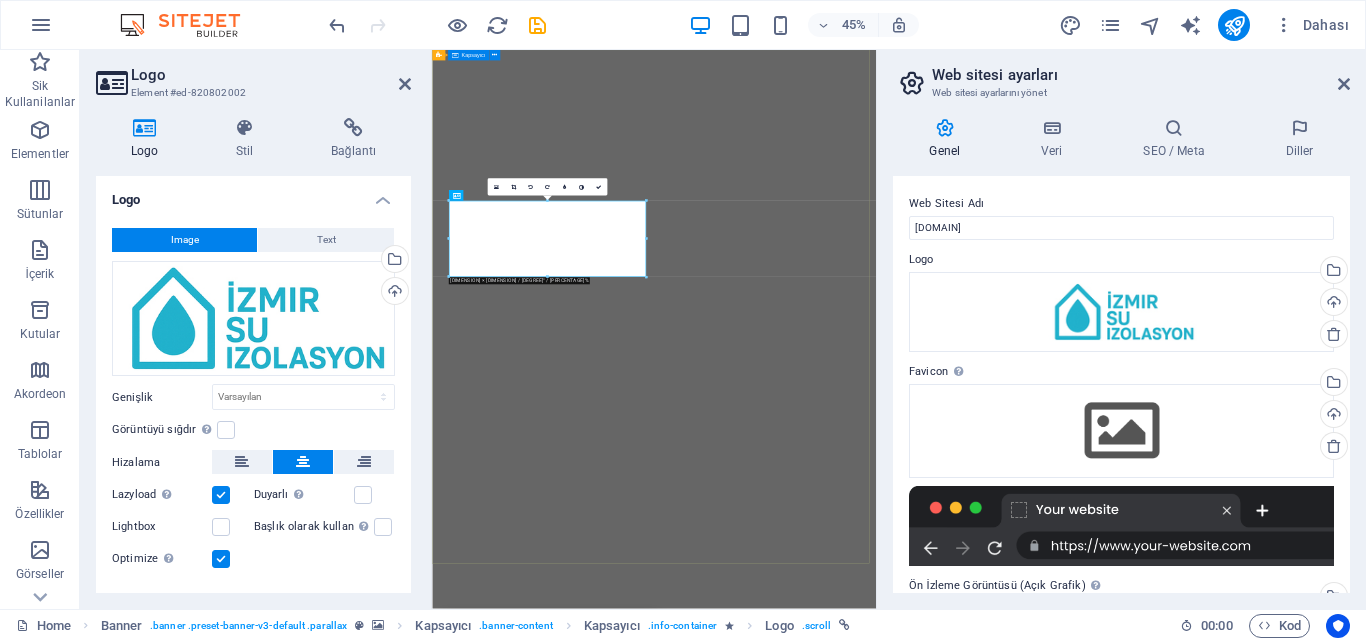 click on "roofer, roof installation, roofing services, roof inspection, roof maintenance, emergency roof repair, roofing contractor, [DOMAIN], [CITY]" at bounding box center (925, 1644) 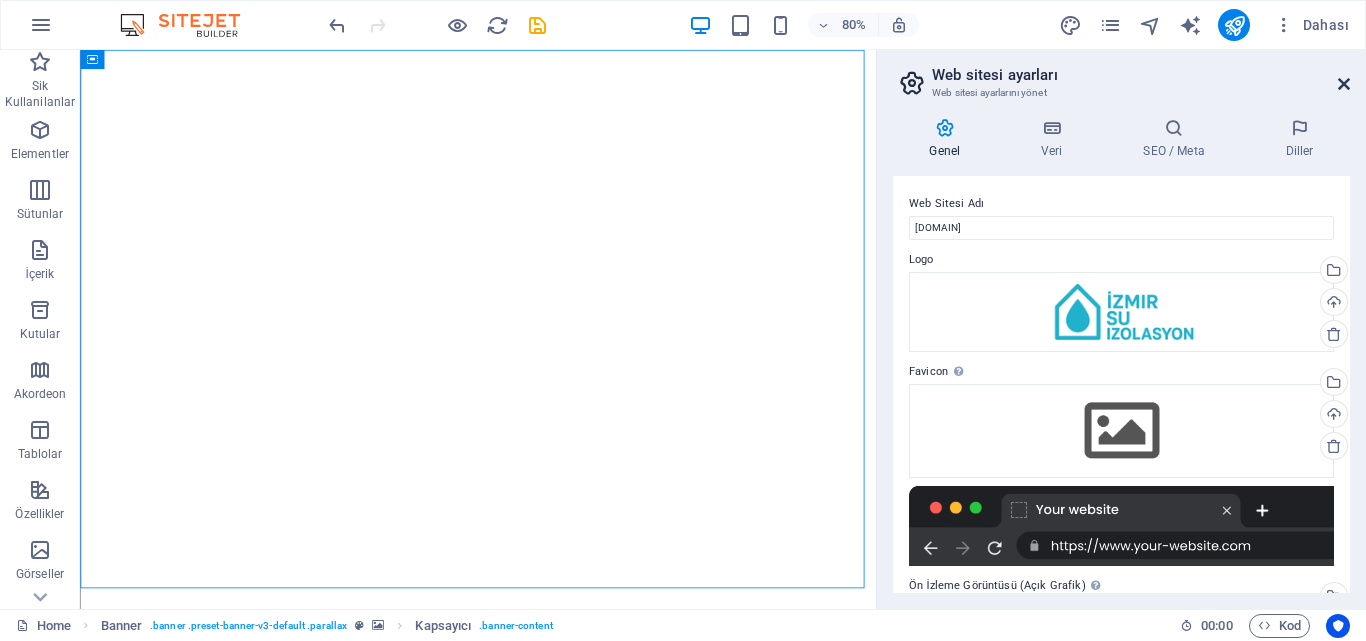 click at bounding box center [1344, 84] 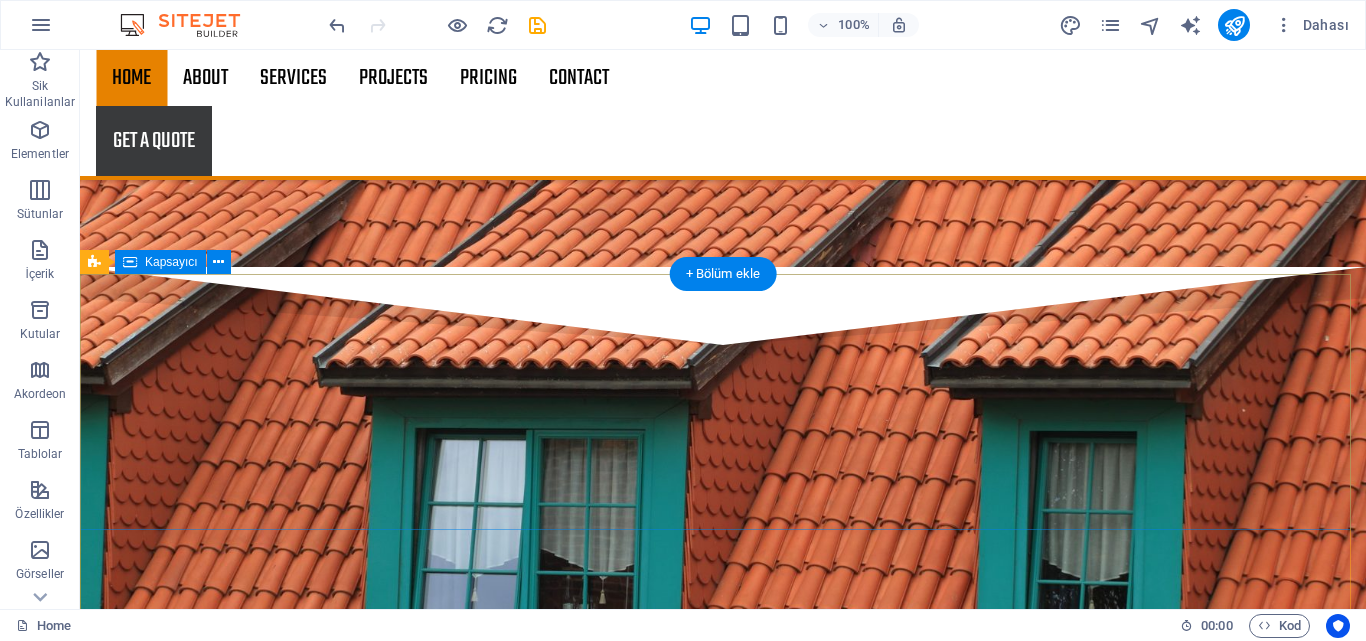 scroll, scrollTop: 2900, scrollLeft: 0, axis: vertical 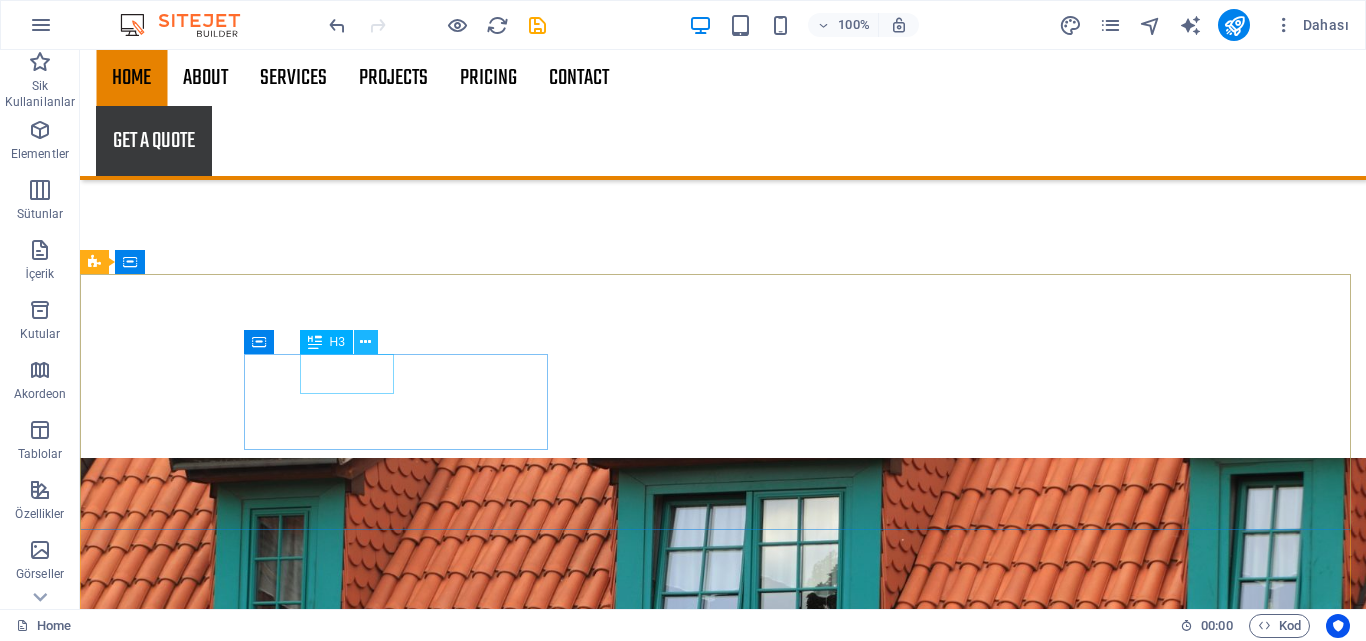 click at bounding box center (365, 342) 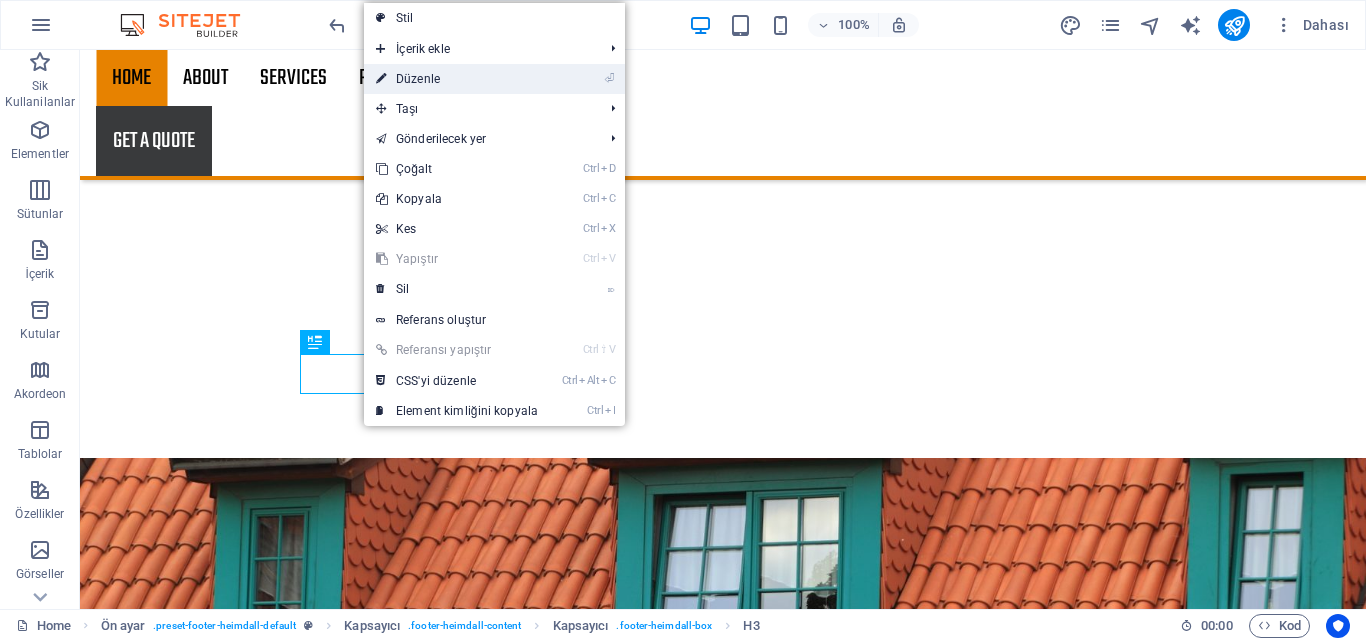 click on "⏎  Düzenle" at bounding box center [457, 79] 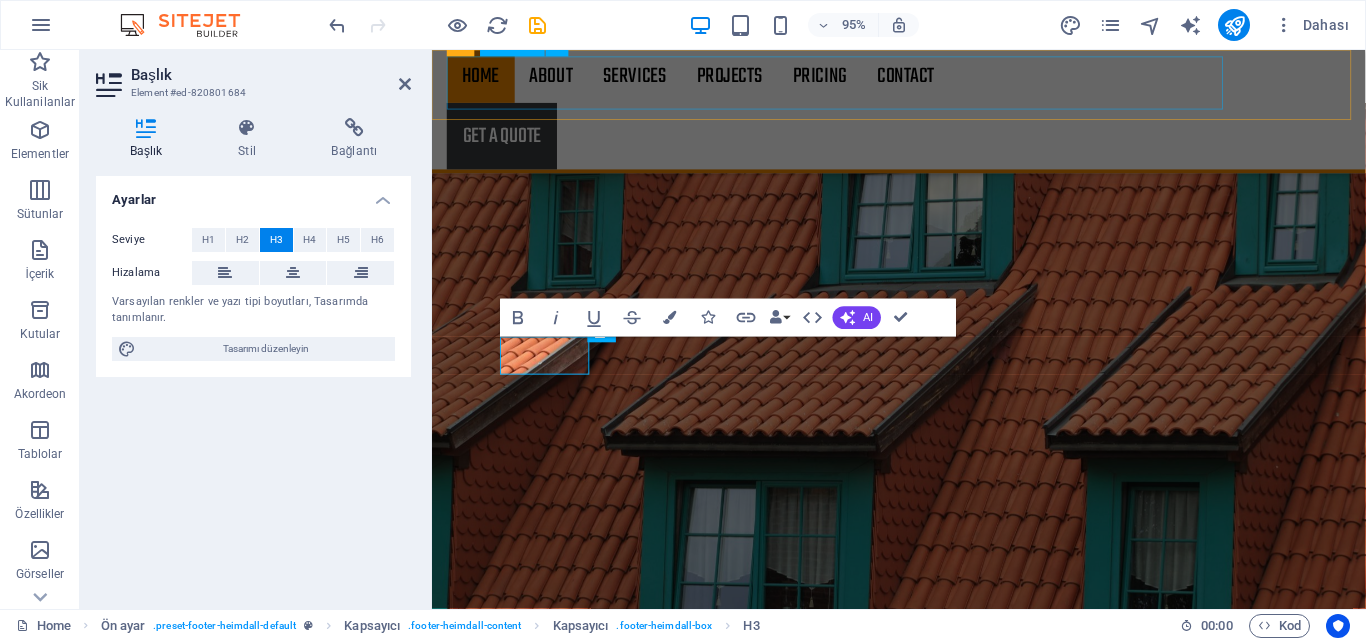 scroll, scrollTop: 2896, scrollLeft: 0, axis: vertical 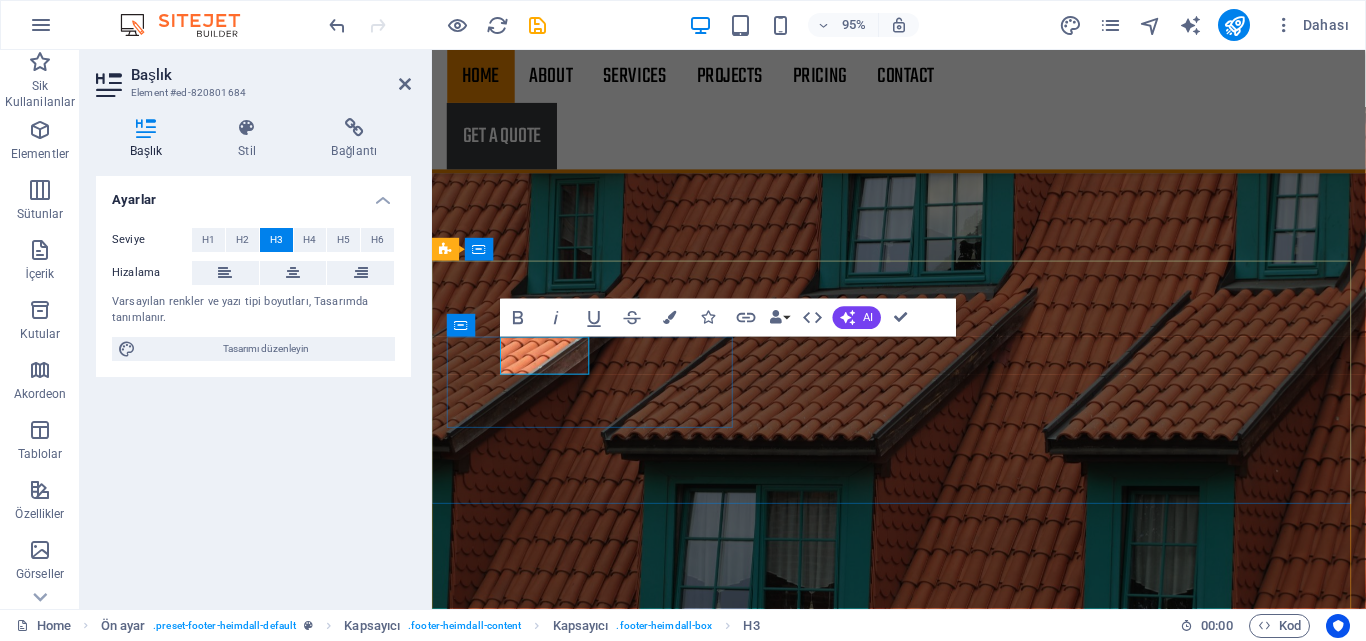type 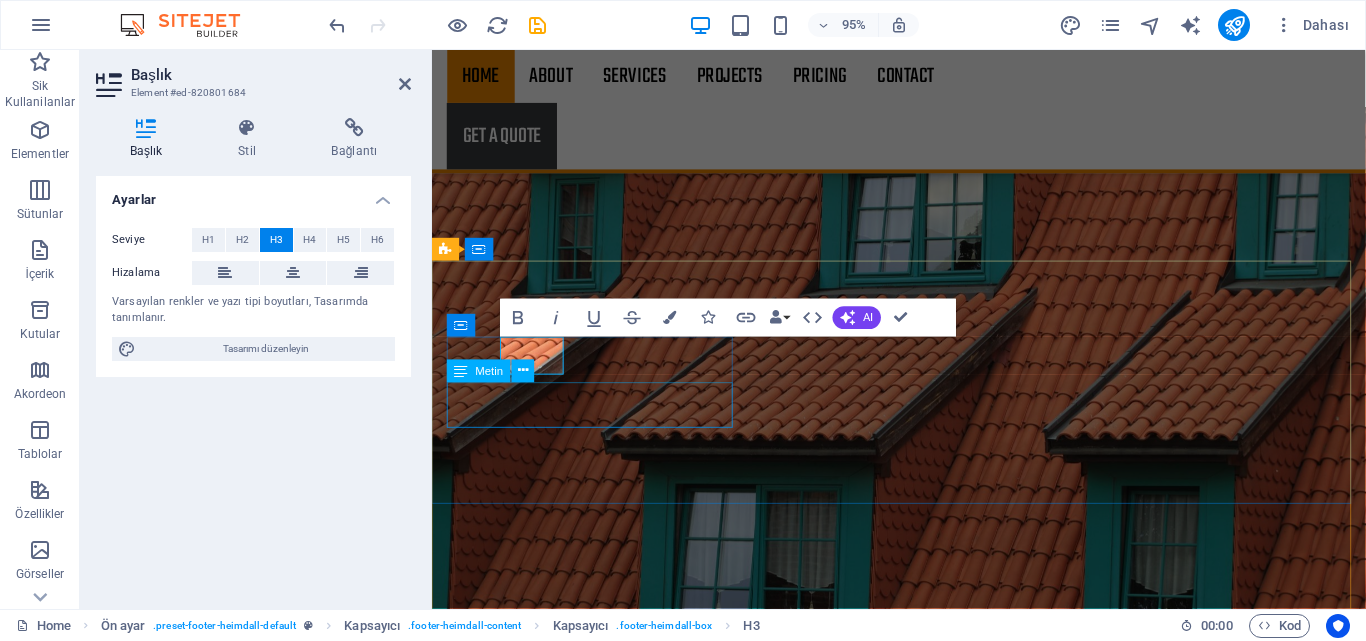 click on "[LANDMARK] [CITY]   [POSTAL_CODE]" at bounding box center [920, 9149] 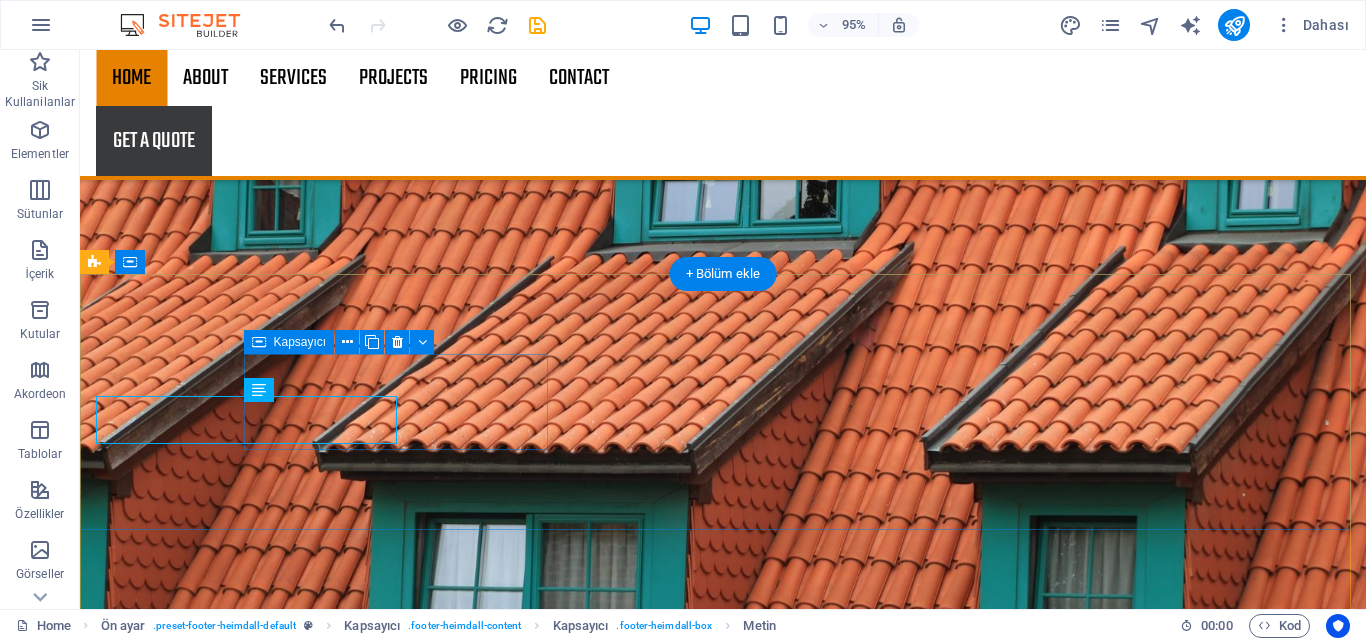 scroll, scrollTop: 2900, scrollLeft: 0, axis: vertical 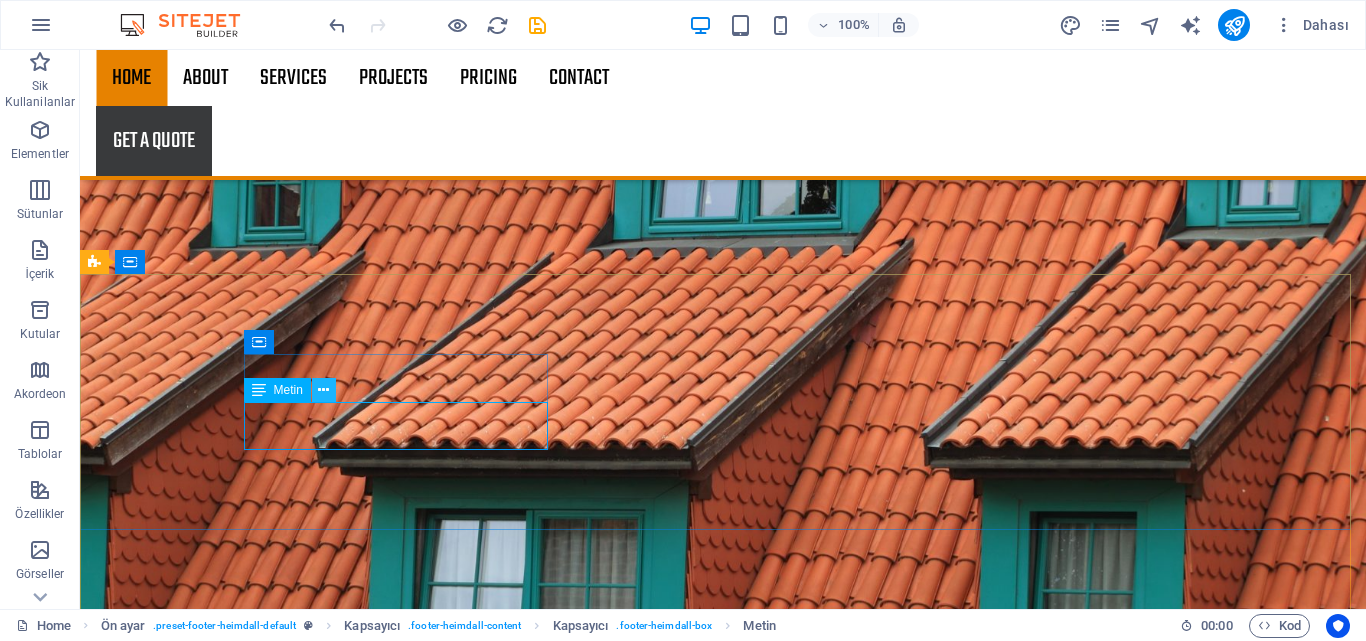 click at bounding box center [323, 390] 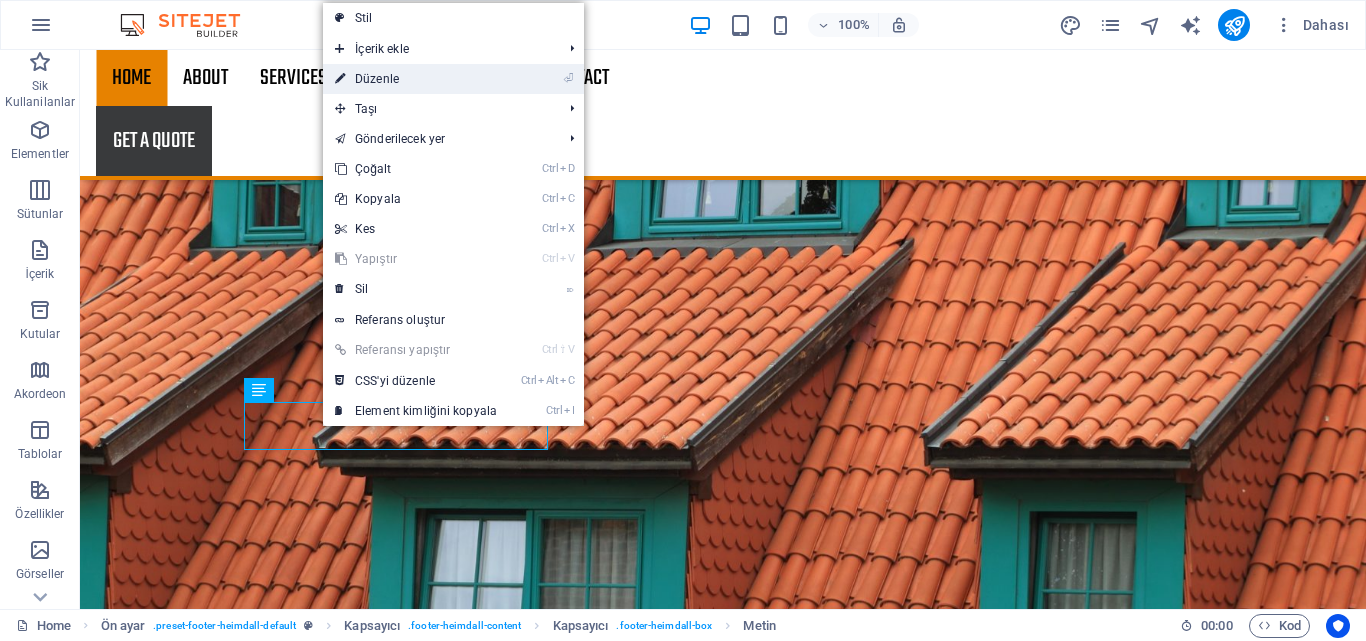 click on "⏎  Düzenle" at bounding box center (416, 79) 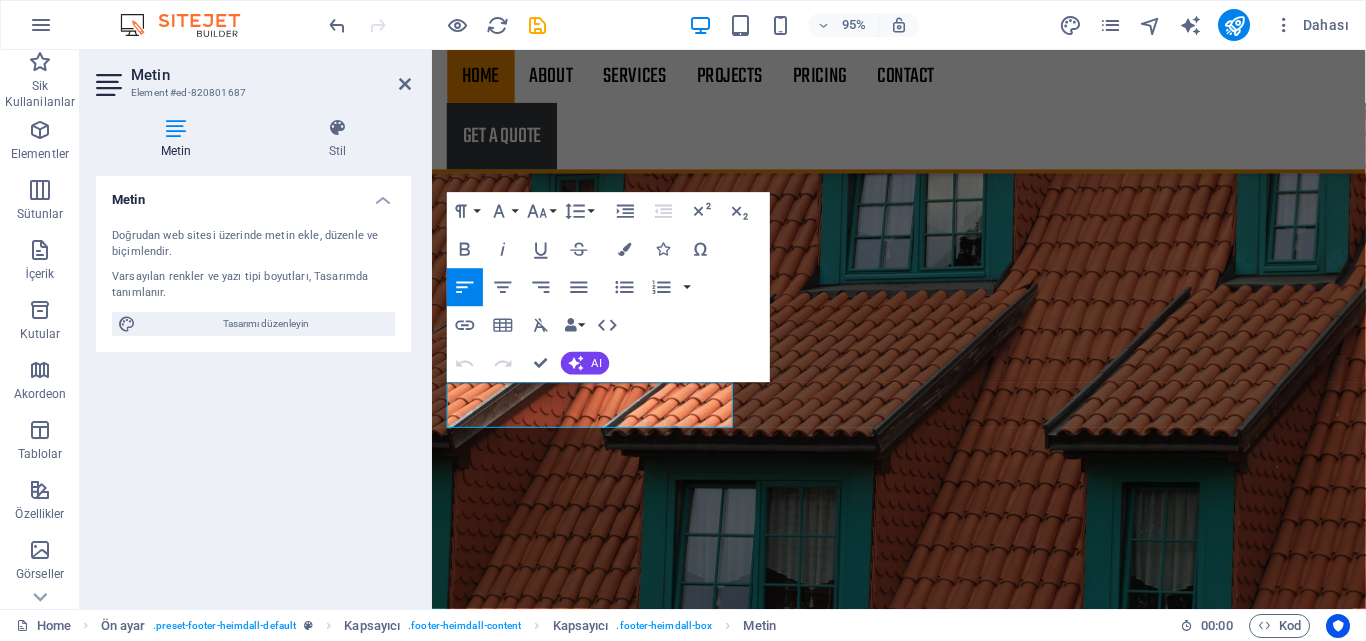 scroll, scrollTop: 2896, scrollLeft: 0, axis: vertical 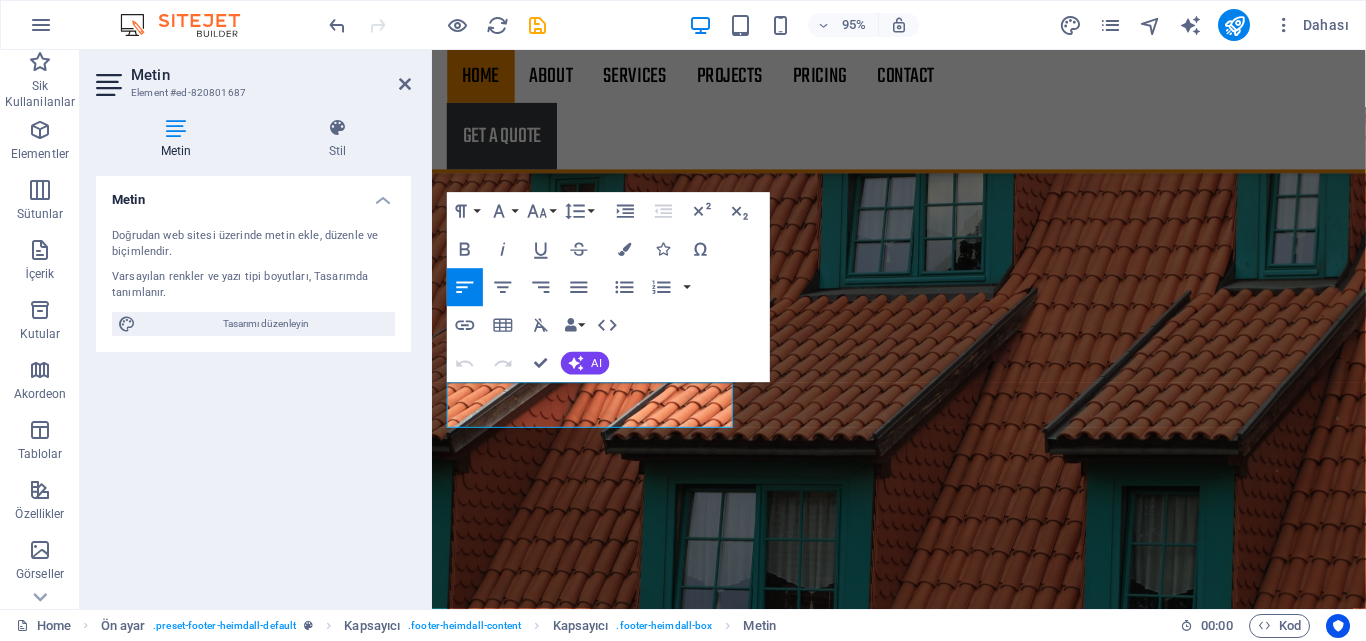 type 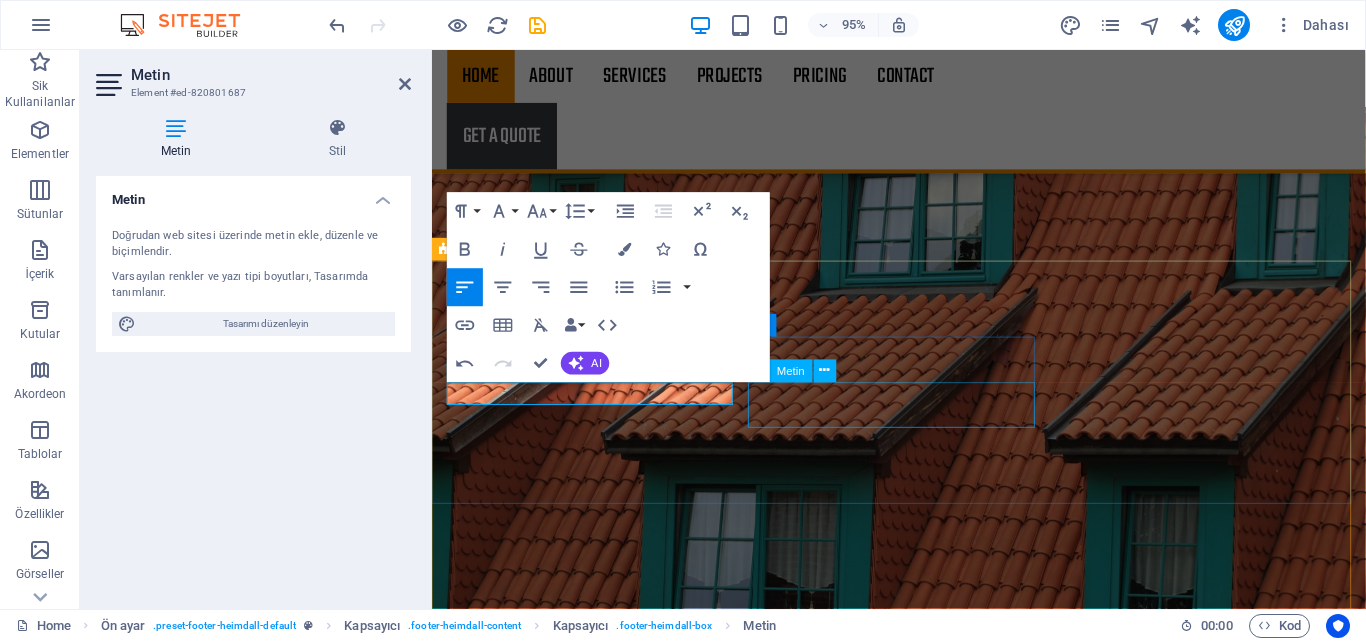 click on "Phone:  + [PHONE_NUMBER] Mobile:" at bounding box center [920, 9269] 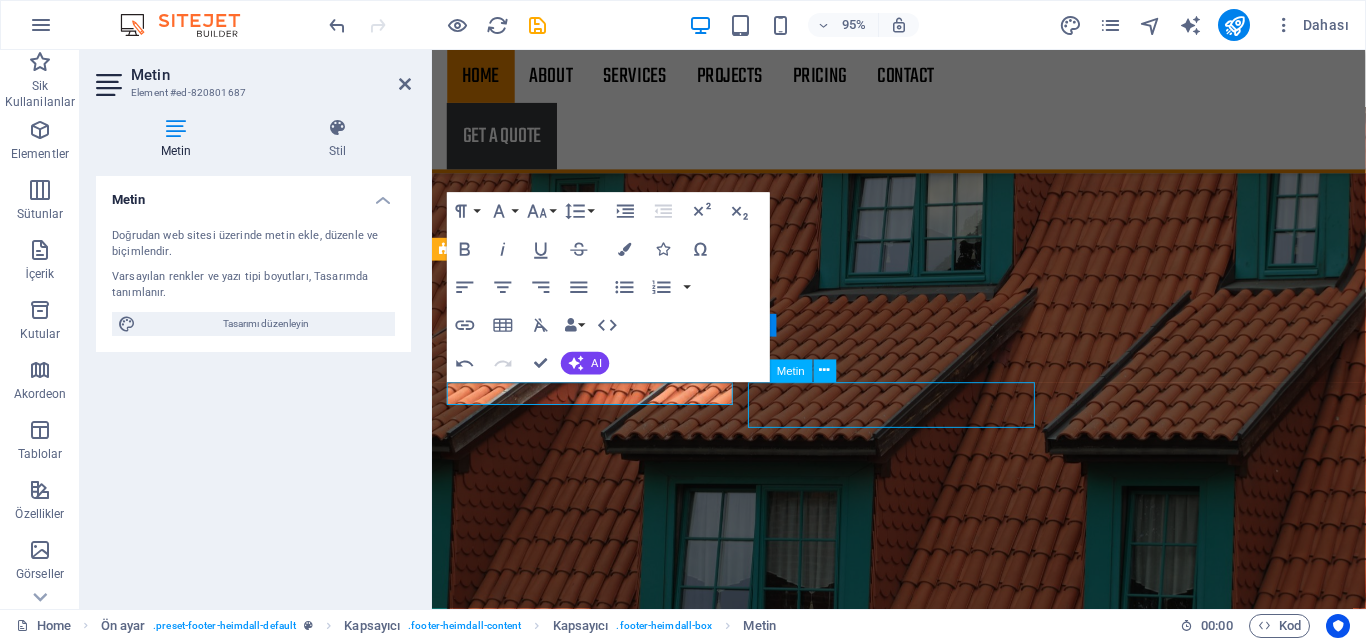 scroll, scrollTop: 2900, scrollLeft: 0, axis: vertical 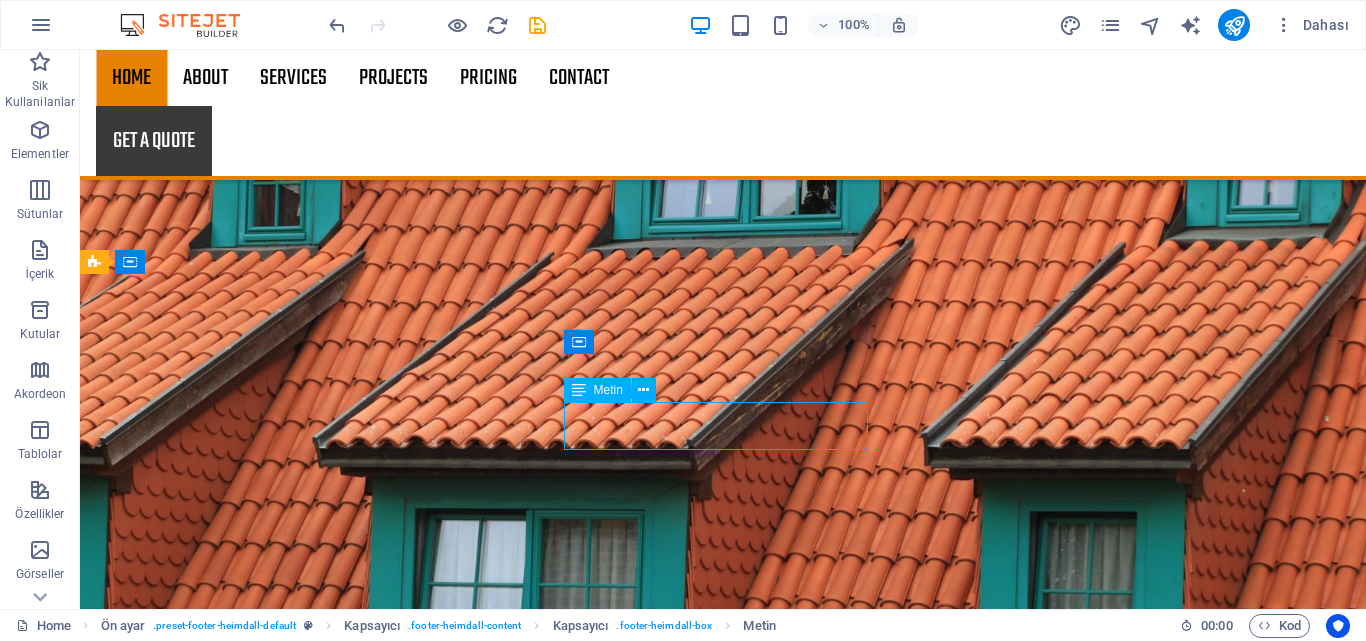 click on "Phone:  + [PHONE_NUMBER] Mobile:" at bounding box center [568, 9241] 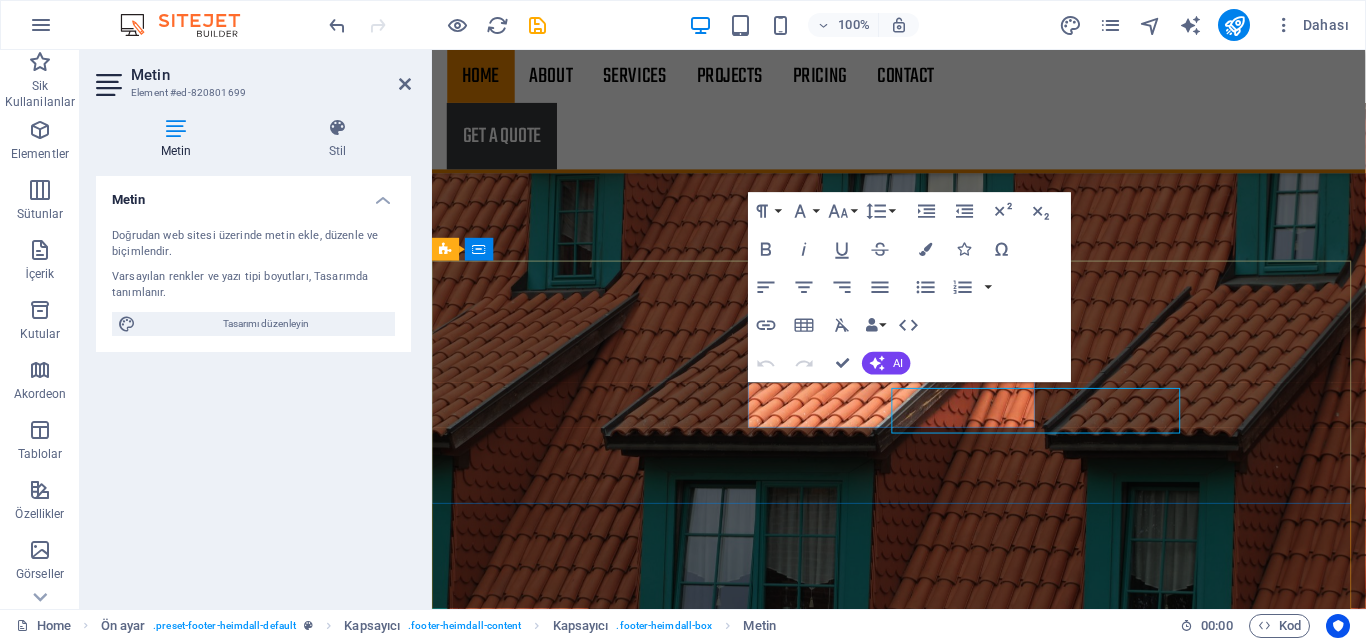 scroll, scrollTop: 2896, scrollLeft: 0, axis: vertical 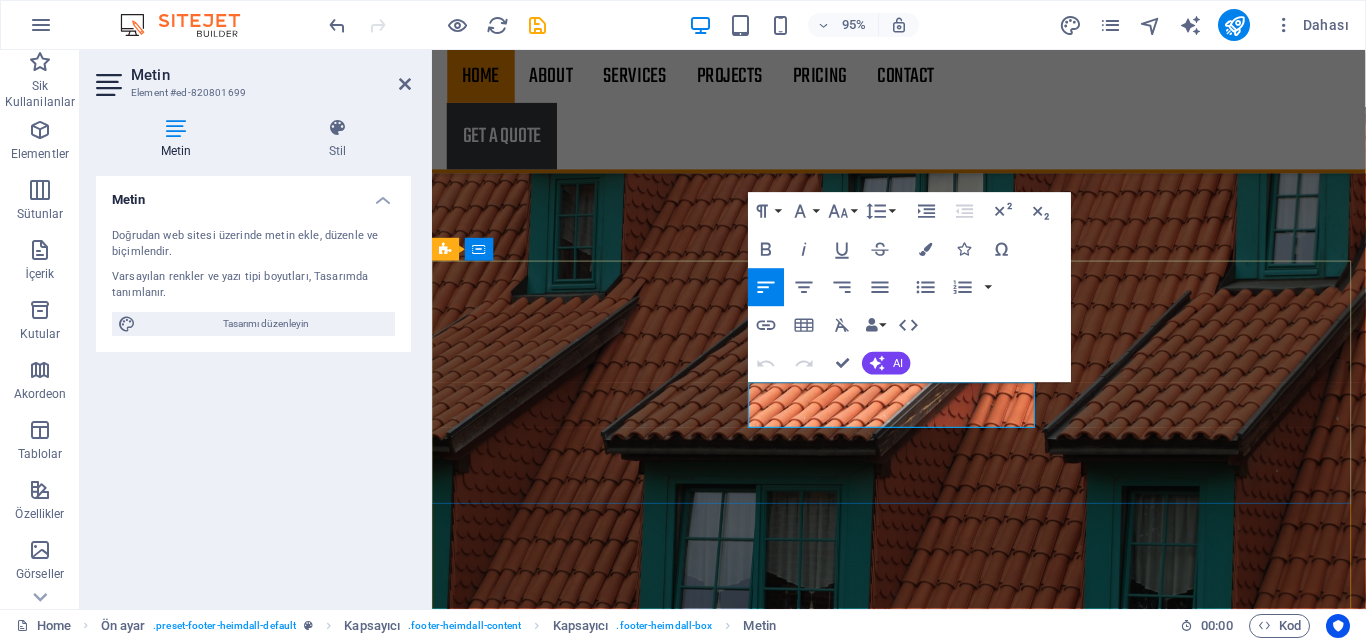 click on "Phone:  + [PHONE_NUMBER]" at bounding box center [920, 9257] 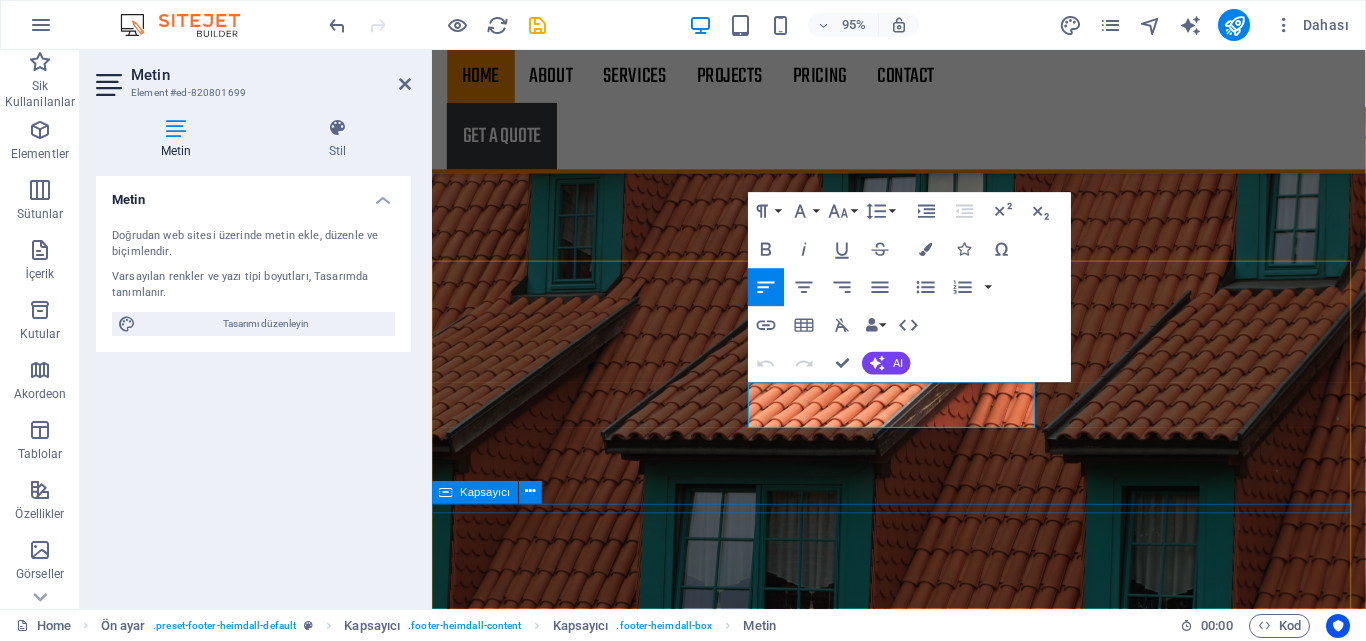 type 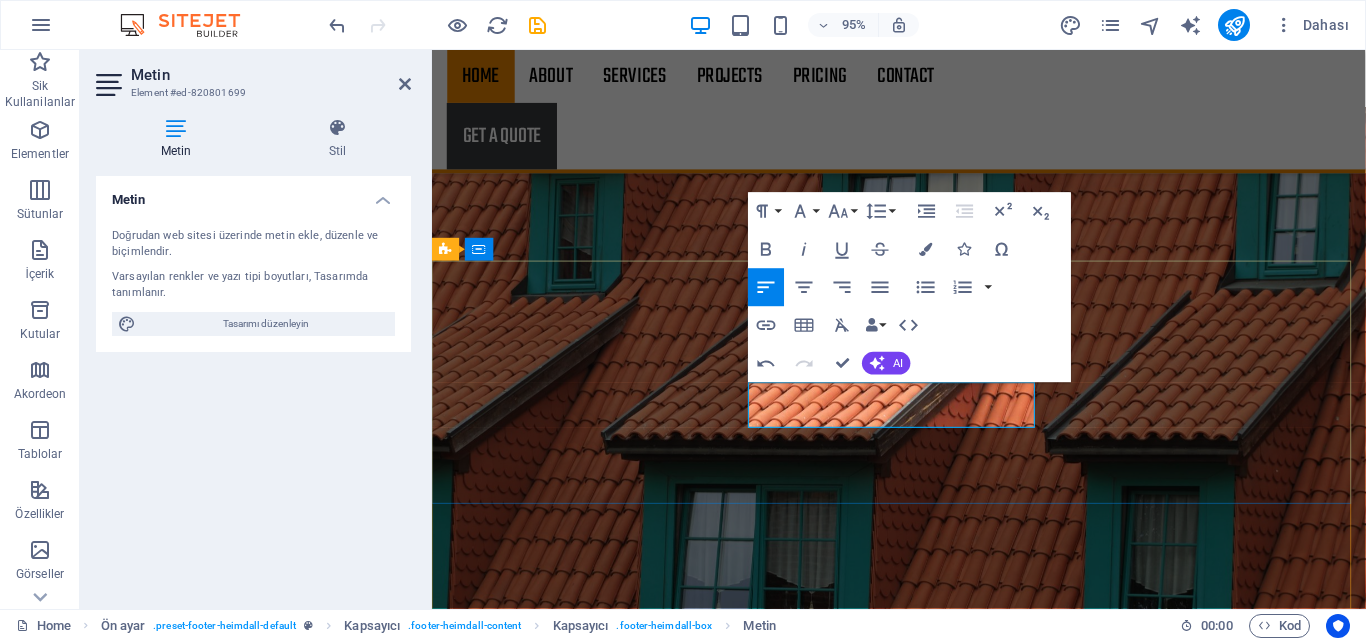 click on "+ [COUNTRY_CODE] [AREA_CODE] [LOCAL_NUMBER]  [LOCAL_NUMBER]" at bounding box center (810, 9257) 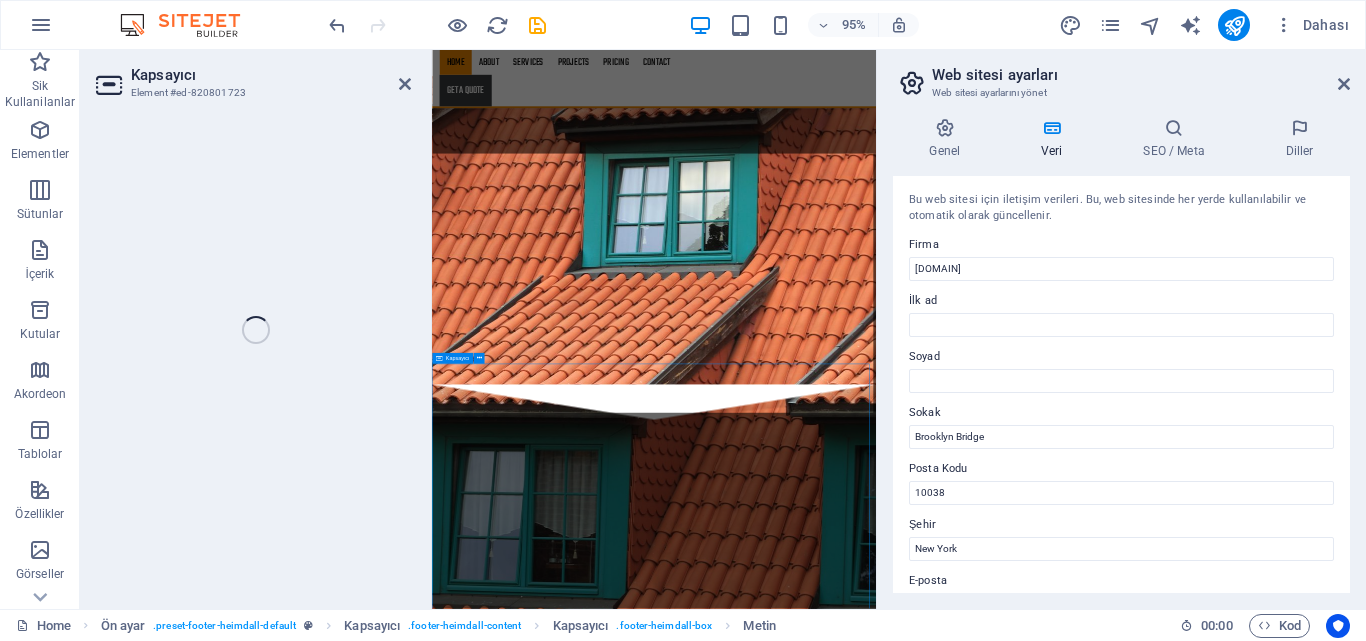 click on "Lorem ipsum dolor sit amet, consetetur sadipscing elitr, sed diam nonumy eirmod tempor invidunt ut labore et dolore magna aliquyam erat, sed diam voluptua. At vero eos et accusam et justo duo dolores et ea rebum. Working time Monday 9 AM - 7 PM Tuesday 9 AM - 7 PM Wednesday 9 AM - 7 PM Thursday 9 AM - 7 PM Friday 9 AM - 7 PM Saturday 9 AM - 7 PM Sunday 9 AM - 7 PM Get in touch I have read and understand the privacy policy. Okunaksız mı? Yeni yükle Send" at bounding box center [925, 10246] 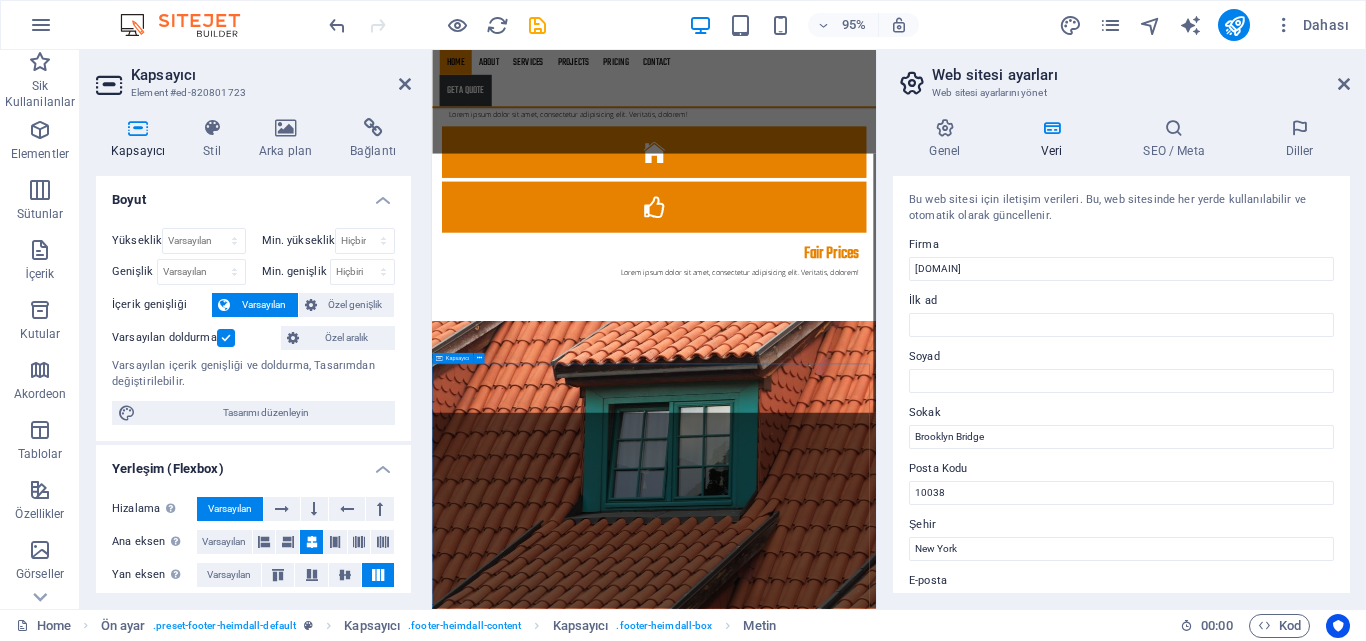 scroll, scrollTop: 3369, scrollLeft: 0, axis: vertical 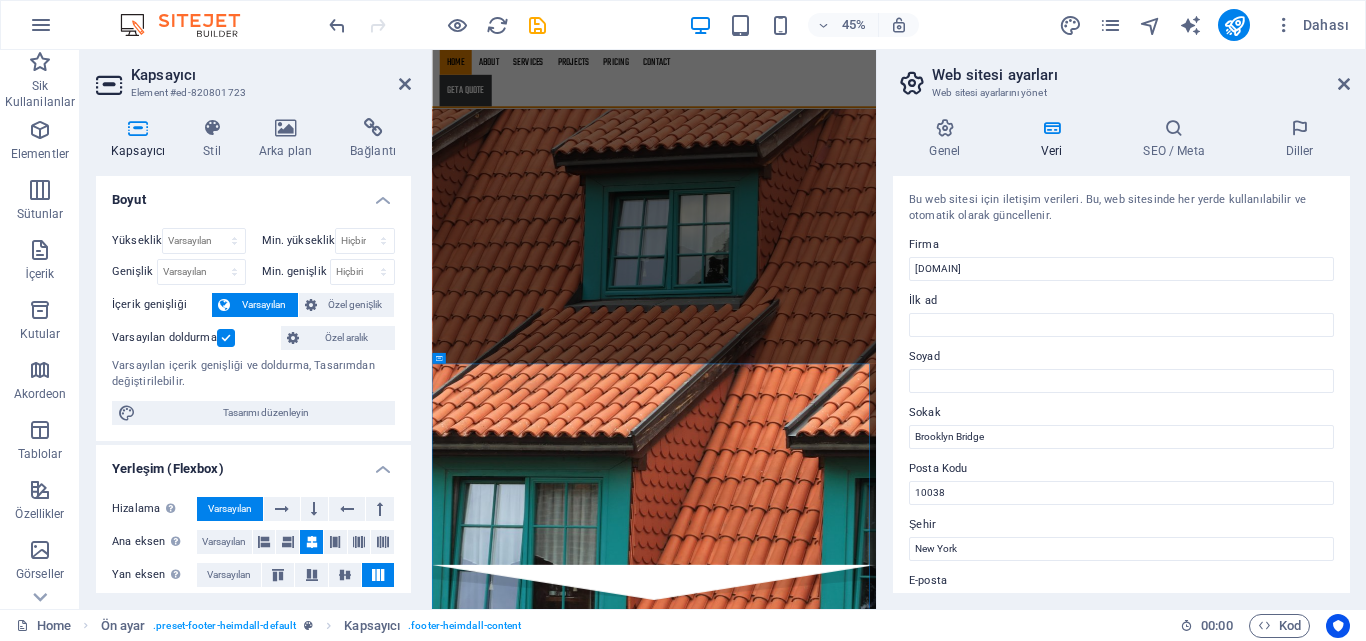 click on "Website settings Manage website settings General Data SEO / Meta Languages Website Name [DOMAIN] Logo Files Drag files here, click to select files or select files from Files or our free stock photos and videos File manager, select files from stock photos or upload file(s) Upload Favicon Set your website's favicon here. Favicon is a small icon shown next to your website's title in the browser tab. It helps visitors identify your website. Drag files here, click to select files or select files from stock photos or upload file(s) Upload Preview Image (Open Graph) This image is displayed when the website is shared on social networks Drag files here, click to select files or click to select files or" at bounding box center [1121, 329] 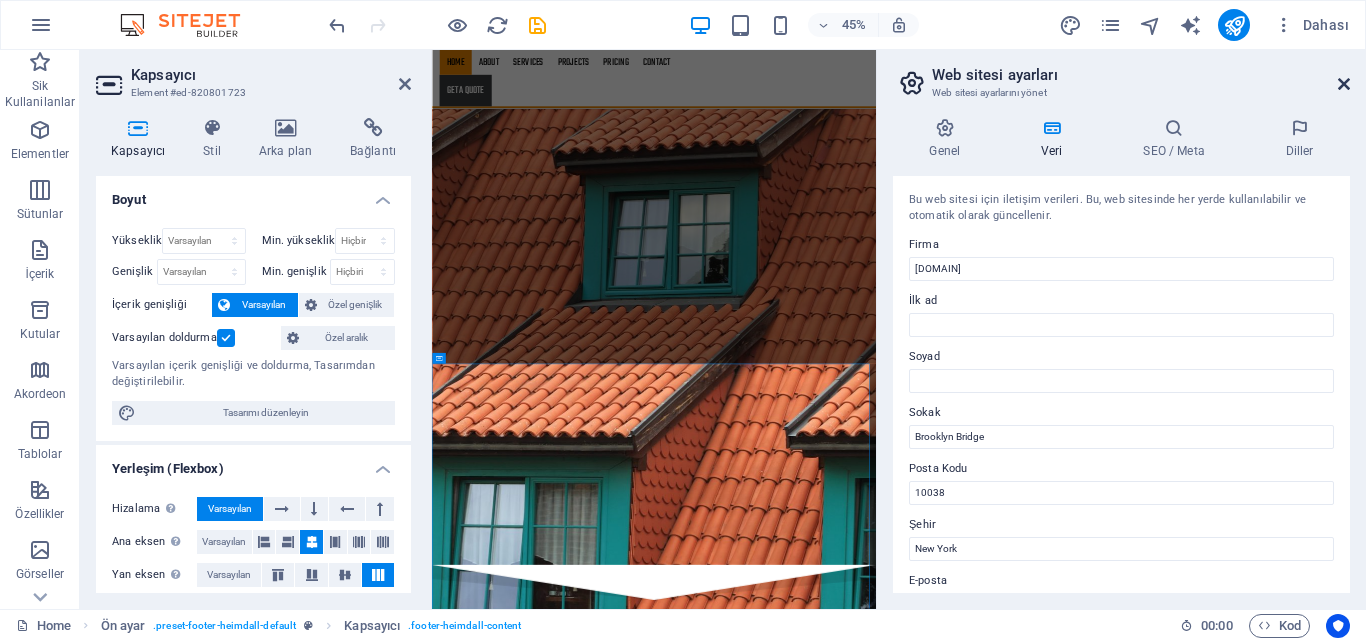click at bounding box center [1344, 84] 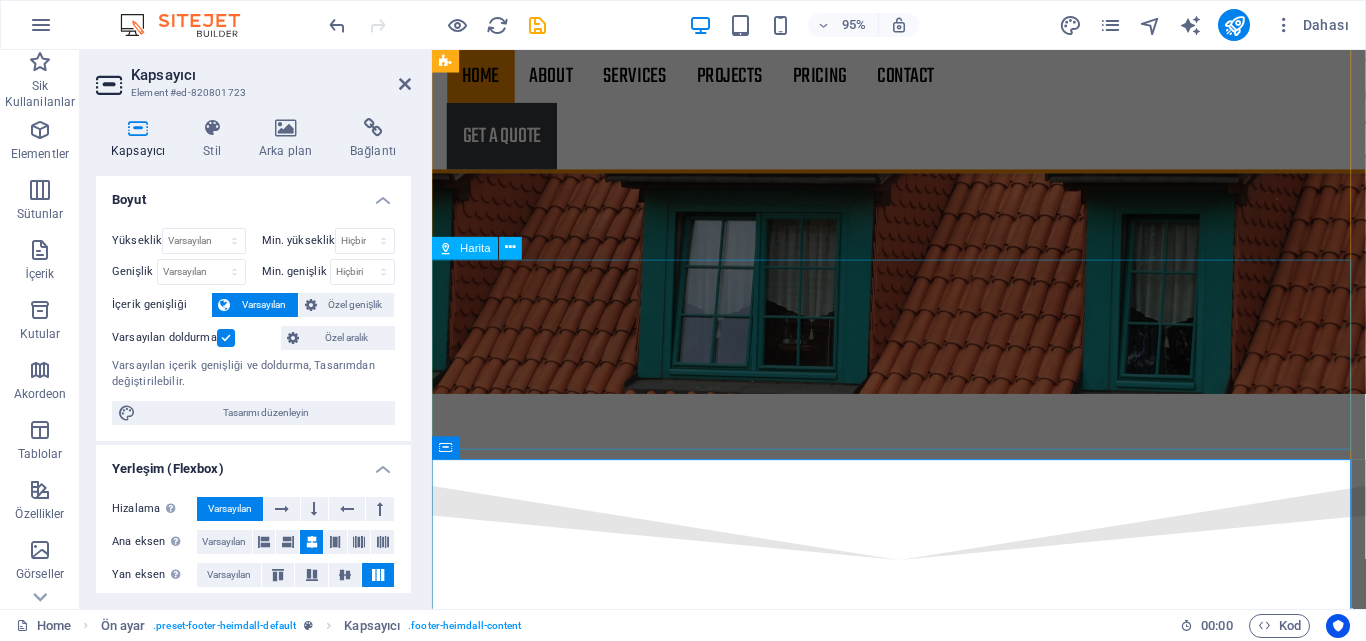scroll, scrollTop: 2882, scrollLeft: 0, axis: vertical 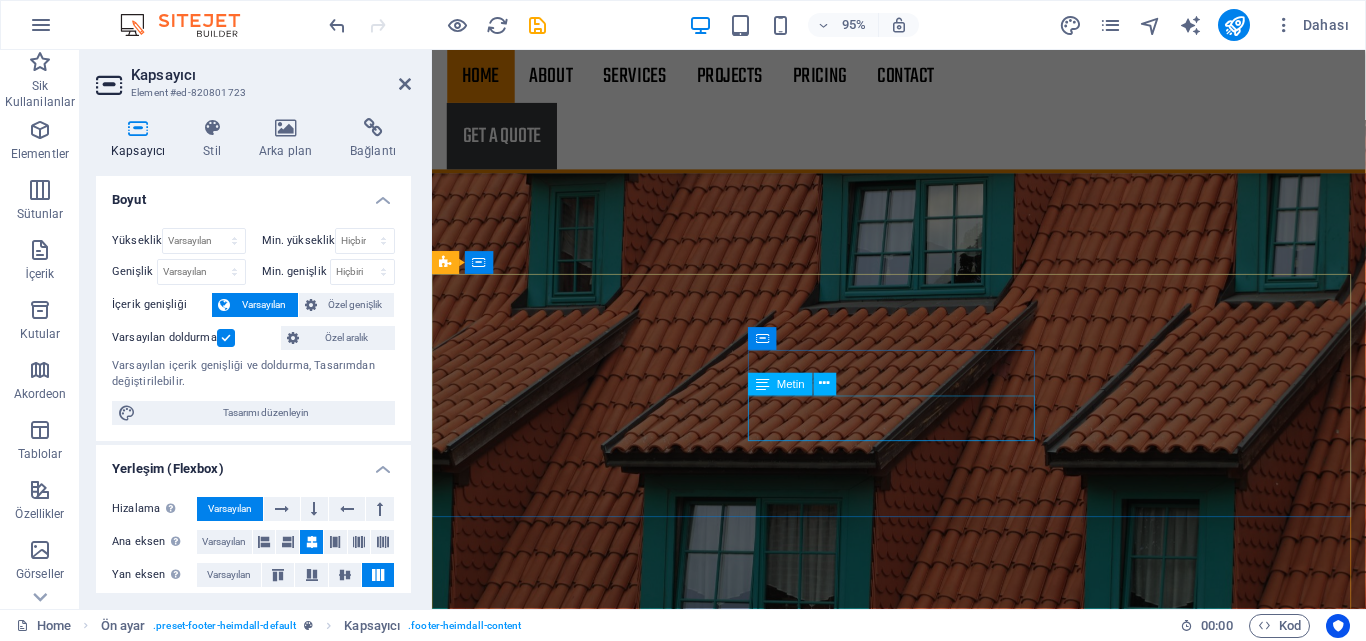 click on "Office:  + [COUNTRY_CODE] [AREA_CODE] [LOCAL_NUMBER] [LOCAL_NUMBER] Mobile:" at bounding box center (920, 9283) 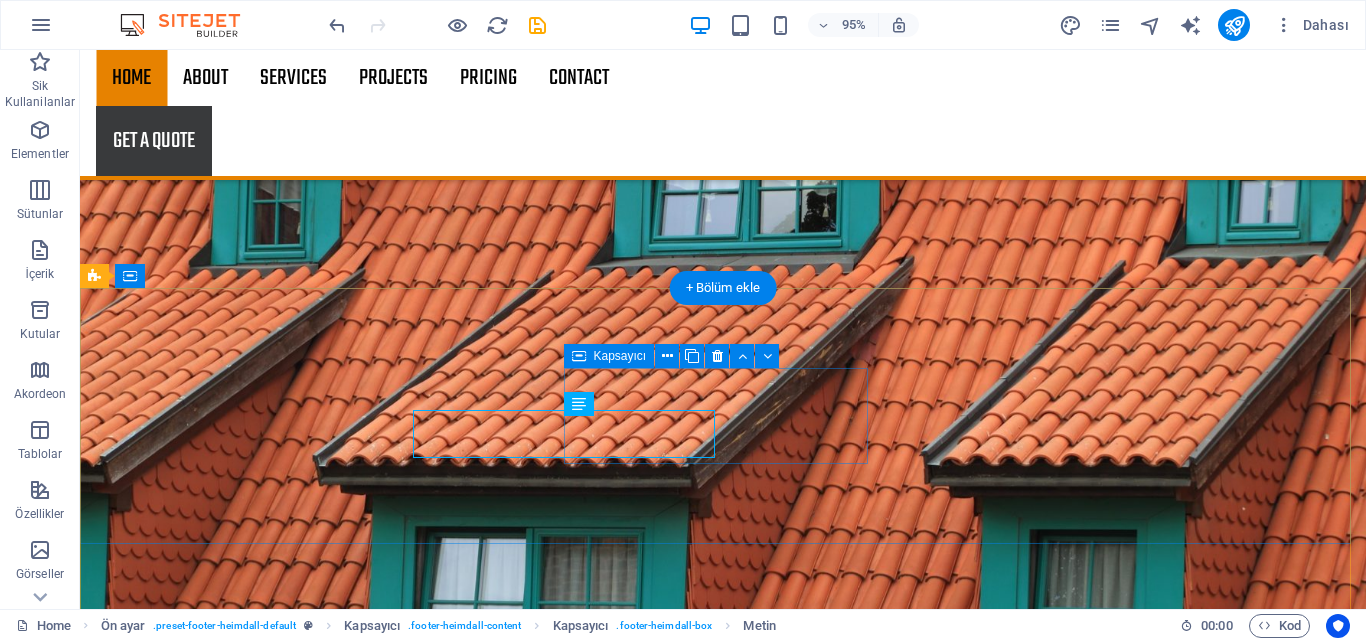 scroll, scrollTop: 2886, scrollLeft: 0, axis: vertical 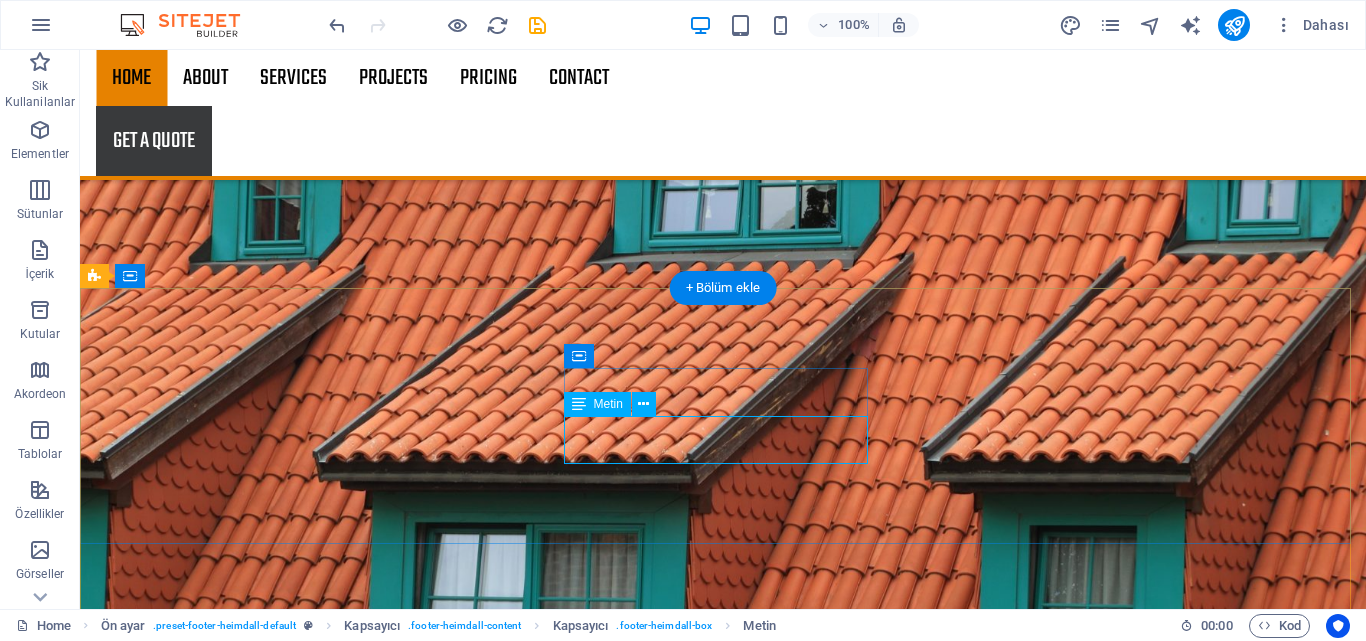 click on "Office:  + [COUNTRY_CODE] [AREA_CODE] [LOCAL_NUMBER] [LOCAL_NUMBER] Mobile:" at bounding box center [568, 9255] 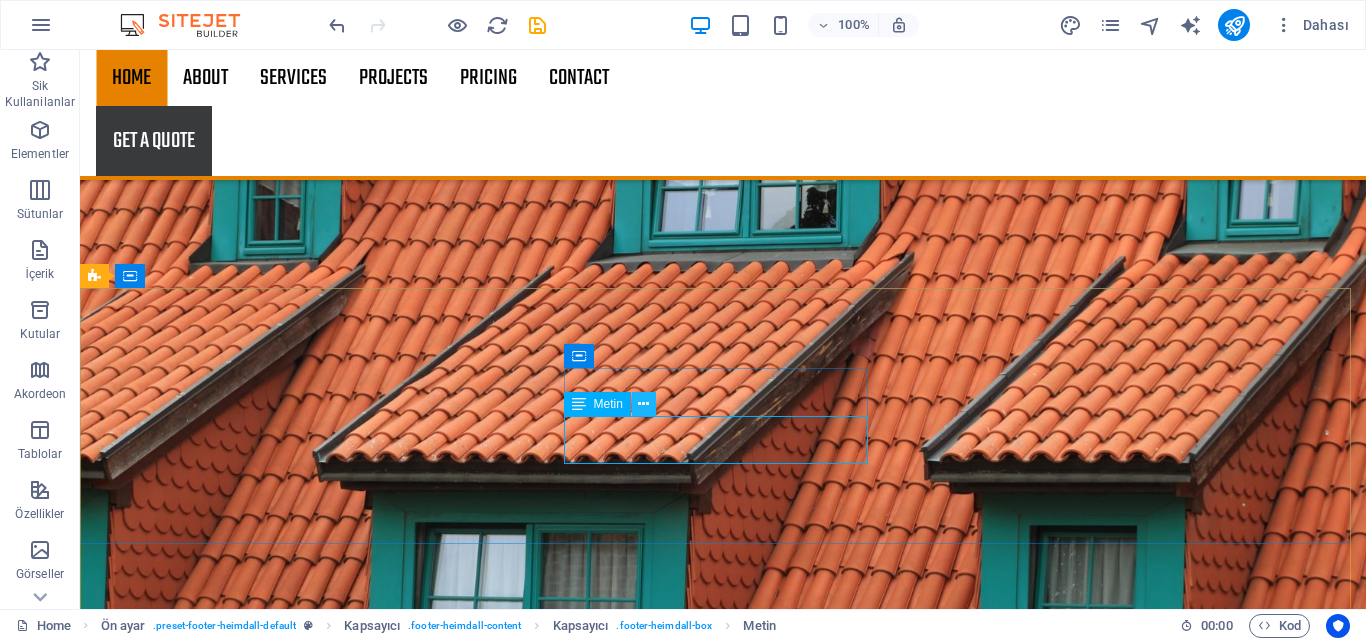 click at bounding box center (643, 404) 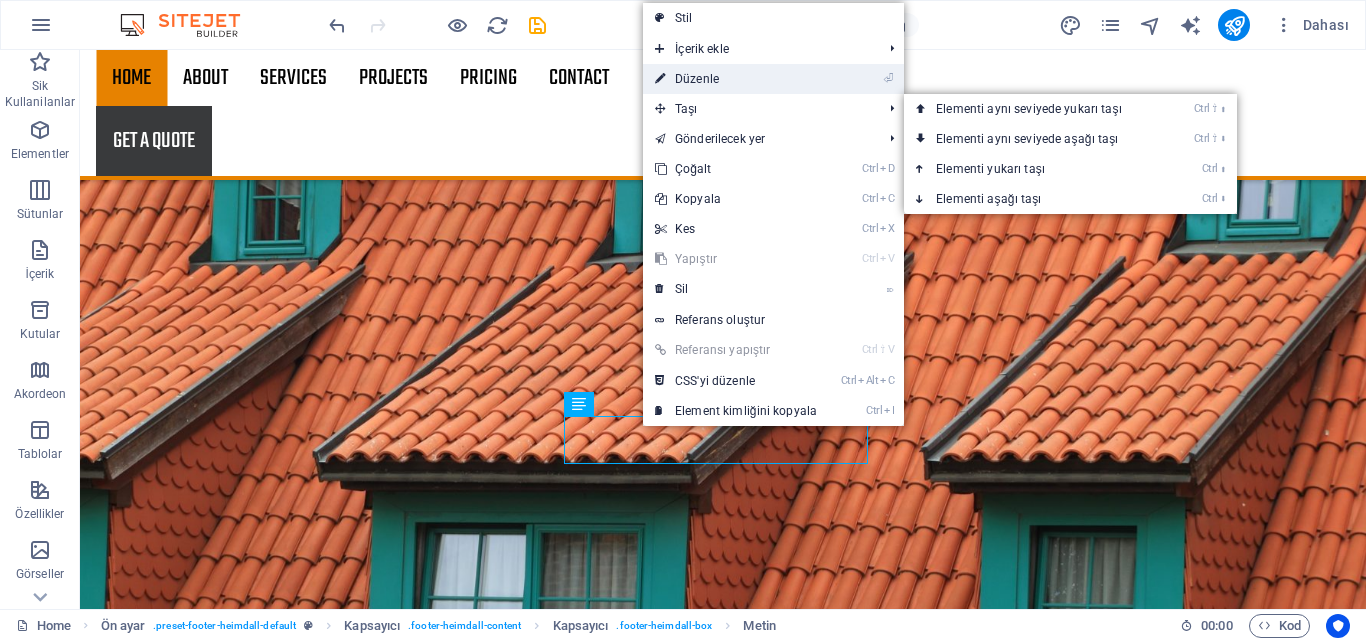 click on "⏎  Düzenle" at bounding box center [736, 79] 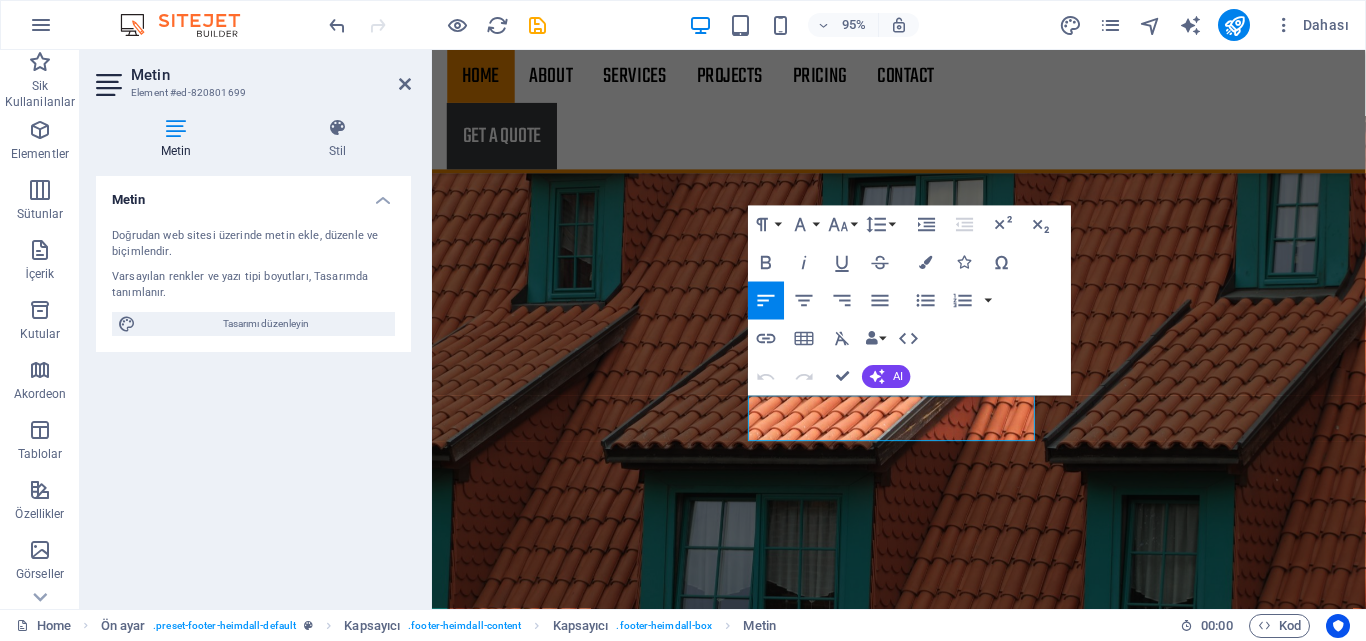 scroll, scrollTop: 2882, scrollLeft: 0, axis: vertical 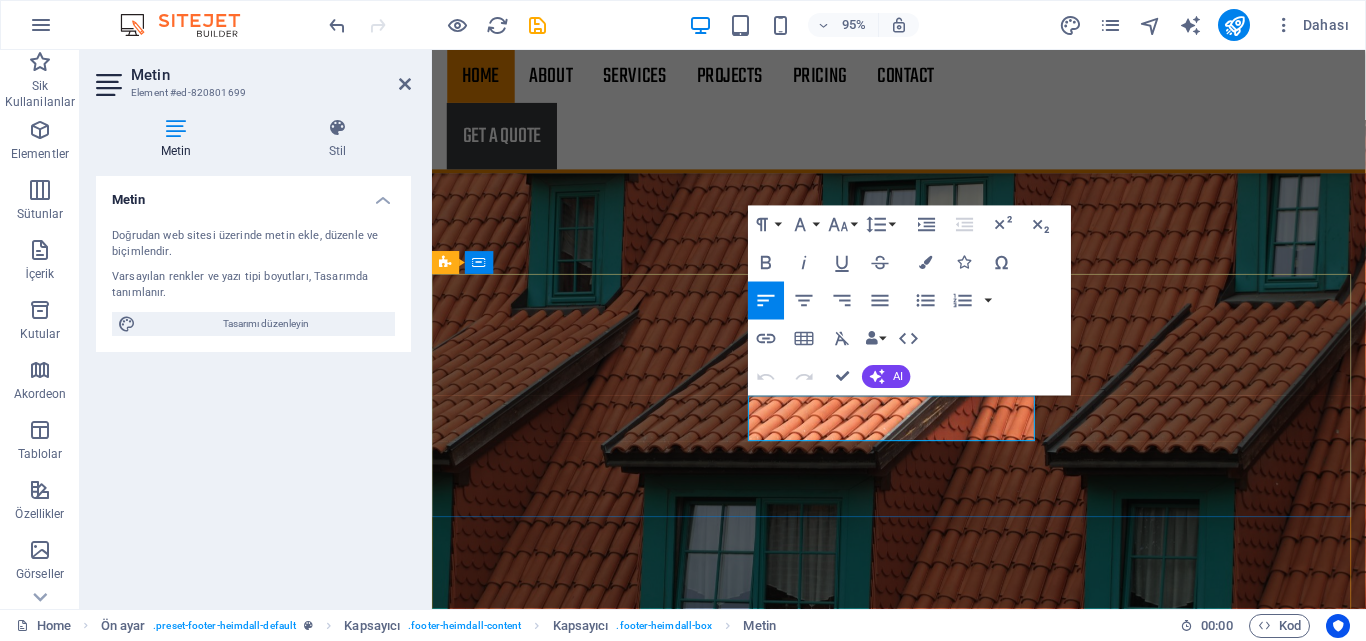 click on "+ [COUNTRY_CODE] [AREA_CODE] [LOCAL_NUMBER] [LOCAL_NUMBER]" 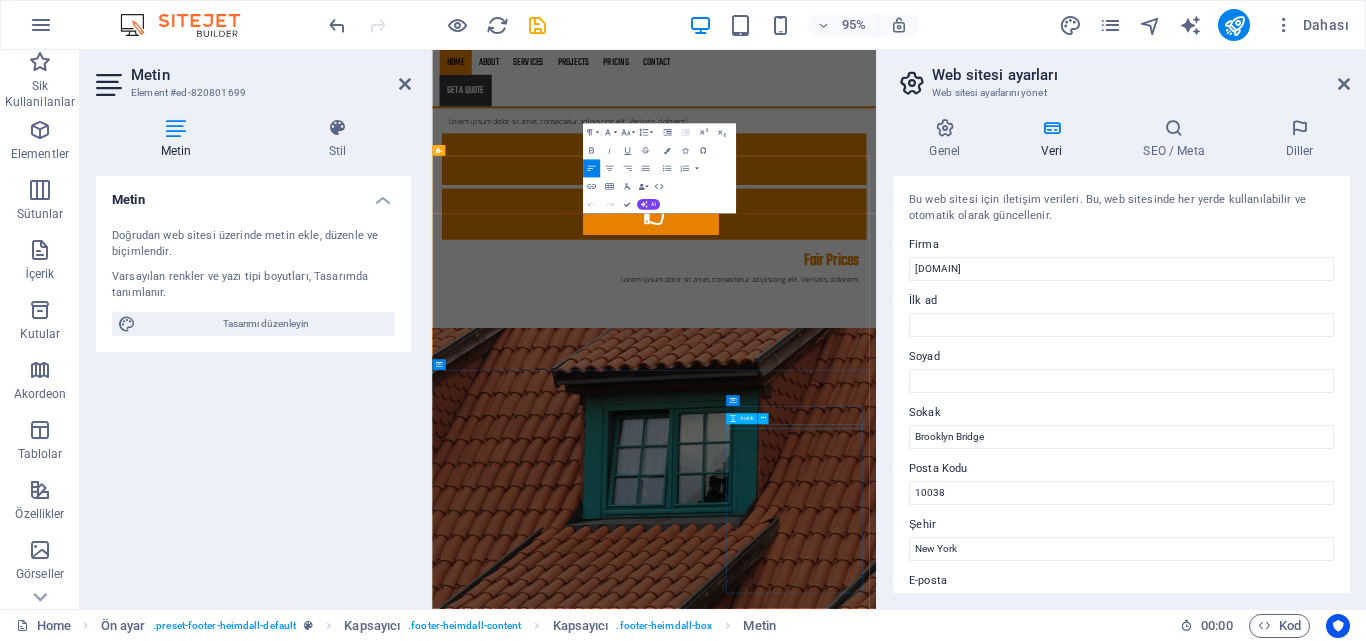scroll, scrollTop: 3355, scrollLeft: 0, axis: vertical 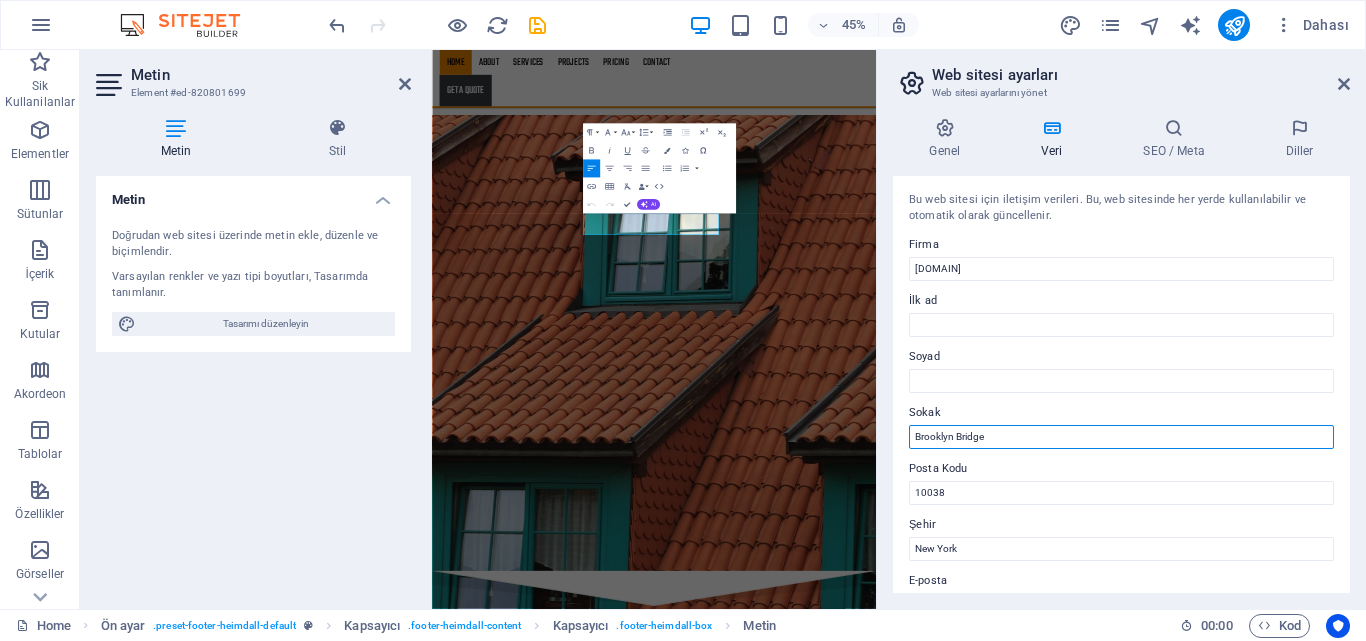 click on "Brooklyn Bridge" at bounding box center (1121, 437) 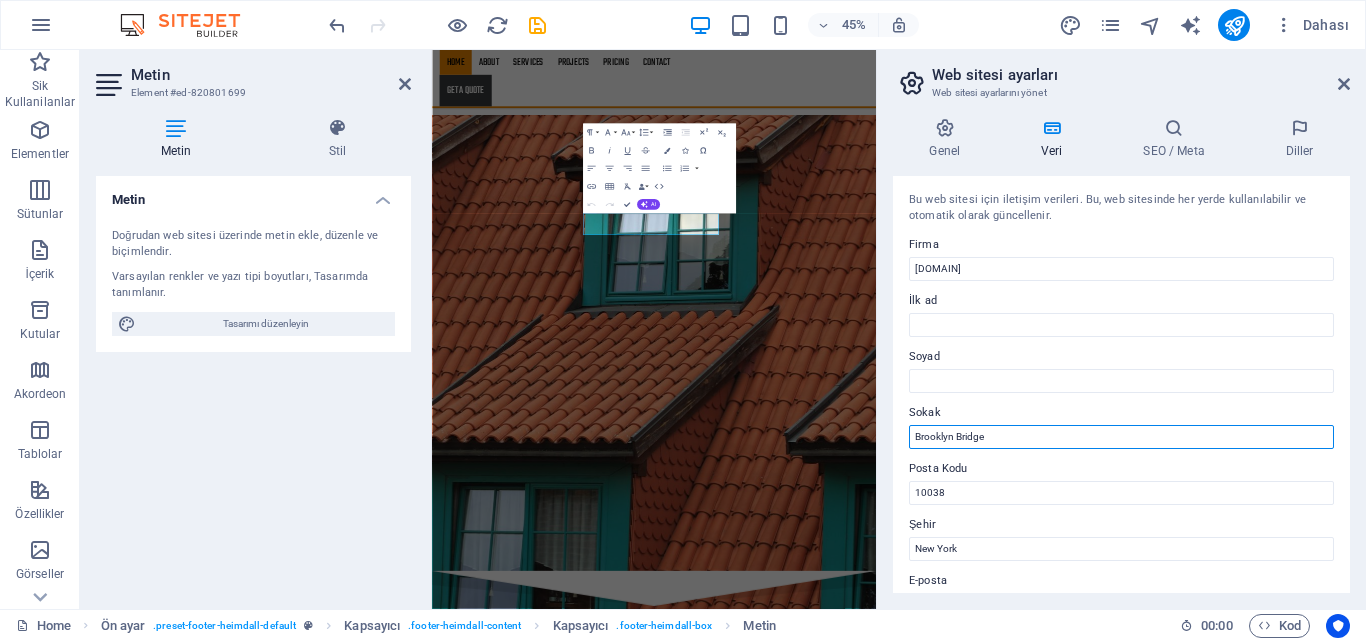 click on "Brooklyn Bridge" at bounding box center (1121, 437) 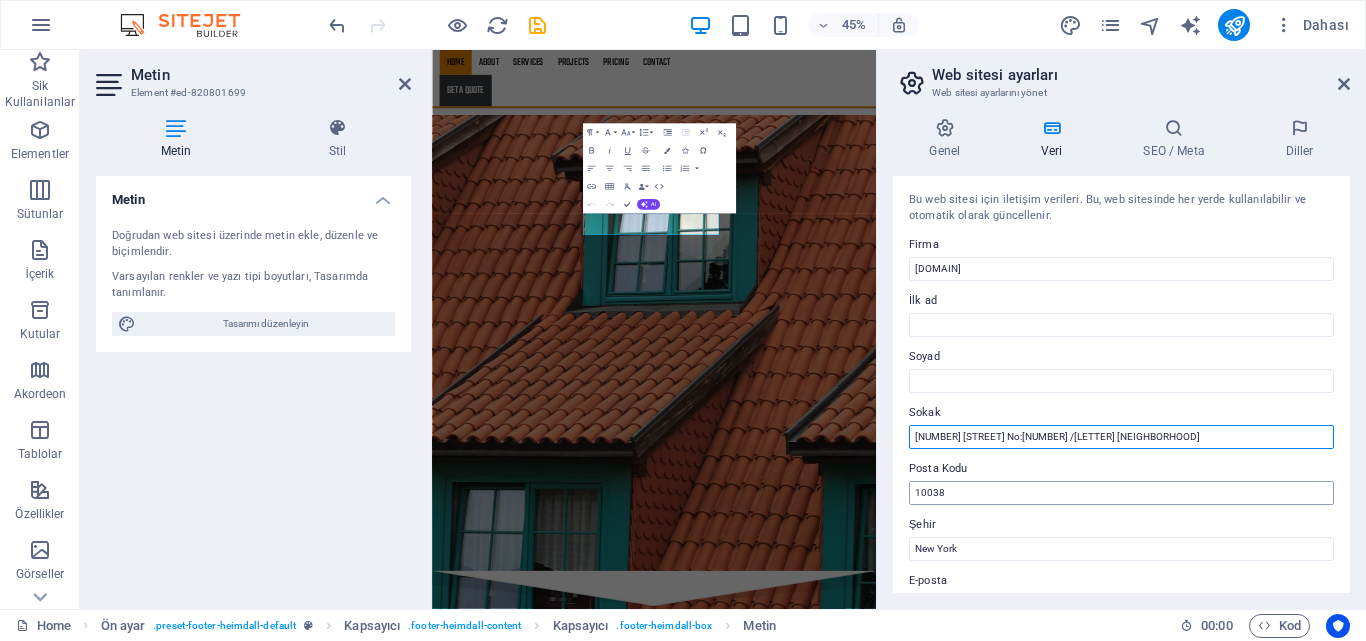 type on "[NUMBER] [STREET] No:[NUMBER] /[LETTER] [NEIGHBORHOOD]" 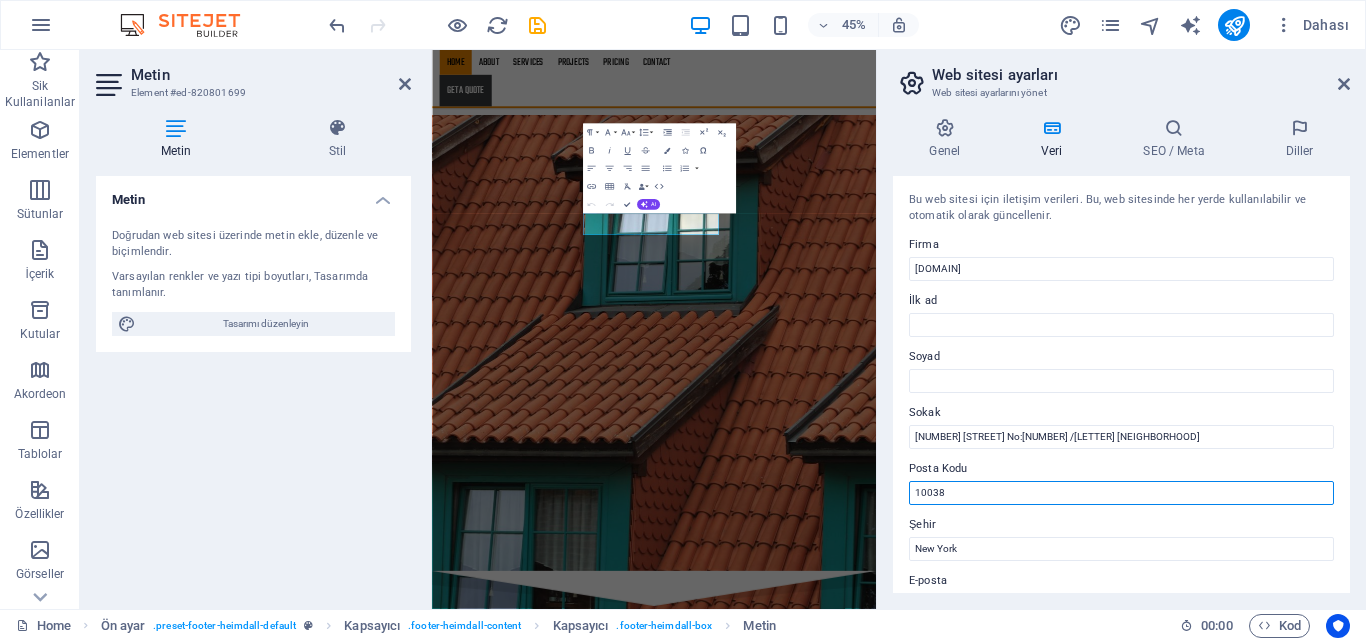 click on "10038" at bounding box center (1121, 493) 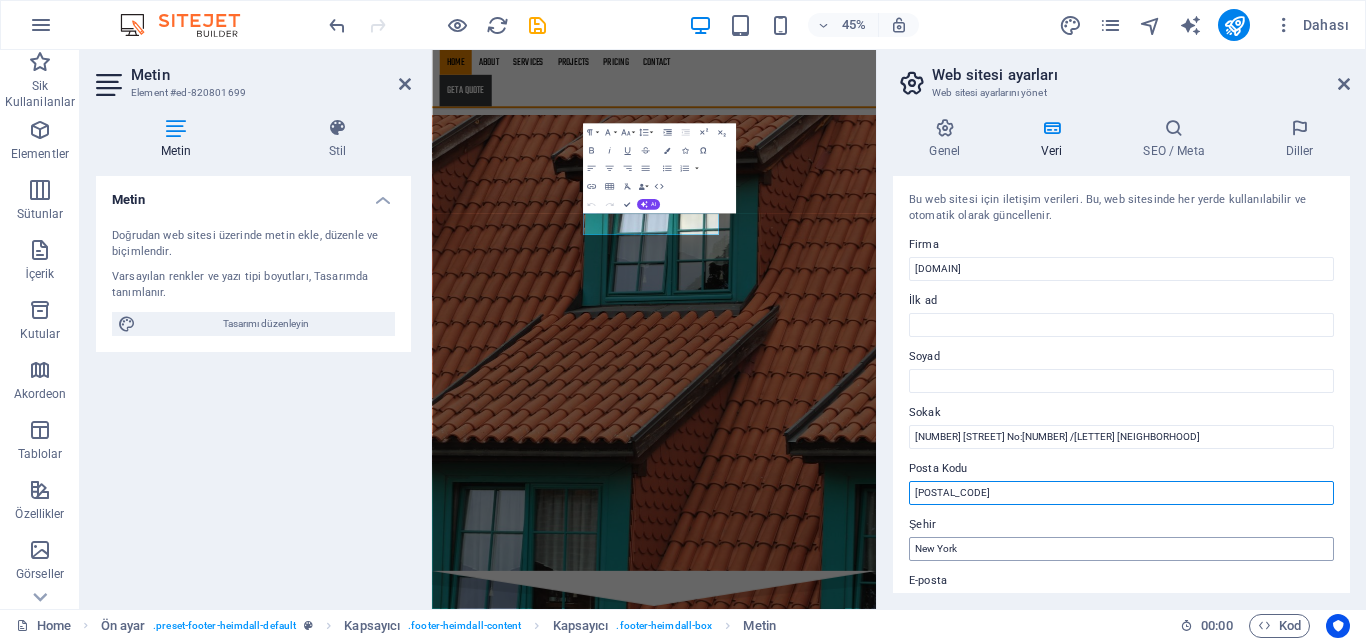type on "[POSTAL_CODE]" 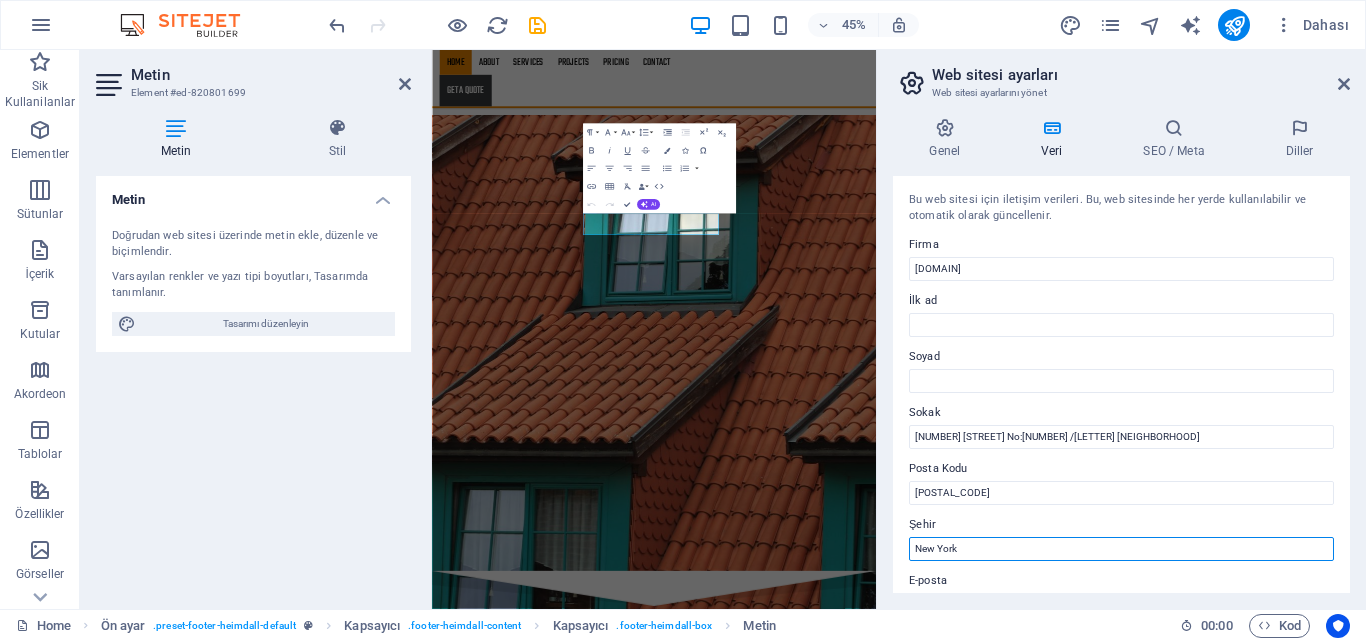 click on "New York" at bounding box center [1121, 549] 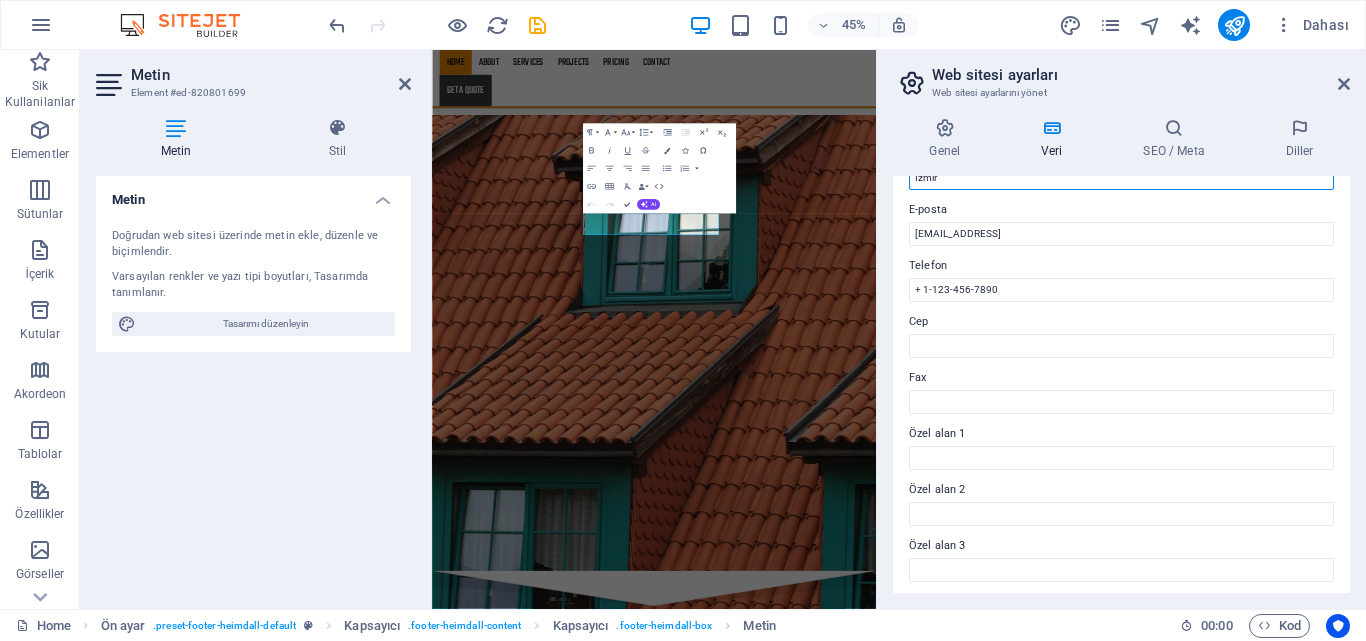 scroll, scrollTop: 400, scrollLeft: 0, axis: vertical 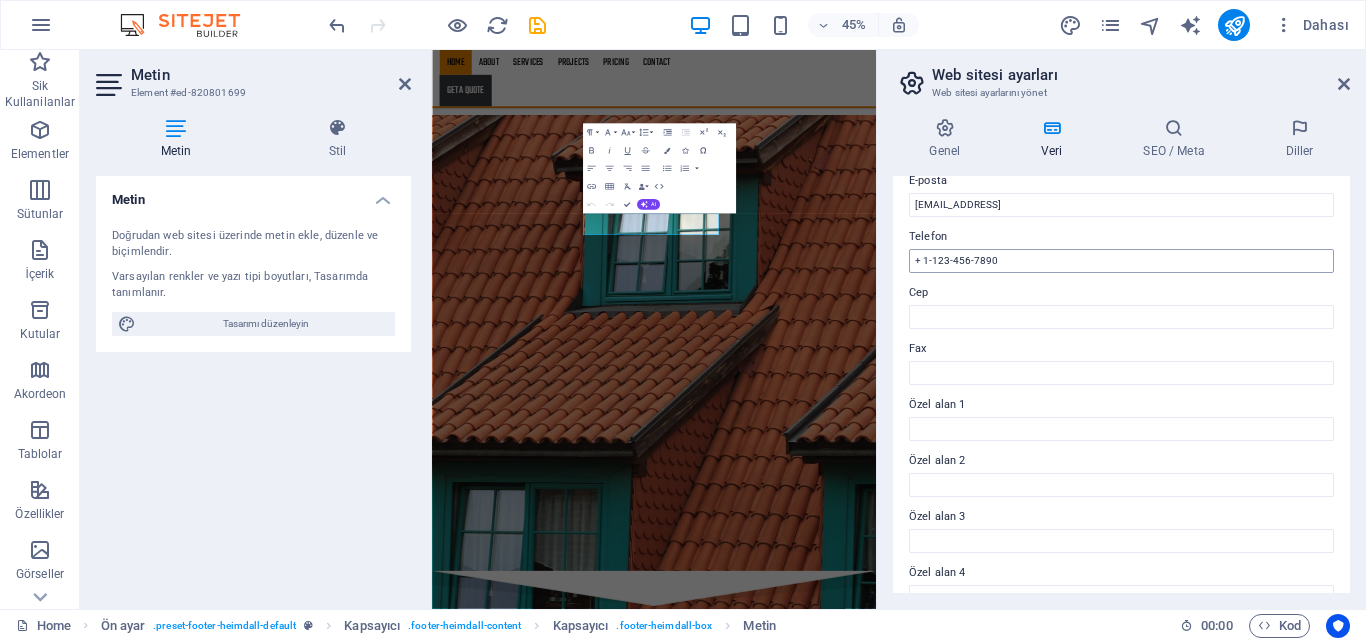 type on "İzmir" 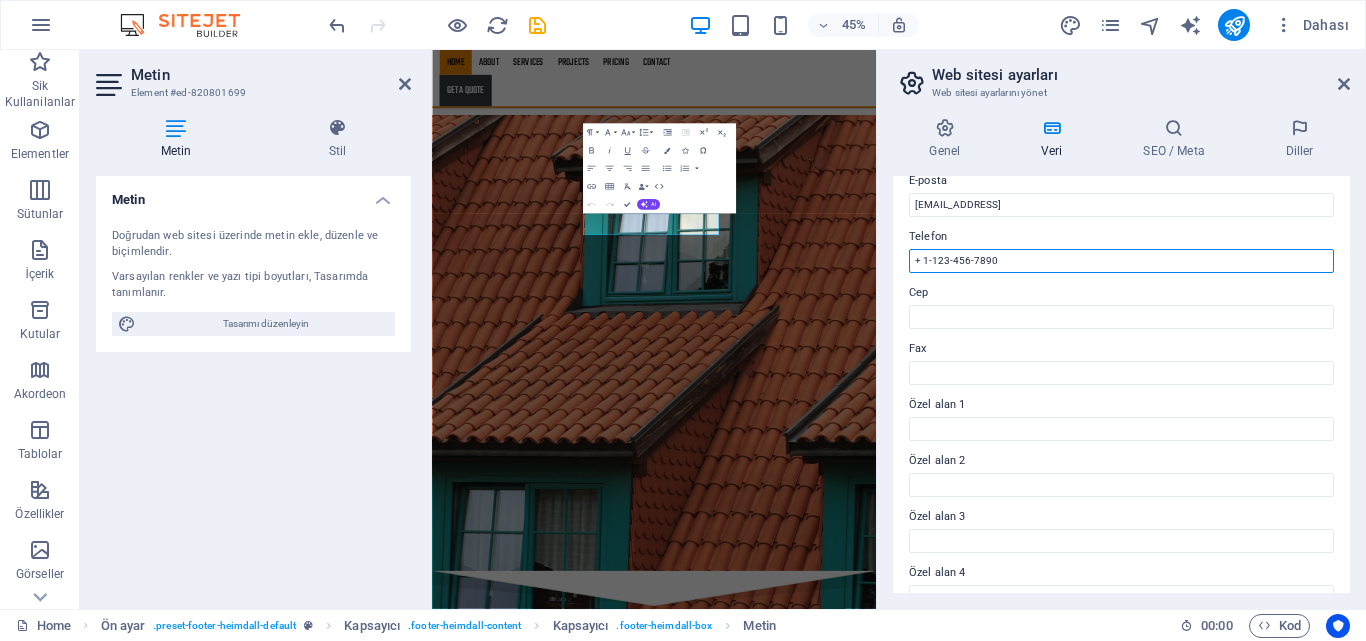 click on "+ 1-123-456-7890" at bounding box center [1121, 261] 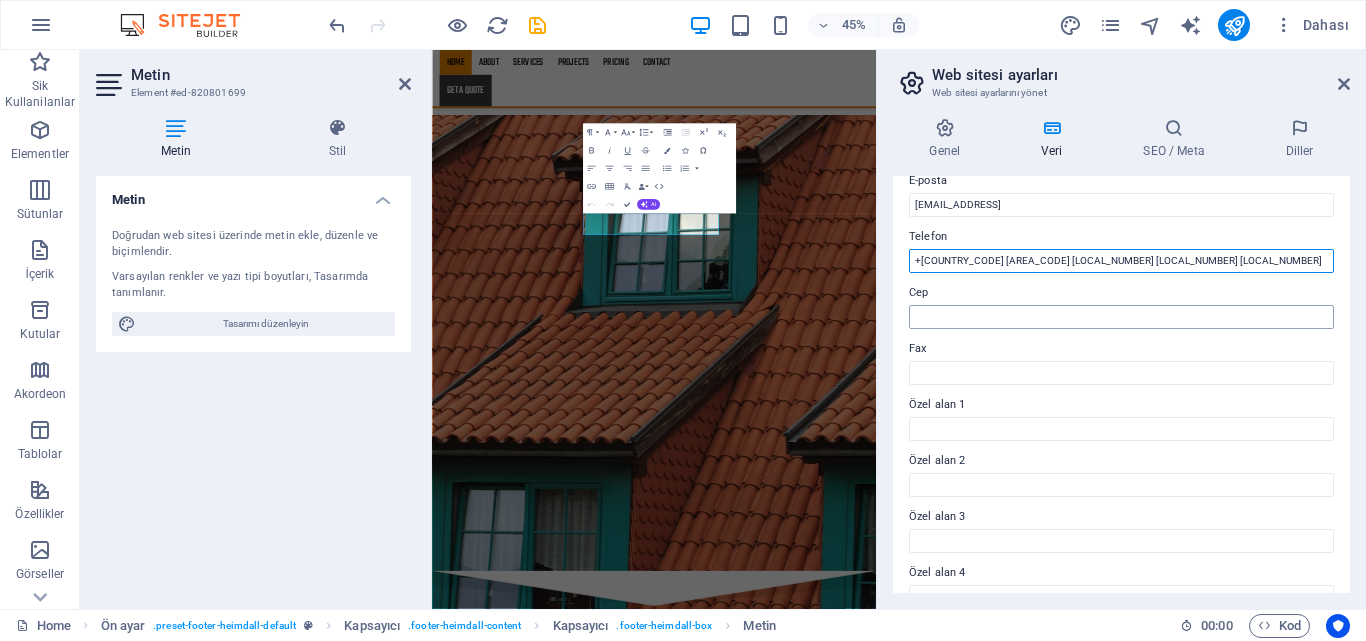 type on "+[COUNTRY_CODE] [AREA_CODE] [LOCAL_NUMBER] [LOCAL_NUMBER] [LOCAL_NUMBER]" 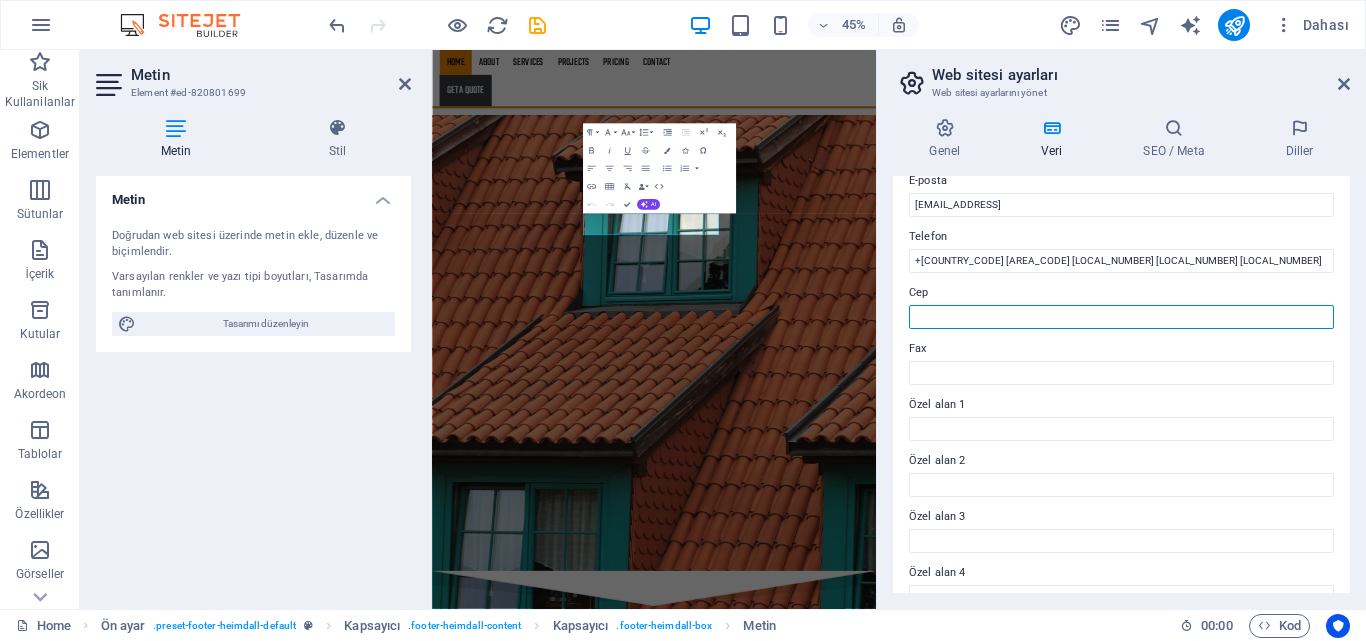 click on "Cep" at bounding box center [1121, 317] 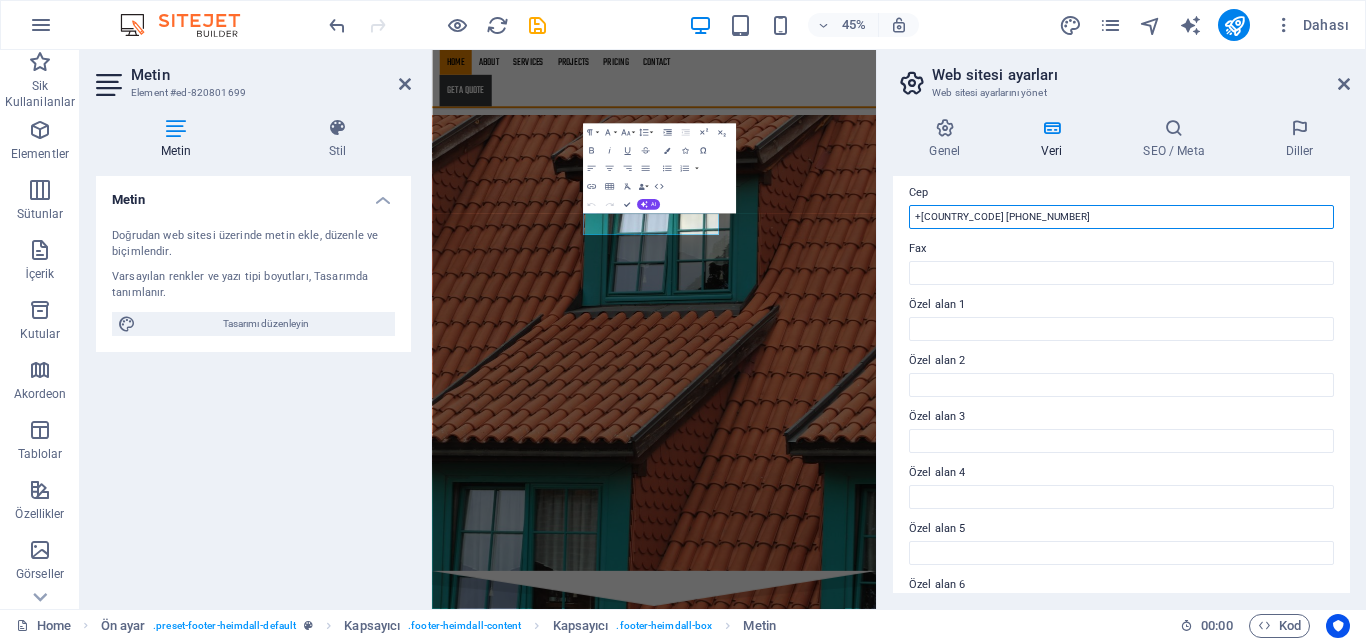 scroll, scrollTop: 544, scrollLeft: 0, axis: vertical 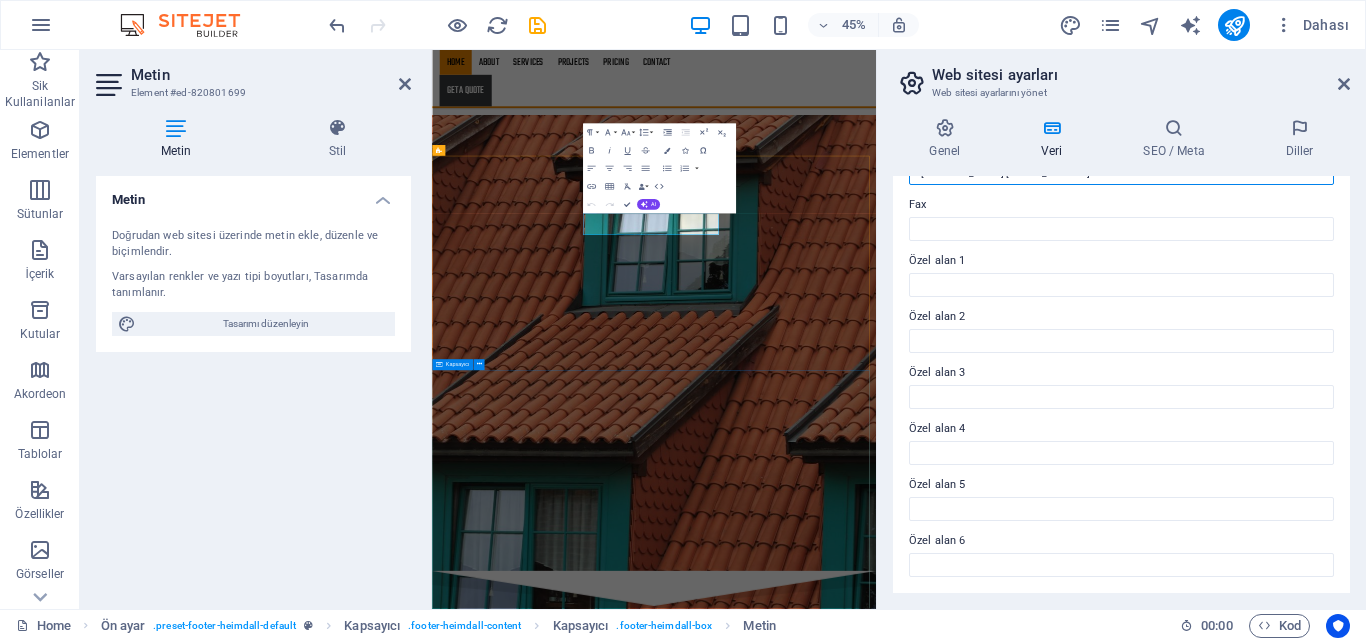 type on "+[COUNTRY_CODE] [PHONE_NUMBER]" 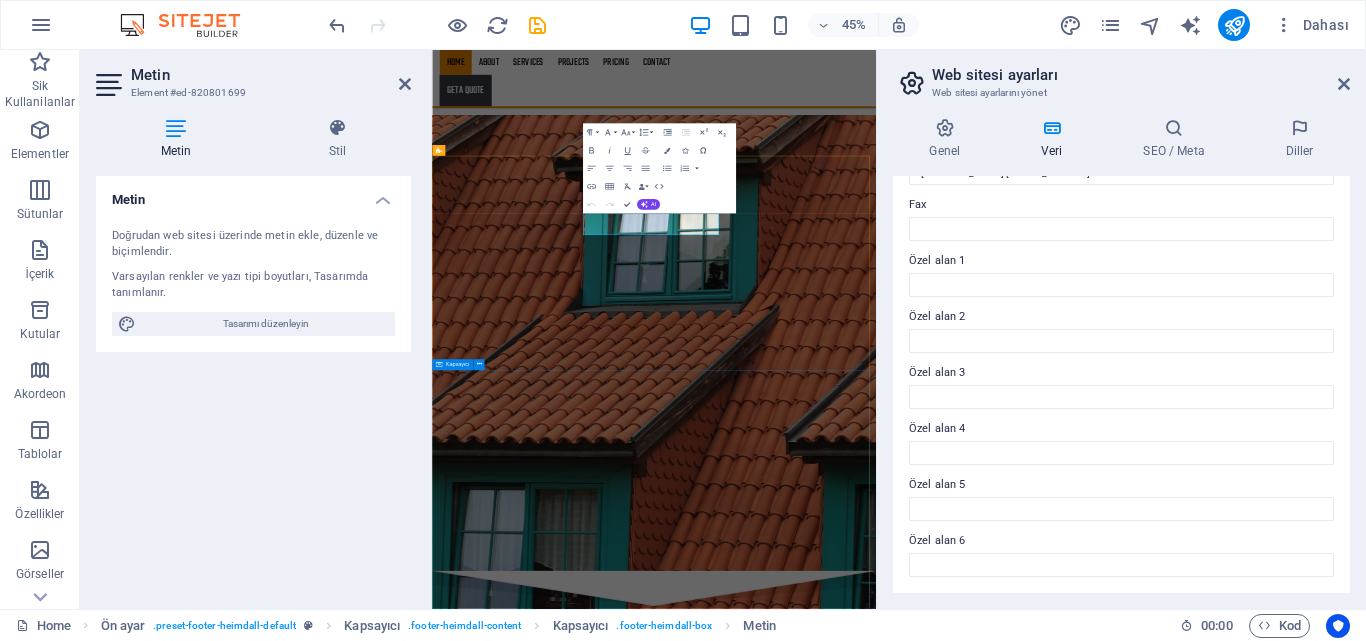 click on "Lorem ipsum dolor sit amet, consetetur sadipscing elitr, sed diam nonumy eirmod tempor invidunt ut labore et dolore magna aliquyam erat, sed diam voluptua. At vero eos et accusam et justo duo dolores et ea rebum. Working time Monday 9 AM - 7 PM Tuesday 9 AM - 7 PM Wednesday 9 AM - 7 PM Thursday 9 AM - 7 PM Friday 9 AM - 7 PM Saturday 9 AM - 7 PM Sunday 9 AM - 7 PM Get in touch I have read and understand the privacy policy. Okunaksız mı? Yeni yükle Send" at bounding box center (925, 10659) 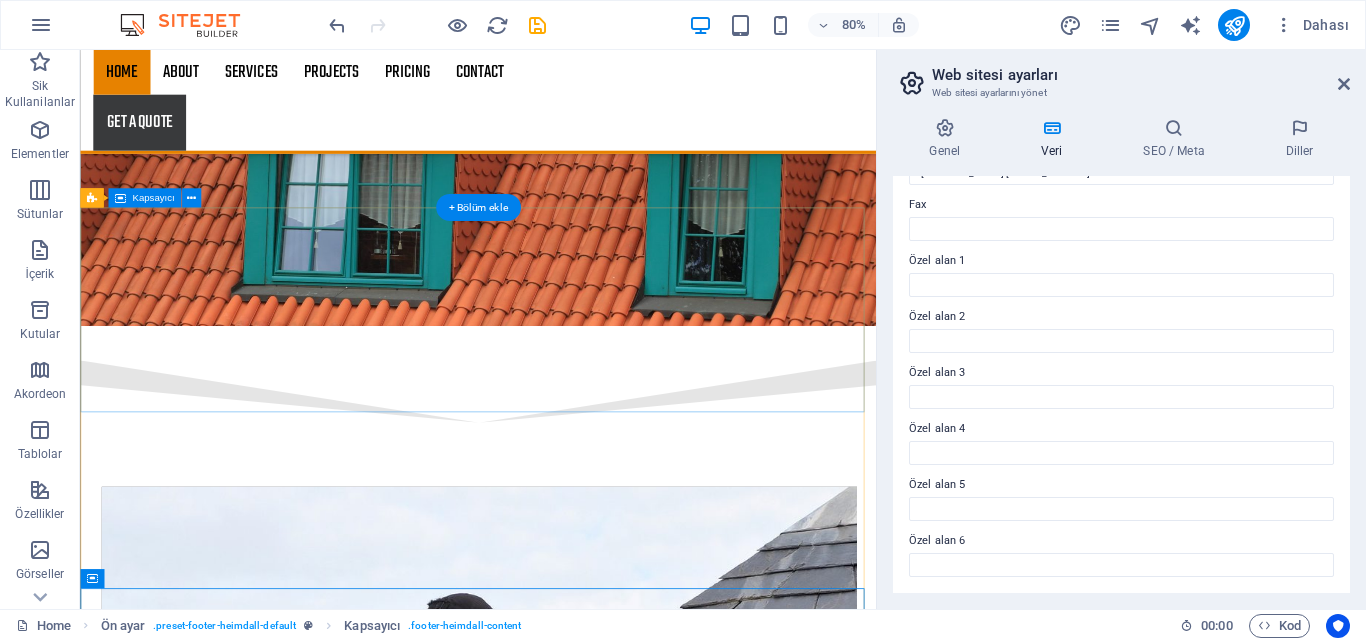 scroll, scrollTop: 2927, scrollLeft: 0, axis: vertical 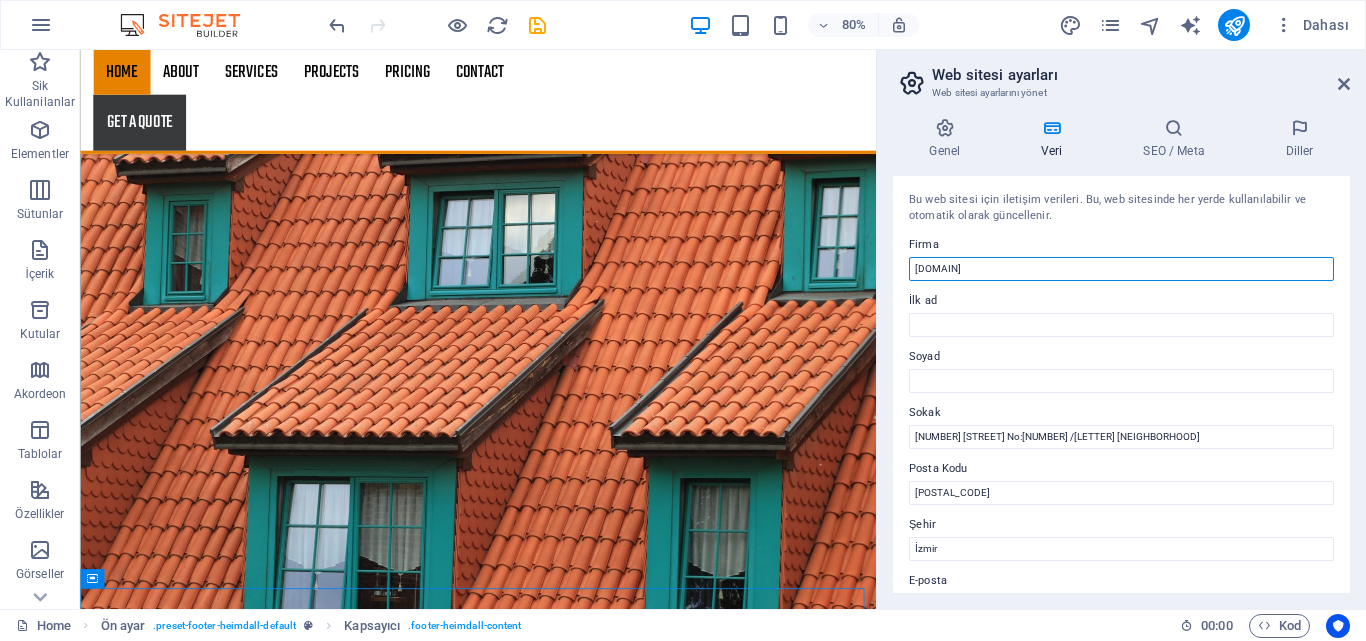 click on "[DOMAIN]" at bounding box center (1121, 269) 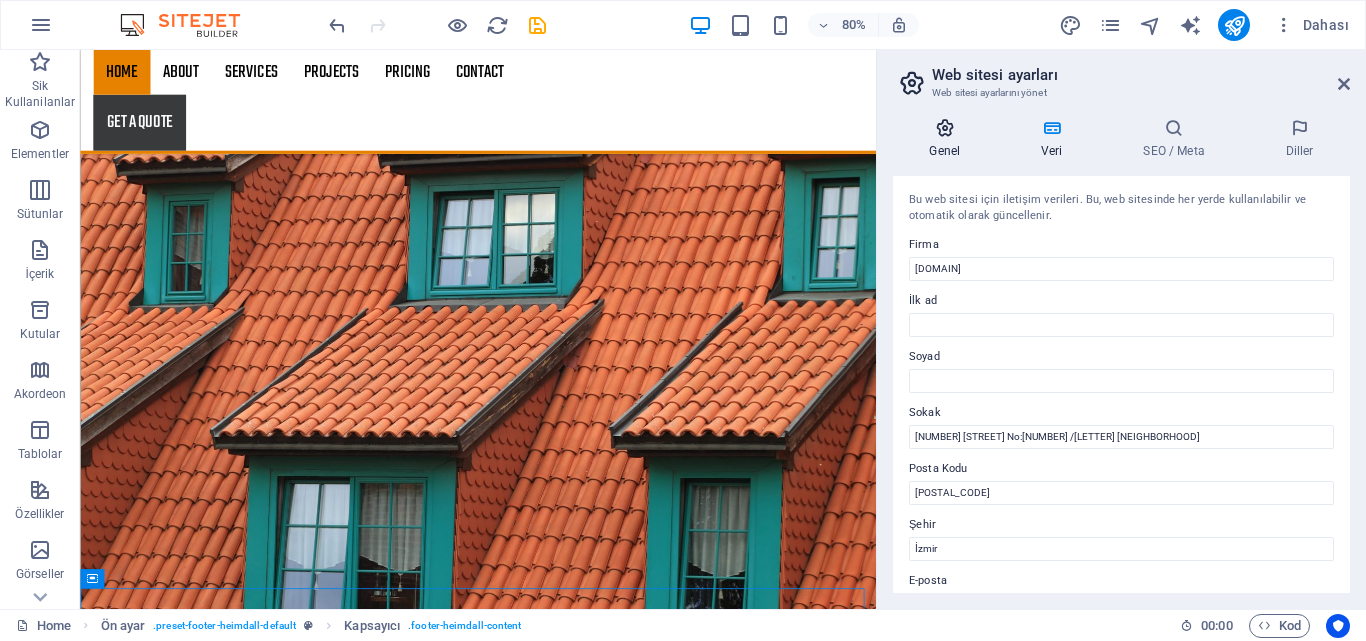 click on "Genel" at bounding box center [949, 139] 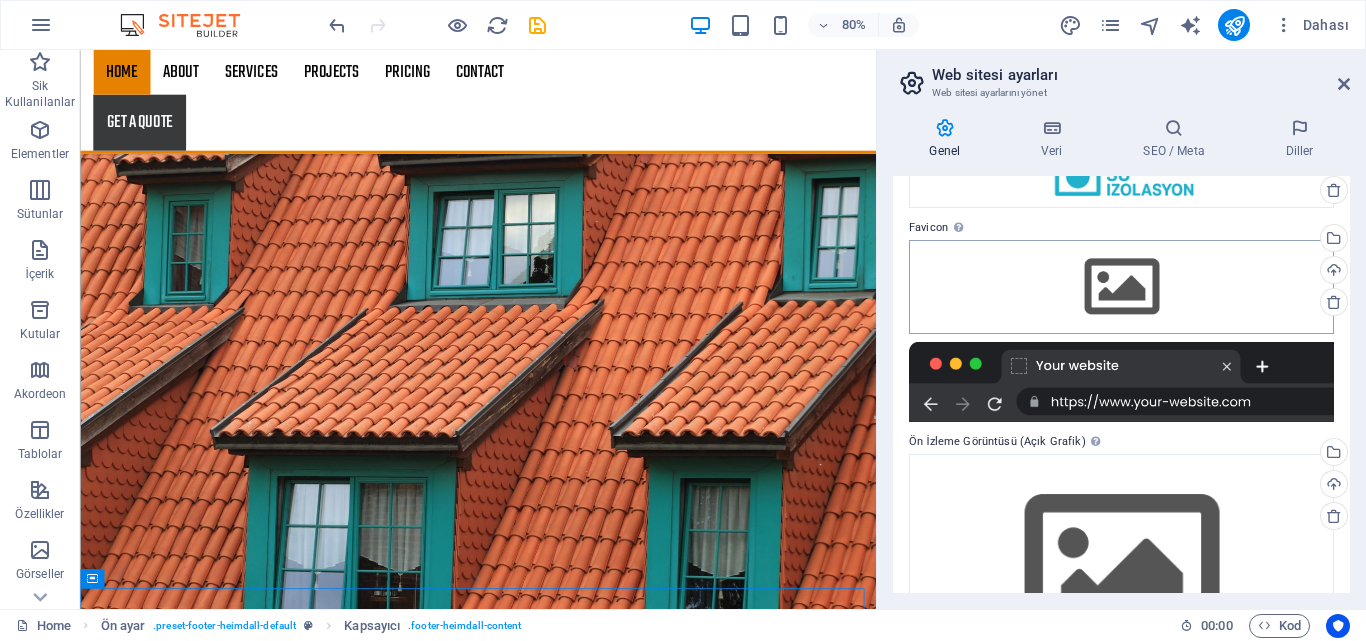 scroll, scrollTop: 250, scrollLeft: 0, axis: vertical 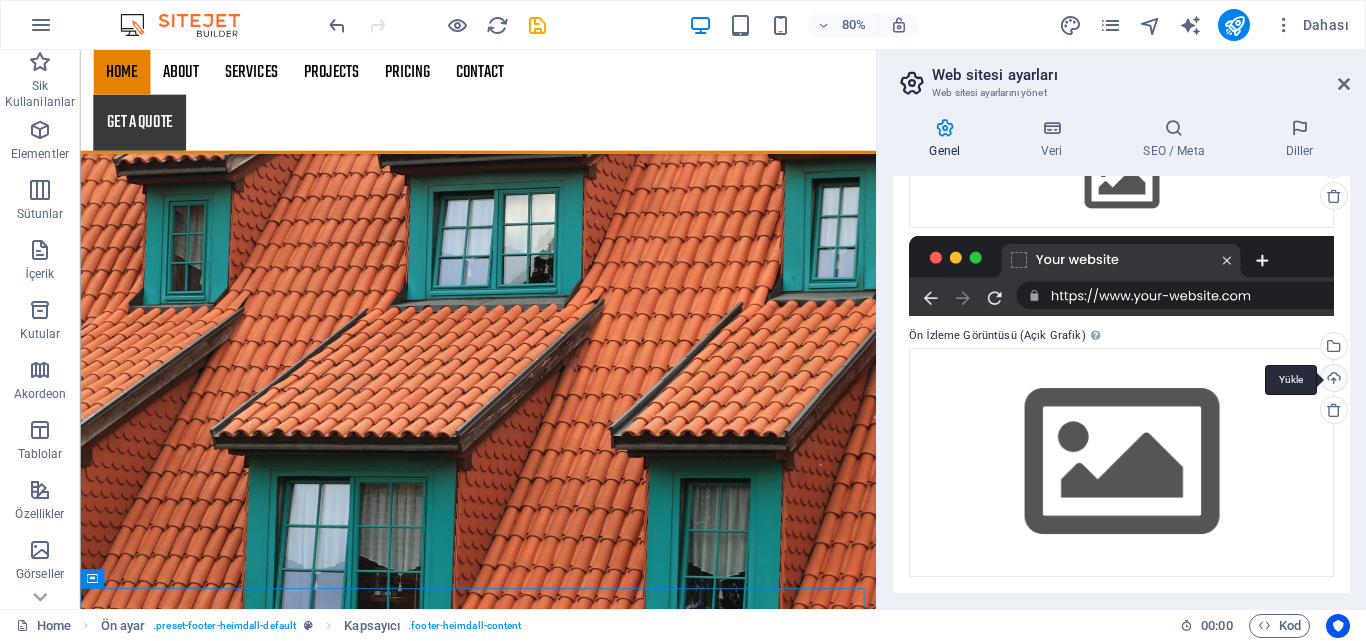 click on "Yükle" at bounding box center (1332, 380) 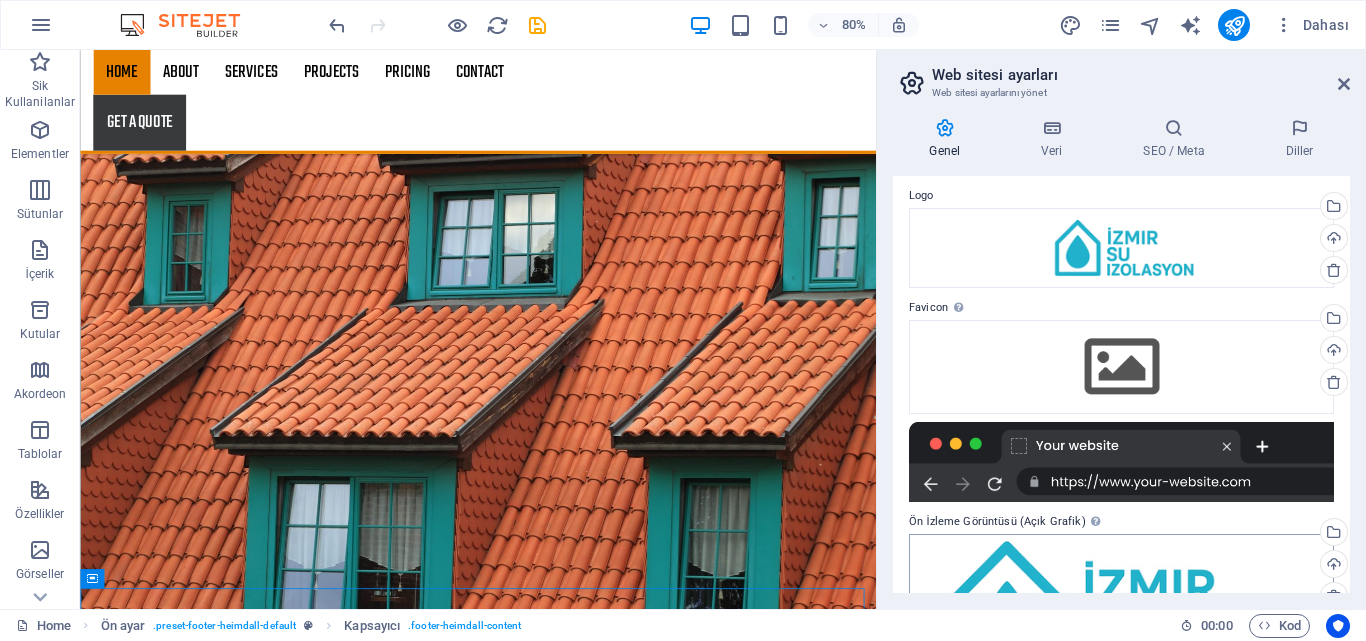 scroll, scrollTop: 0, scrollLeft: 0, axis: both 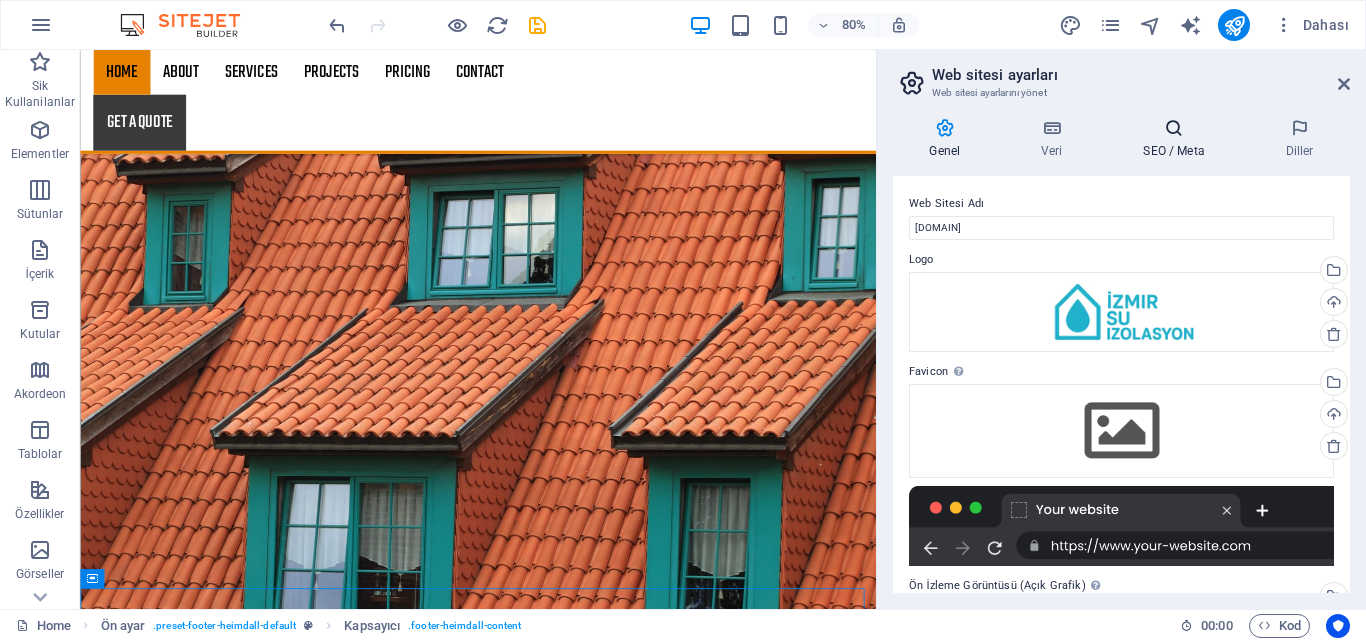 click at bounding box center (1174, 128) 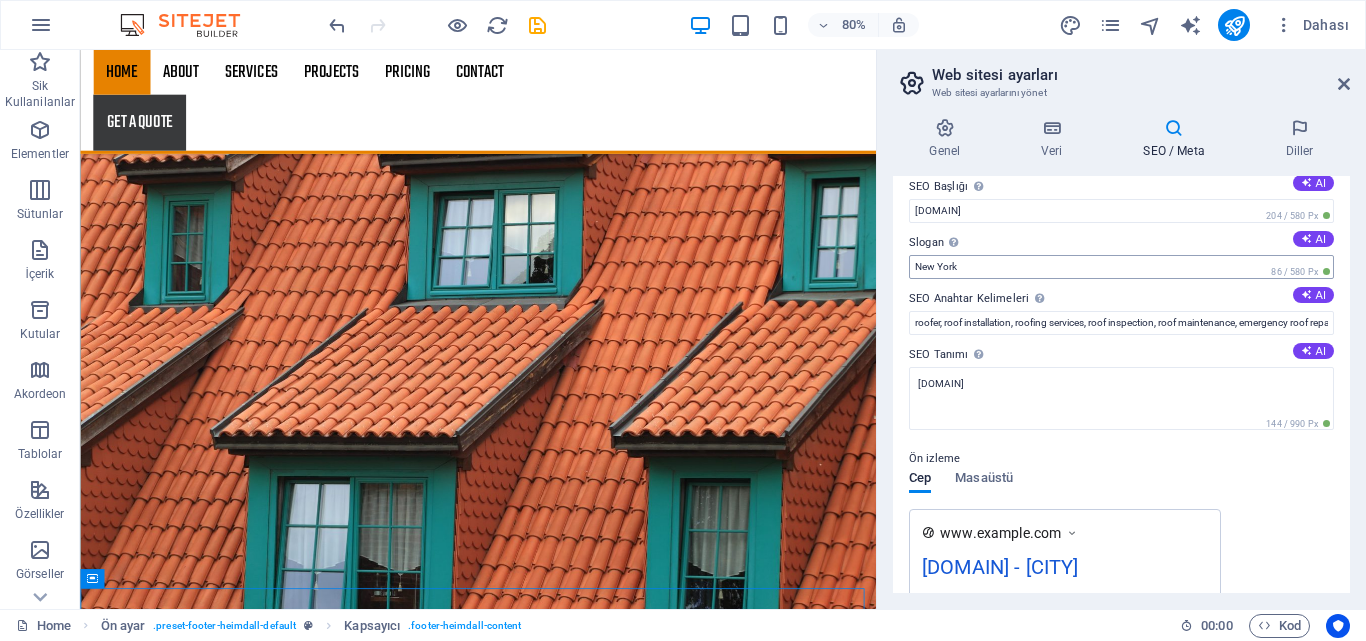 scroll, scrollTop: 0, scrollLeft: 0, axis: both 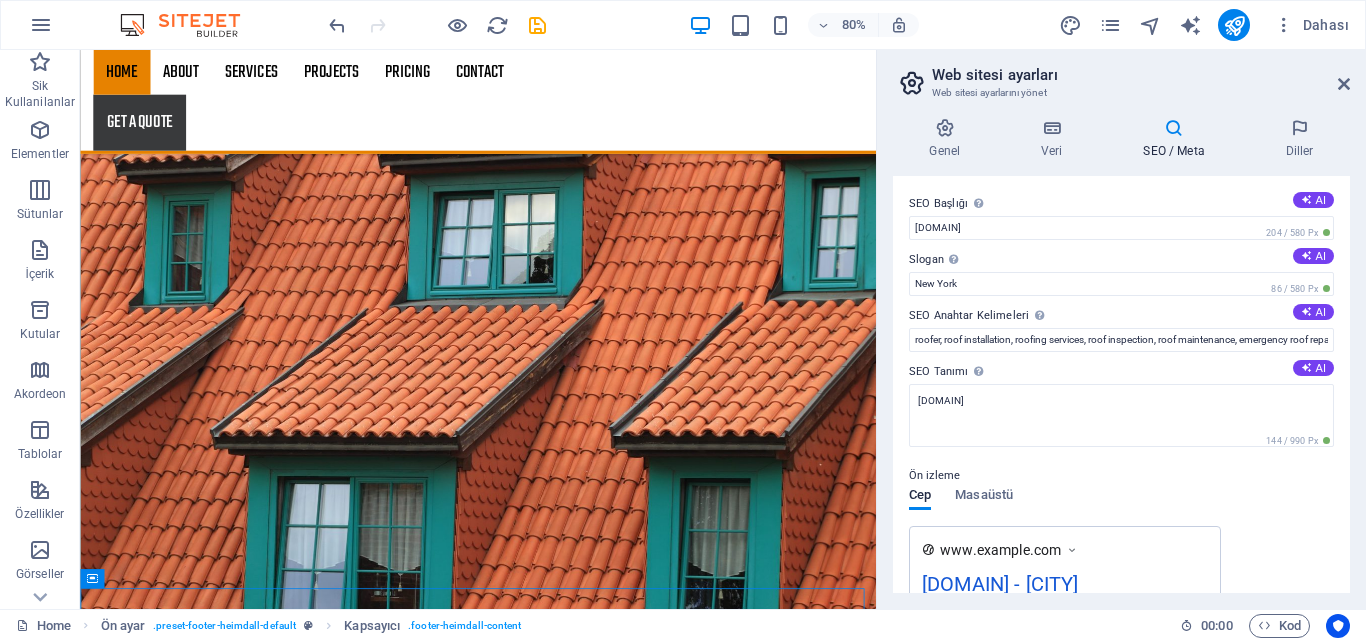 drag, startPoint x: 901, startPoint y: 193, endPoint x: 1050, endPoint y: 364, distance: 226.80829 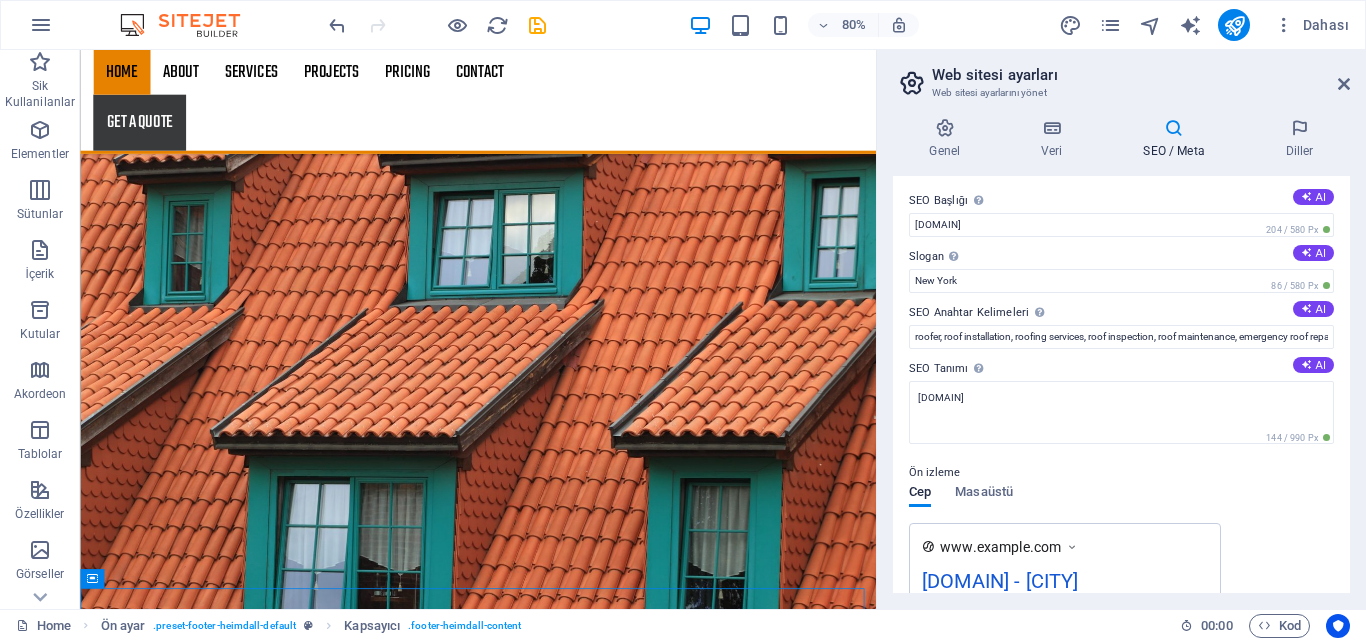 scroll, scrollTop: 0, scrollLeft: 0, axis: both 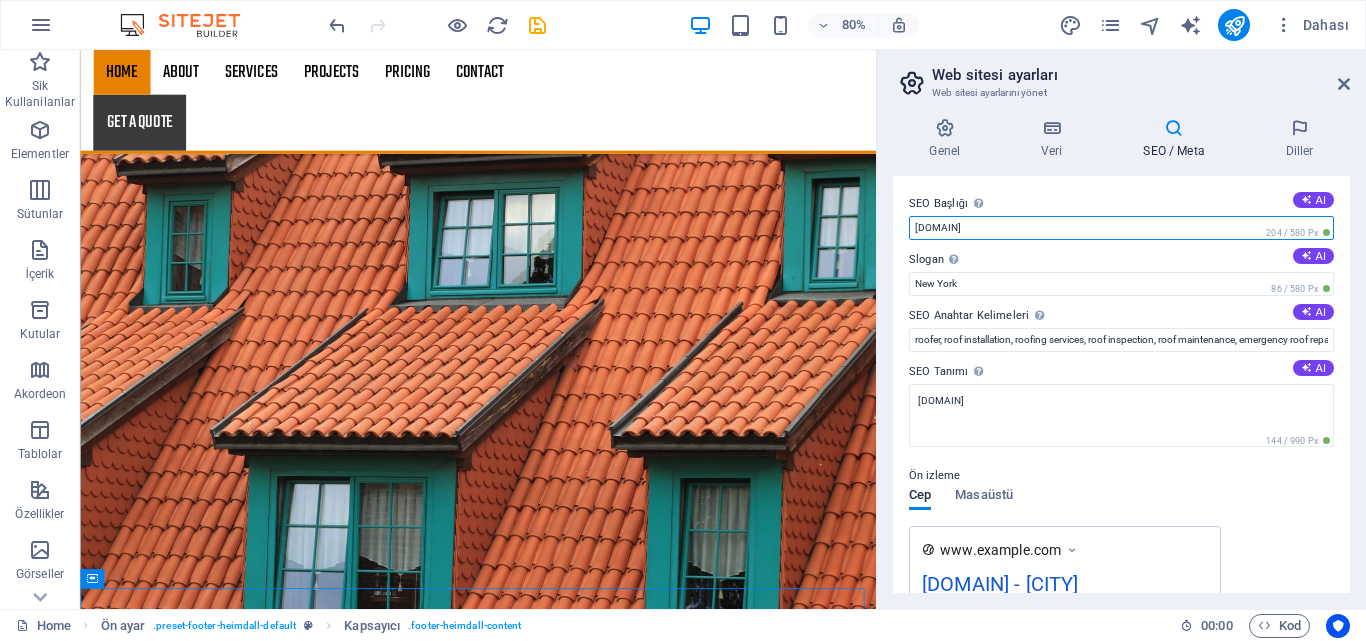 click on "[DOMAIN]" at bounding box center (1121, 228) 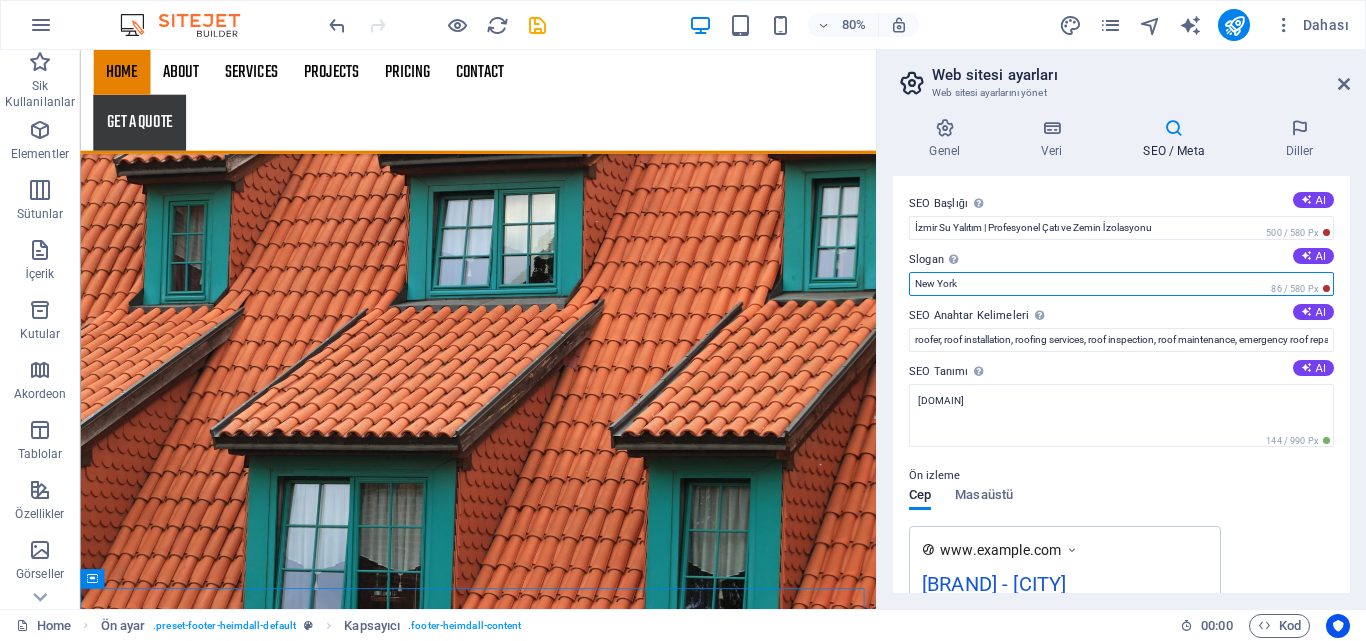 click on "New York" at bounding box center [1121, 284] 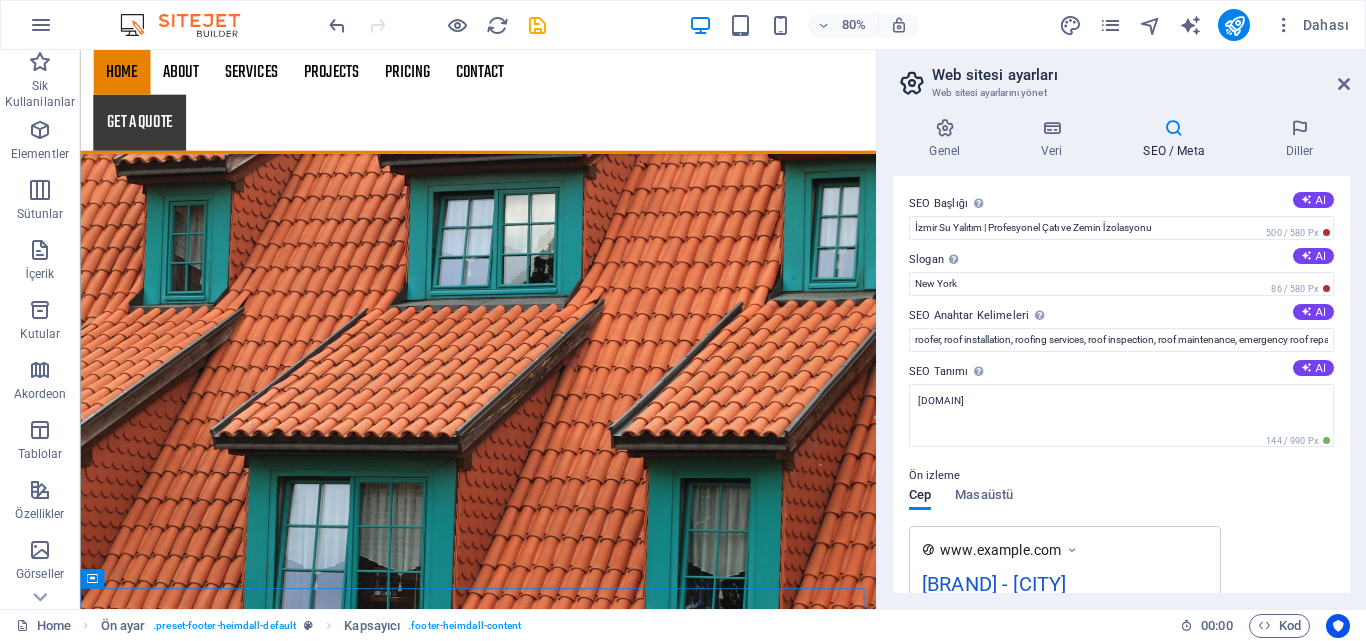 click on "SEO Title Web site title - make it stand out in search engine results. AI [BRAND] [DIMENSION] / [DIMENSION] Px Slogan Web site slogan. AI [CITY] [DIMENSION] / [DIMENSION] Px SEO Keywords List of comma-separated keywords representing your website. AI roofer, roof installation, roofing services, roof inspection, roof maintenance, emergency roof repair, roofing contractor, [DOMAIN], [CITY] SEO Description Describe your website's content - this is crucial for search engines and SEO! AI [DOMAIN] [DIMENSION] / [DIMENSION] Px Pre-view Mobile Desktop www.example.com [BRAND] - [CITY] [DOMAIN] Settings Noindex Instruct search engines to exclude this website from search results. Responsive Determine if your website should be responsive depending on the screen resolution. Meta tags Google Analytics ID" at bounding box center (1121, 384) 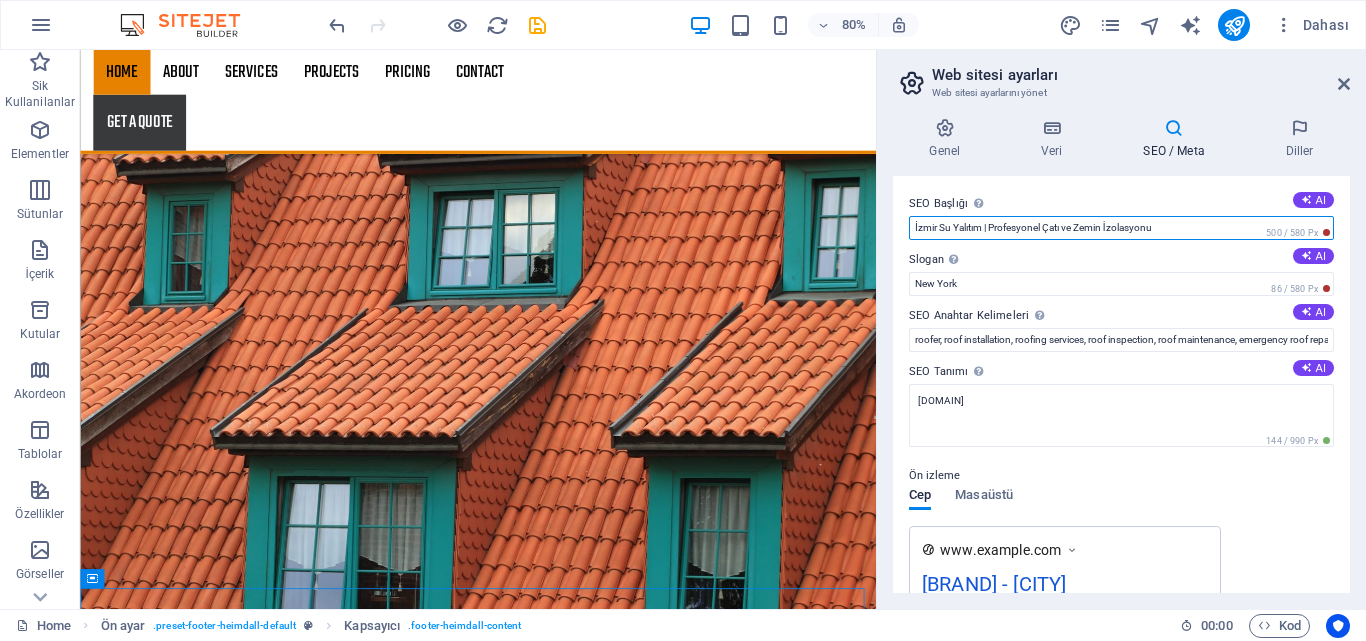 click on "İzmir Su Yalıtım | Profesyonel Çatı ve Zemin İzolasyonu" at bounding box center [1121, 228] 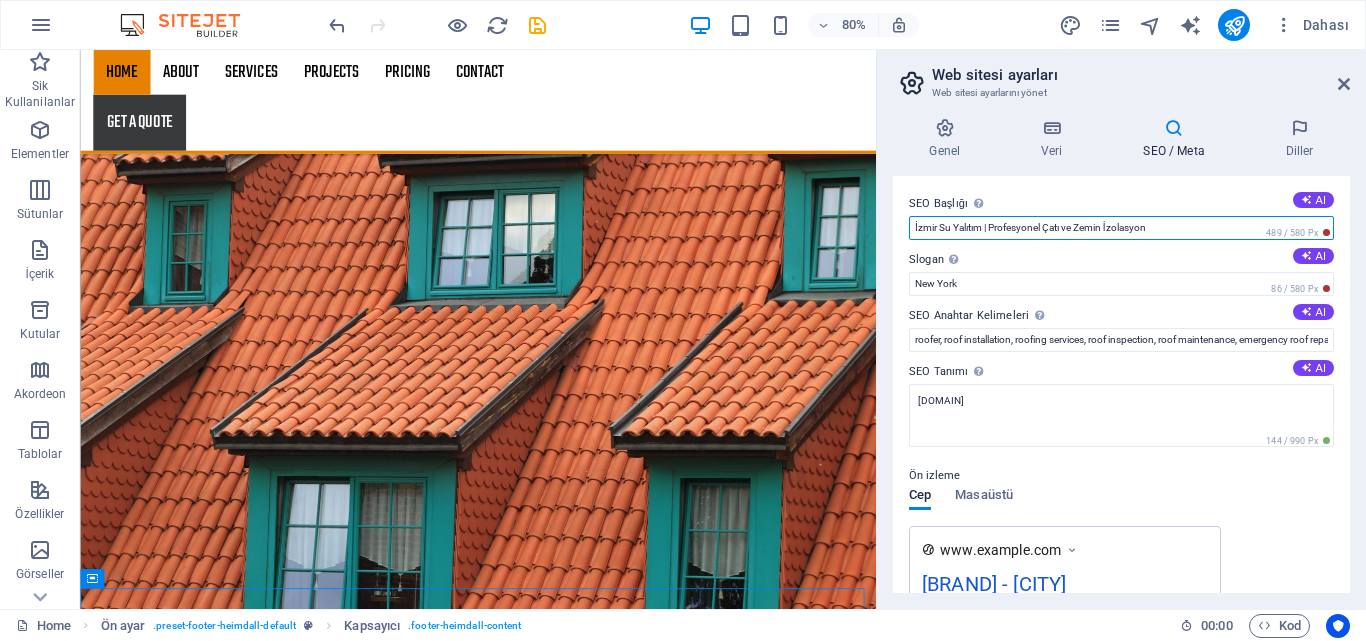type on "İzmir Su Yalıtım | Profesyonel Çatı ve Zemin İzolasyonu" 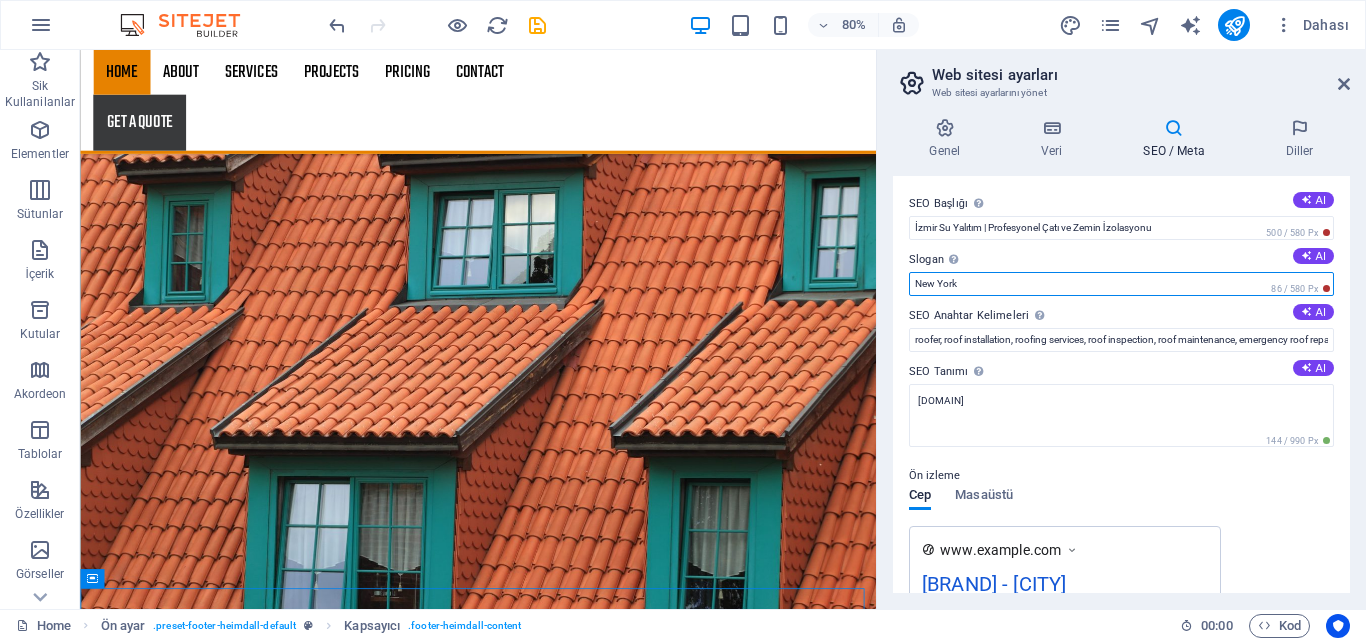 click on "New York" at bounding box center (1121, 284) 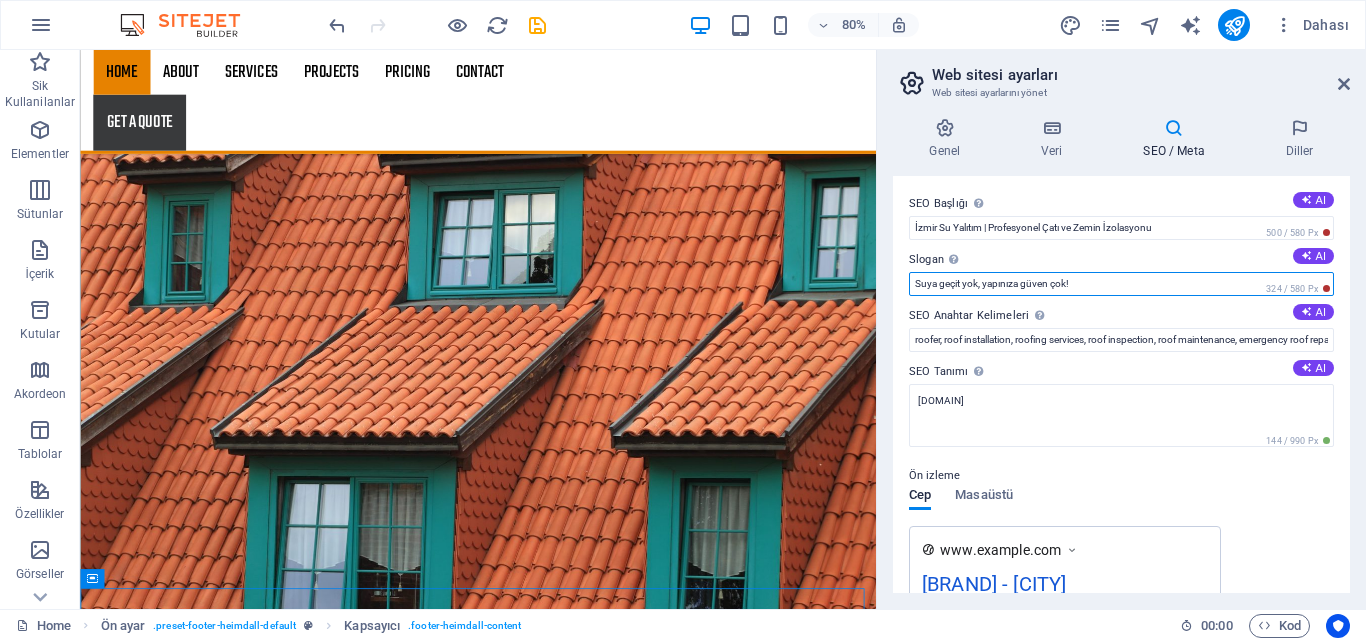 type on "Suya geçit yok, yapınıza güven çok!" 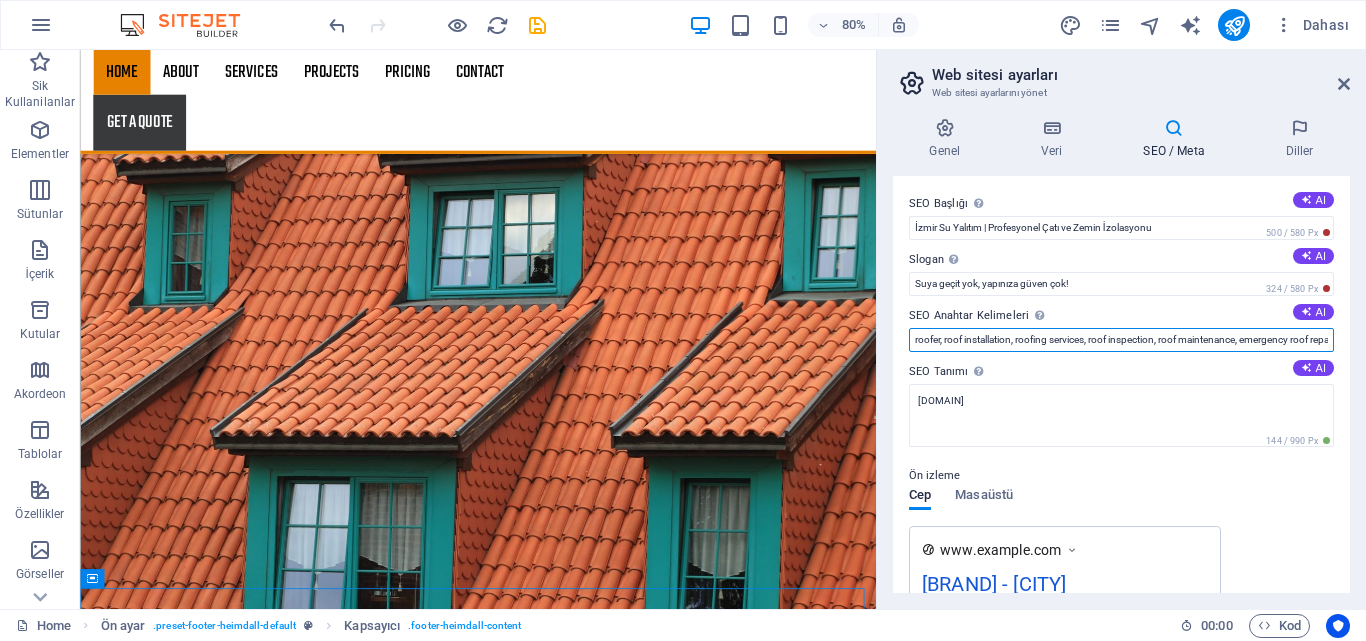 click on "roofer, roof installation, roofing services, roof inspection, roof maintenance, emergency roof repair, roofing contractor, [DOMAIN], [CITY]" at bounding box center [1121, 340] 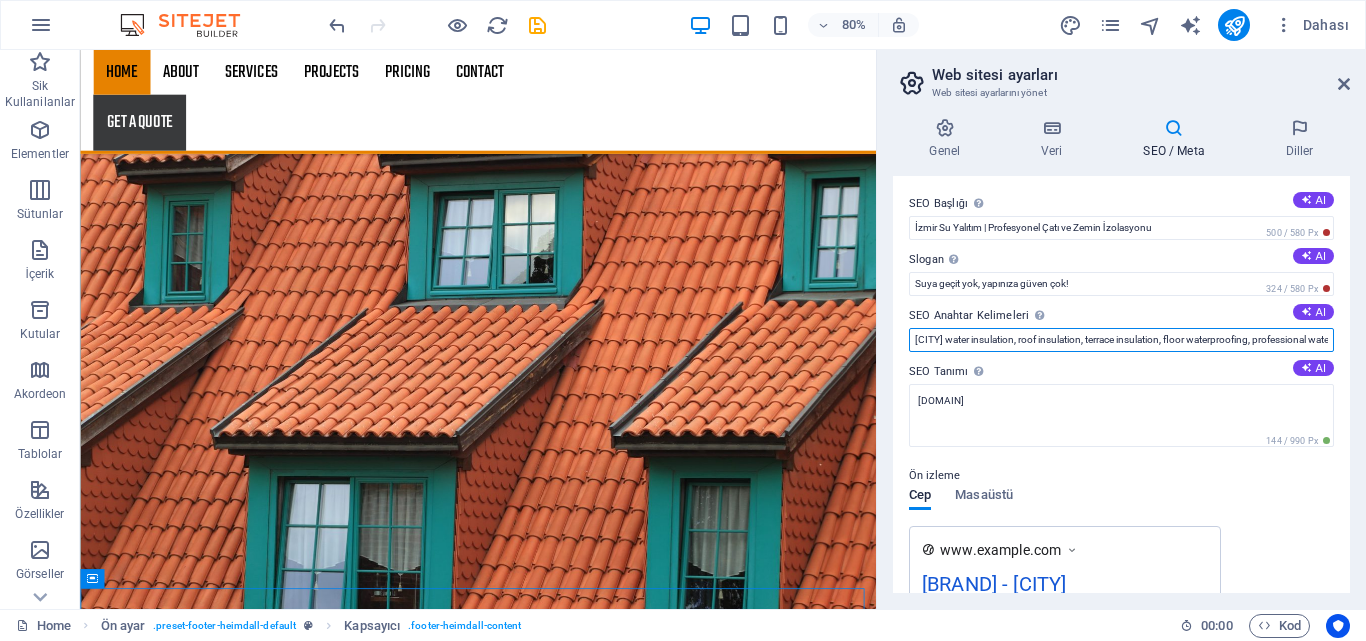scroll, scrollTop: 0, scrollLeft: 886, axis: horizontal 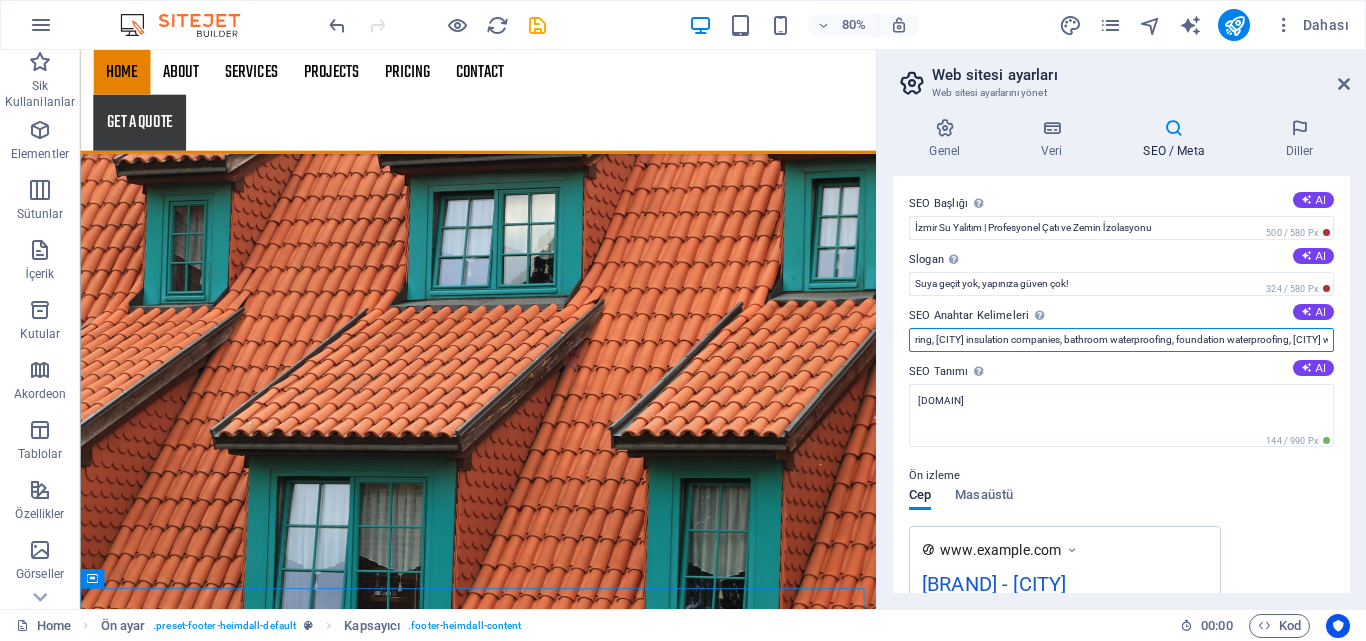 type on "[CITY] water insulation, roof insulation, terrace insulation, floor waterproofing, professional waterproofing company, insulation material, crack-free waterproofing, %300 elastic insulation, Egam Grup Engineering, [CITY] insulation companies, bathroom waterproofing, foundation waterproofing, [CITY] waterproof coating" 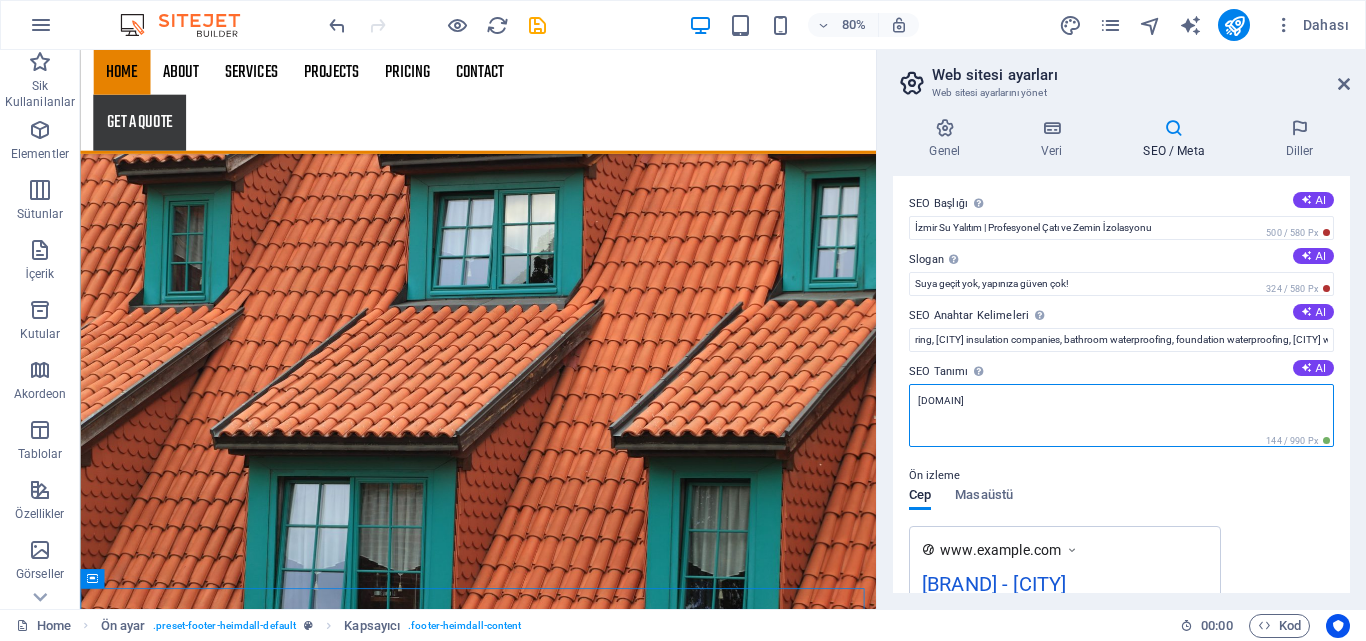 click on "[DOMAIN]" at bounding box center (1121, 415) 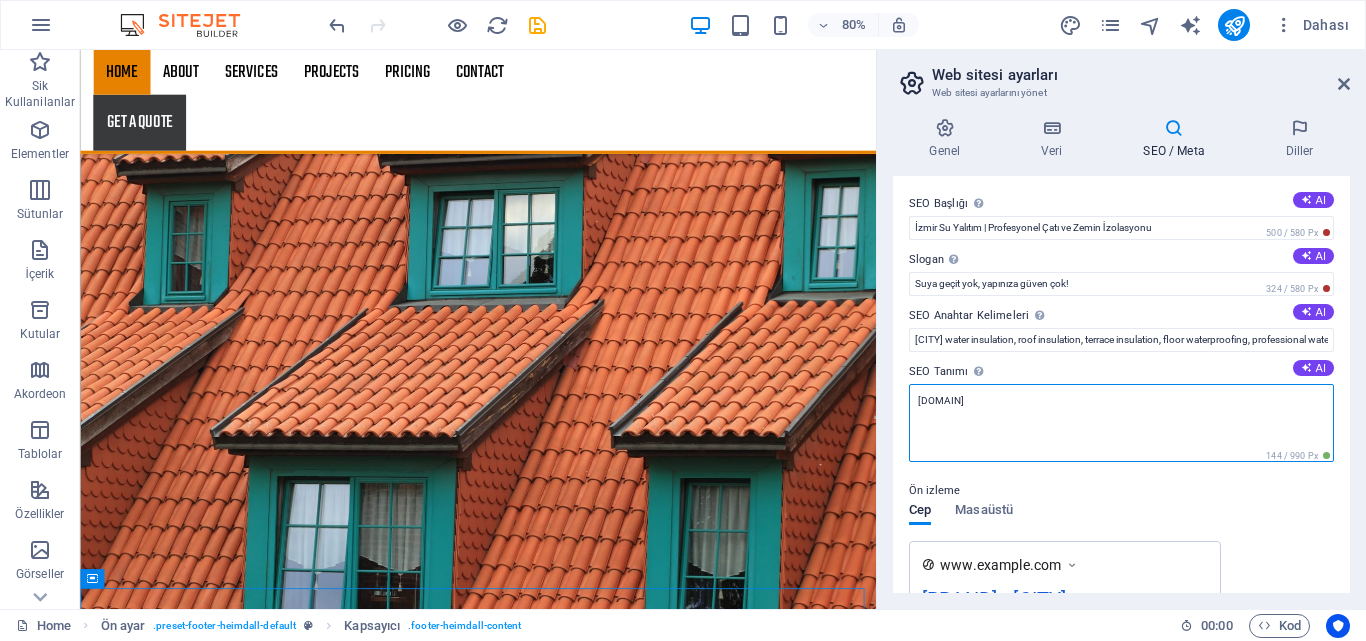 click on "[DOMAIN]" at bounding box center (1121, 423) 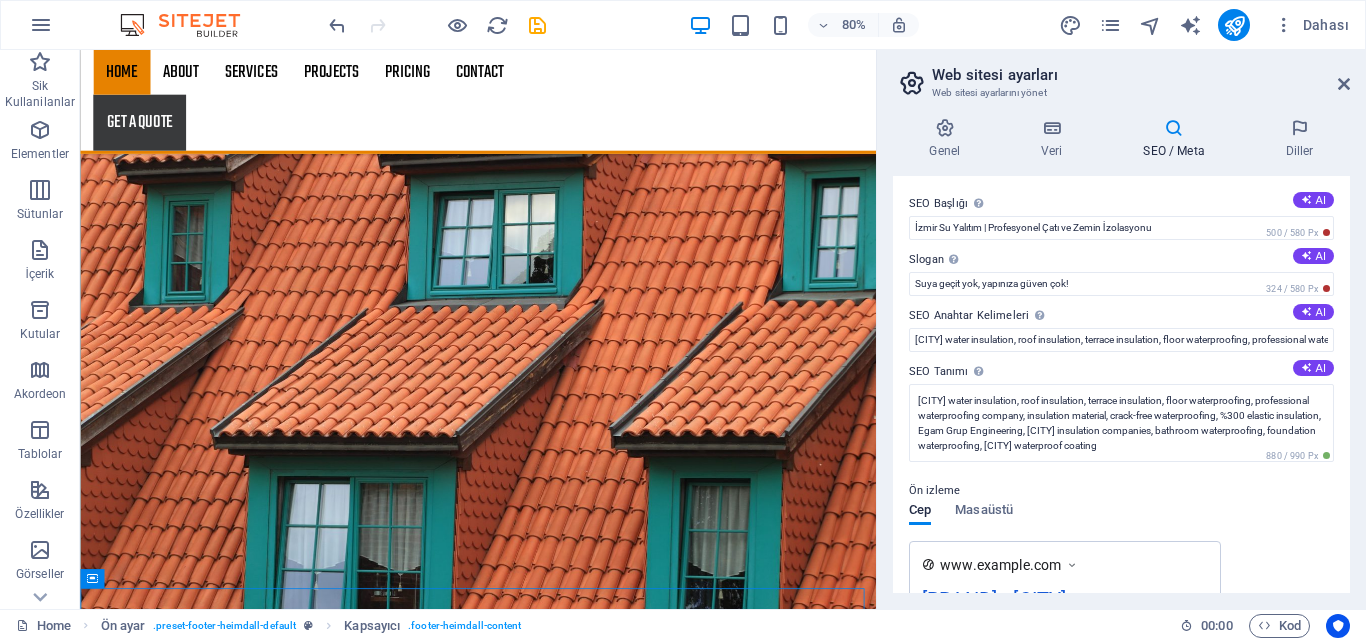 click on "Pre-view Mobile Desktop www.example.com [BRAND] - [CITY]. We offer %300 elastic, crack-free waterproofing solutions in [CITY]. From roof to floor, engineering assurance that prevents water passage" at bounding box center (1121, 629) 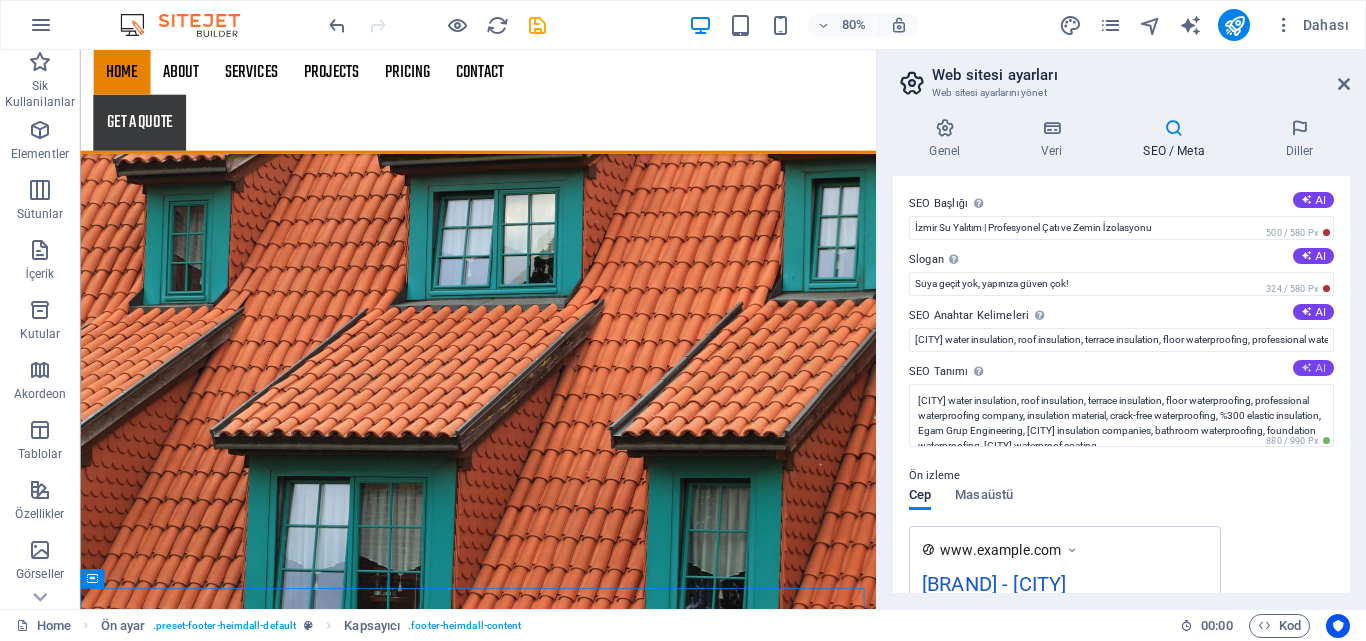click at bounding box center [1306, 367] 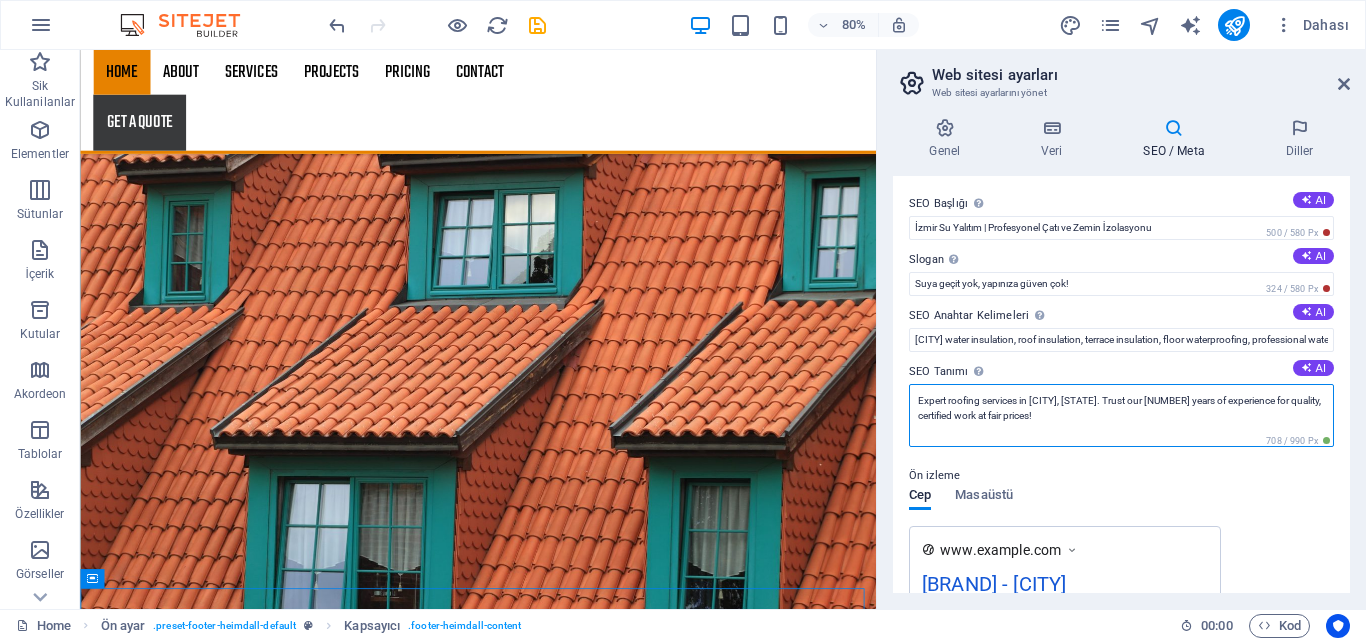 click on "Expert roofing services in [CITY], [STATE]. Trust our [NUMBER] years of experience for quality, certified work at fair prices!" at bounding box center [1121, 415] 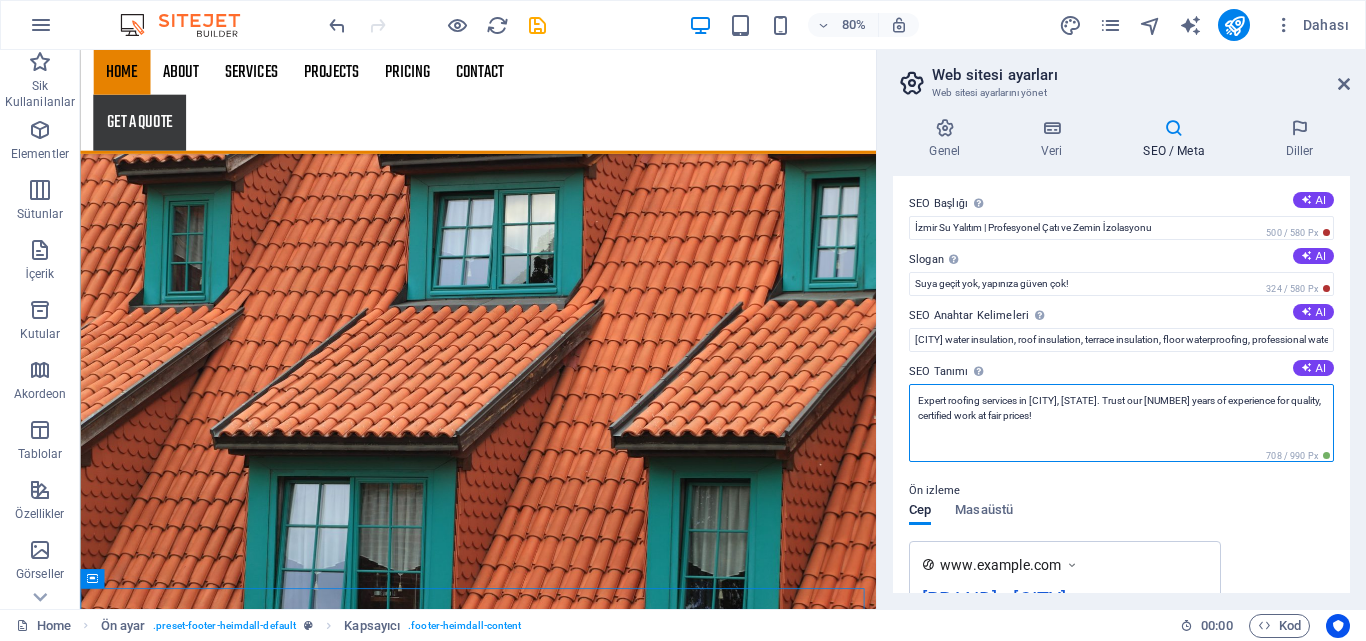 click on "Expert roofing services in [CITY], [STATE]. Trust our [NUMBER] years of experience for quality, certified work at fair prices!" at bounding box center (1121, 423) 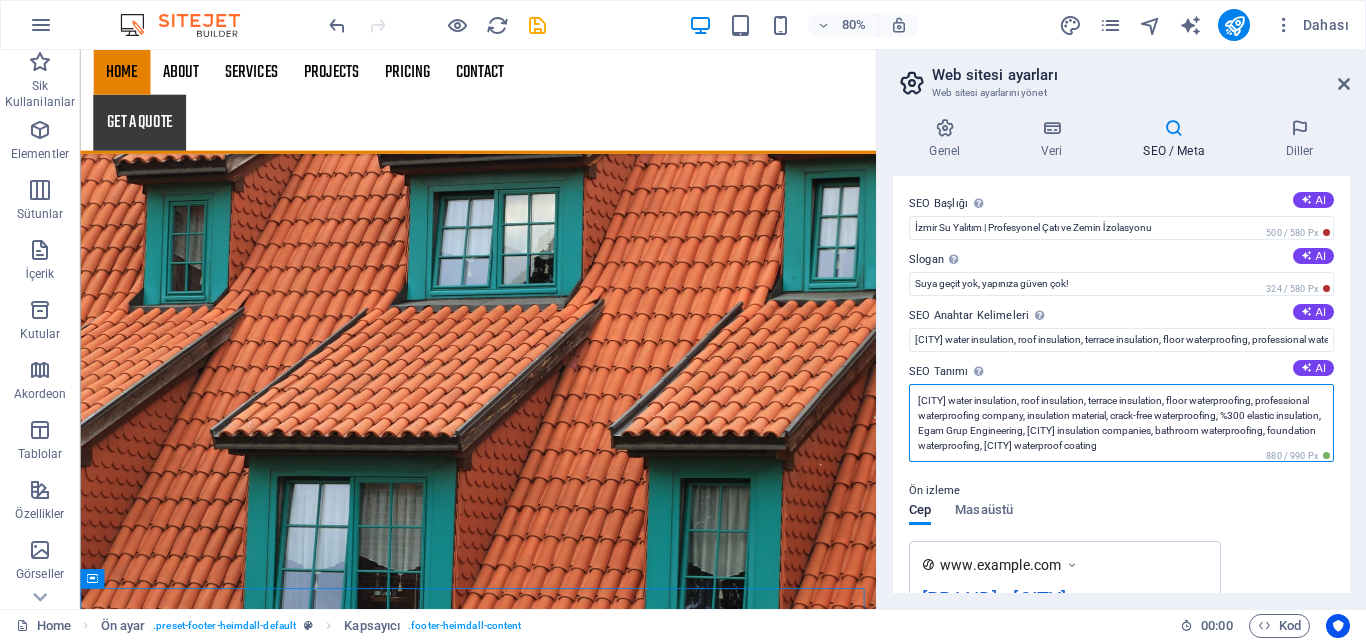 type on "[CITY] water insulation, roof insulation, terrace insulation, floor waterproofing, professional waterproofing company, insulation material, crack-free waterproofing, %300 elastic insulation, Egam Grup Engineering, [CITY] insulation companies, bathroom waterproofing, foundation waterproofing, [CITY] waterproof coating" 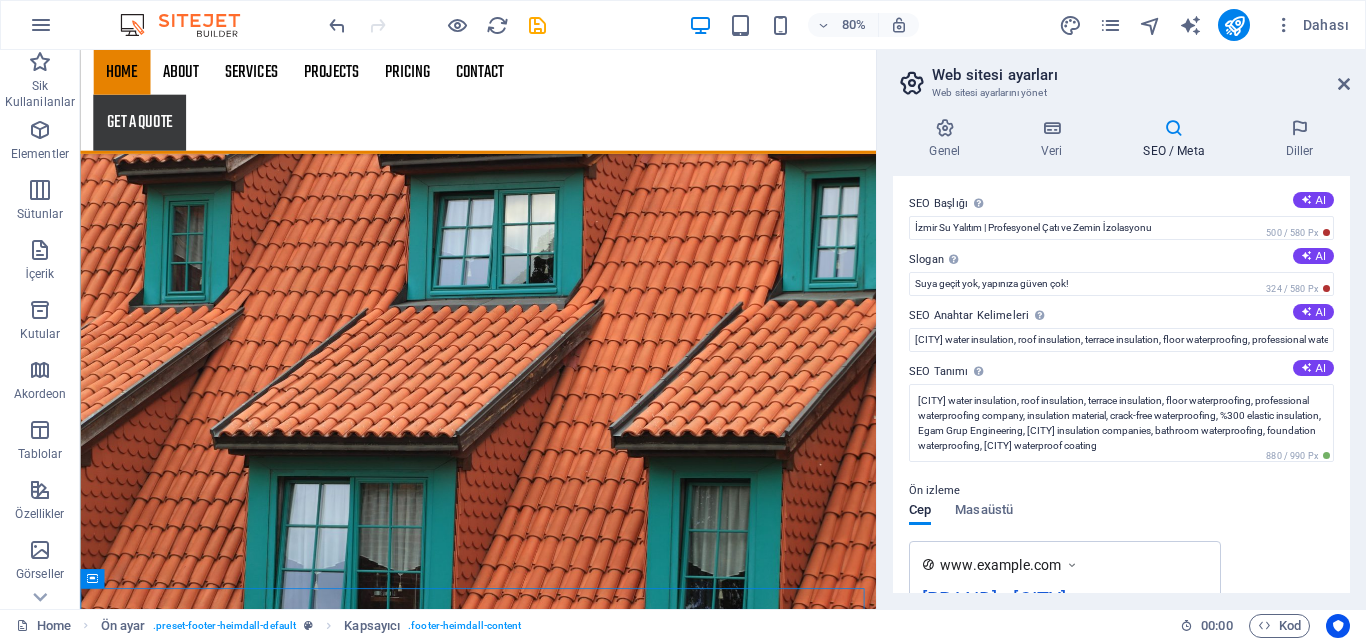 click on "Pre-view Mobile Desktop www.example.com [BRAND] - [CITY]. Expert roofing services in [CITY], [STATE]. Trust our [NUMBER] years of experience for quality, certified work at fair prices!" at bounding box center [1121, 579] 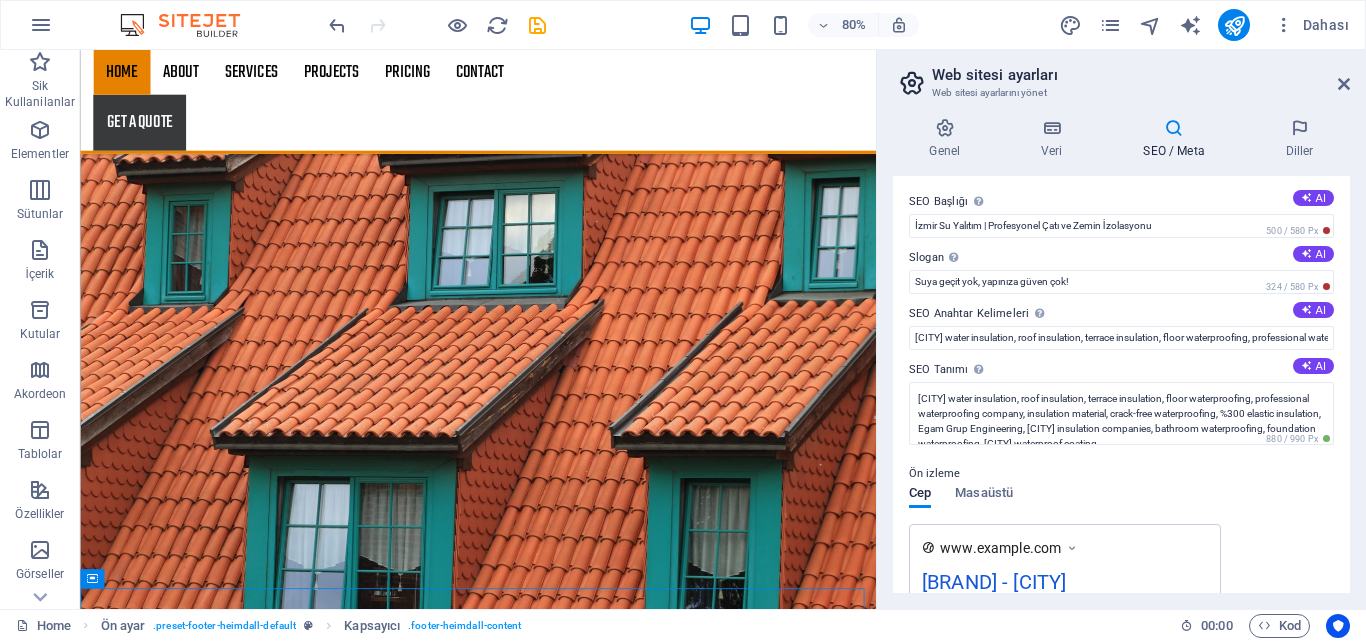 scroll, scrollTop: 0, scrollLeft: 0, axis: both 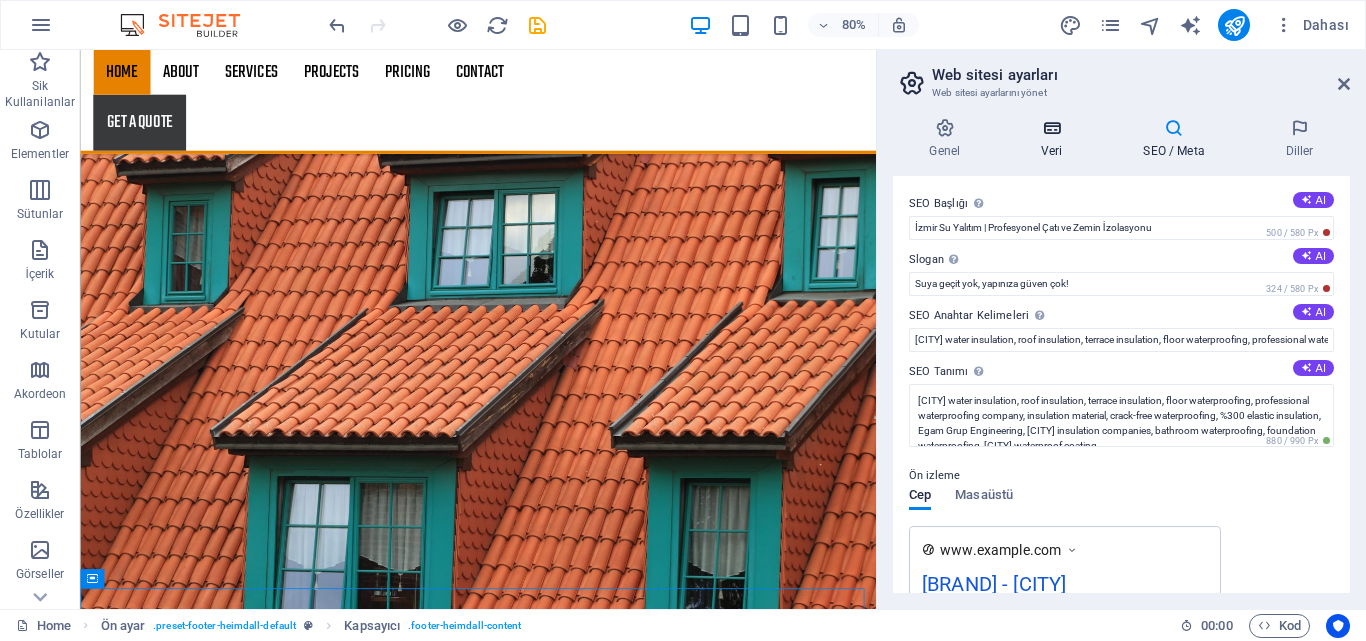 click at bounding box center (1052, 128) 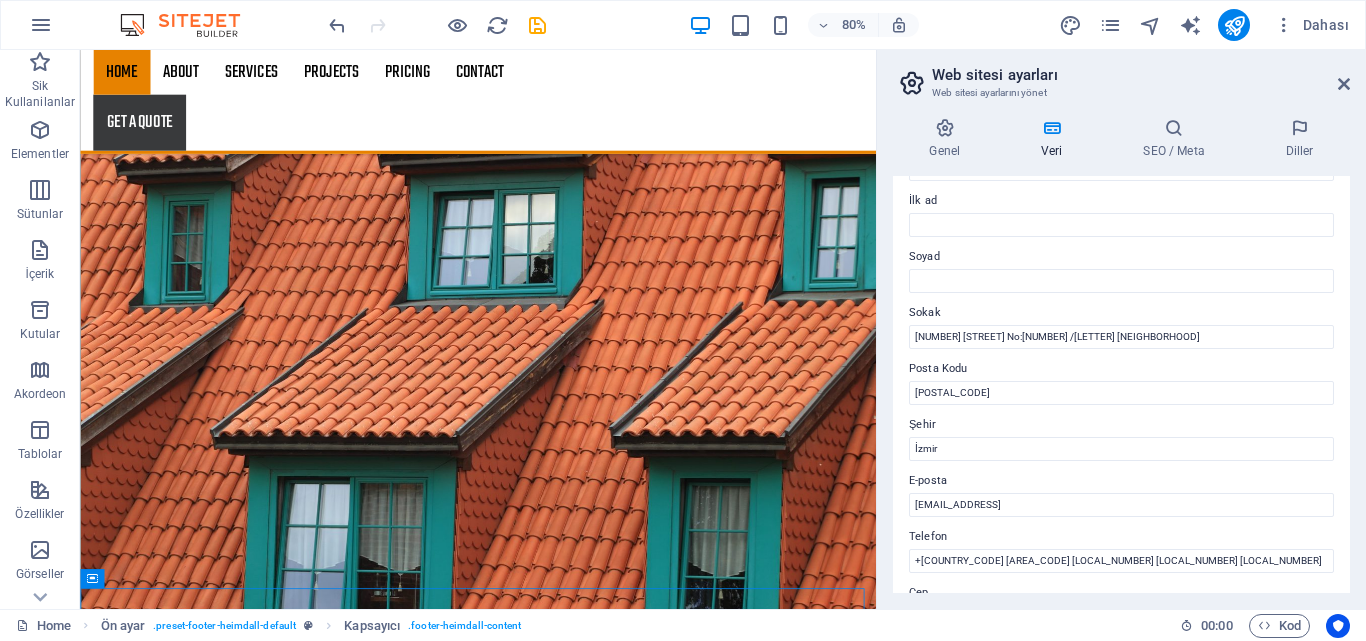 scroll, scrollTop: 0, scrollLeft: 0, axis: both 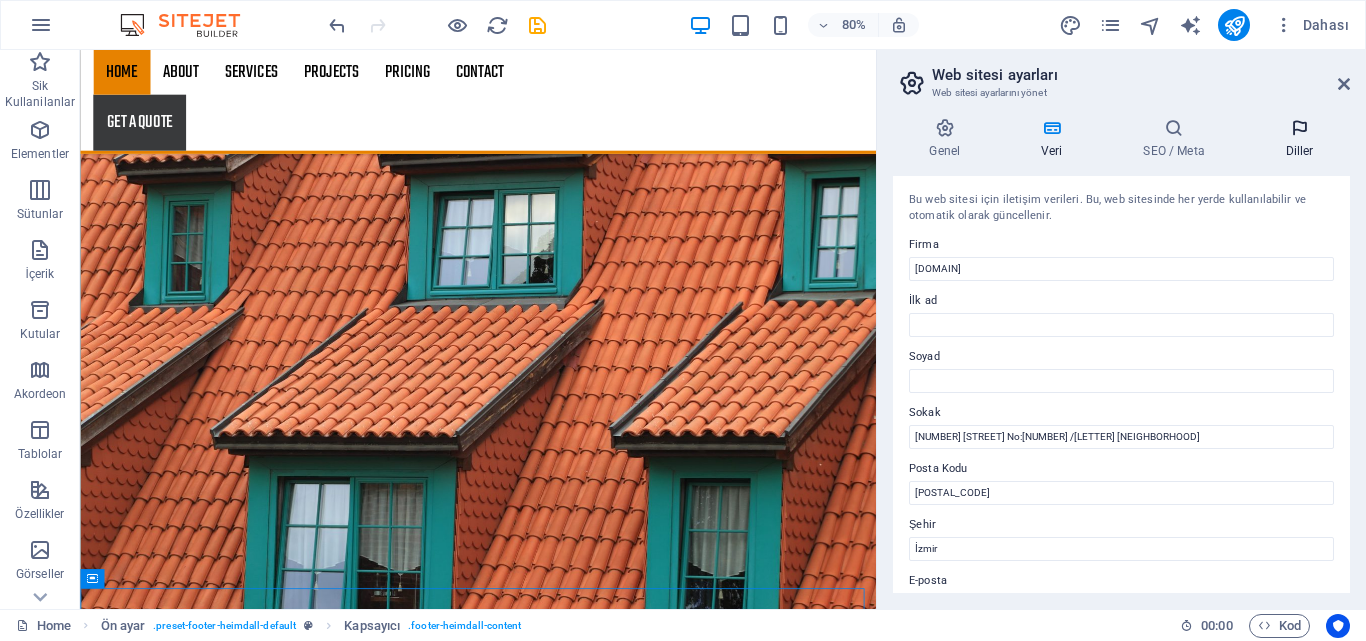 click on "Diller" at bounding box center (1299, 139) 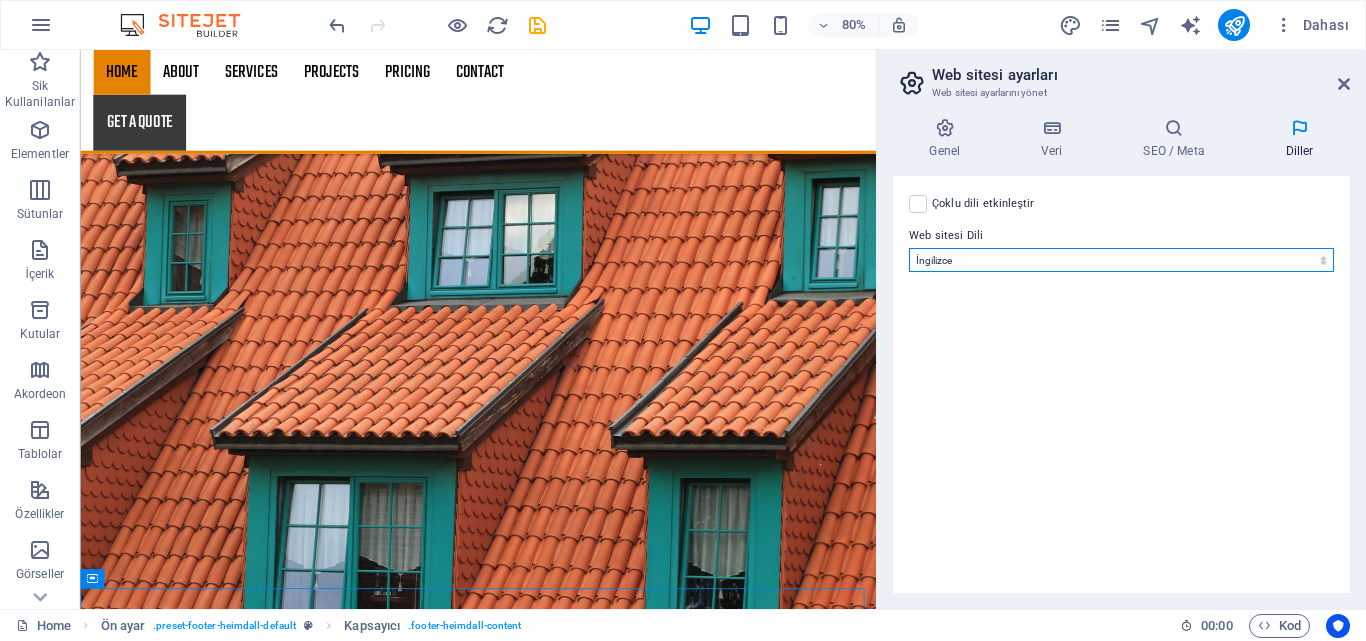 click on "Abkhazian Afar Afrikaans Akan Albanian Almanca Amharic Aragonese Arapça Armenian Assamese Avaric Avestan Aymara Azerbaijani Bambara Bashkir Basque Belarusian Bengalce Bihari languages Bislama Bokmål Bosnian Breton Bulgarca Burmese Central Khmer Chamorro Chechen Church Slavic Chuvash Cornish Corsican Cree Çekçe Çince Danca Dzongkha Endonezce Esperanto Estonian Ewe Faroese Farsça Felemenkçe Fijian Fince Fransızca Fulah Gaelic Galician Ganda Georgian Greenlandic Guaraní Gujarati Haitian Creole Hausa Herero Hırvatça Hintçe Hiri Motu Icelandic Ido Igbo Interlingua Interlingue Inuktitut Inupiaq Irish İbranice İngilizce İspanyolca İtalyanca Japonca Javanese Kannada Kanurice Kashmiri Katalanca Kazakh Kikuyu Kinyarwanda Komi Kongo Korece Kurdish Kwanyama Kyrgyz Lao Latin Lehçe Letonca Limburgish Lingala Litvanyaca Luba-Katanga Luxembourgish Macarca Makedonca Malagasy Malay Malayalam Maldivian Maltaca Manx Maori Marathi Marshallese Mongolian Nauru Navajo Ndonga Nepali North Ndebele Northern Sami Nuosu" at bounding box center (1121, 260) 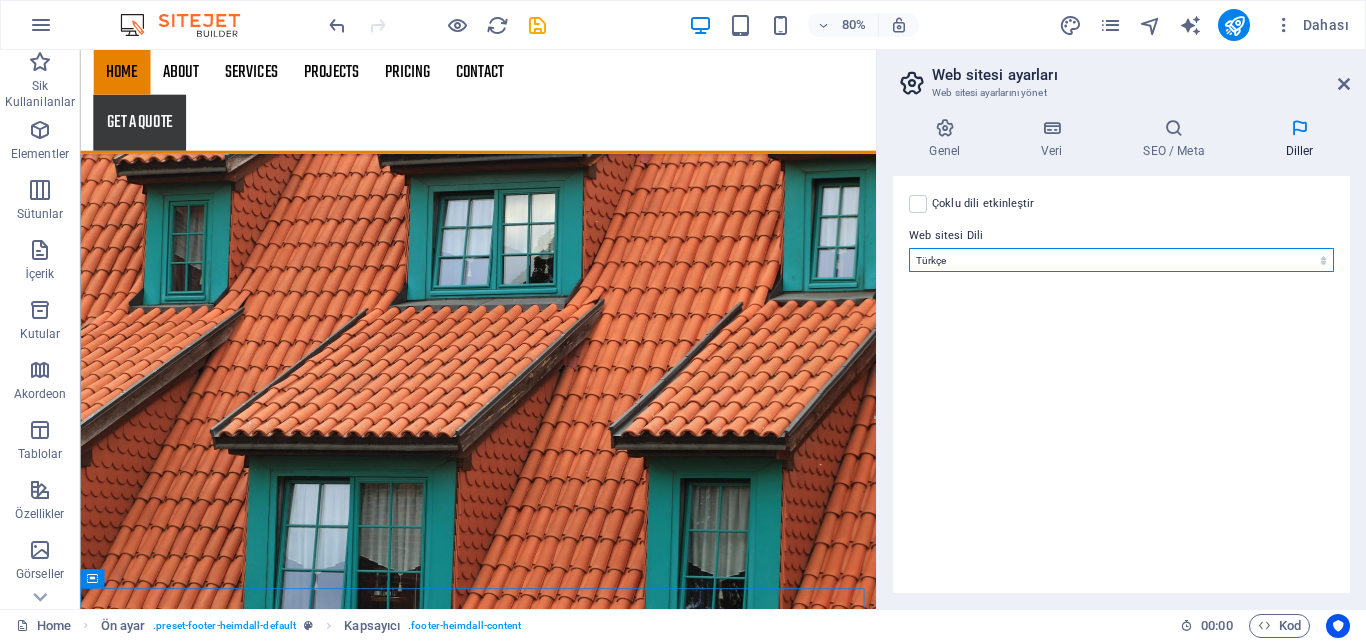 click on "Abkhazian Afar Afrikaans Akan Albanian Almanca Amharic Aragonese Arapça Armenian Assamese Avaric Avestan Aymara Azerbaijani Bambara Bashkir Basque Belarusian Bengalce Bihari languages Bislama Bokmål Bosnian Breton Bulgarca Burmese Central Khmer Chamorro Chechen Church Slavic Chuvash Cornish Corsican Cree Çekçe Çince Danca Dzongkha Endonezce Esperanto Estonian Ewe Faroese Farsça Felemenkçe Fijian Fince Fransızca Fulah Gaelic Galician Ganda Georgian Greenlandic Guaraní Gujarati Haitian Creole Hausa Herero Hırvatça Hintçe Hiri Motu Icelandic Ido Igbo Interlingua Interlingue Inuktitut Inupiaq Irish İbranice İngilizce İspanyolca İtalyanca Japonca Javanese Kannada Kanurice Kashmiri Katalanca Kazakh Kikuyu Kinyarwanda Komi Kongo Korece Kurdish Kwanyama Kyrgyz Lao Latin Lehçe Letonca Limburgish Lingala Litvanyaca Luba-Katanga Luxembourgish Macarca Makedonca Malagasy Malay Malayalam Maldivian Maltaca Manx Maori Marathi Marshallese Mongolian Nauru Navajo Ndonga Nepali North Ndebele Northern Sami Nuosu" at bounding box center [1121, 260] 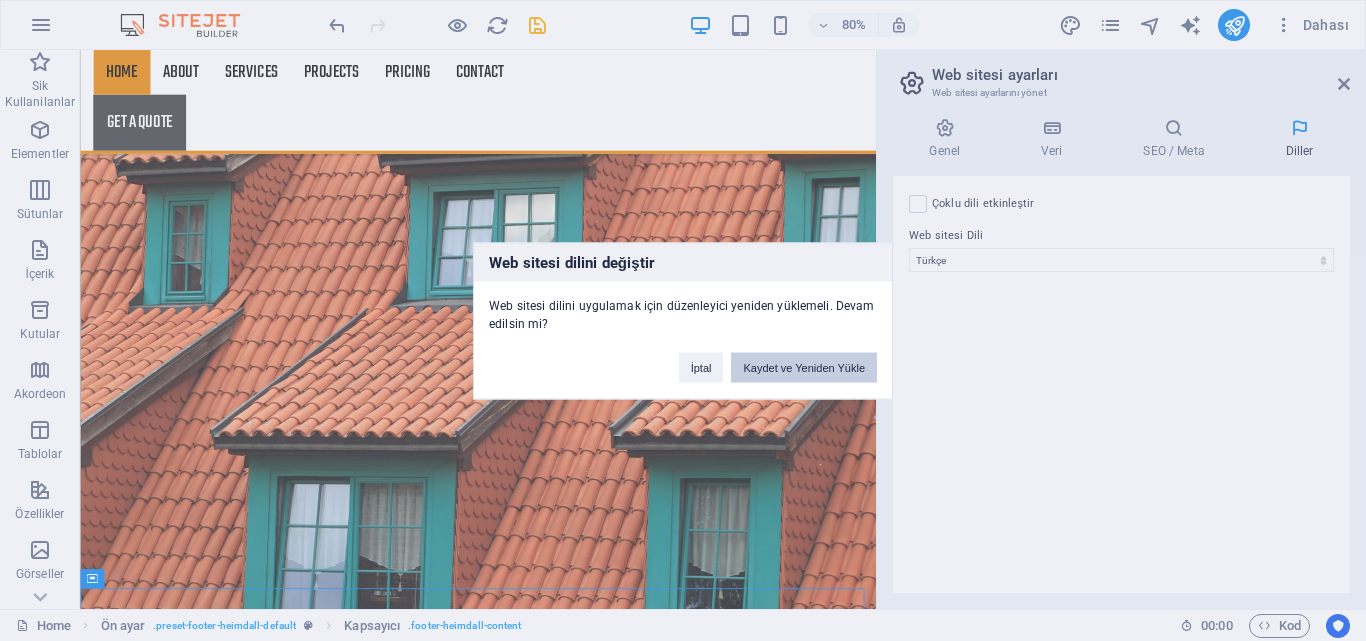 click on "Kaydet ve Yeniden Yükle" at bounding box center [804, 367] 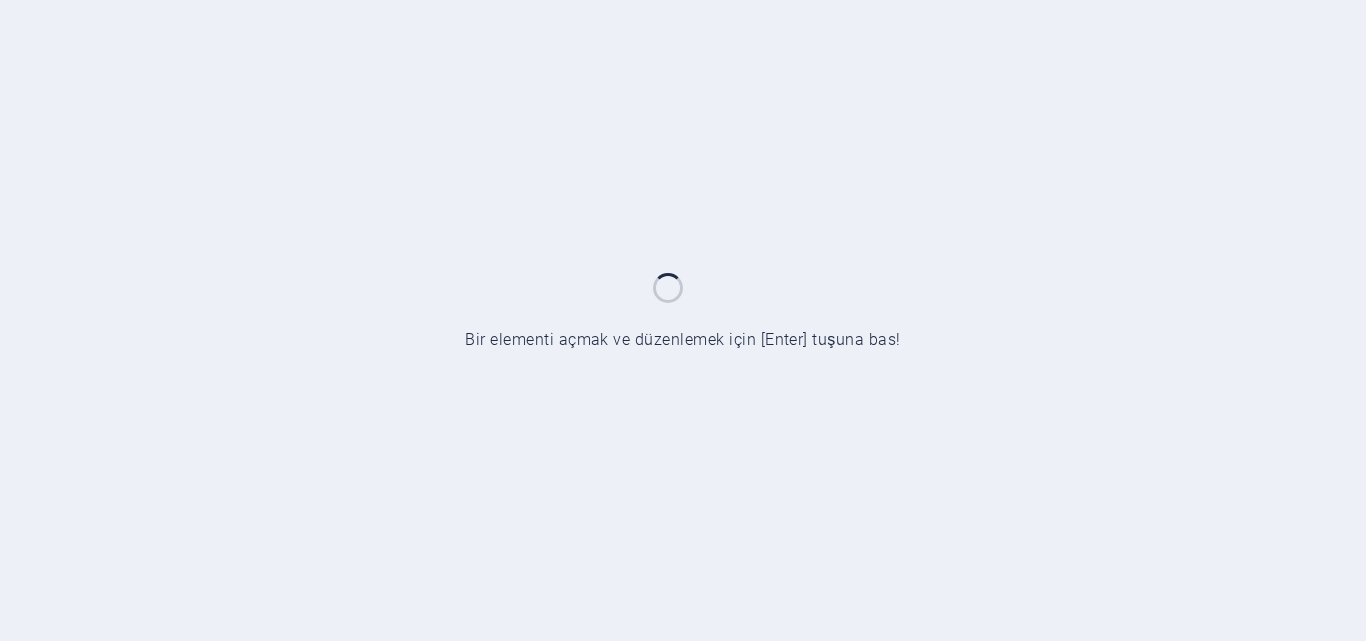 scroll, scrollTop: 0, scrollLeft: 0, axis: both 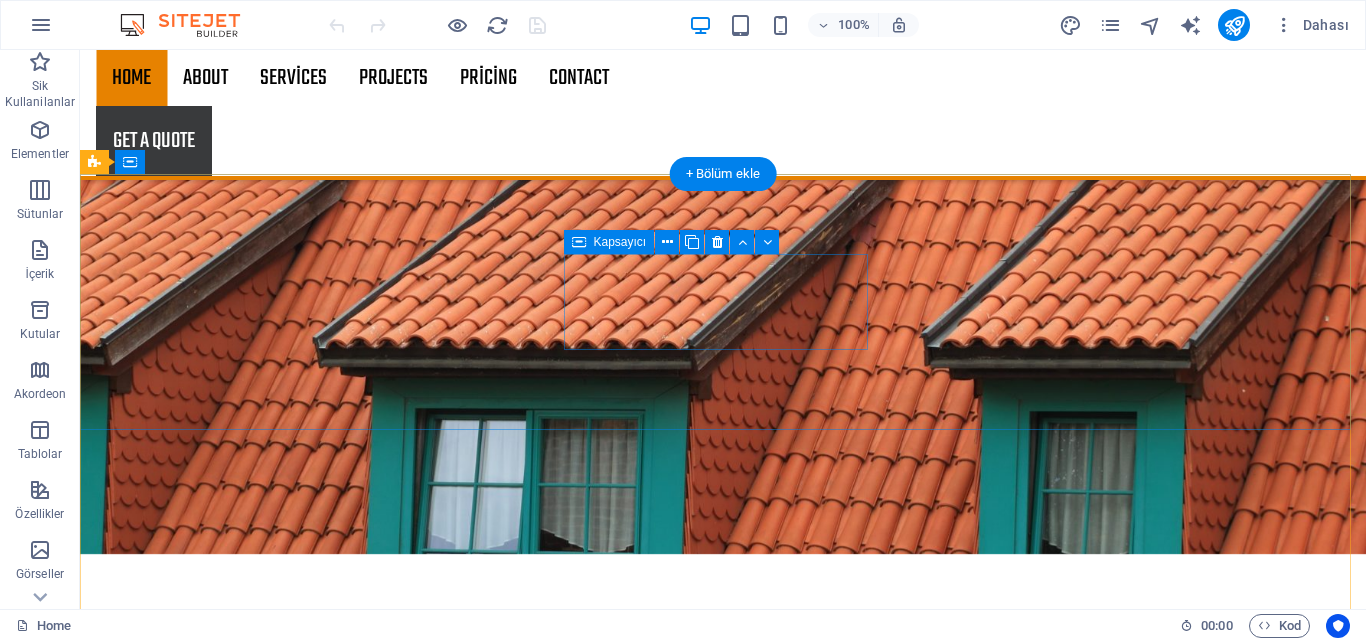 click on "Call us Ofis:  [PHONE] Mobile:" at bounding box center [568, 9097] 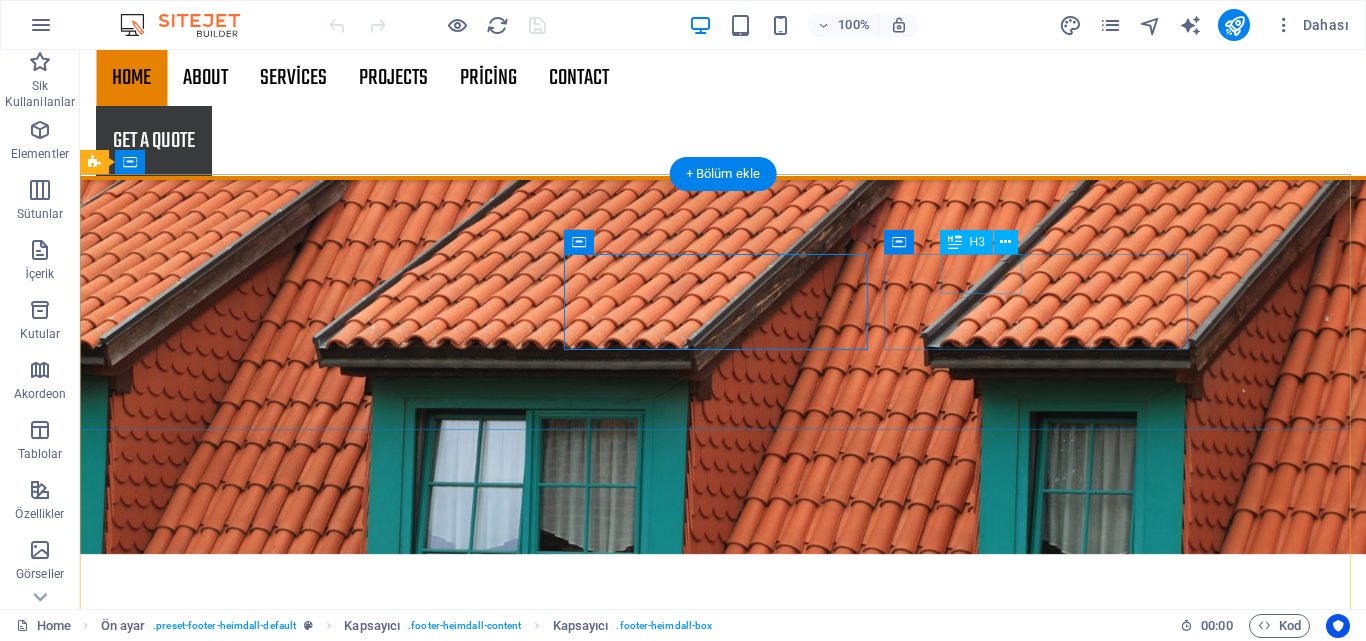 click on "Mail us" at bounding box center [568, 9233] 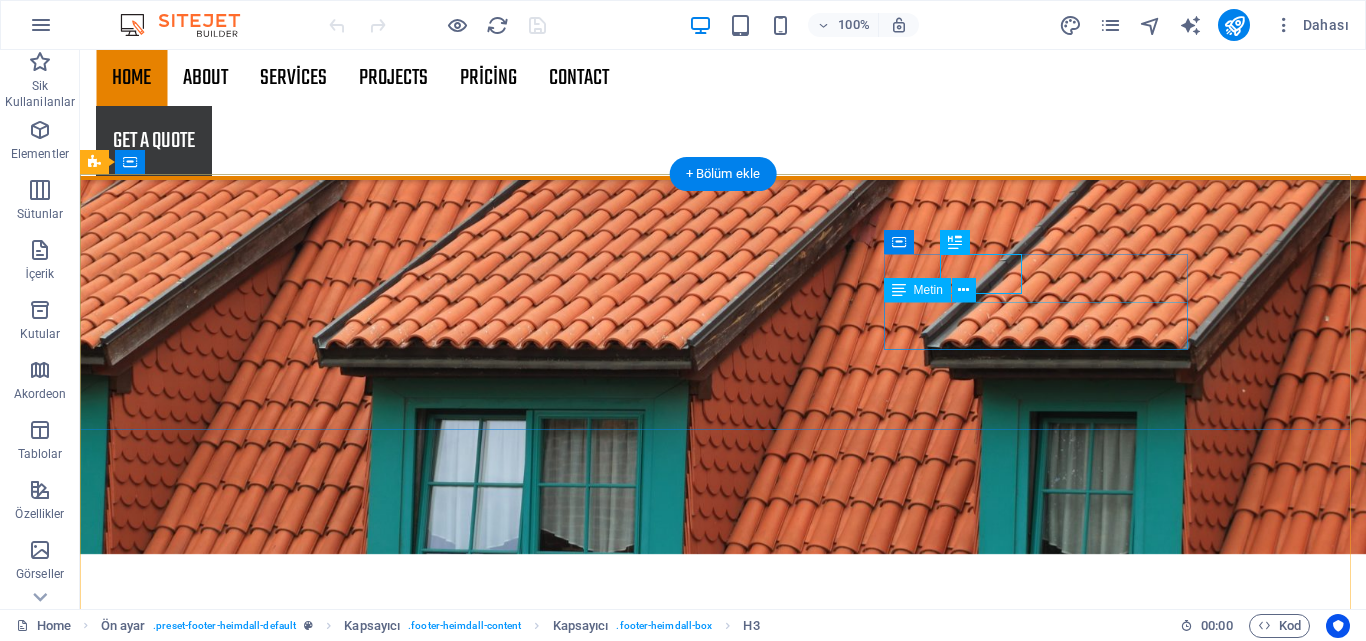 click on "[EMAIL_ADDRESS] Legal Notice | Privacy" at bounding box center [568, 9285] 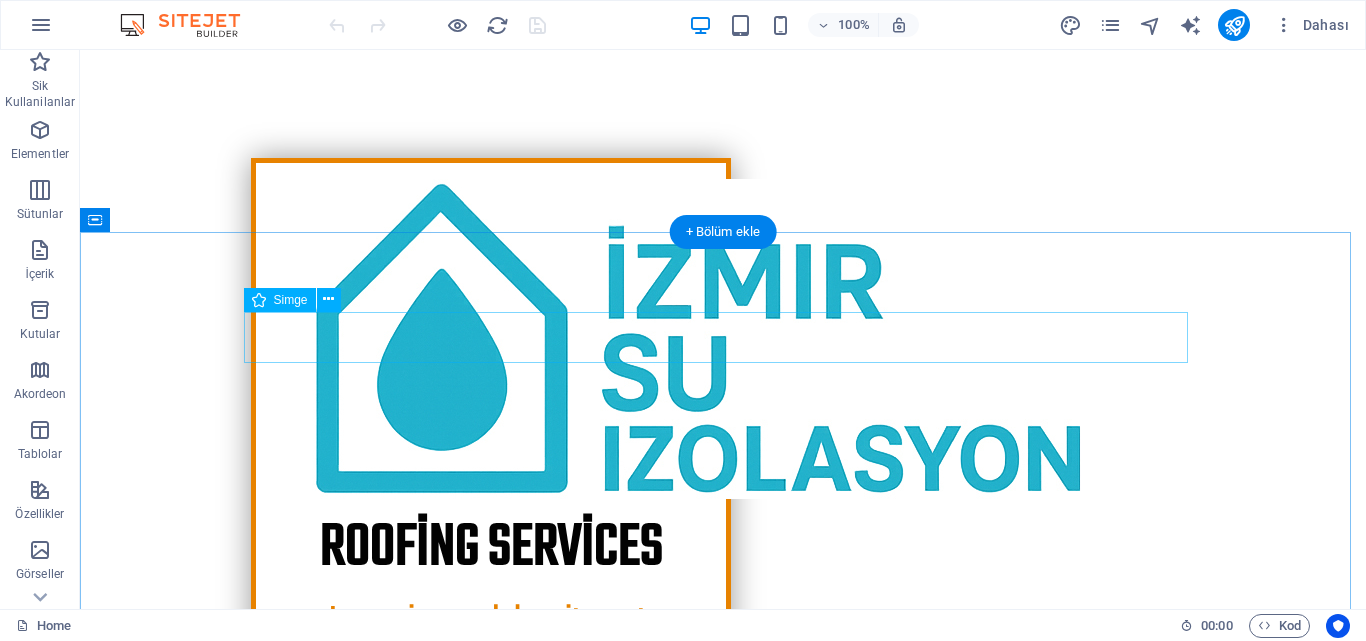 scroll, scrollTop: 400, scrollLeft: 0, axis: vertical 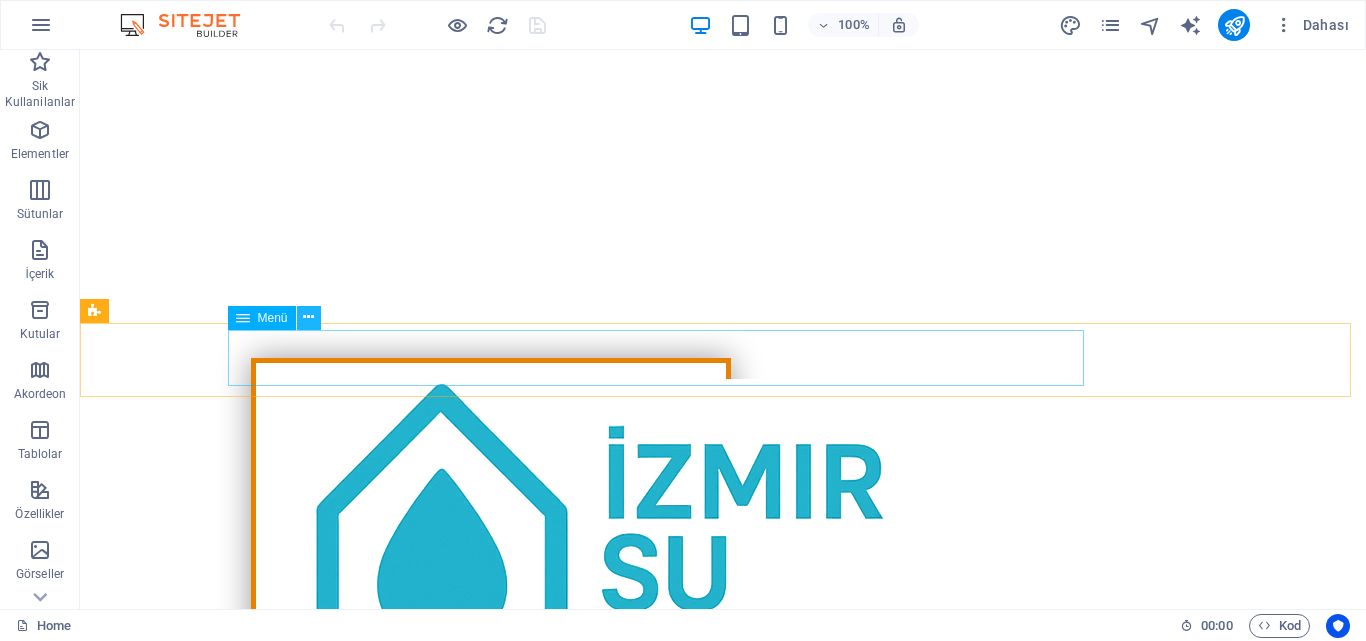 click at bounding box center [308, 317] 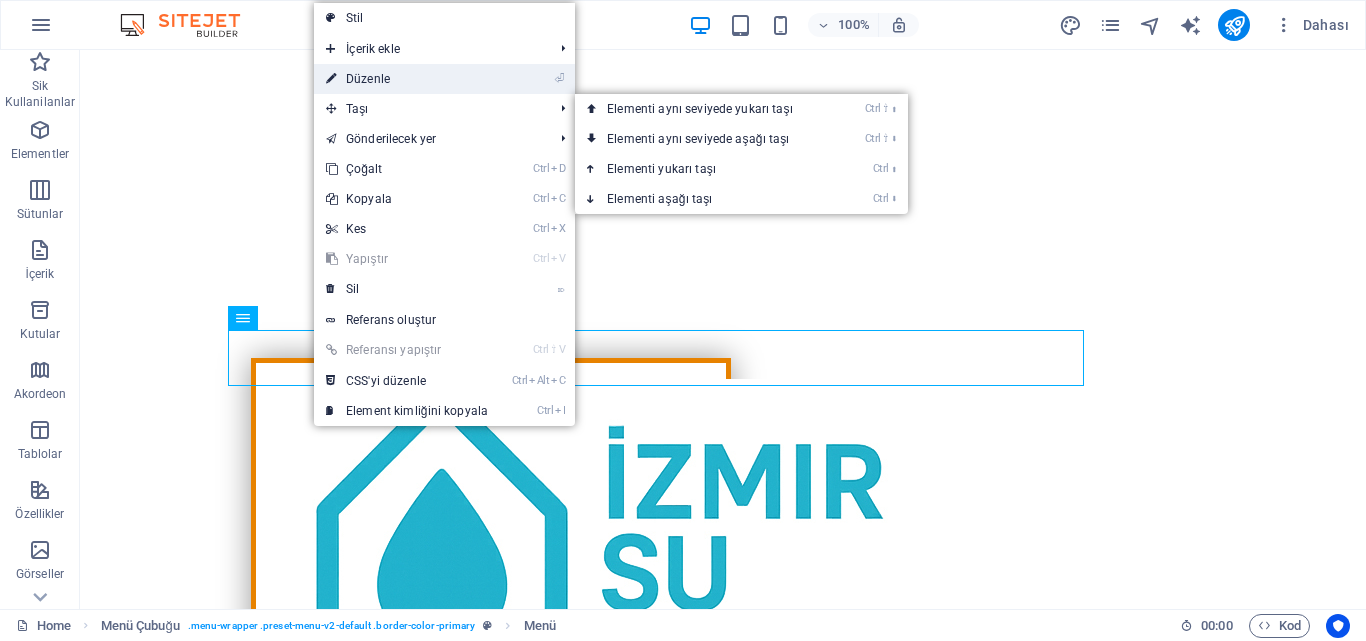 drag, startPoint x: 440, startPoint y: 76, endPoint x: 9, endPoint y: 26, distance: 433.89053 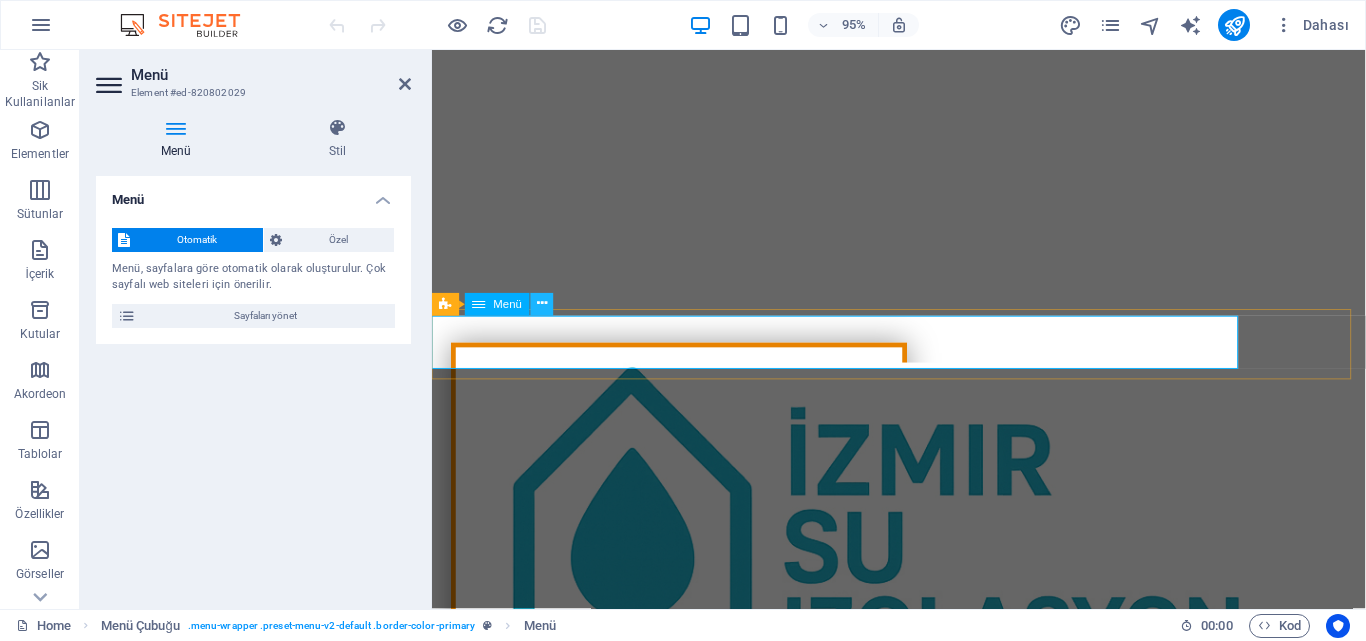 click at bounding box center (542, 304) 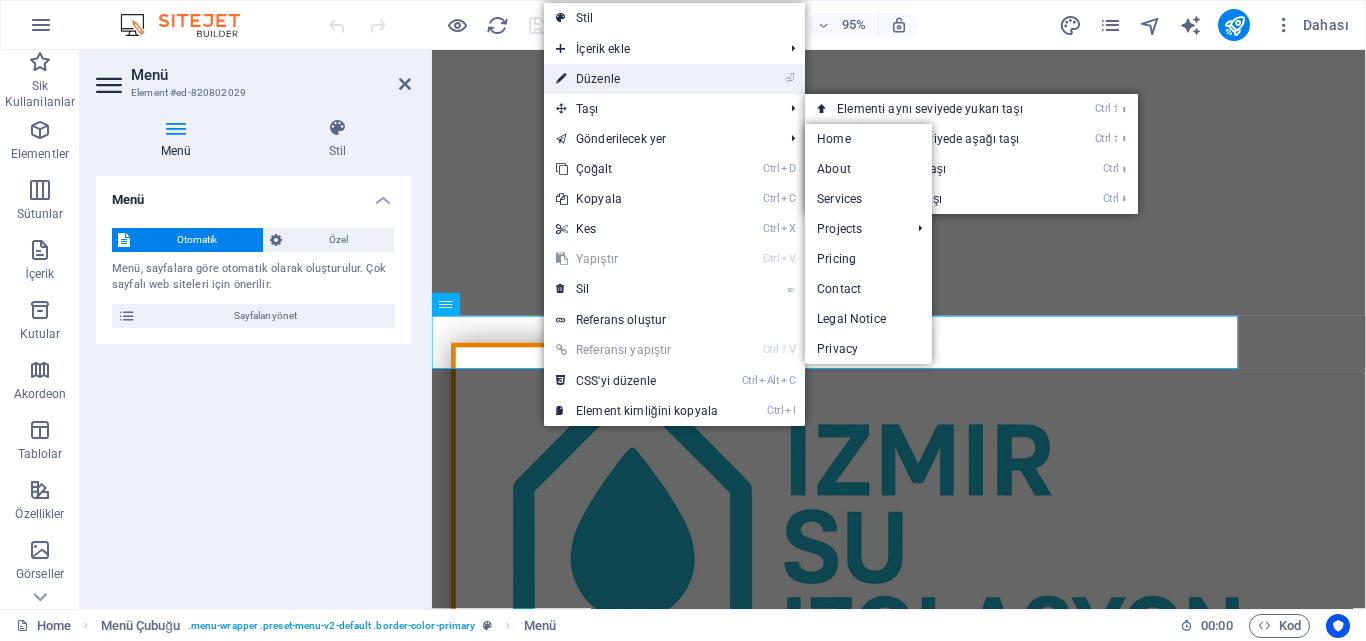 click on "⏎  Düzenle" at bounding box center [637, 79] 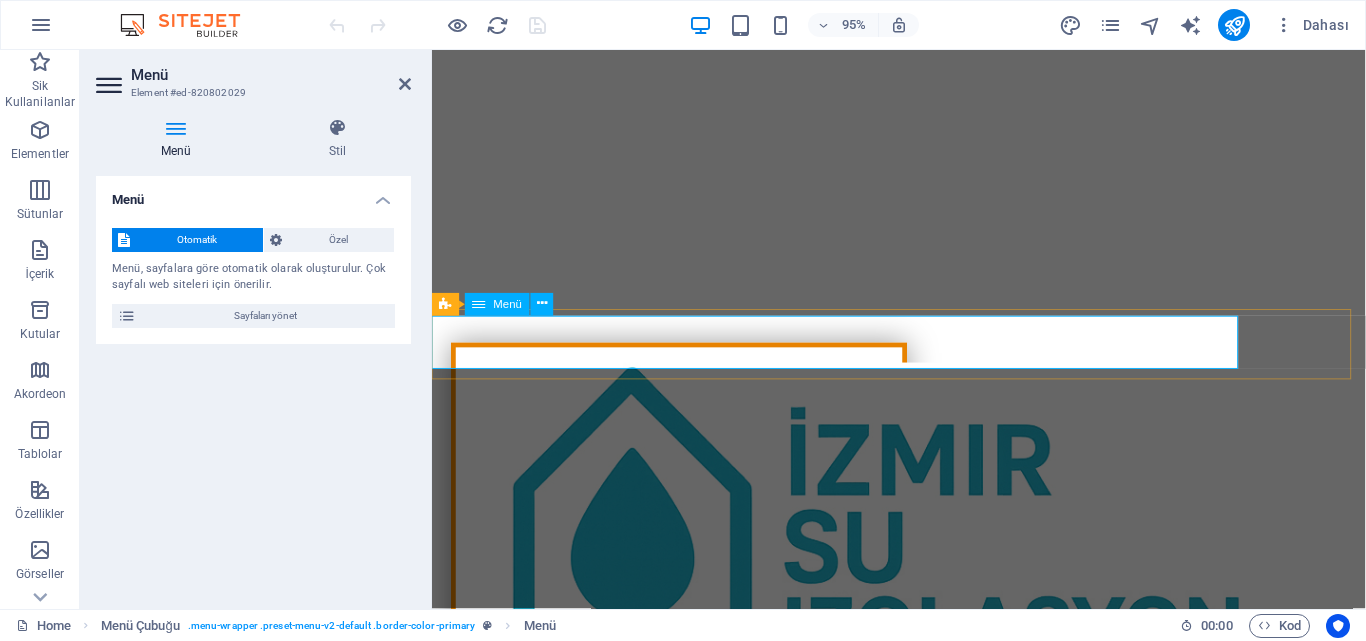 click on "Home About Services Projects Project-detail Pricing Contact" at bounding box center (924, 1129) 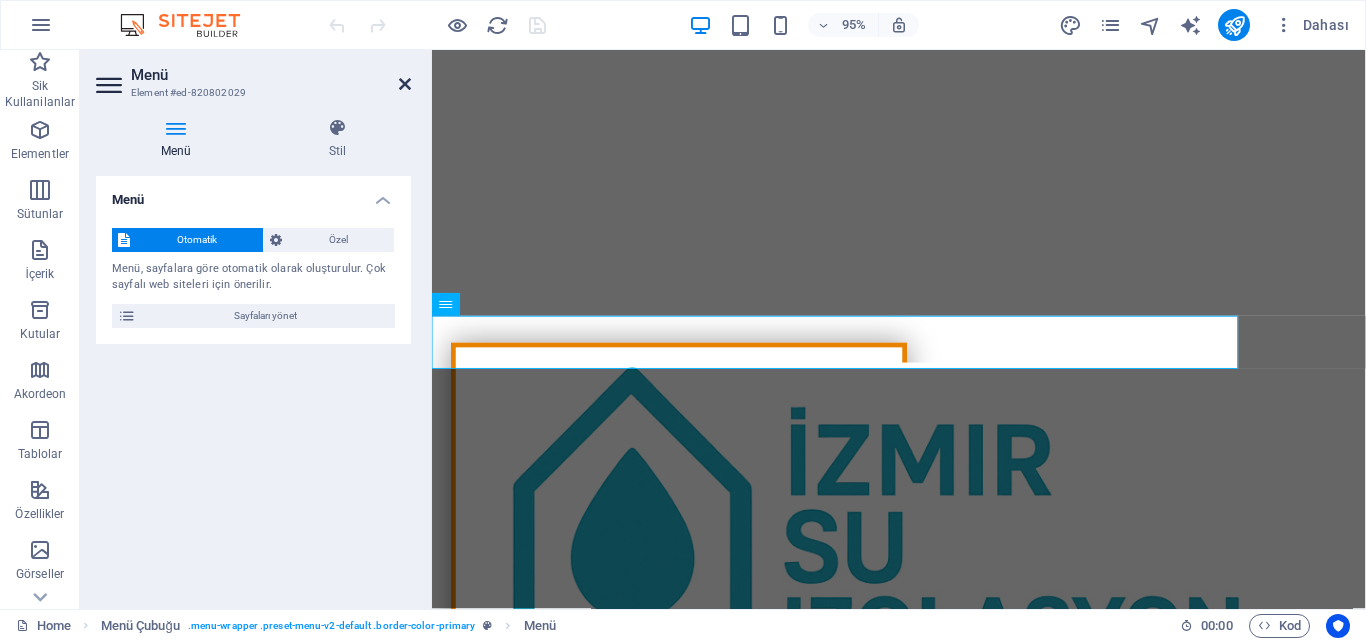 click at bounding box center (405, 84) 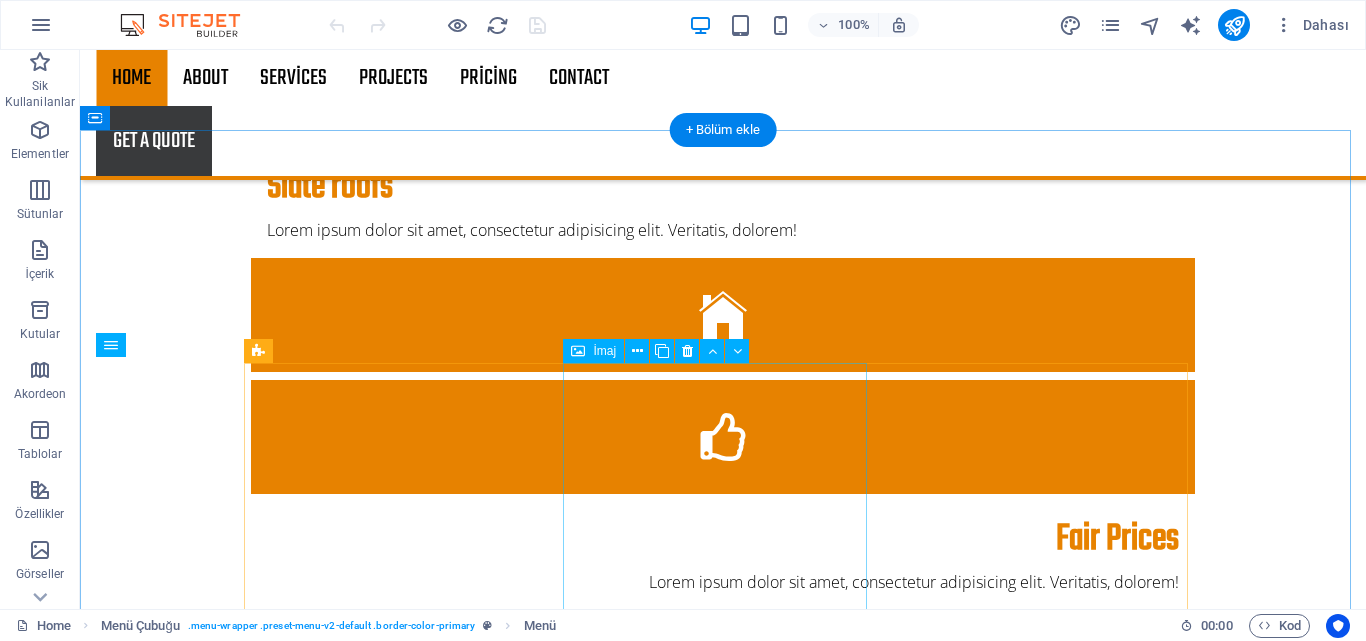 scroll, scrollTop: 2217, scrollLeft: 0, axis: vertical 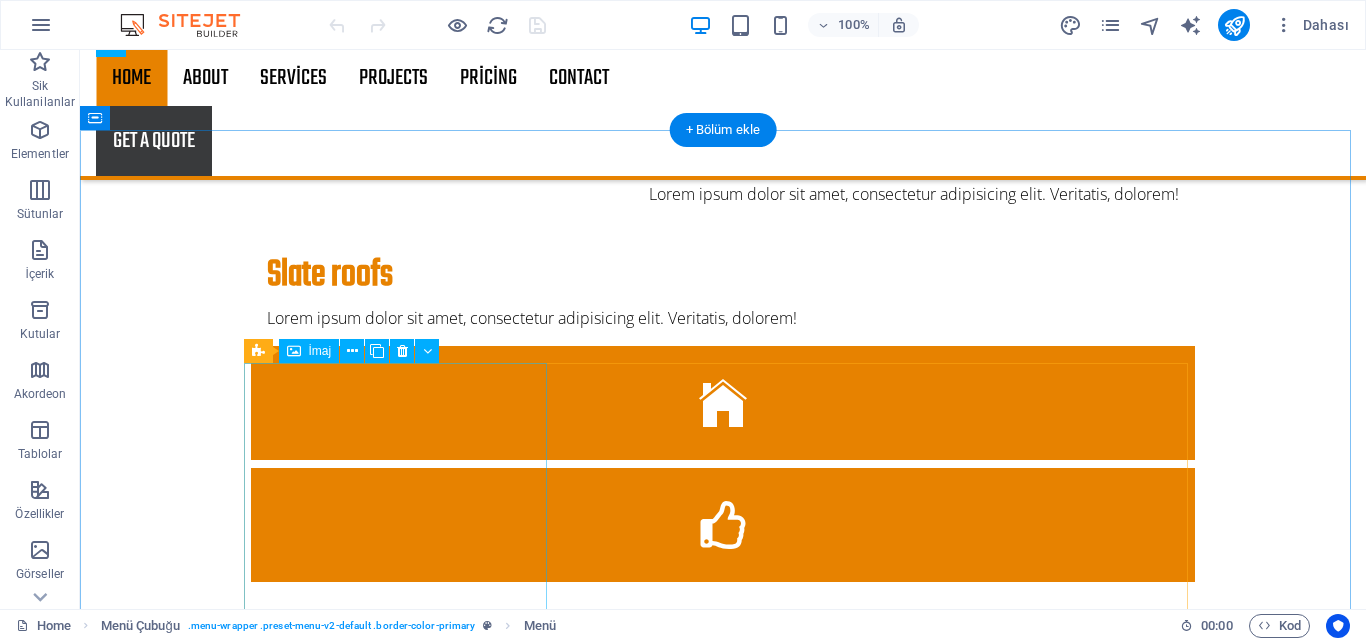 click on "Project 1 Lorem ipsum dolor sit amet, consectetur adipiscing elit.Duis aute irure dolor in reprehenderit in voluptate velit esse cillum dolore." at bounding box center (723, 5240) 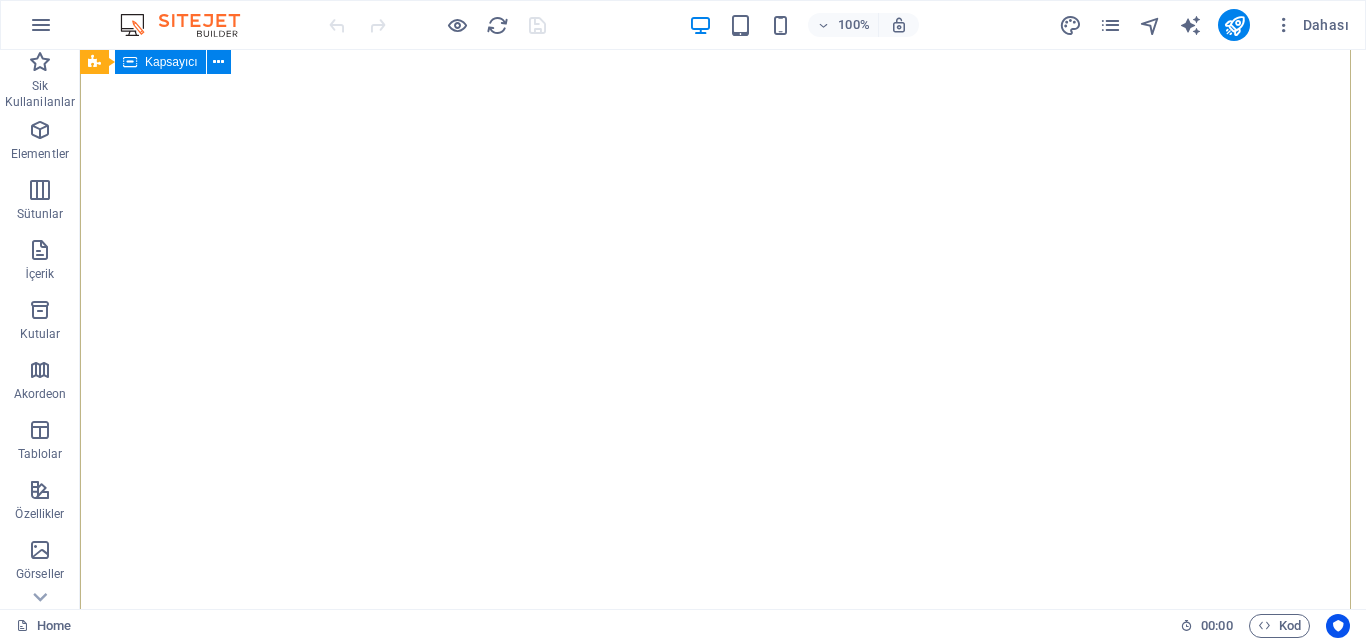 scroll, scrollTop: 0, scrollLeft: 0, axis: both 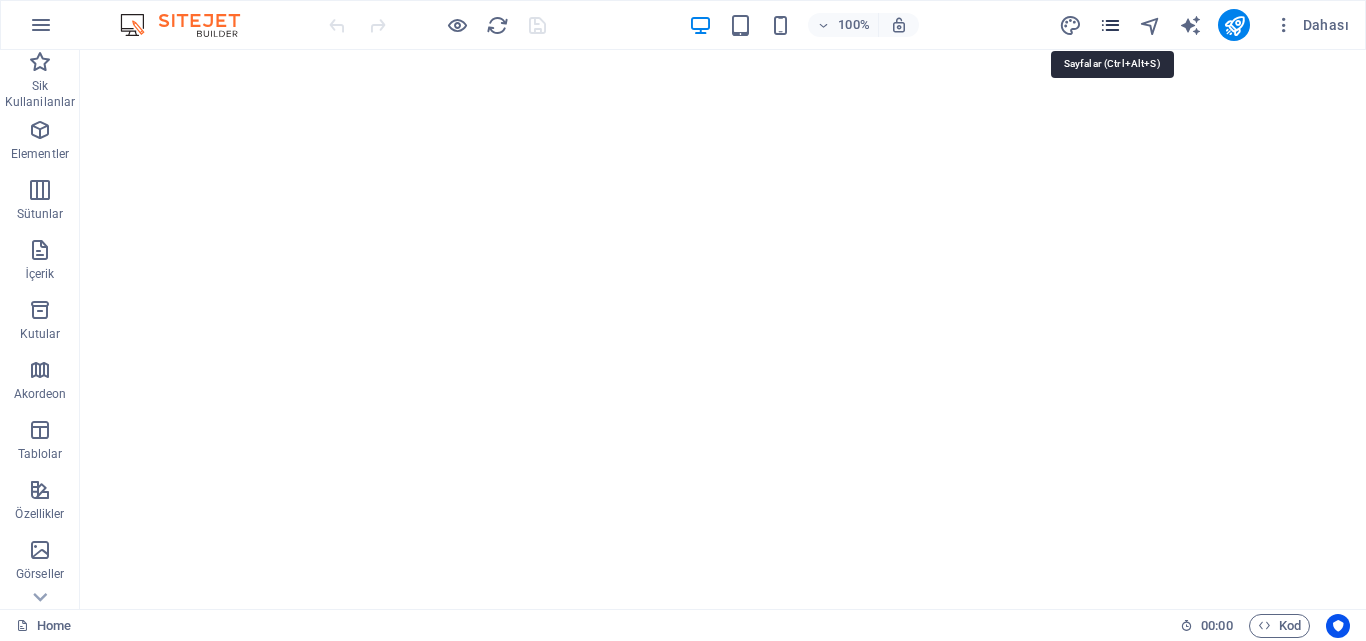 click at bounding box center (1110, 25) 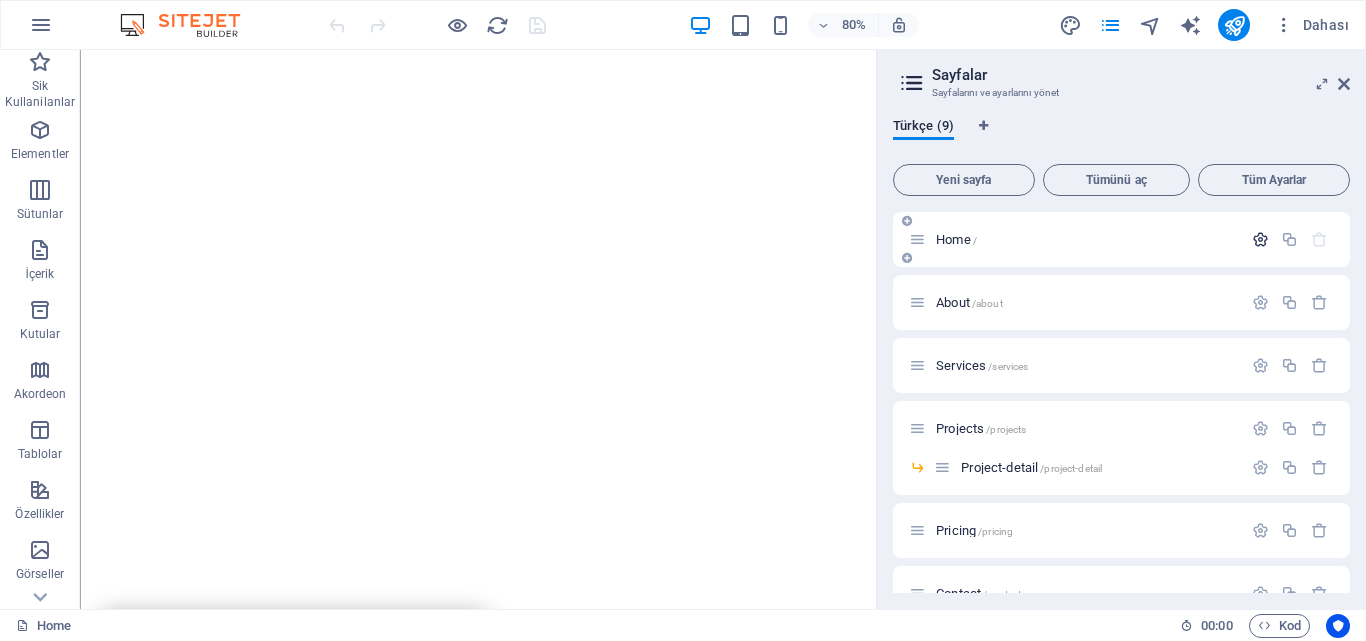 click at bounding box center [1260, 239] 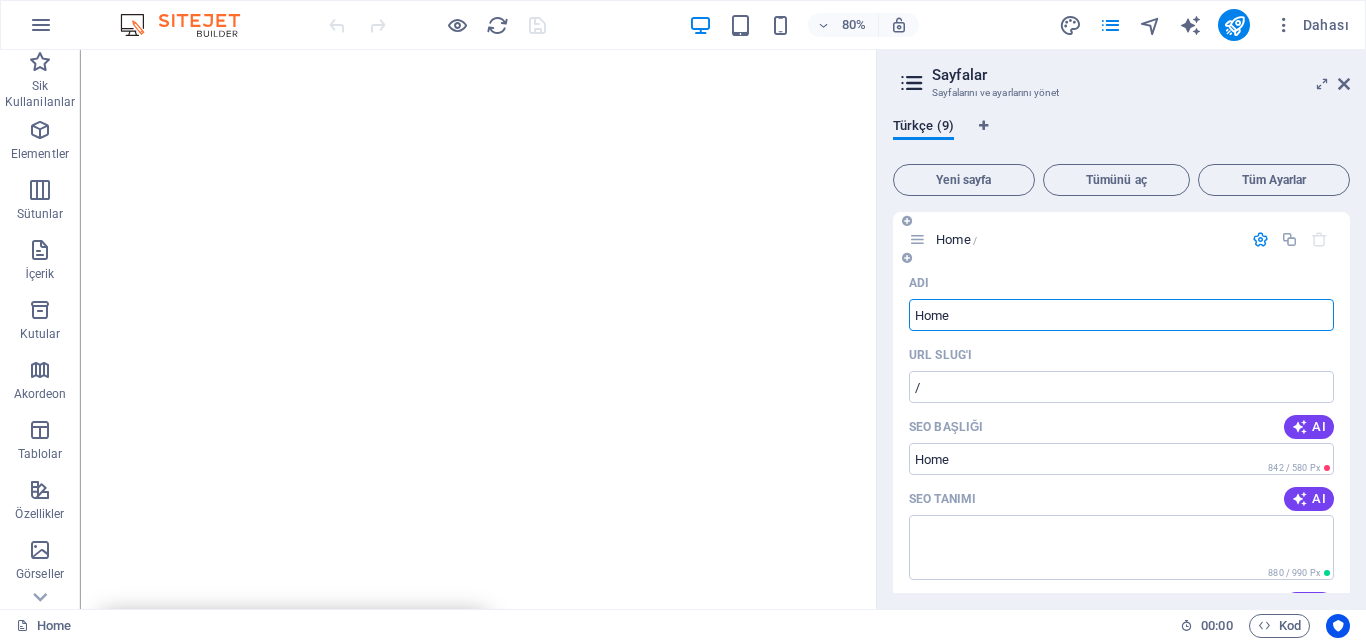 click on "Home" at bounding box center (1121, 315) 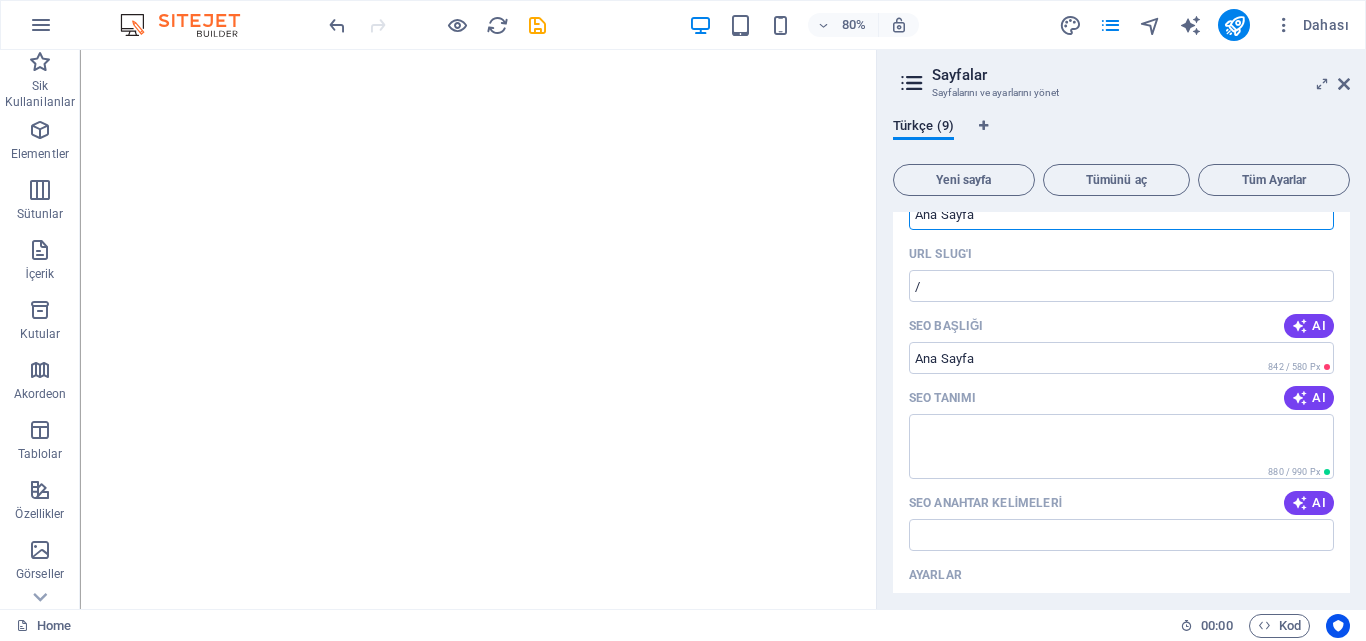 scroll, scrollTop: 100, scrollLeft: 0, axis: vertical 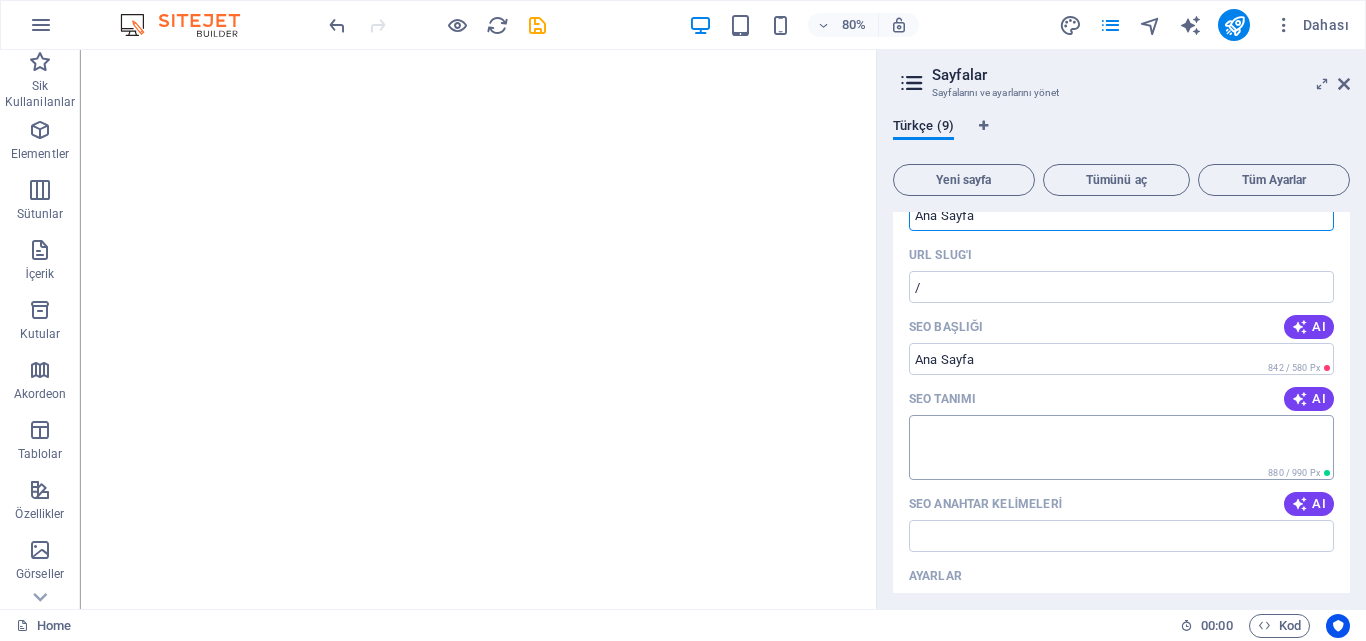 type on "Ana Sayfa" 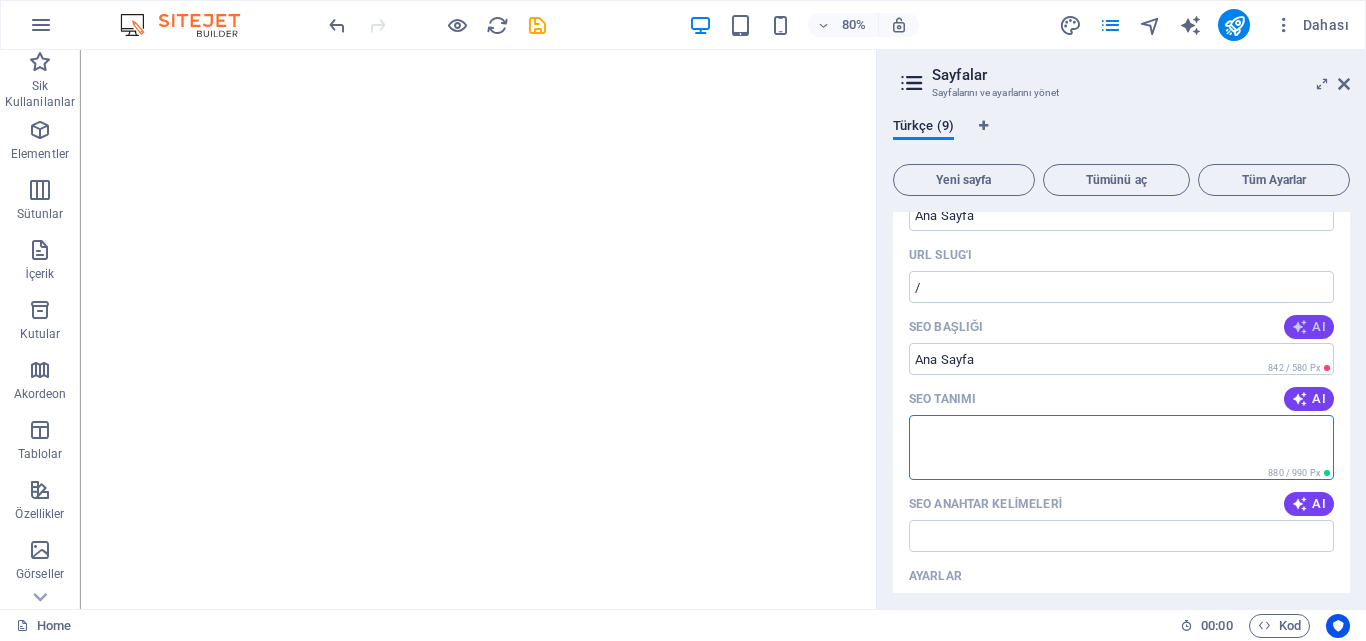 click at bounding box center (1300, 327) 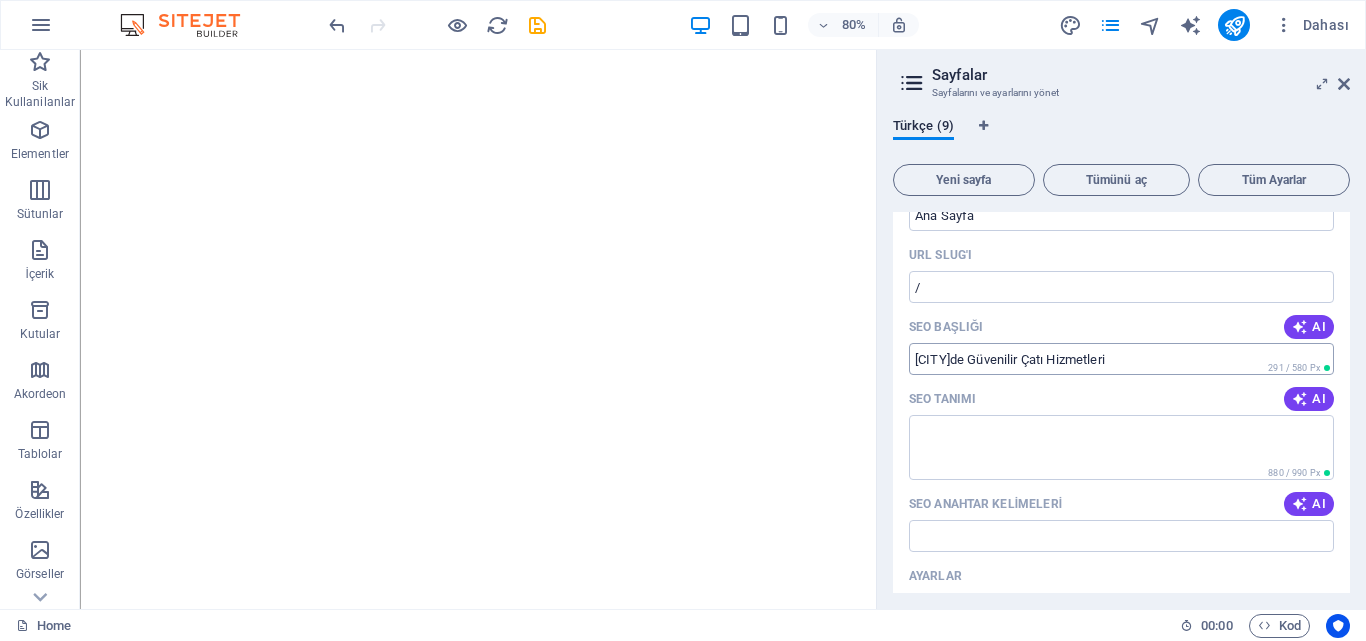 click on "İzmirde Güvenilir Çatı Hizmetleri" at bounding box center (1121, 359) 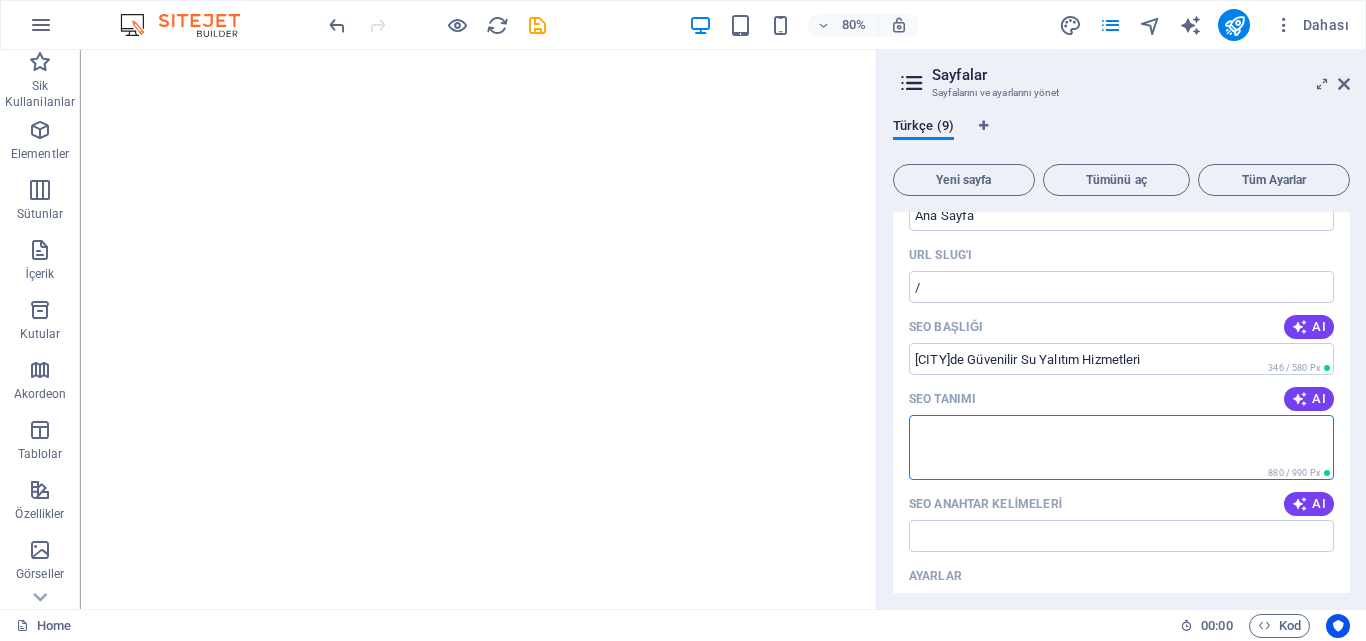type on "İzmirde Güvenilir Su Yalıtım Hizmetleri" 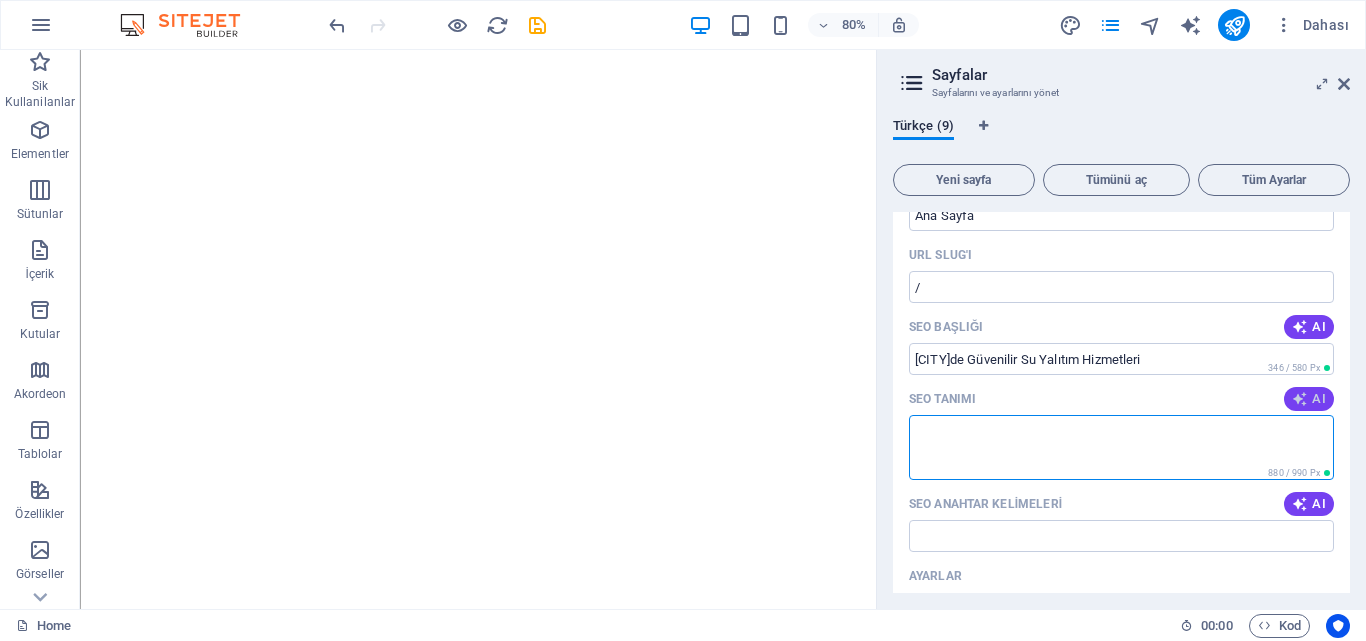 click at bounding box center [1300, 399] 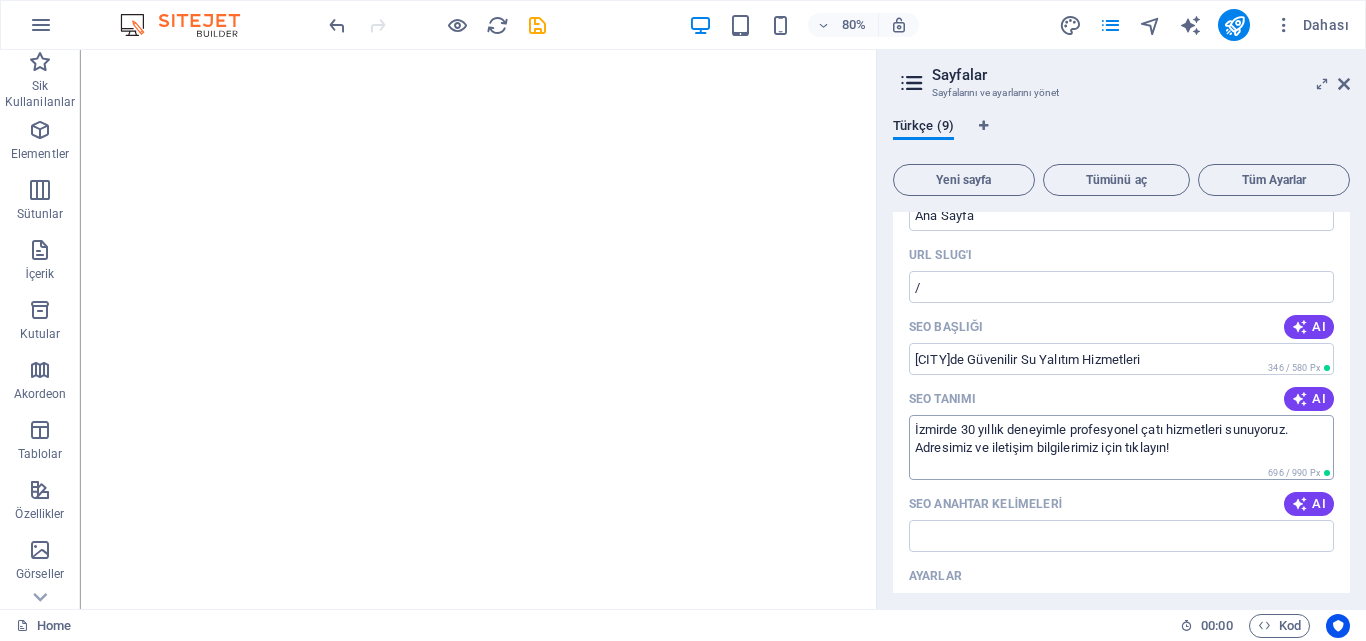 click on "İzmirde 30 yıllık deneyimle profesyonel çatı hizmetleri sunuyoruz. Adresimiz ve iletişim bilgilerimiz için tıklayın!" at bounding box center (1121, 447) 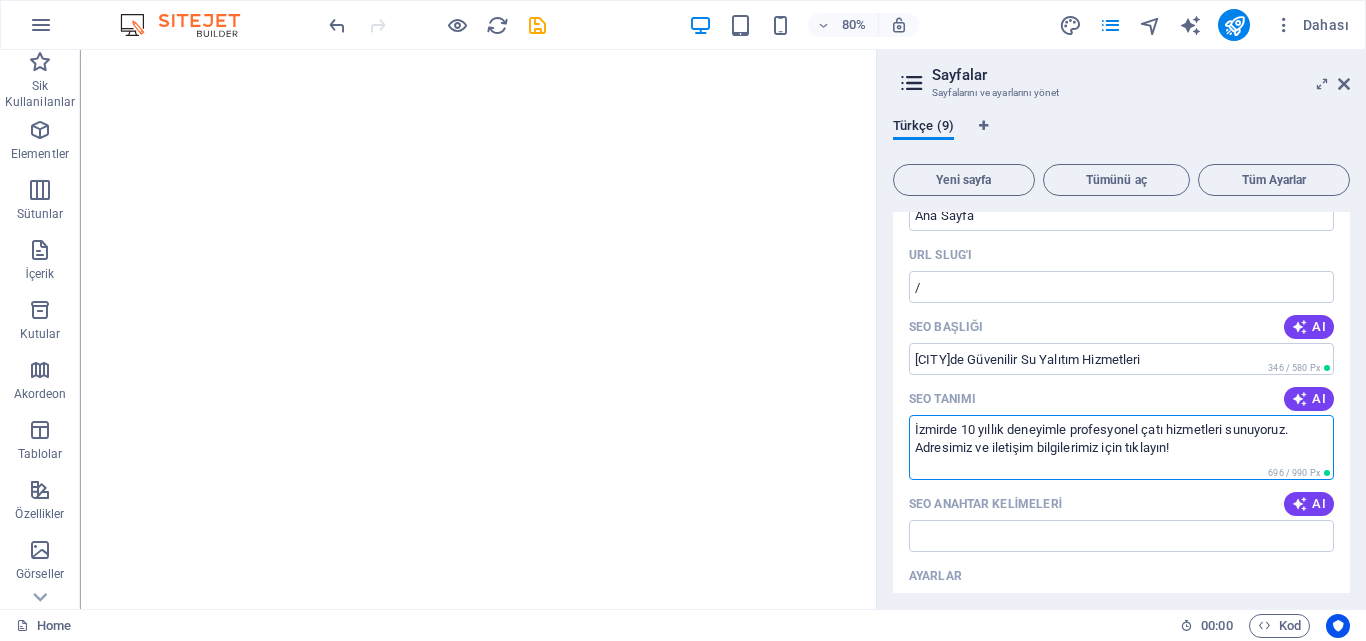 click on "İzmirde 10 yıllık deneyimle profesyonel çatı hizmetleri sunuyoruz. Adresimiz ve iletişim bilgilerimiz için tıklayın!" at bounding box center (1121, 447) 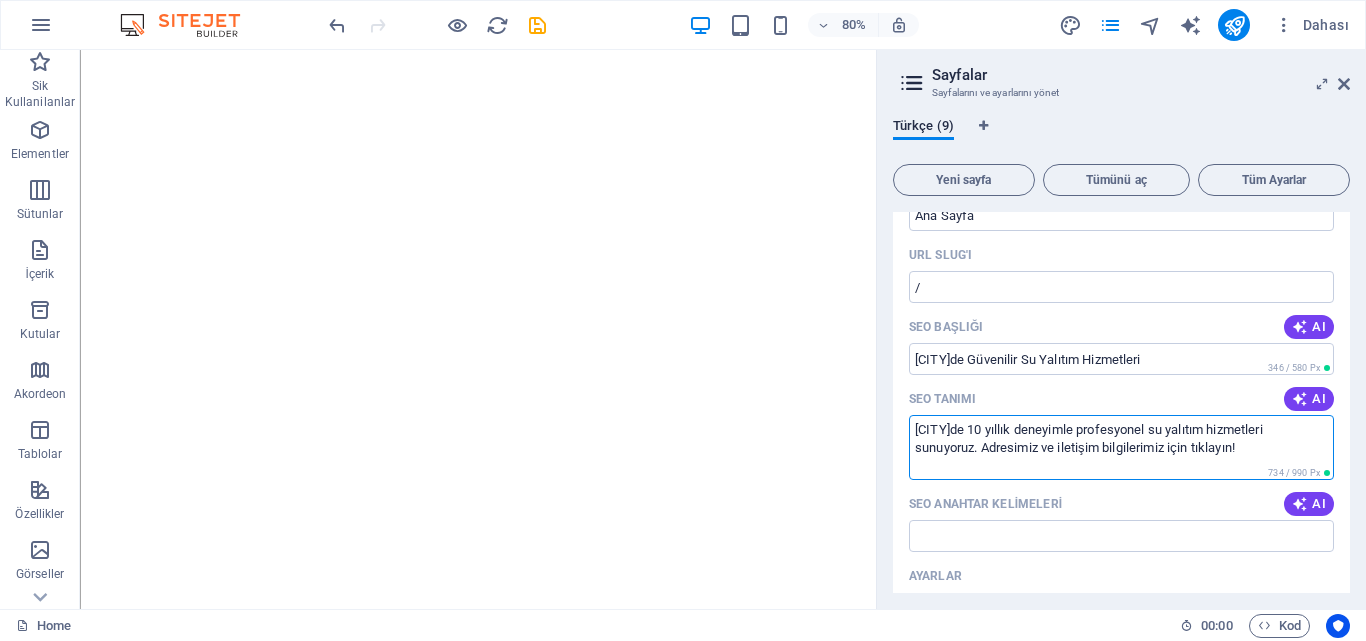 scroll, scrollTop: 200, scrollLeft: 0, axis: vertical 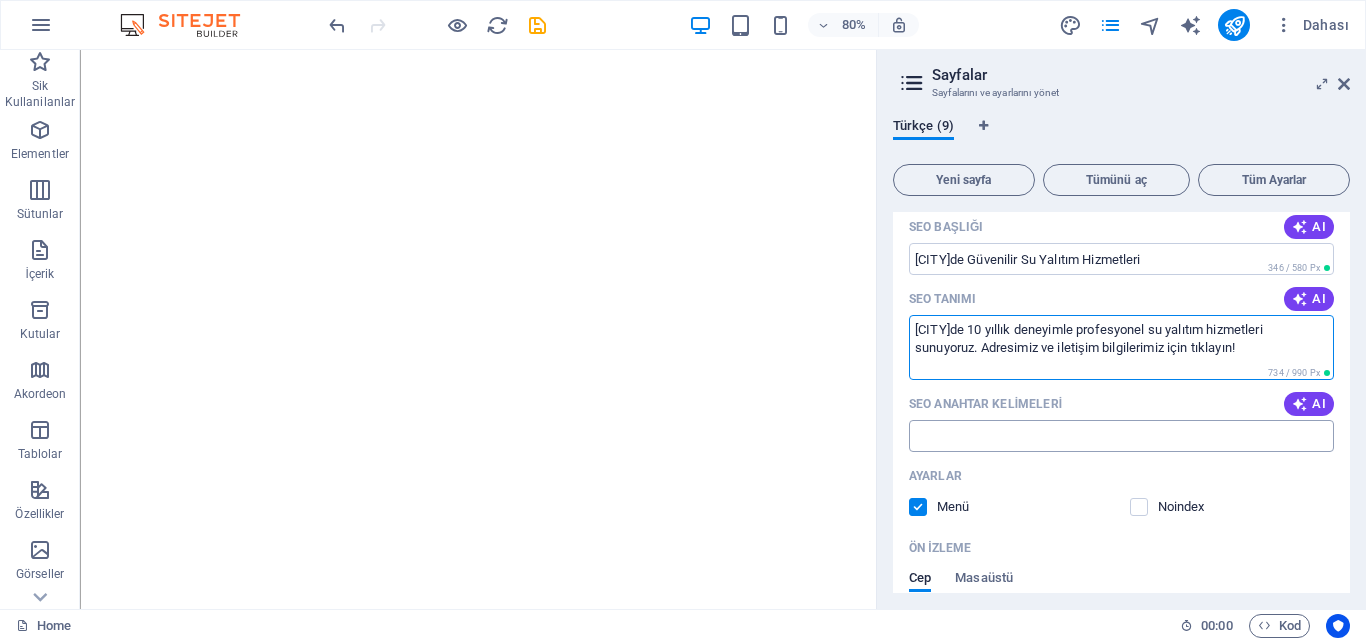 type on "İzmirde 10 yıllık deneyimle profesyonel su yalıtım hizmetleri sunuyoruz. Adresimiz ve iletişim bilgilerimiz için tıklayın!" 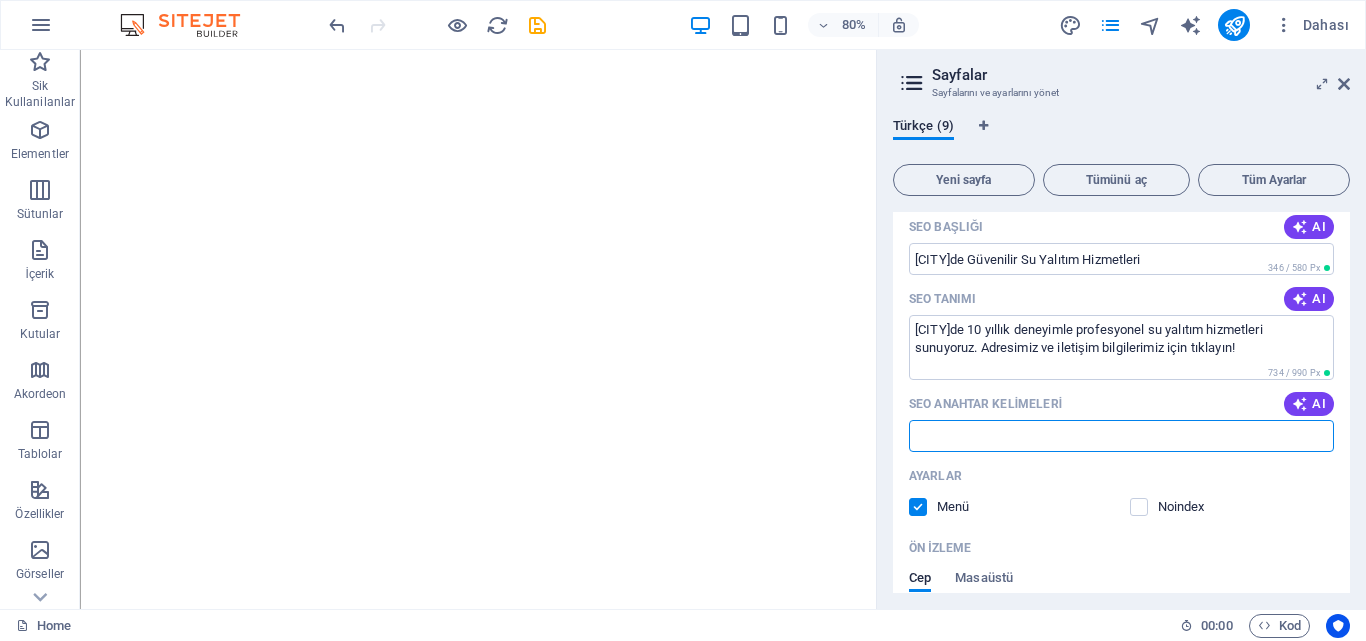 click on "SEO Anahtar Kelimeleri" at bounding box center [1121, 436] 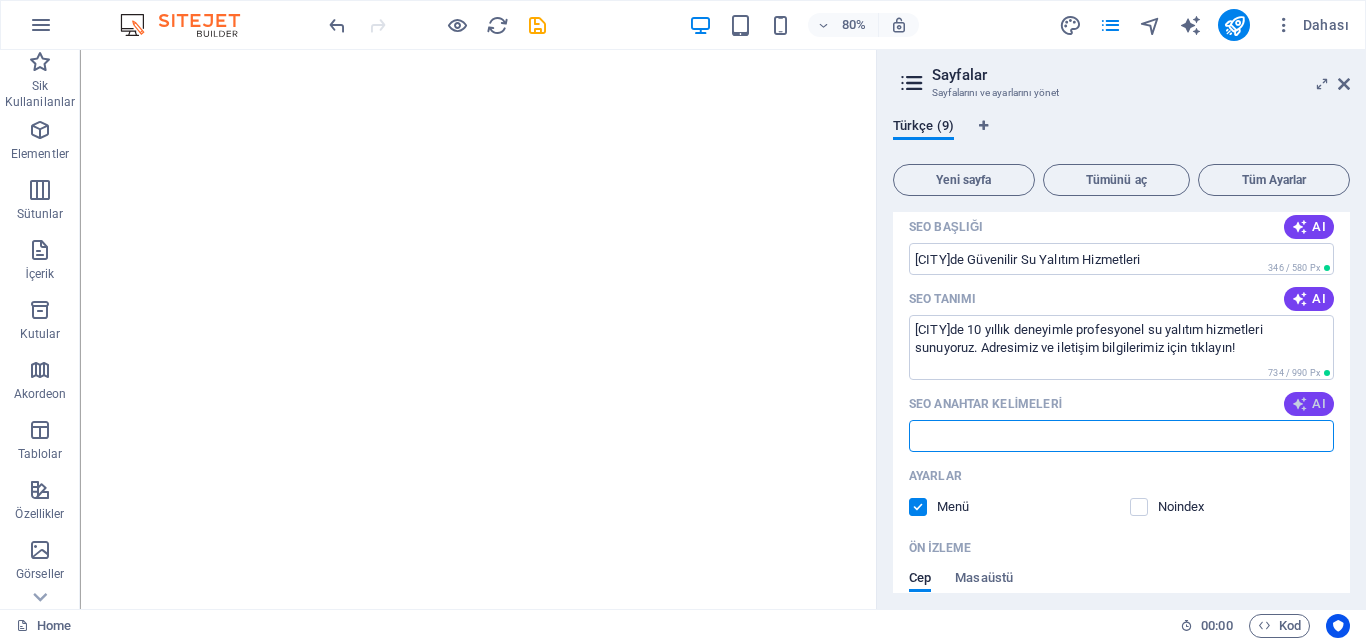 click at bounding box center [1300, 404] 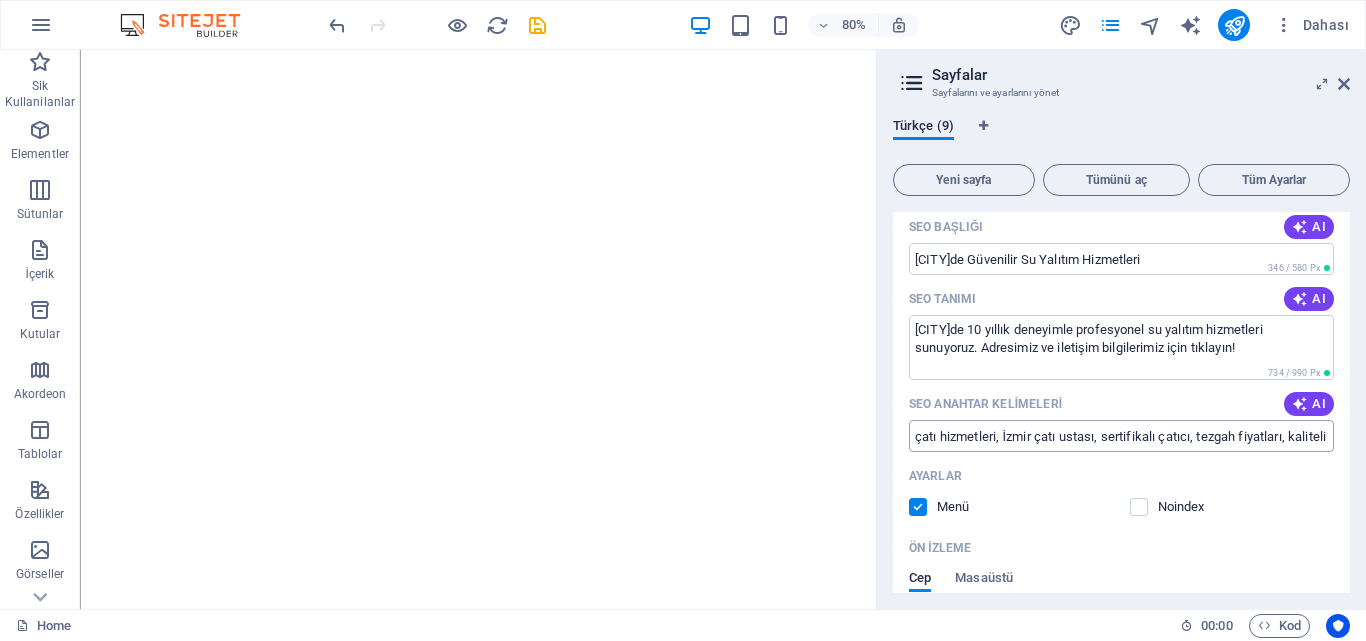 click on "çatı hizmetleri, İzmir çatı ustası, sertifikalı çatıcı, tezgah fiyatları, kaliteli çatı sistemleri, 30 yıllık deneyim" at bounding box center (1121, 436) 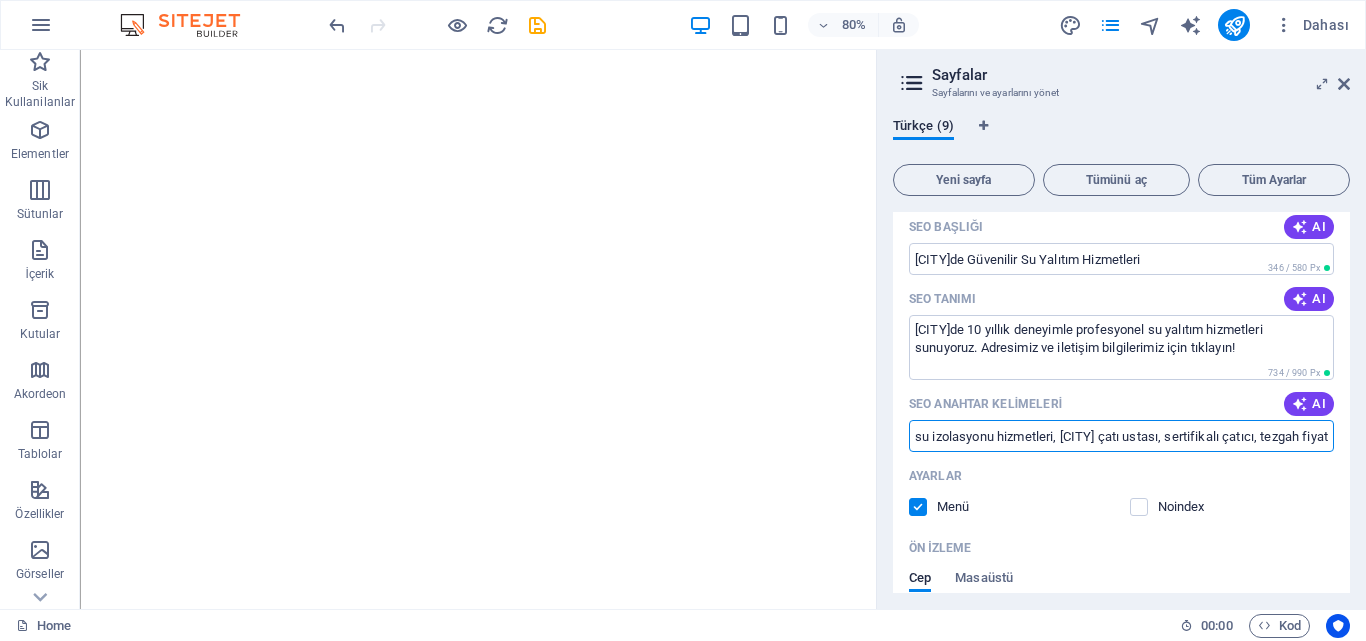 click on "su izolasyonu hizmetleri, İzmir çatı ustası, sertifikalı çatıcı, tezgah fiyatları, kaliteli çatı sistemleri, 30 yıllık deneyim" at bounding box center [1121, 436] 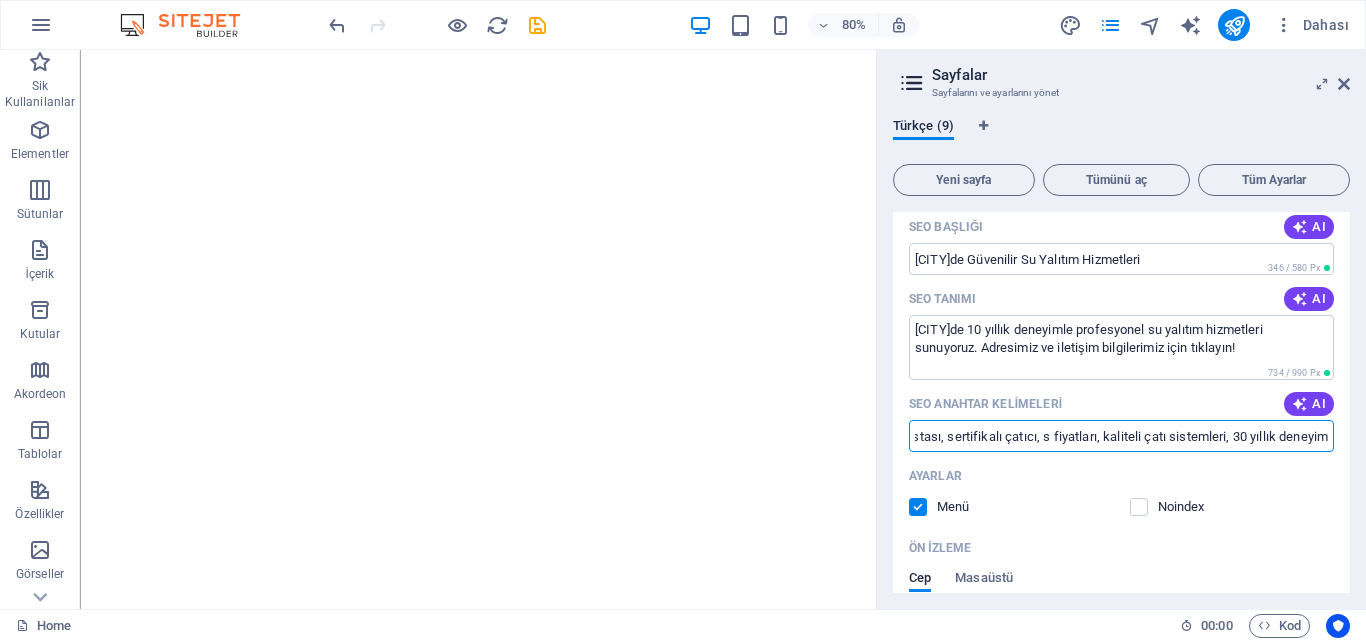 scroll, scrollTop: 0, scrollLeft: 226, axis: horizontal 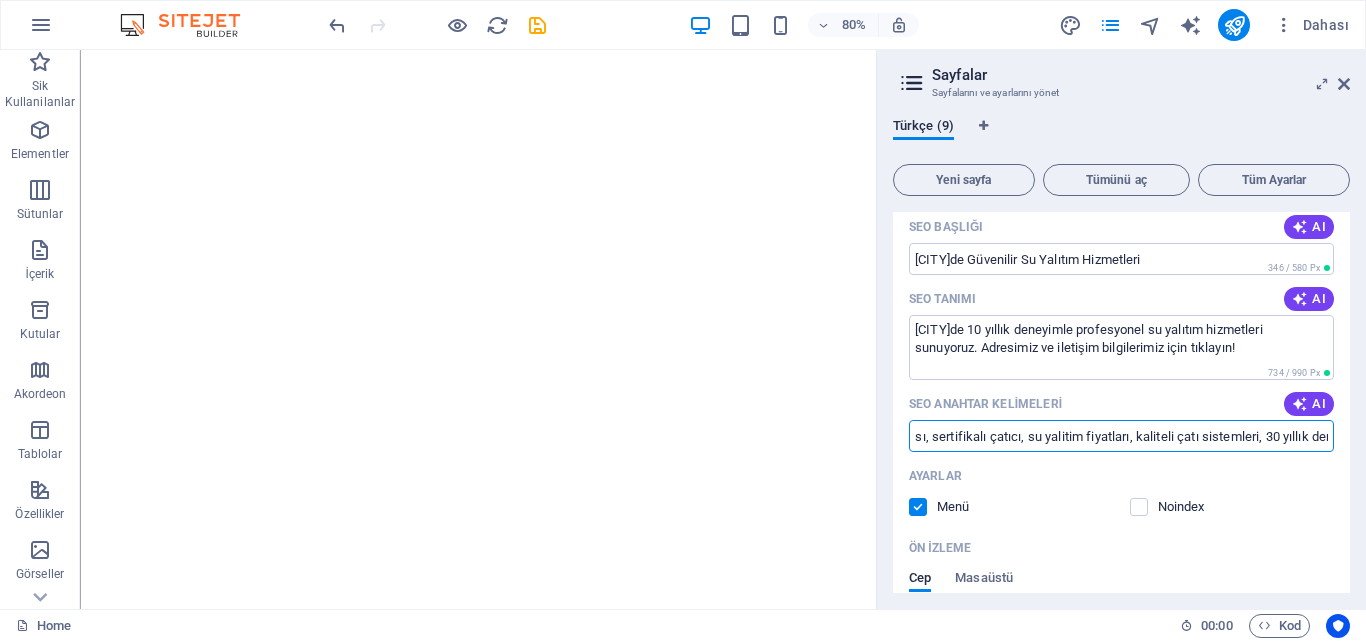 click on "su izolasyonu hizmetleri, İzmir çatı ustası, sertifikalı çatıcı, su yalitim fiyatları, kaliteli çatı sistemleri, 30 yıllık deneyim" at bounding box center [1121, 436] 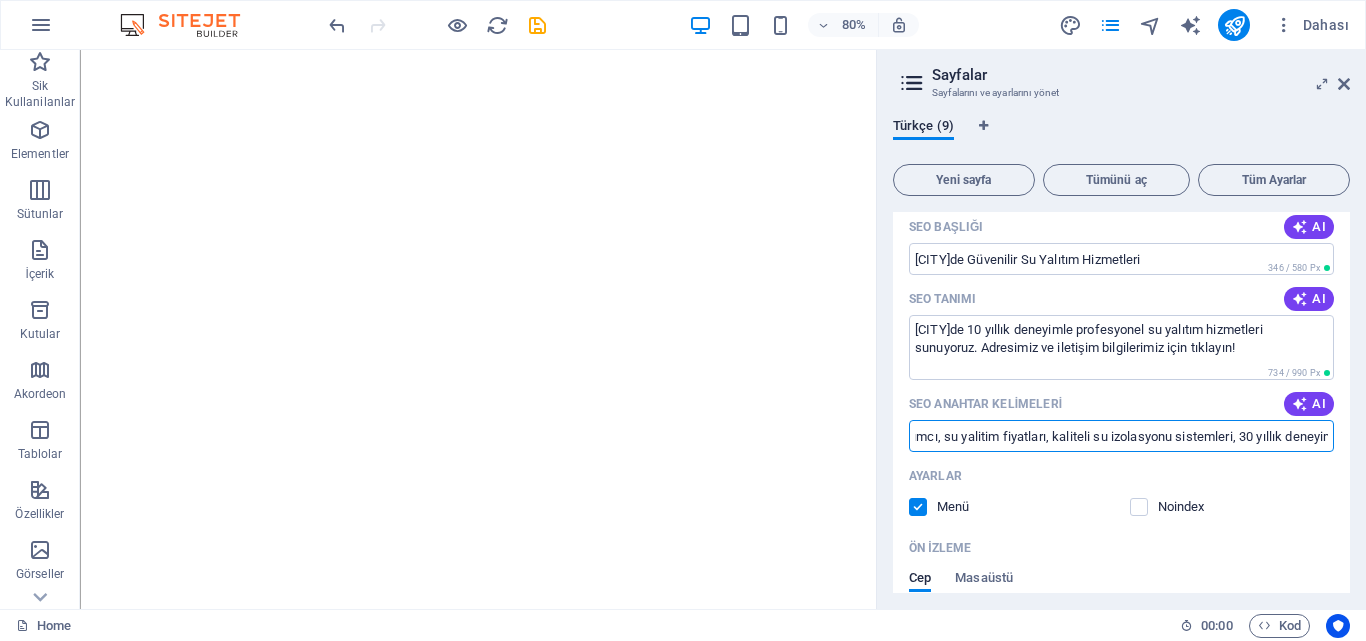 scroll, scrollTop: 0, scrollLeft: 387, axis: horizontal 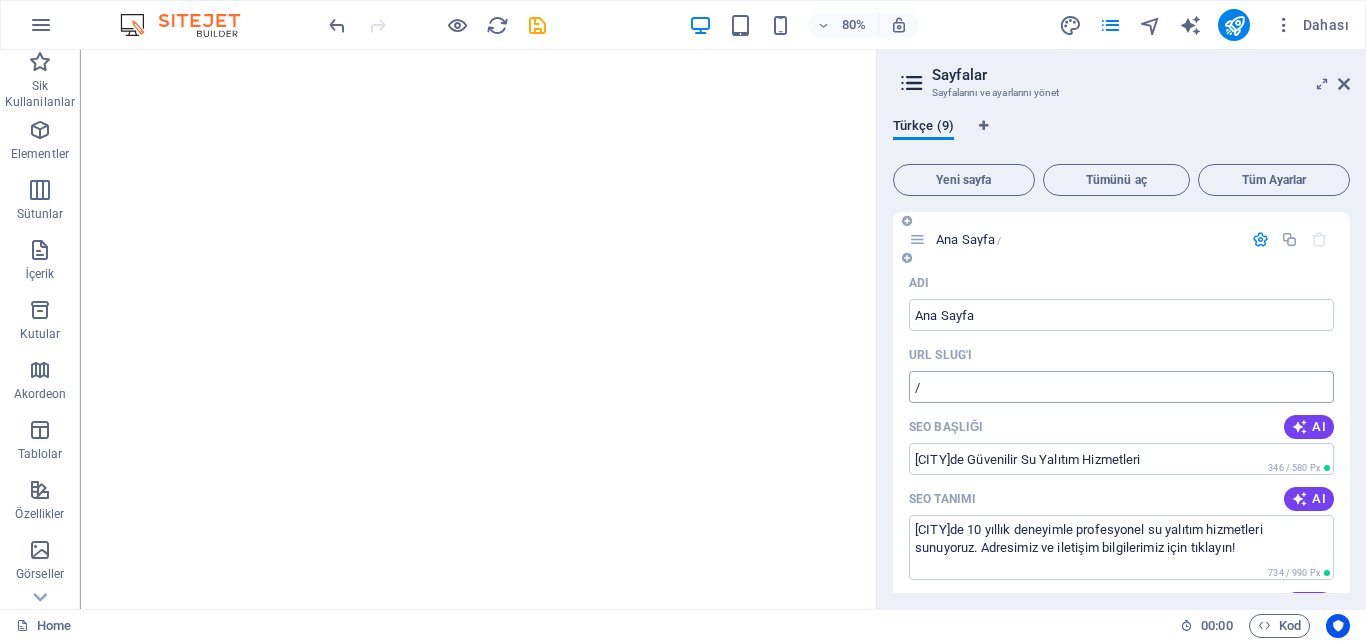type on "su izolasyonu hizmetleri, İzmir su yalıtım ustası, sertifikalı yalıtımcı, su yalitim fiyatları, kaliteli su izolasyonu sistemleri, 10 yıllık deneyim" 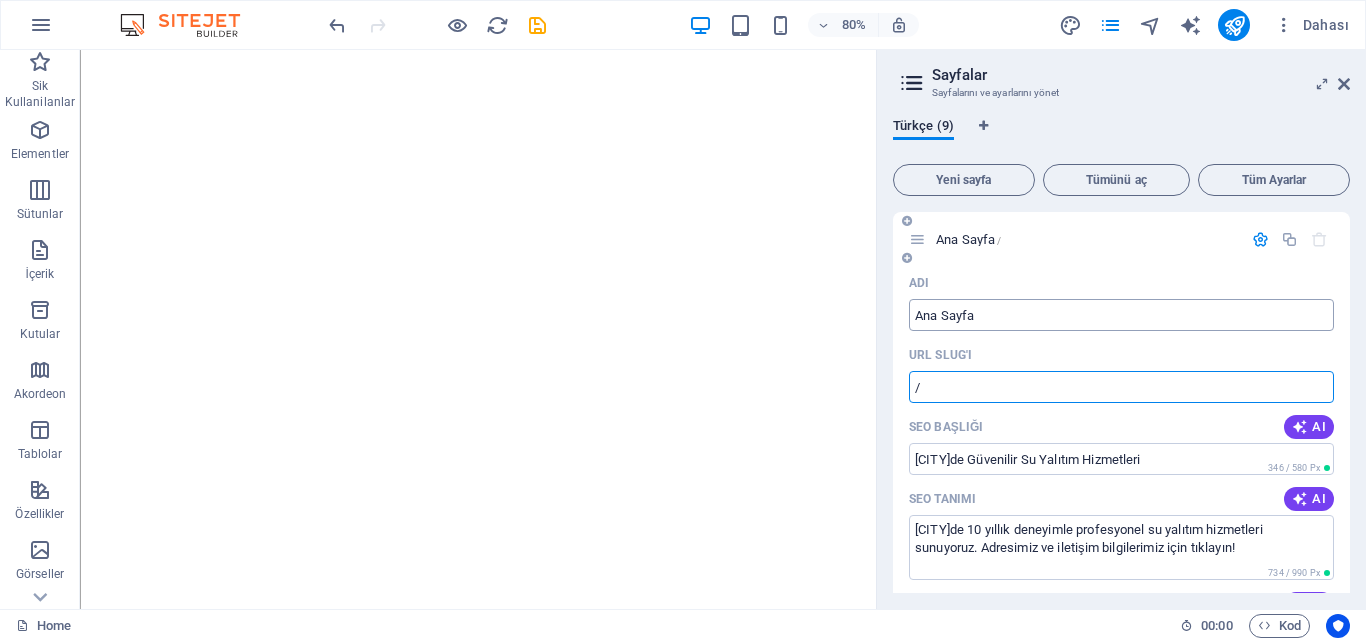 click on "Ana Sayfa" at bounding box center (1121, 315) 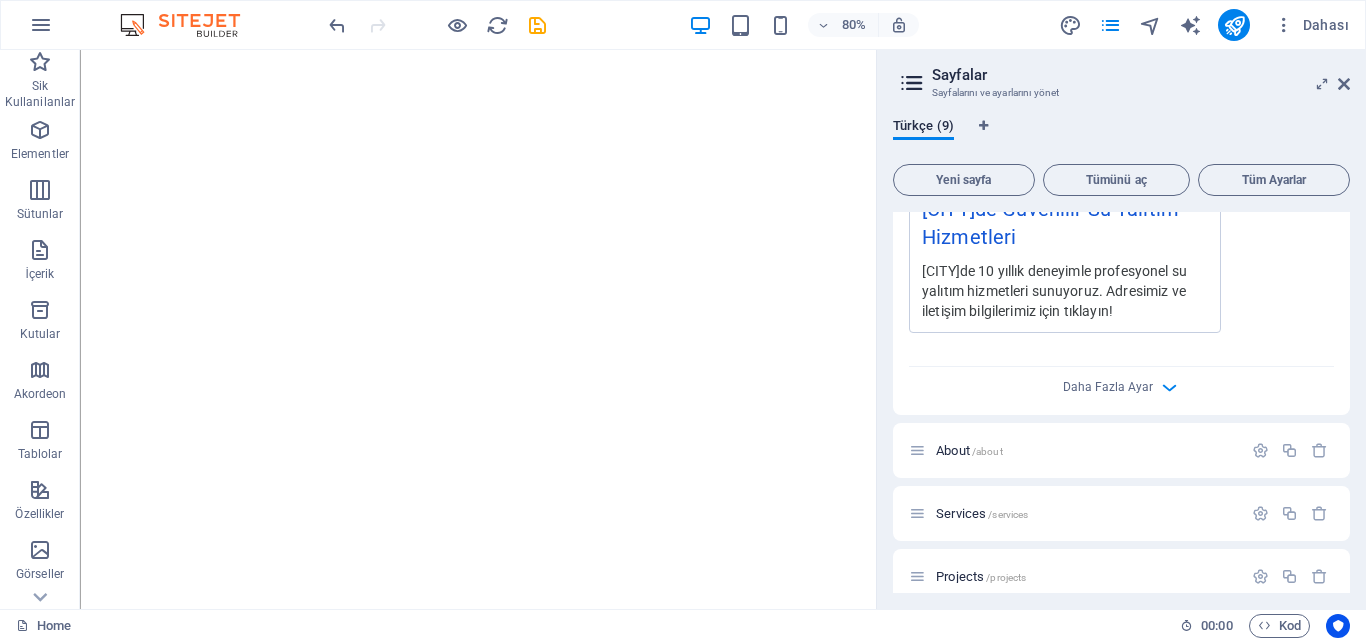 scroll, scrollTop: 700, scrollLeft: 0, axis: vertical 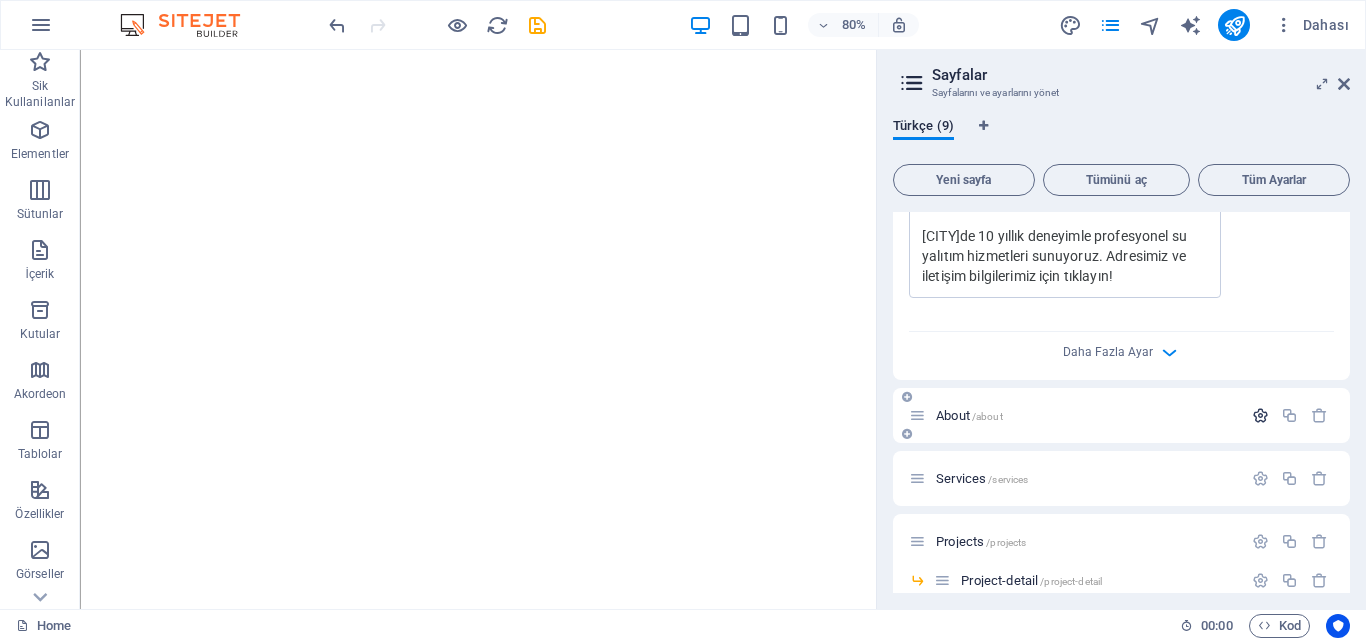click at bounding box center [1260, 415] 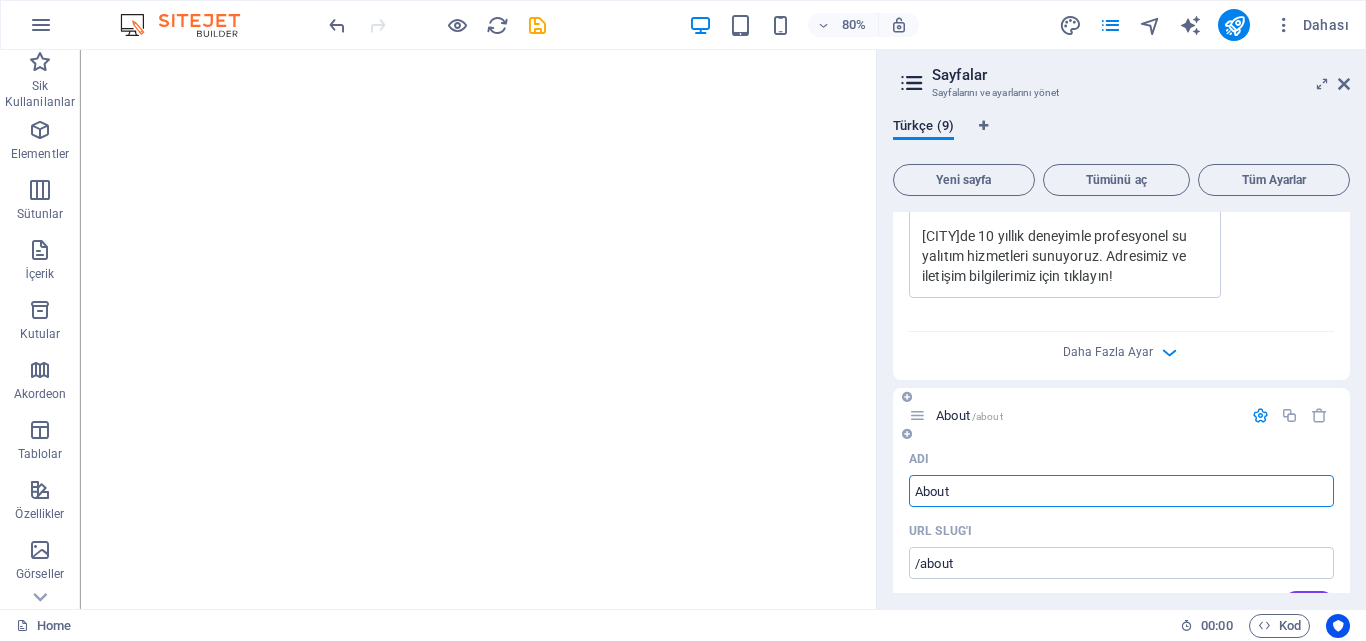 click on "About" at bounding box center (1121, 491) 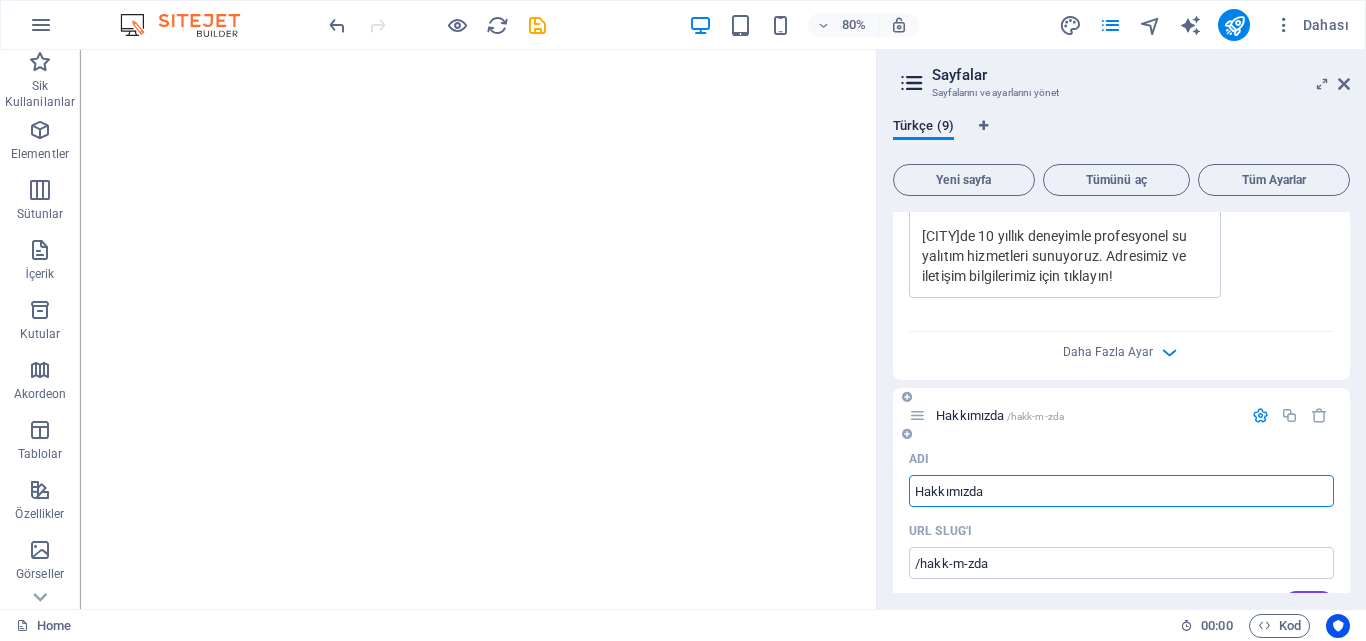 type on "Hakkımızda" 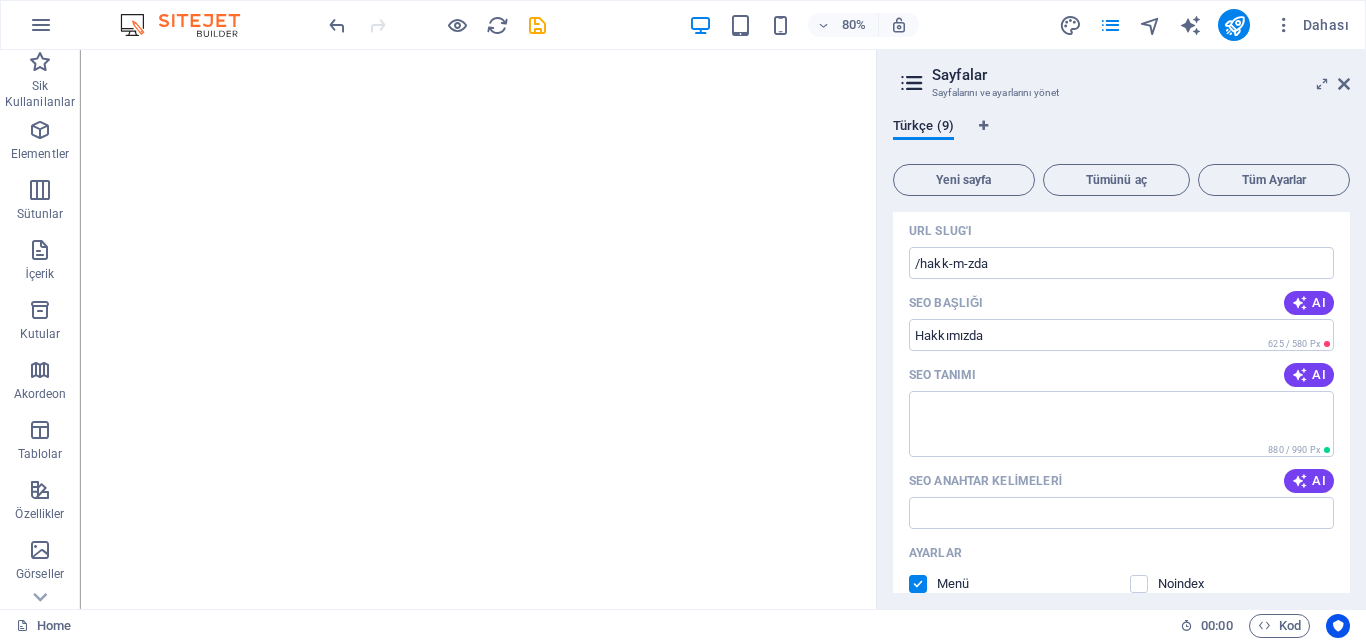 scroll, scrollTop: 900, scrollLeft: 0, axis: vertical 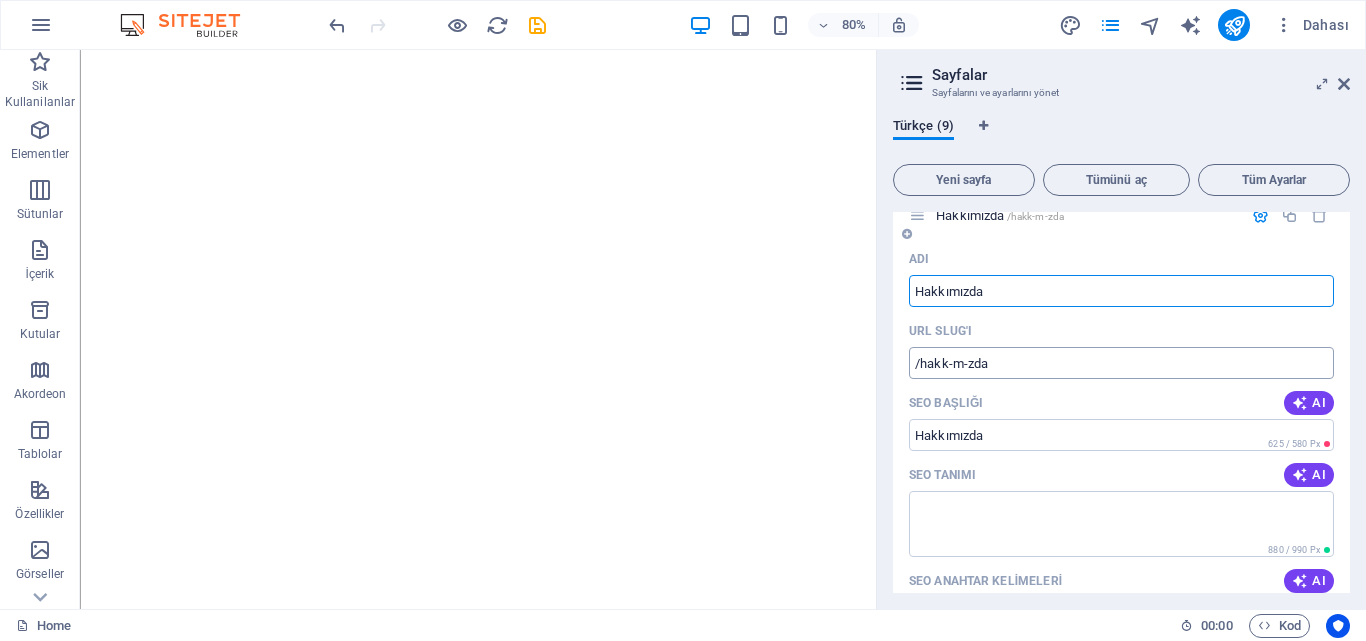 type on "Hakkımızda" 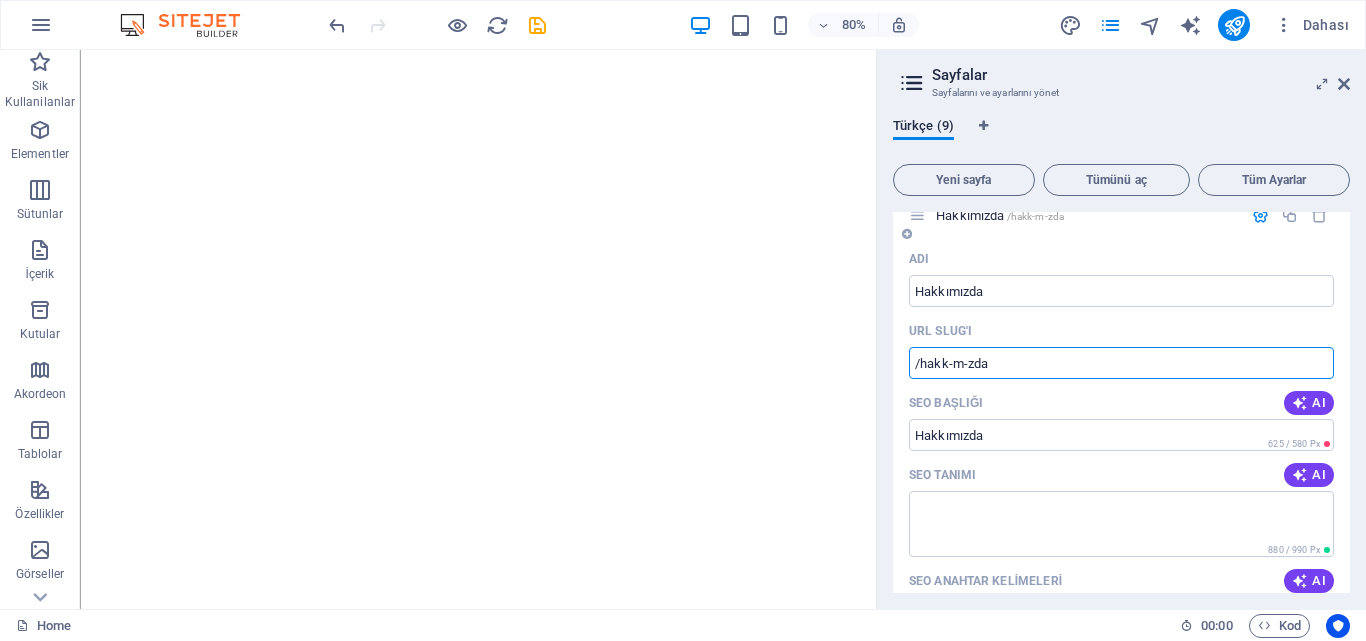click on "/hakk-m-zda" at bounding box center [1121, 363] 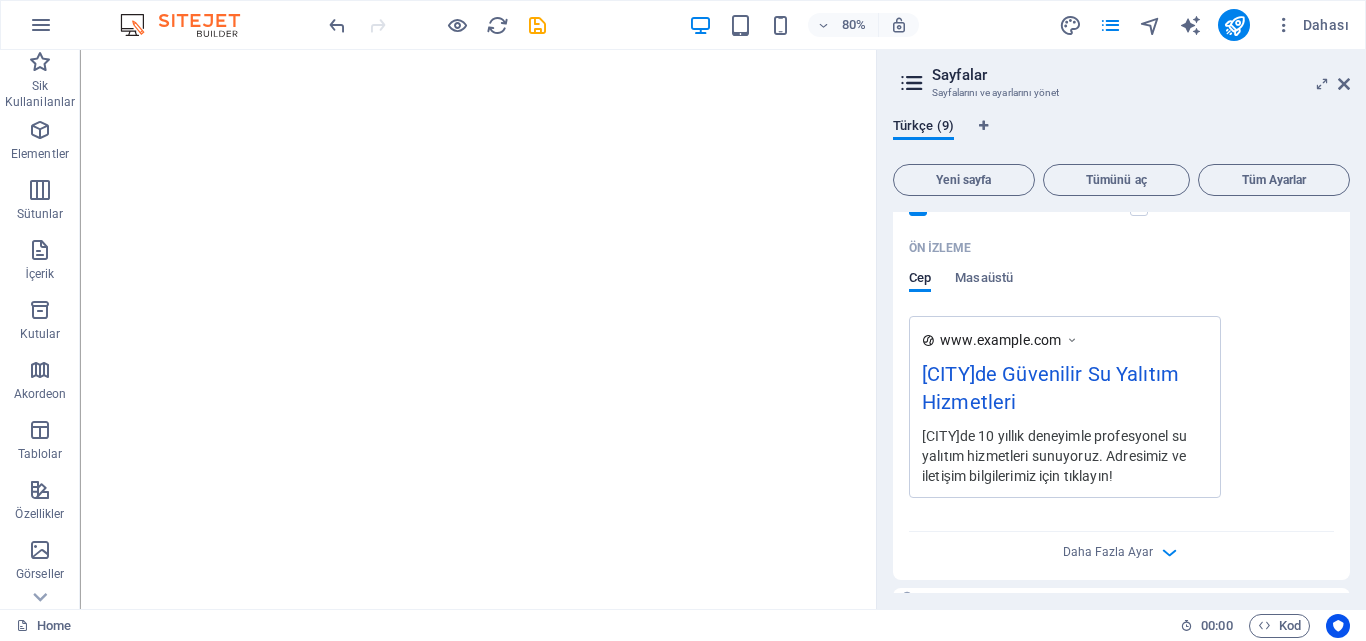 scroll, scrollTop: 800, scrollLeft: 0, axis: vertical 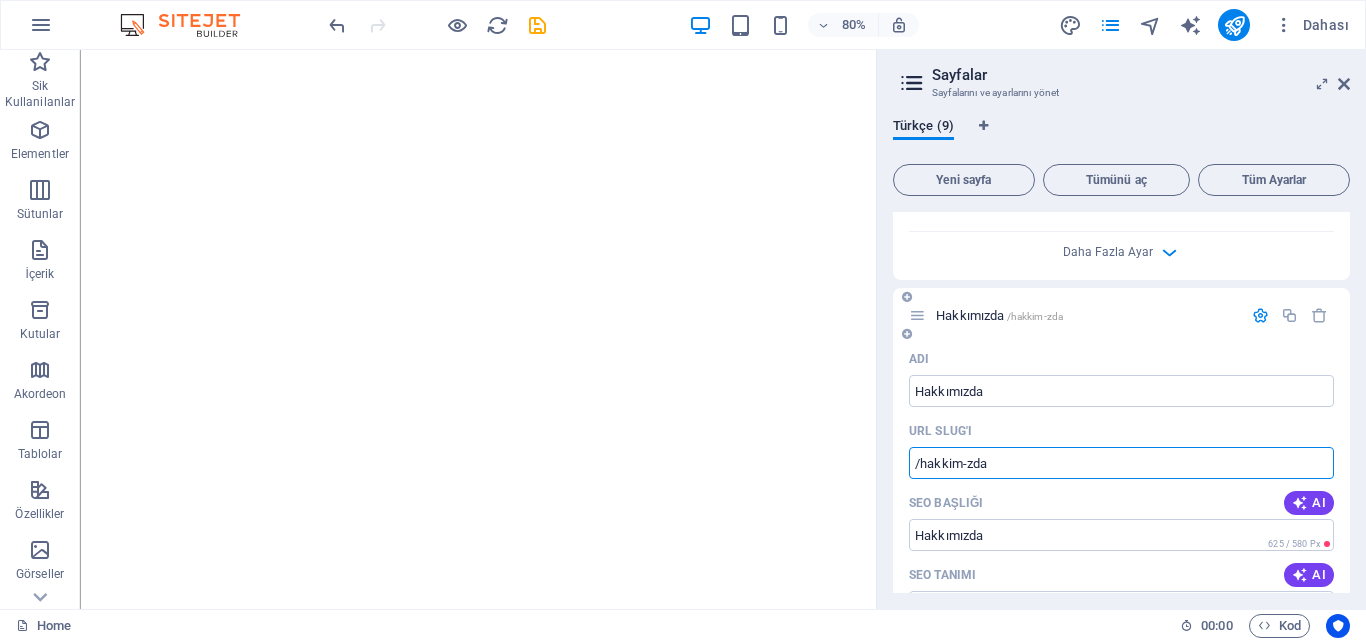 click on "/hakkim-zda" at bounding box center (1121, 463) 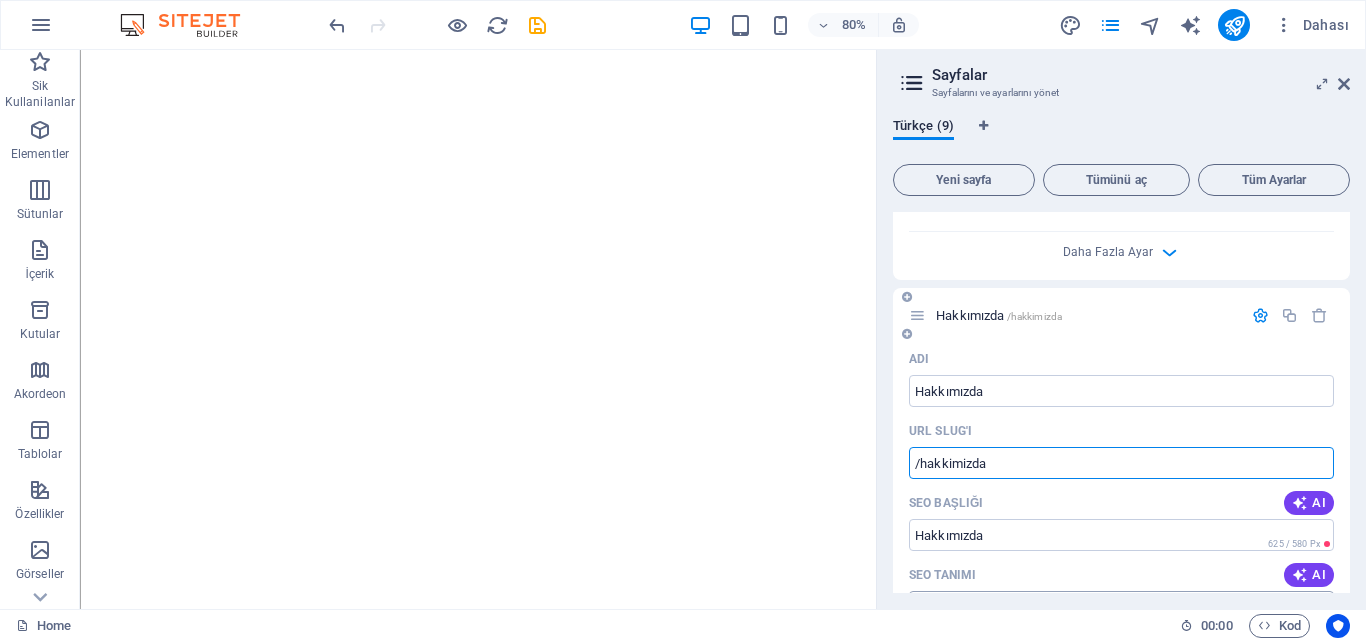 scroll, scrollTop: 900, scrollLeft: 0, axis: vertical 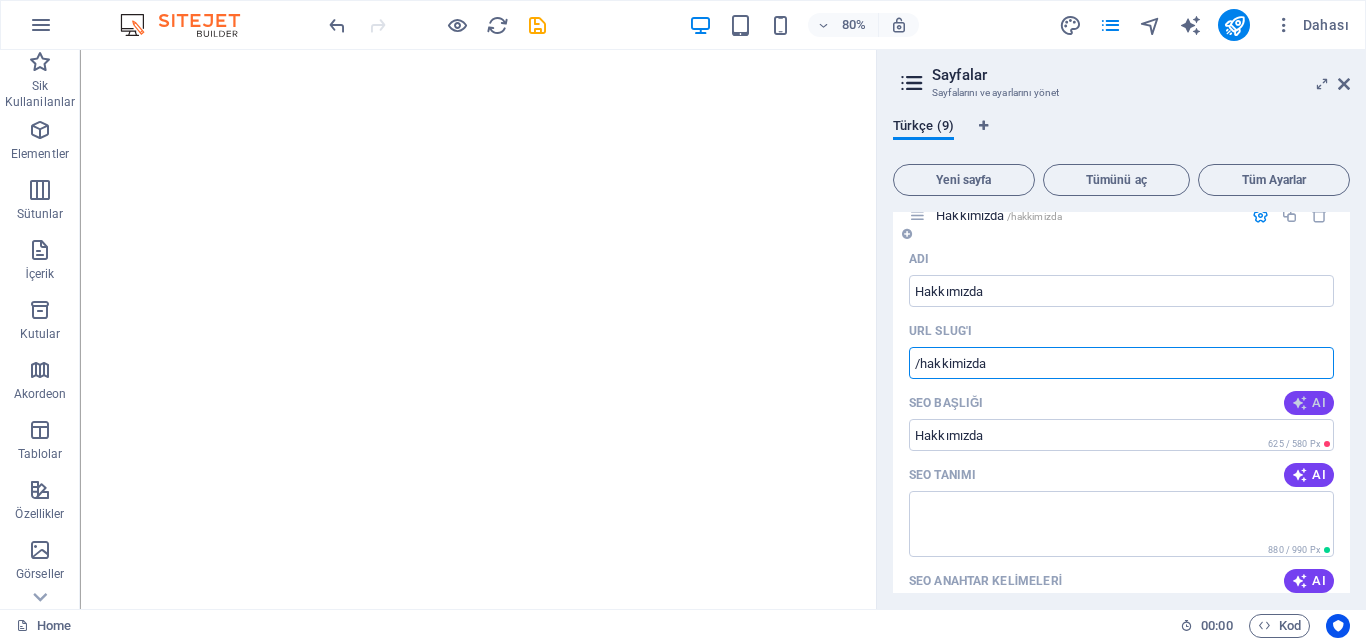 type on "/hakkimizda" 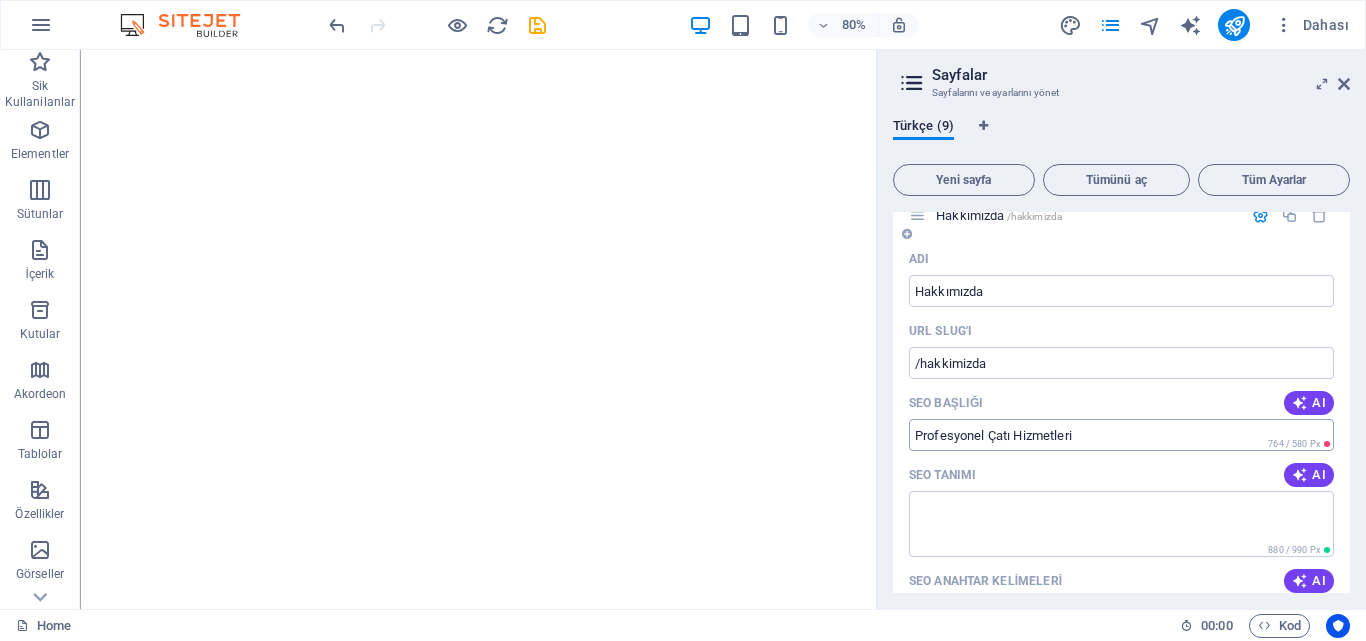 click on "Profesyonel Çatı Hizmetleri" at bounding box center [1121, 435] 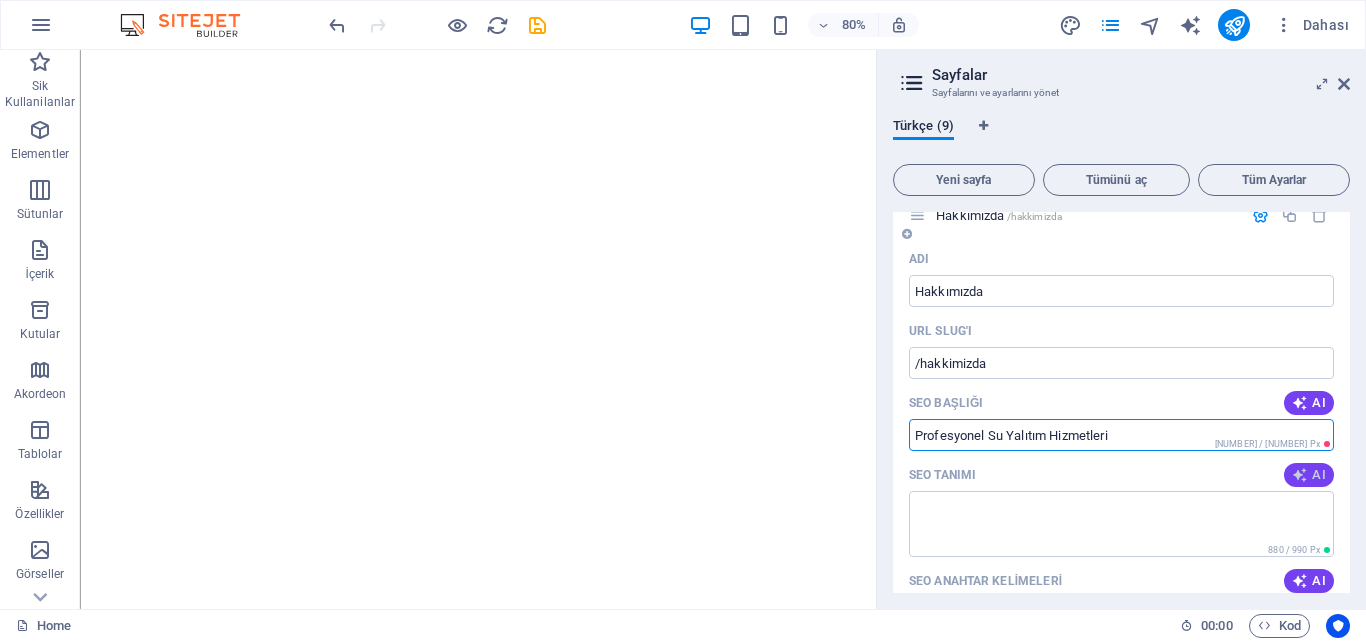 type on "Profesyonel Su Yalıtım Hizmetleri" 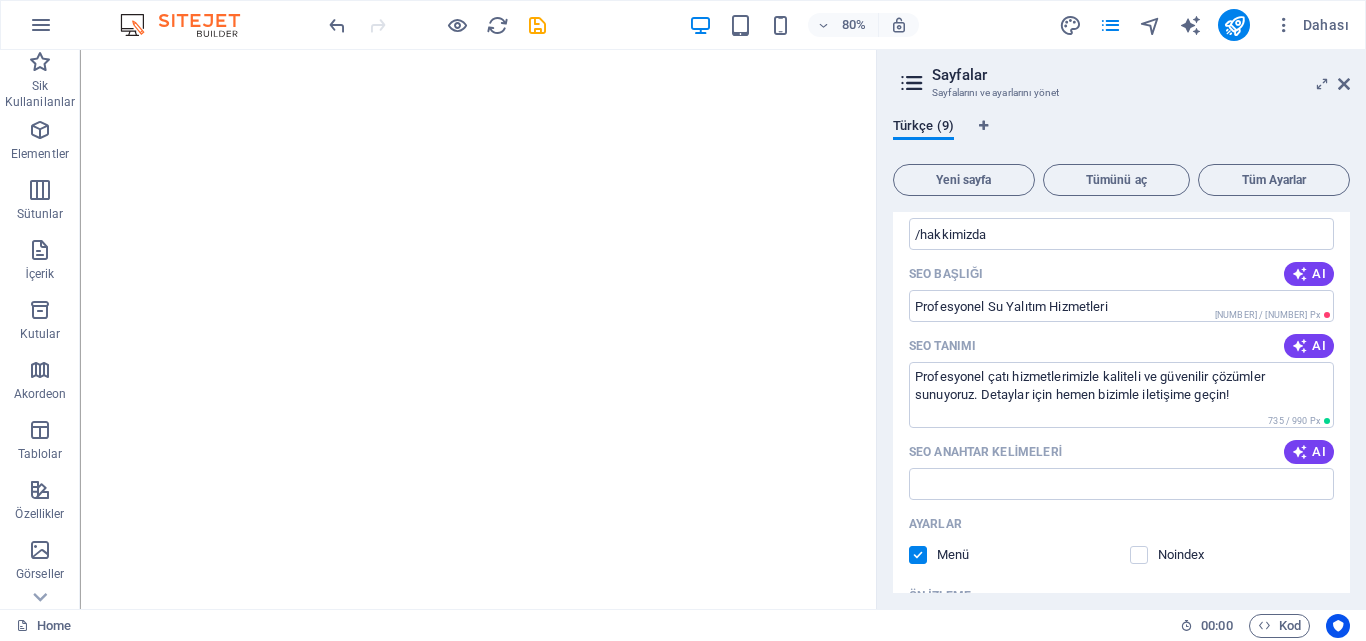 scroll, scrollTop: 1100, scrollLeft: 0, axis: vertical 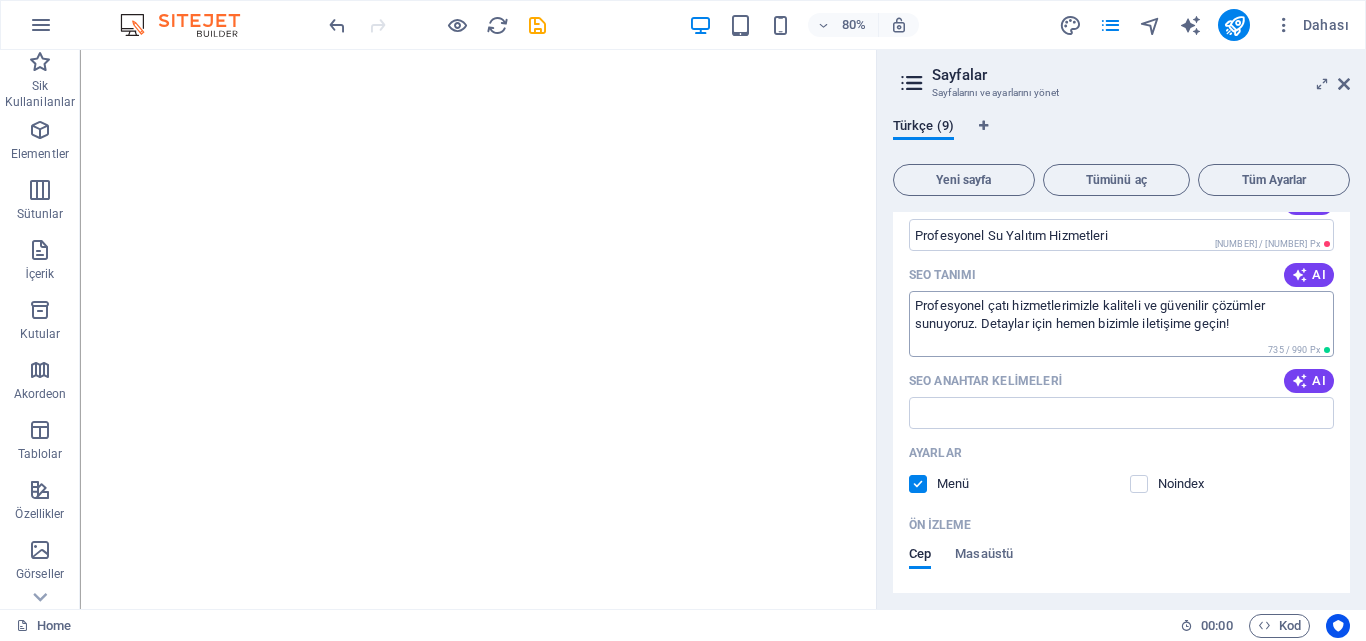click on "Profesyonel çatı hizmetlerimizle kaliteli ve güvenilir çözümler sunuyoruz. Detaylar için hemen bizimle iletişime geçin!" at bounding box center [1121, 323] 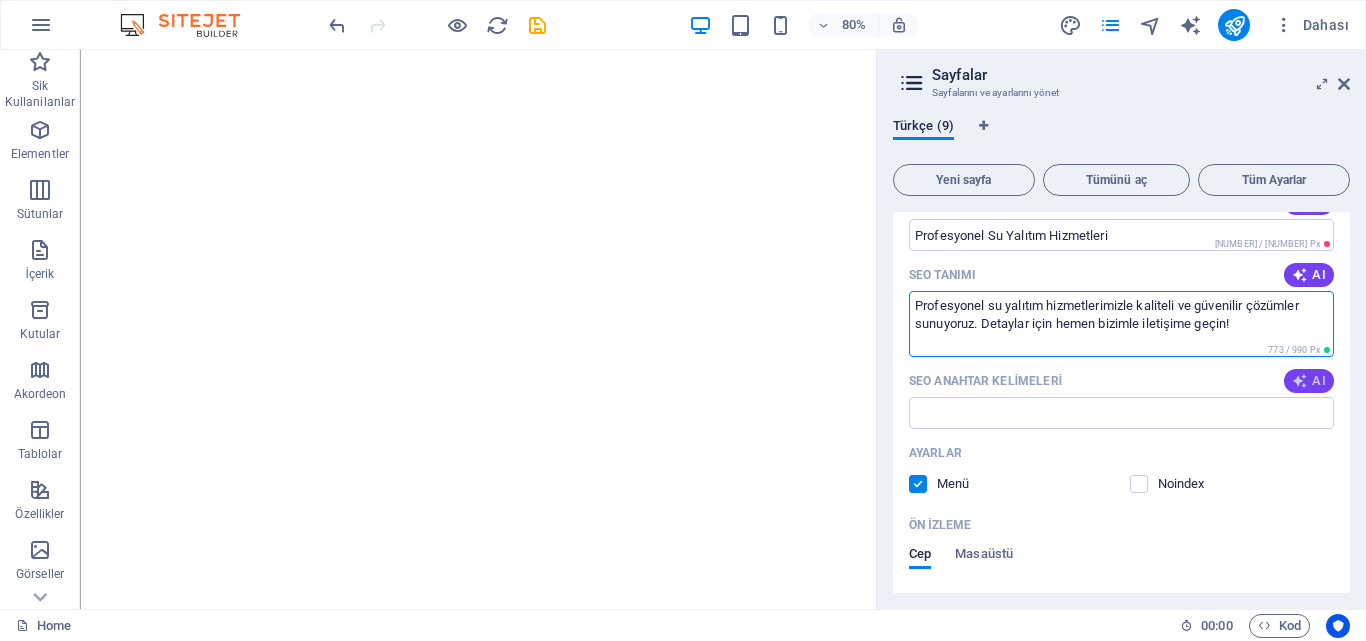 type on "Profesyonel su yalıtım hizmetlerimizle kaliteli ve güvenilir çözümler sunuyoruz. Detaylar için hemen bizimle iletişime geçin!" 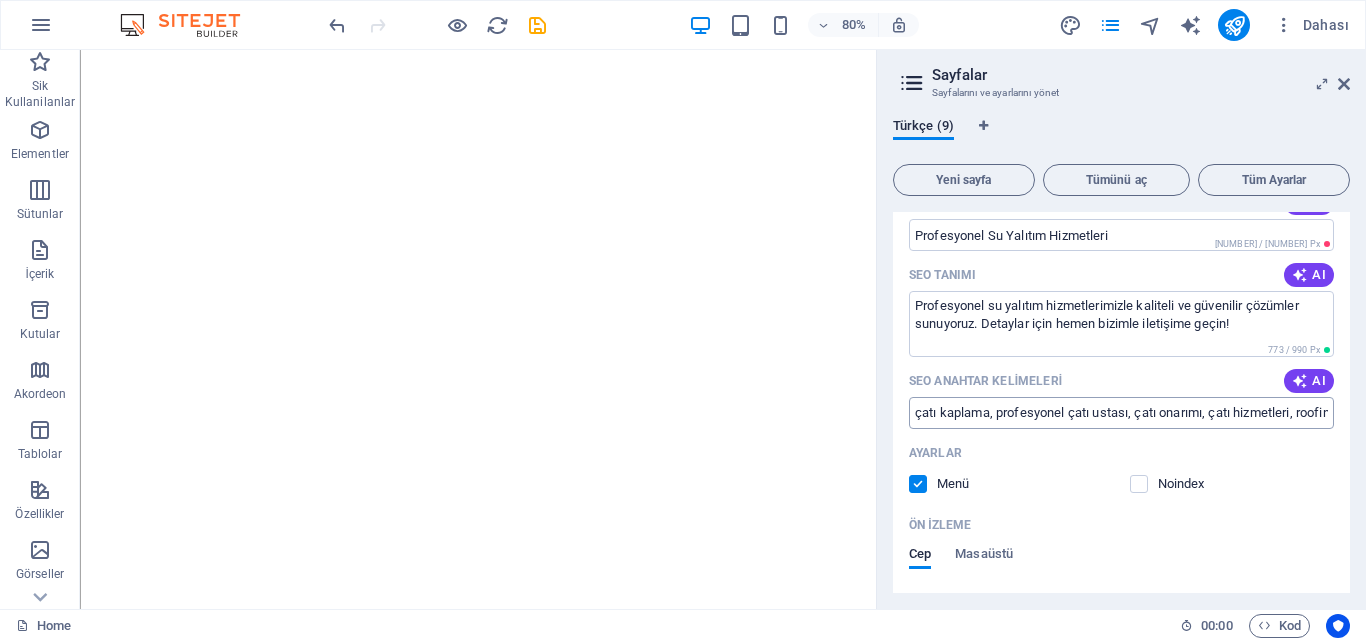 click on "çatı kaplama, profesyonel çatı ustası, çatı onarımı, çatı hizmetleri, roofing, çatı uygulamaları" at bounding box center [1121, 413] 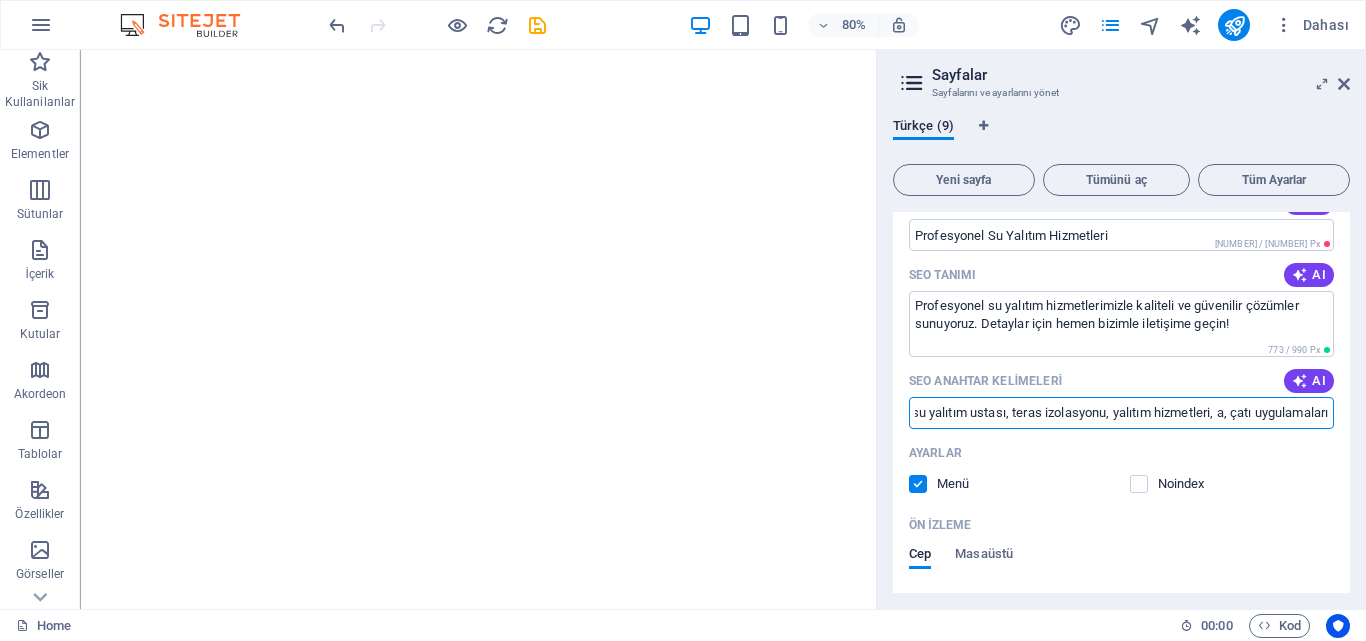 scroll, scrollTop: 0, scrollLeft: 207, axis: horizontal 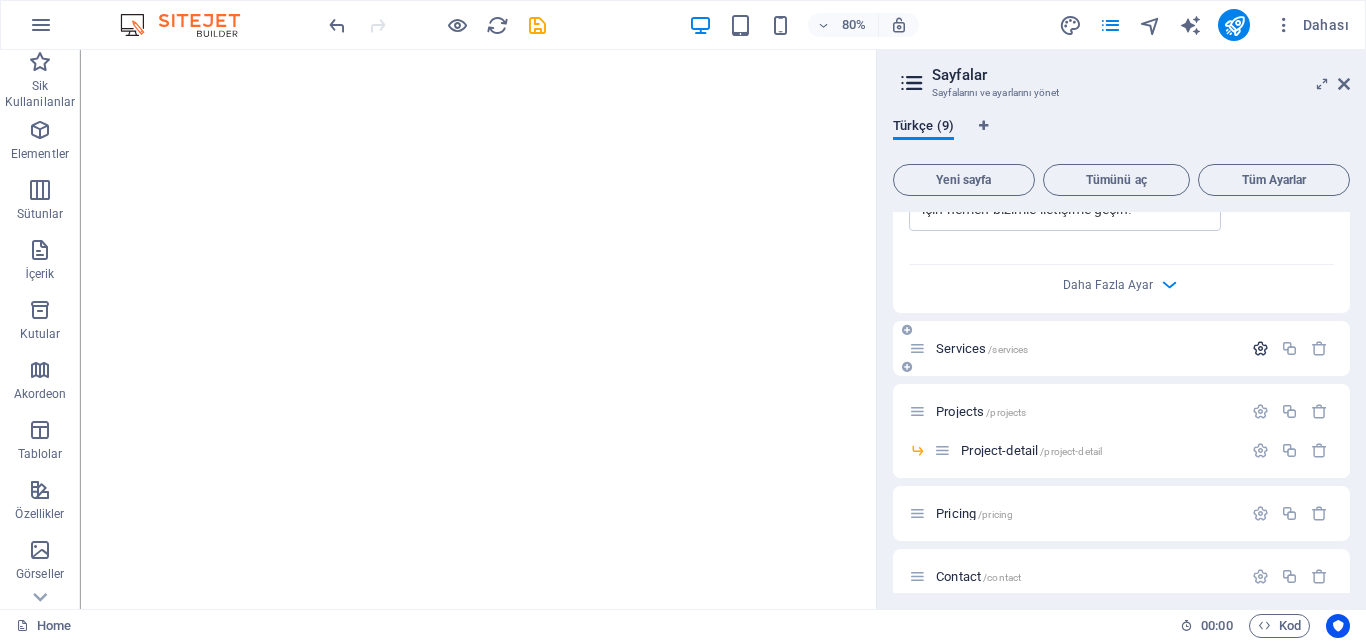 type on "su yalıtım kaplama, profesyonel su yalıtım ustası, teras izolasyonu, yalıtım hizmetleri, aqua, çatı uygulamaları" 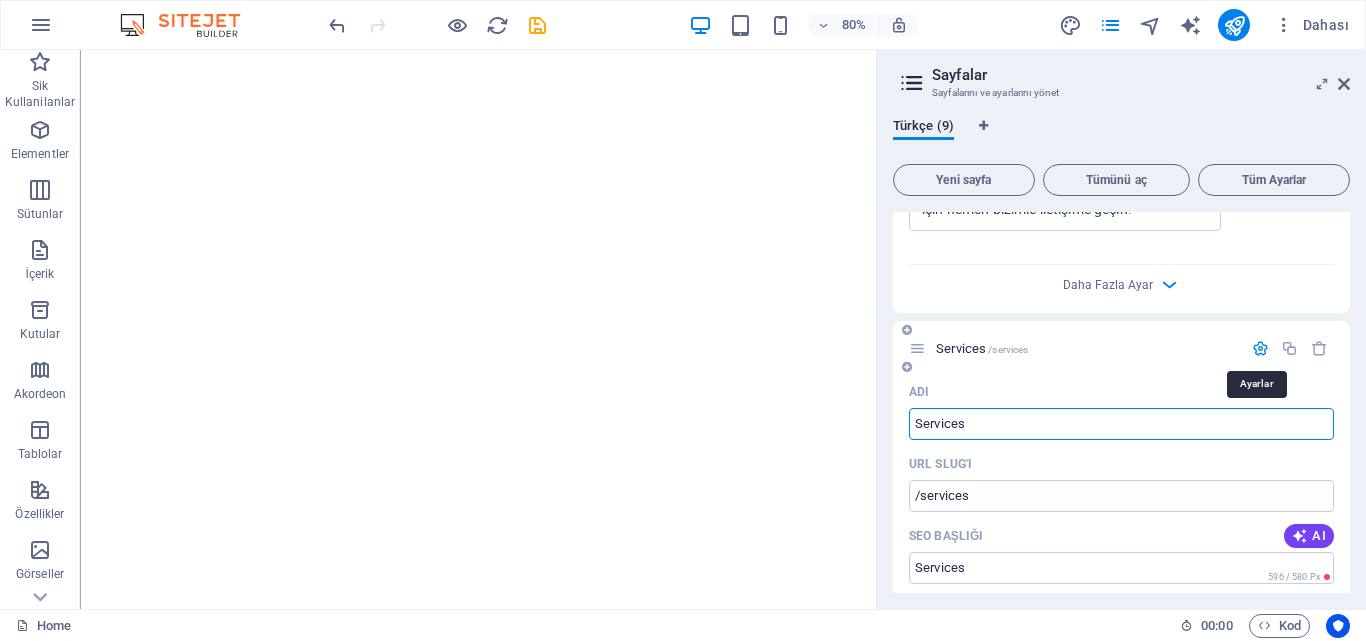 scroll, scrollTop: 0, scrollLeft: 0, axis: both 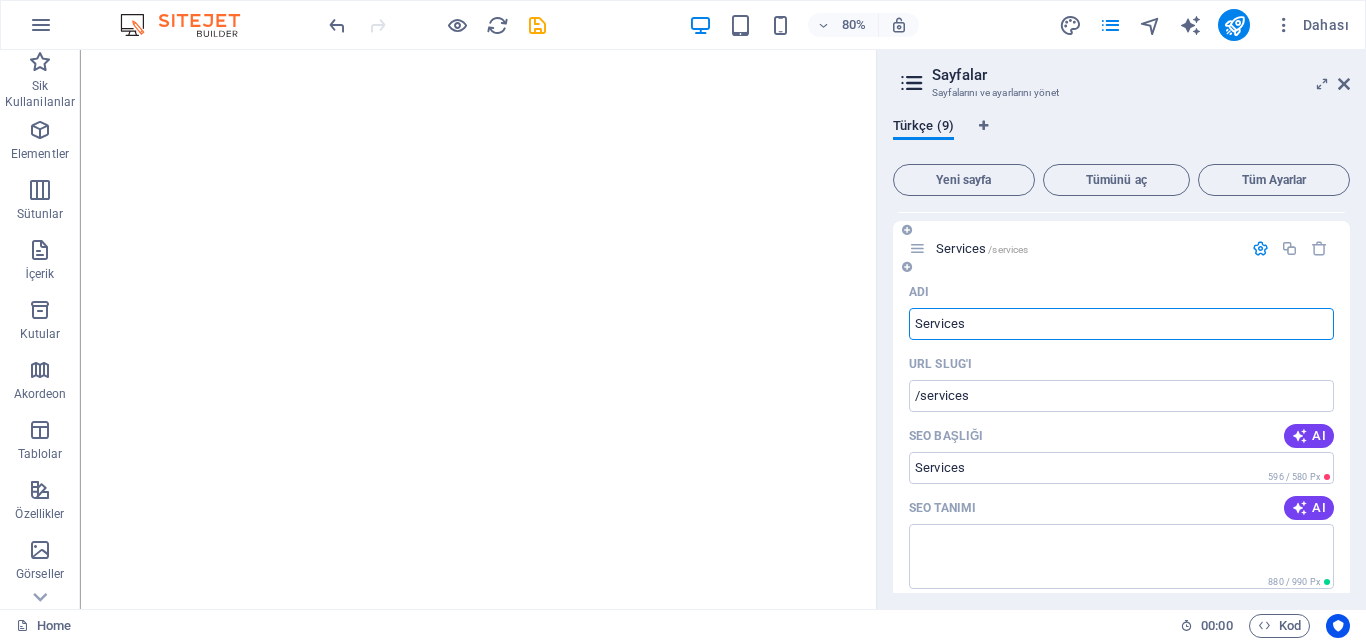 click on "Services" at bounding box center (1121, 324) 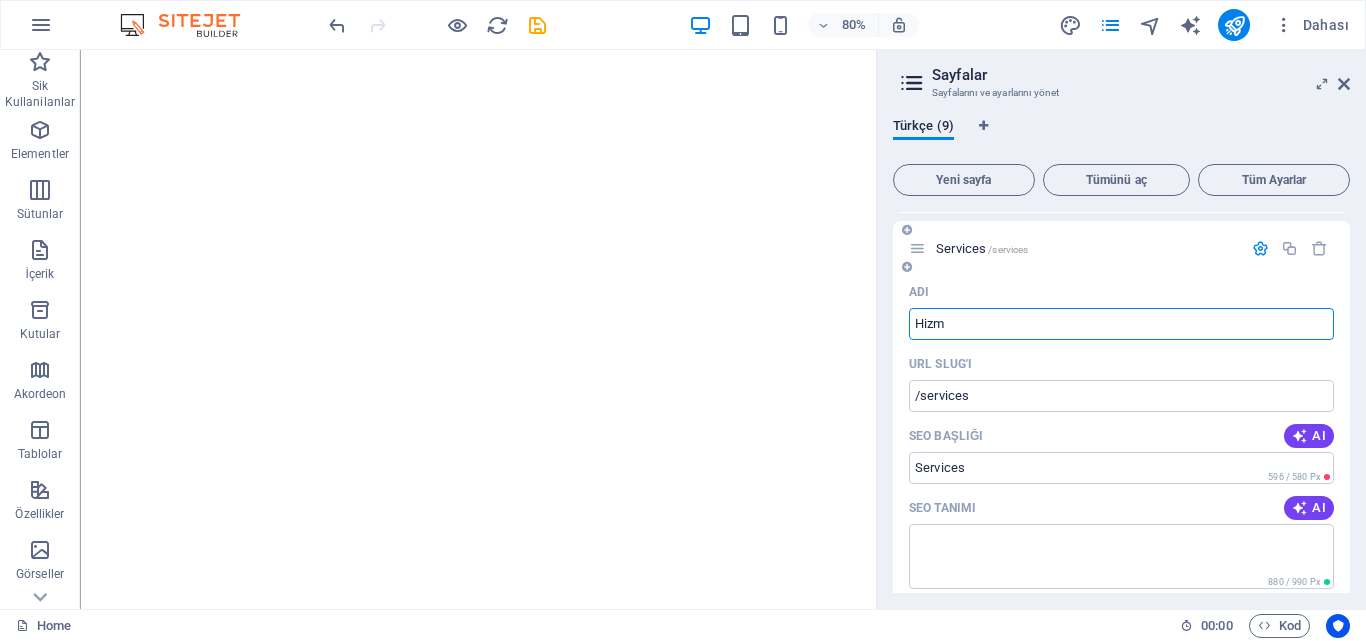type on "Hizme" 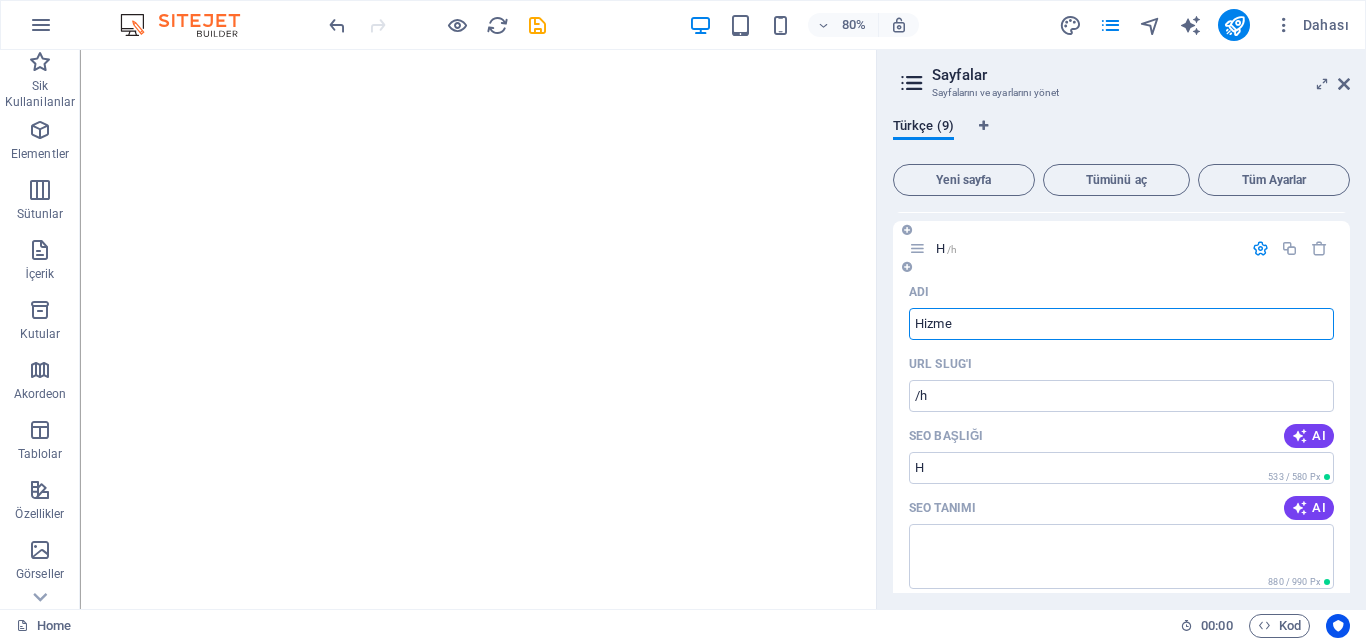 type on "/h" 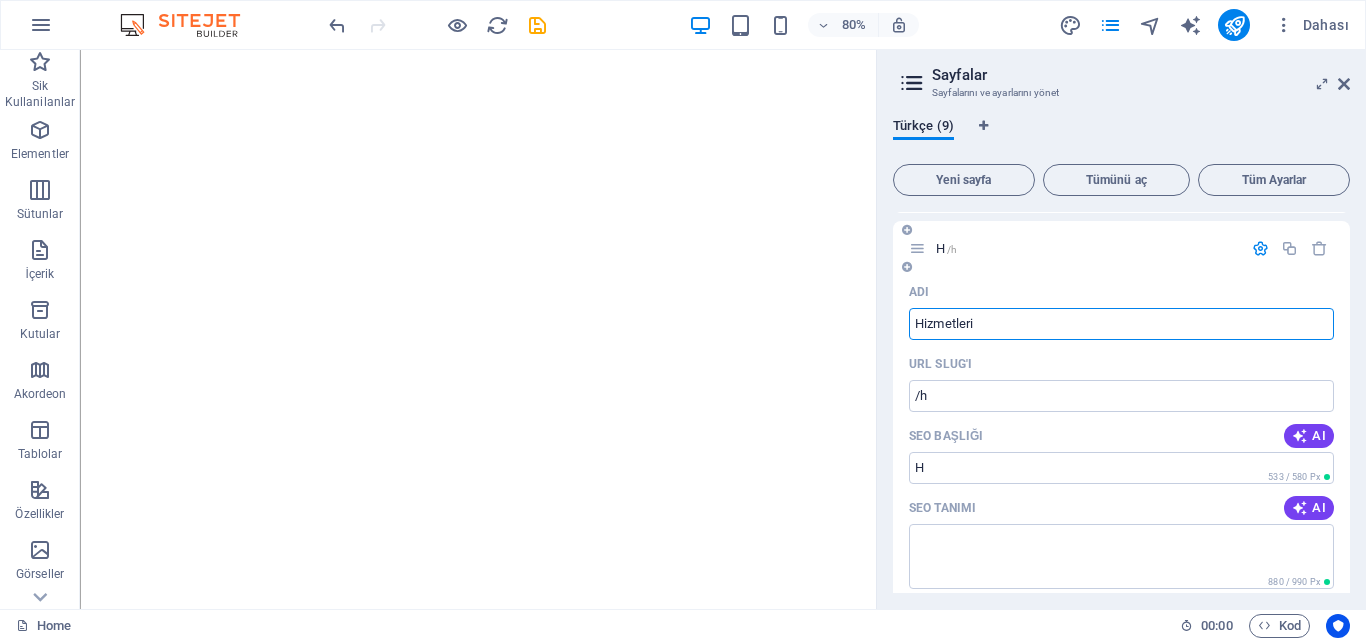type on "Hizmetlerim" 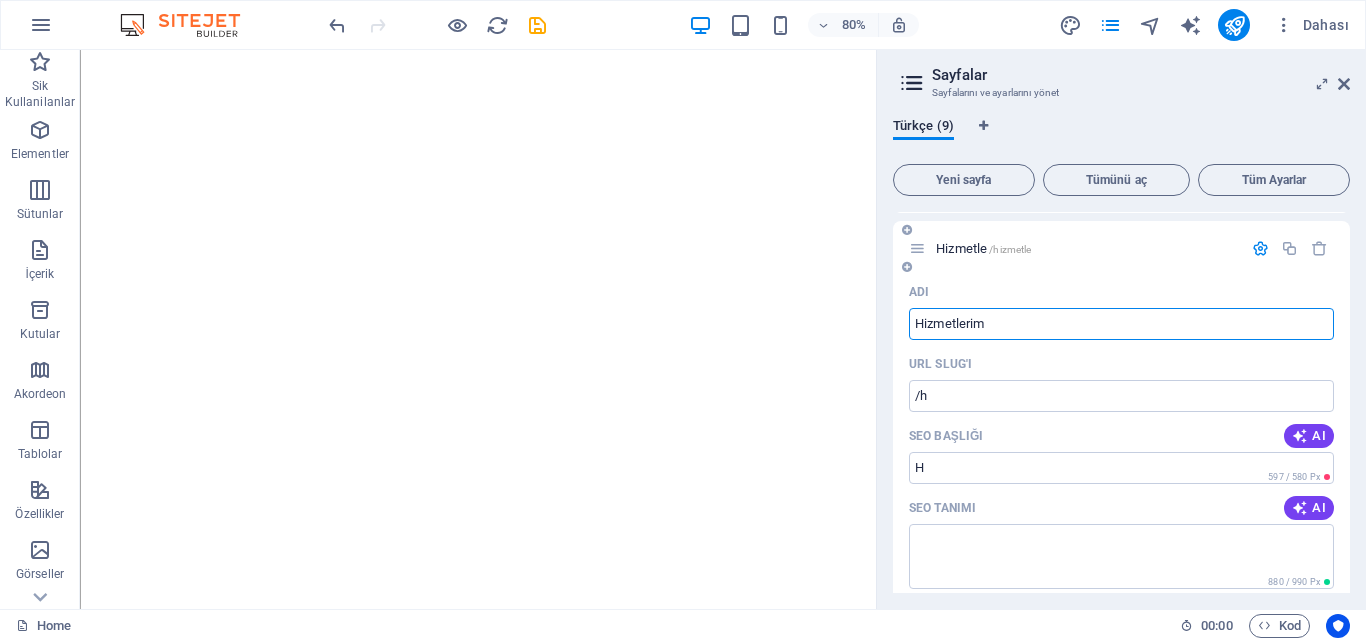 type on "/hizmetle" 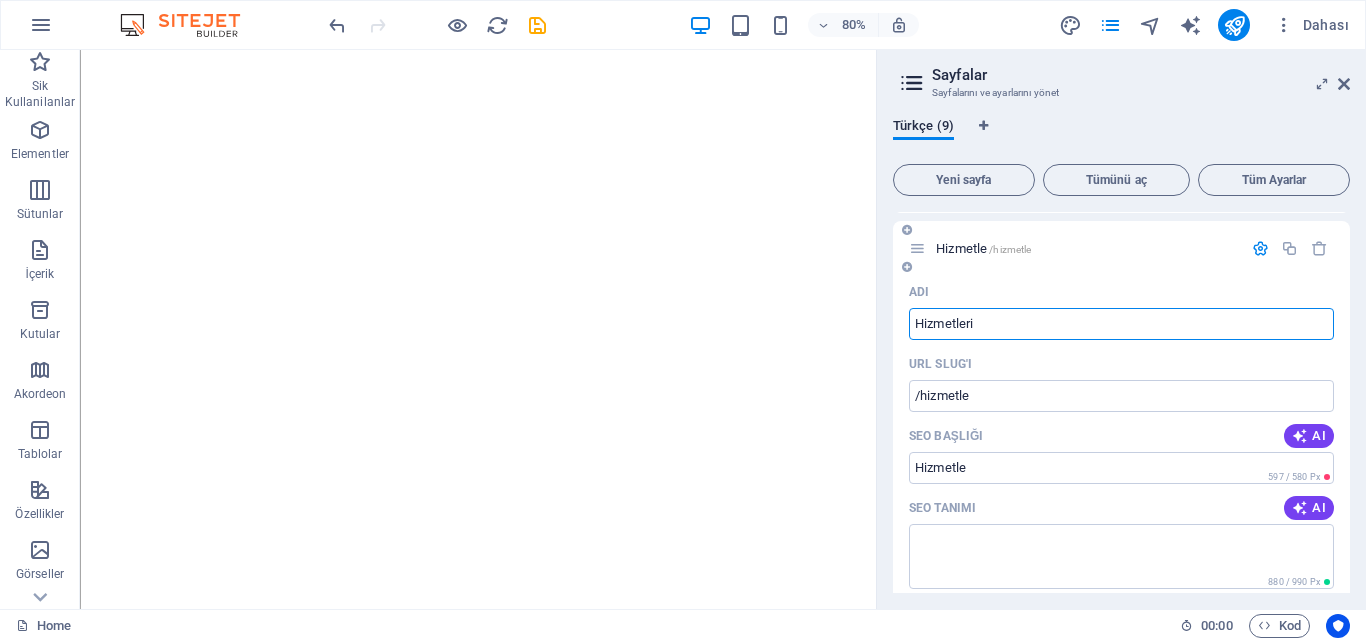 type on "Hizmetler" 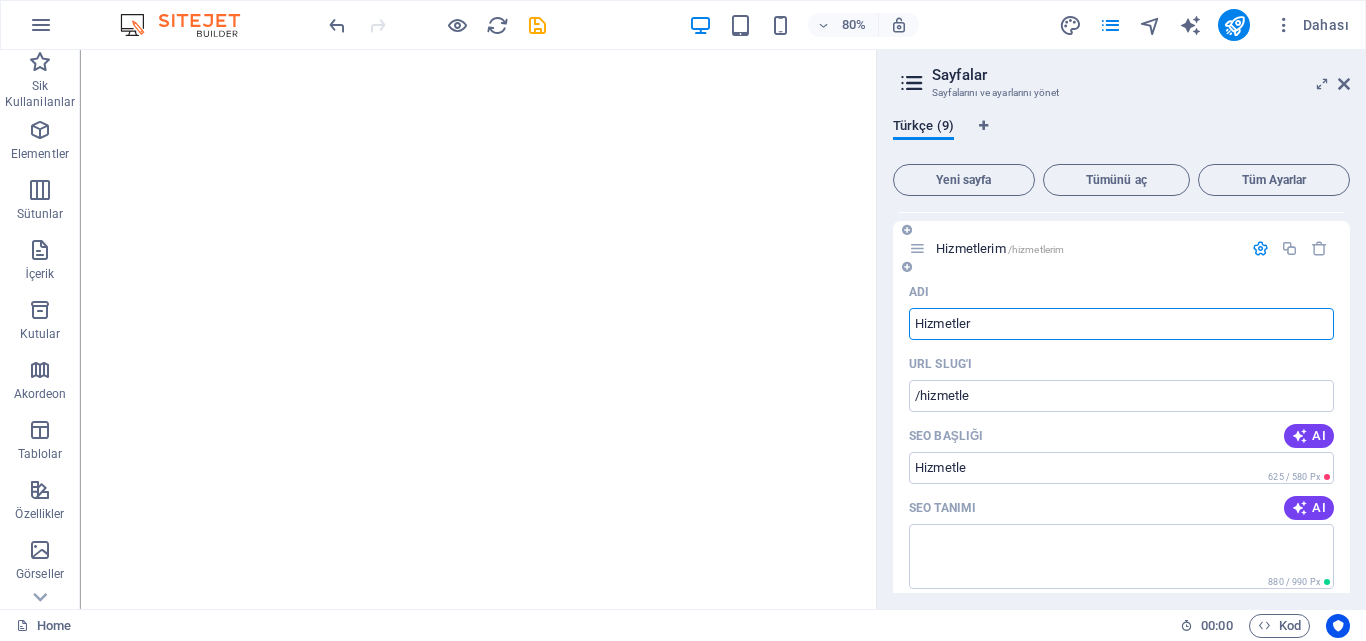 type on "/hizmetlerim" 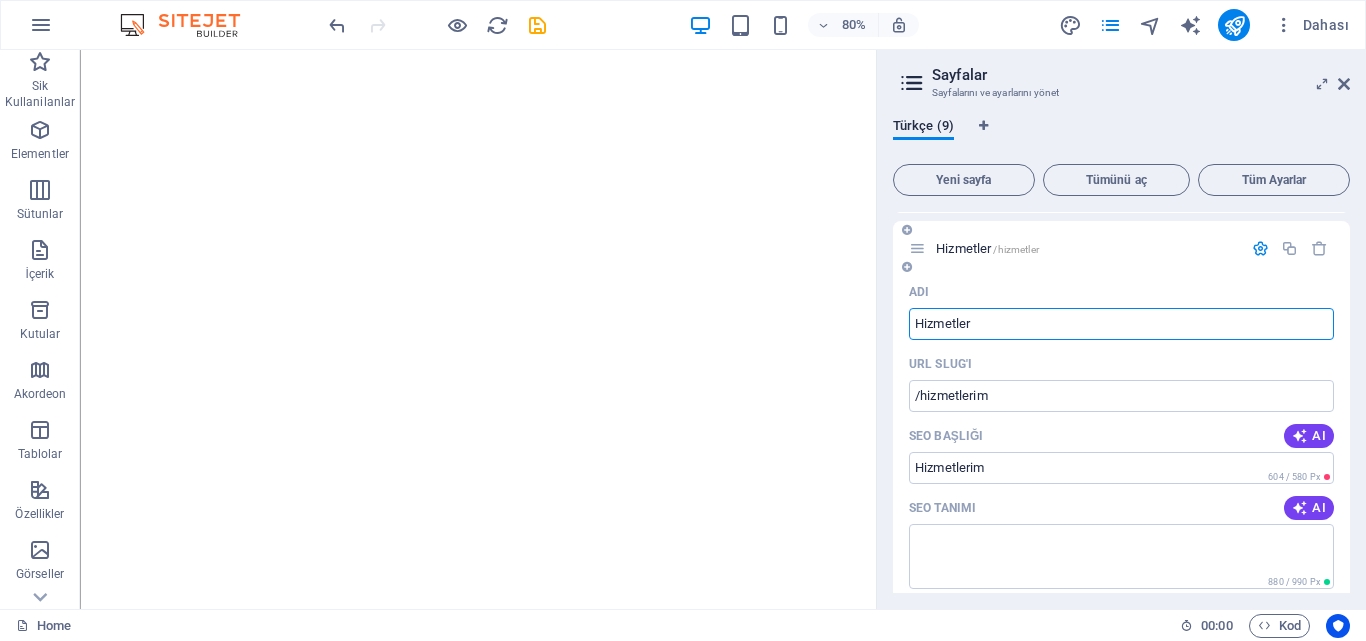 type on "Hizmetler" 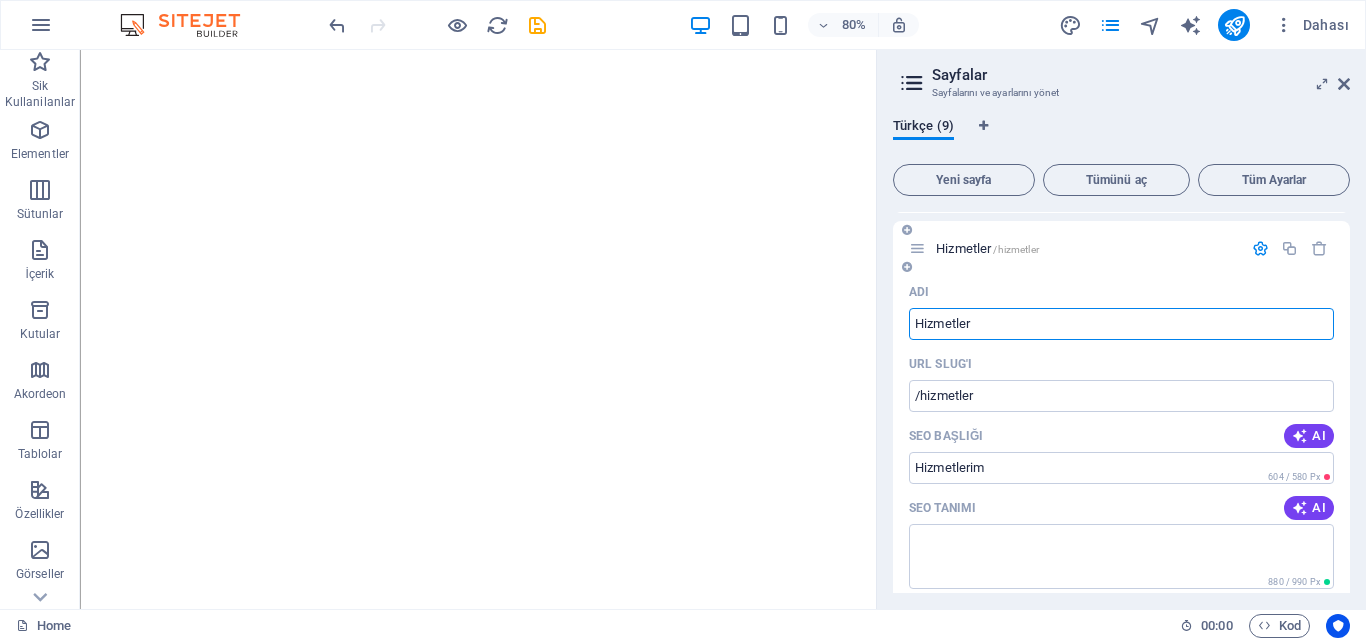 type on "Hizmetler" 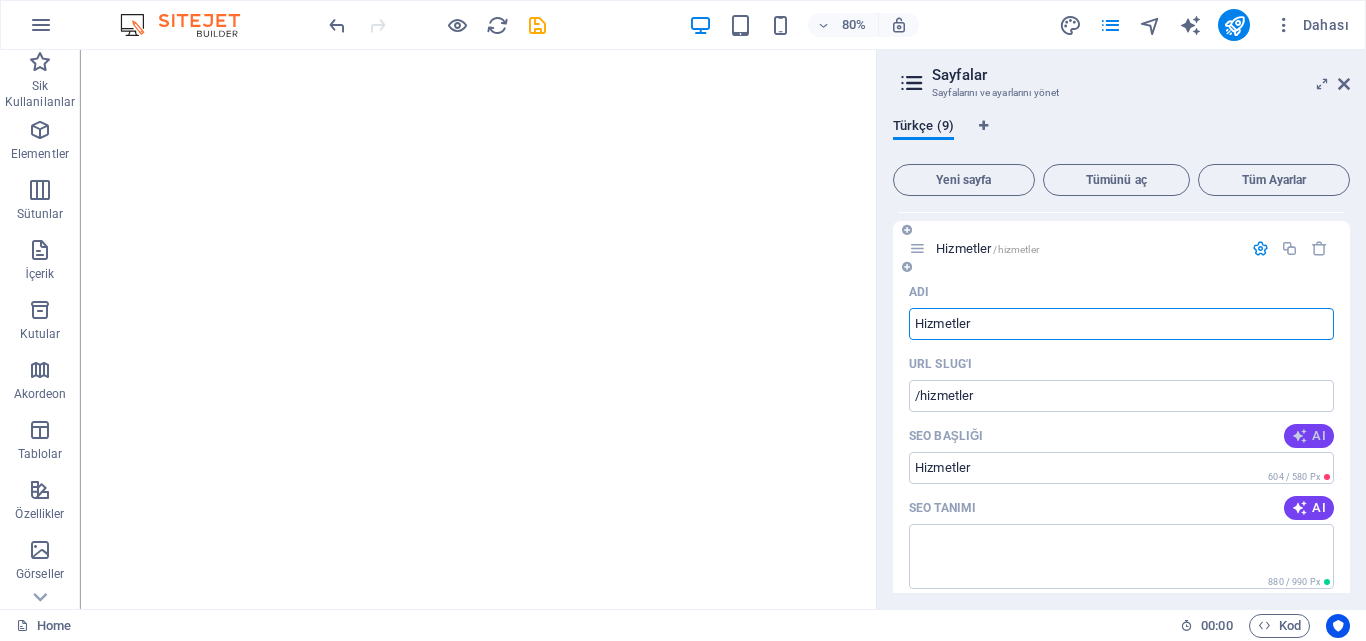 type on "Hizmetler" 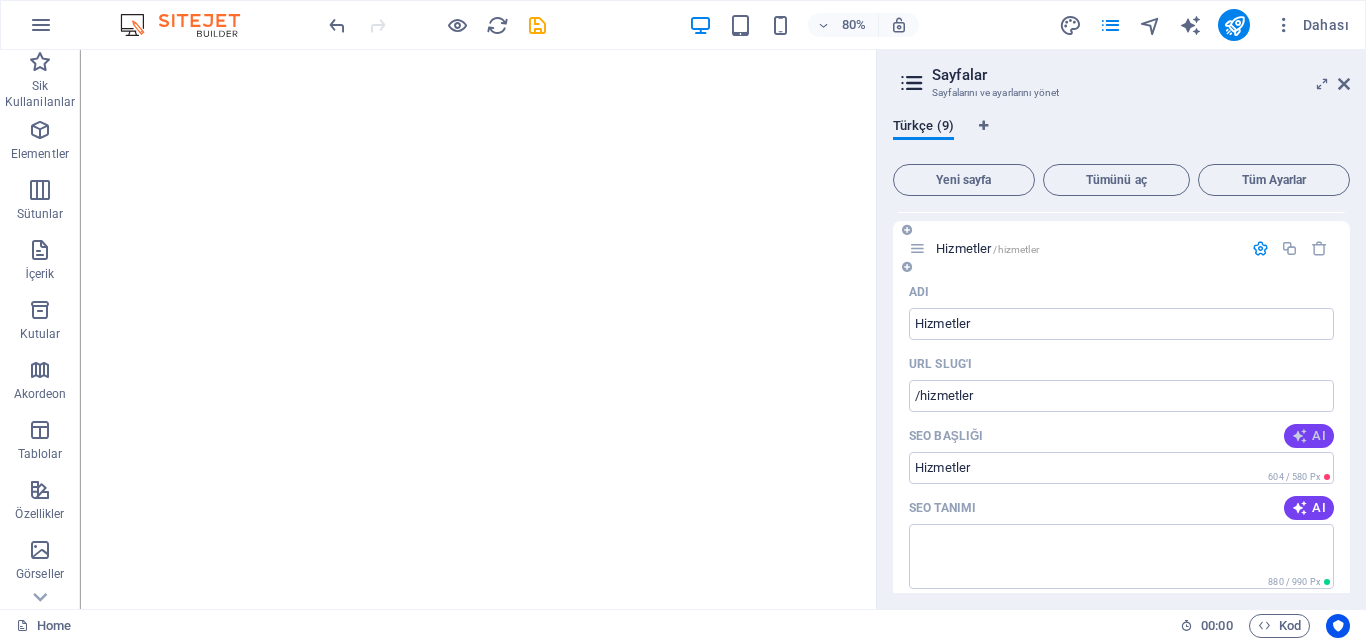 click on "AI" at bounding box center (1309, 436) 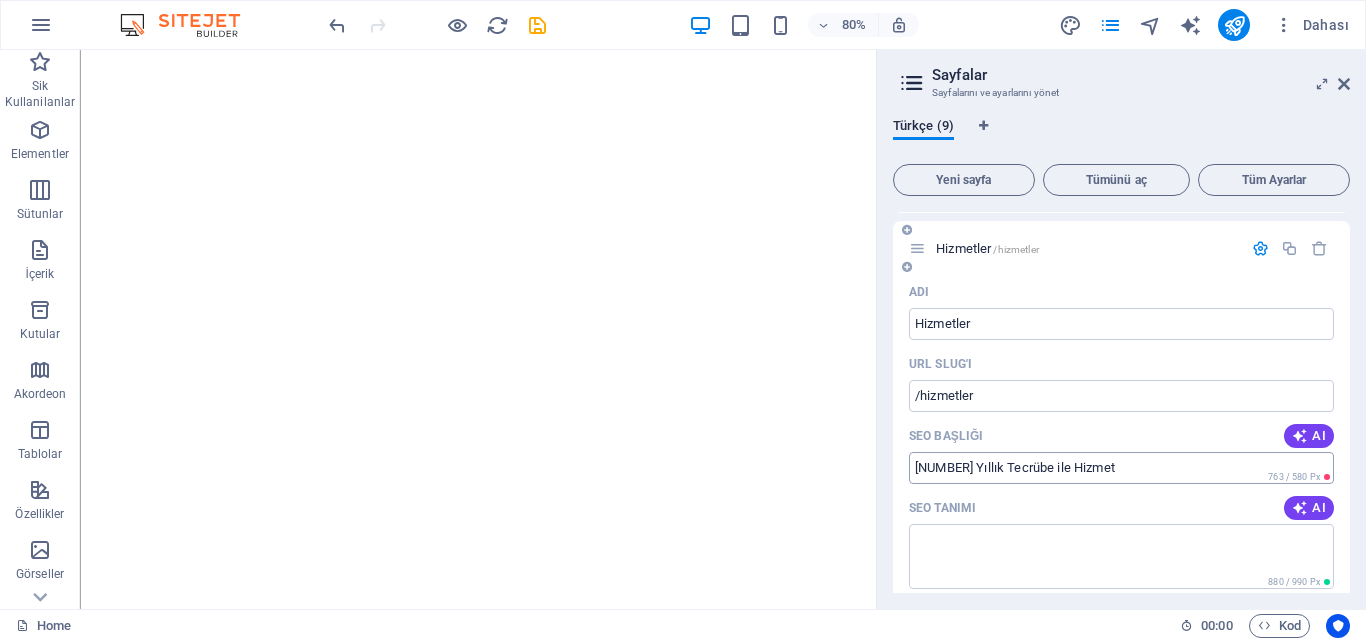 click on "30 Yıllık Tecrübe ile Hizmet" at bounding box center [1121, 468] 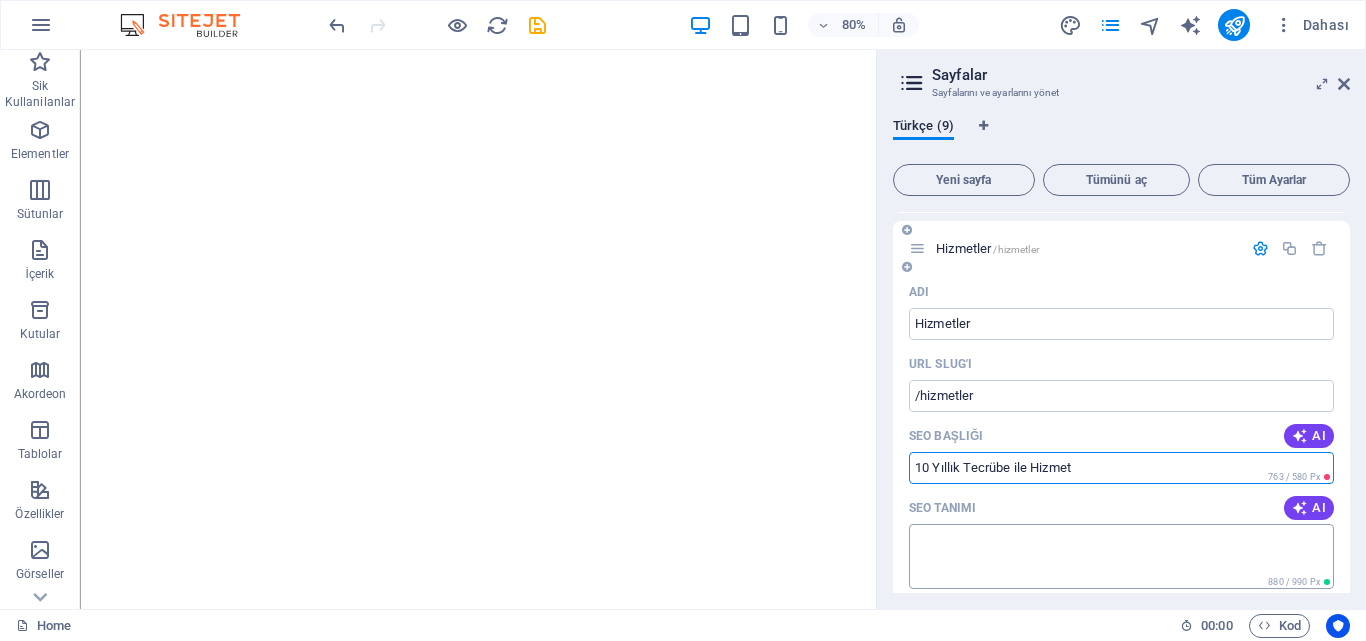 type on "10 Yıllık Tecrübe ile Hizmet" 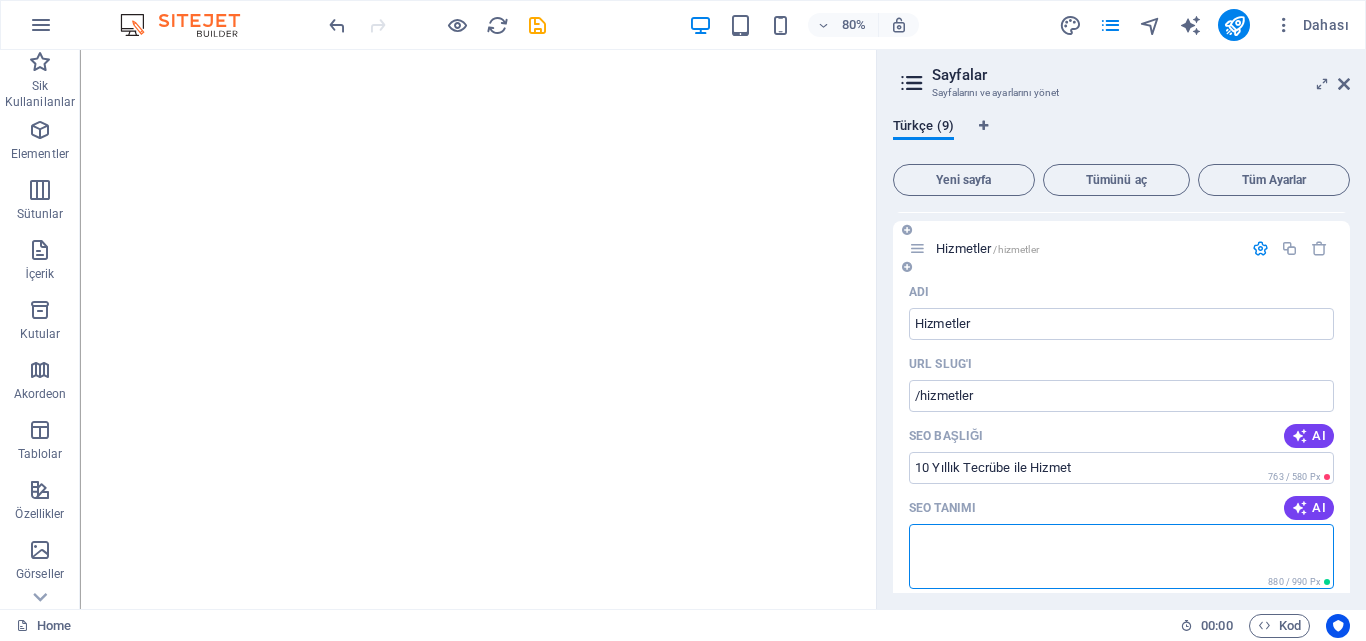 click on "SEO Tanımı" at bounding box center (1121, 556) 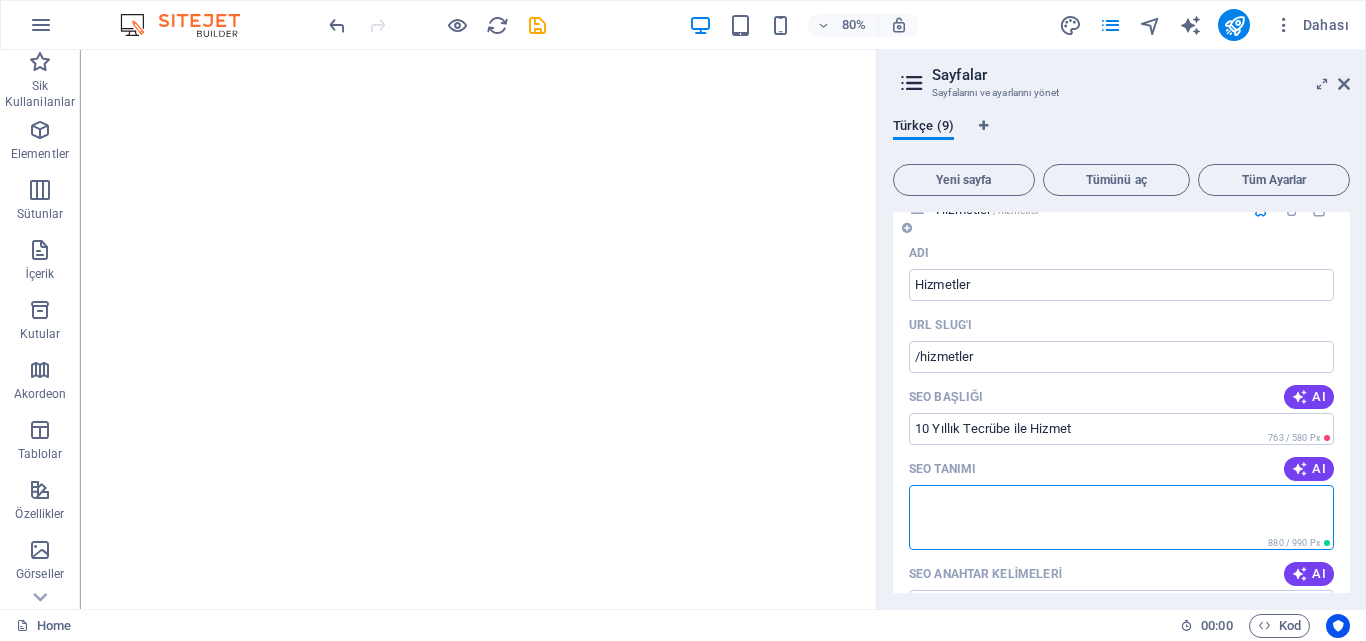 scroll, scrollTop: 1900, scrollLeft: 0, axis: vertical 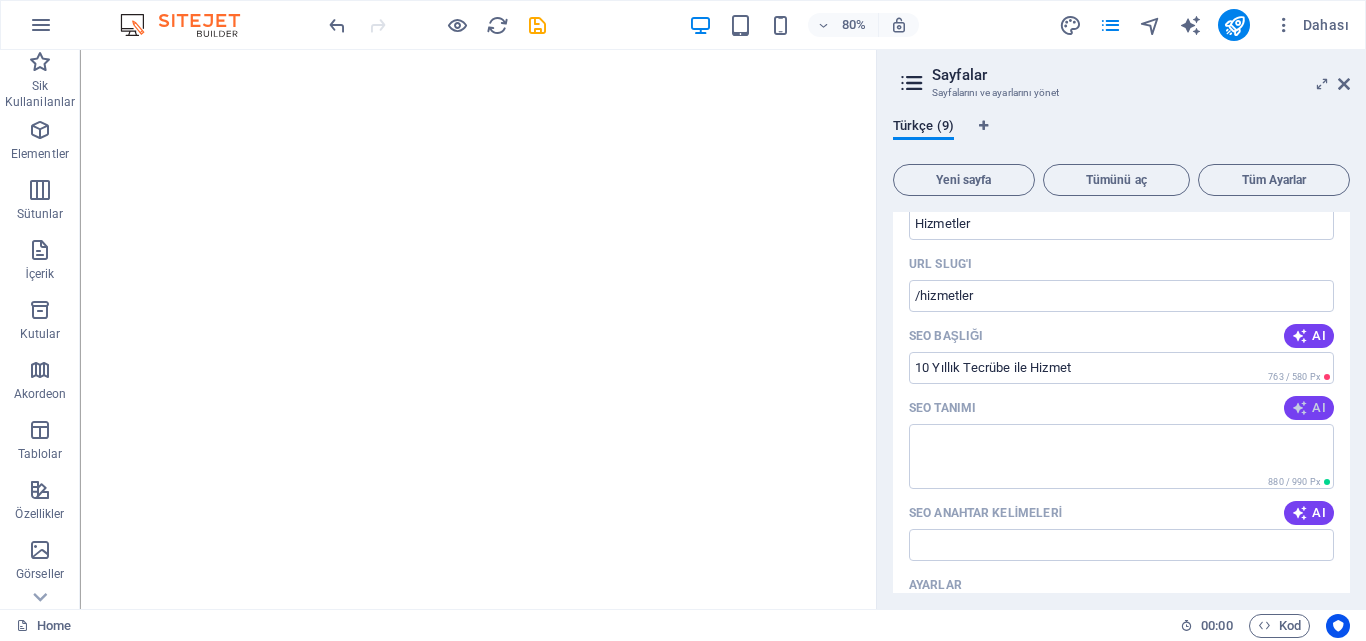 click at bounding box center (1300, 408) 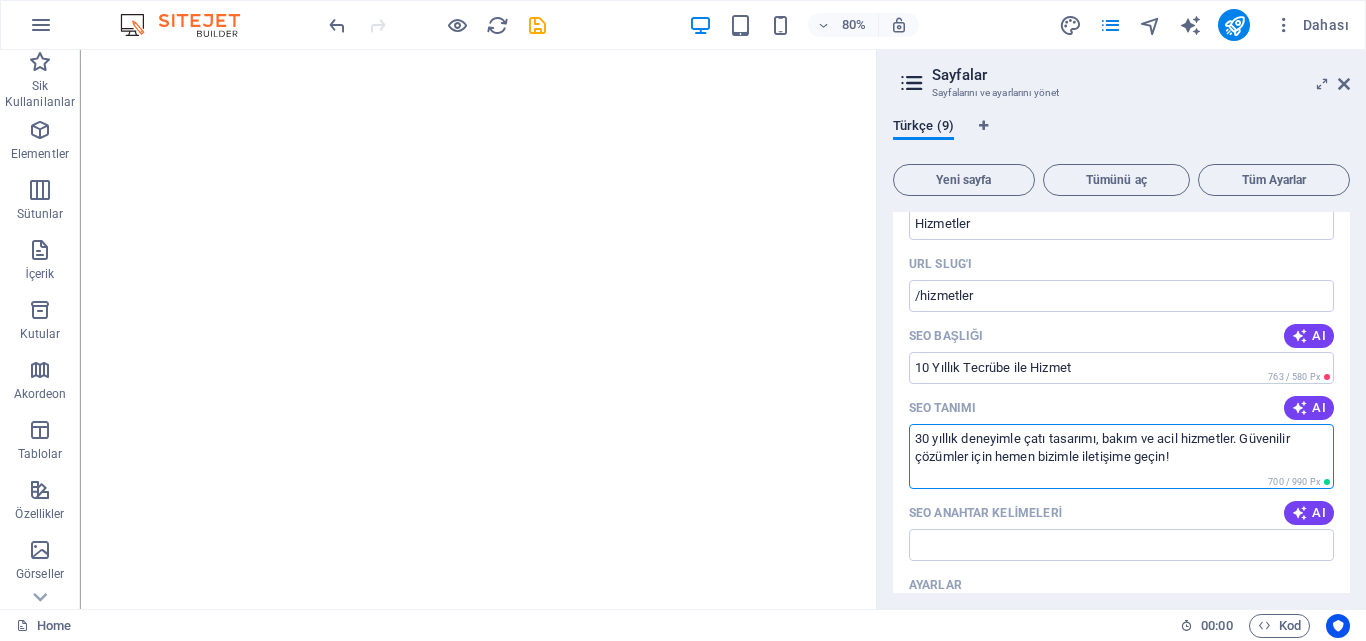 click on "30 yıllık deneyimle çatı tasarımı, bakım ve acil hizmetler. Güvenilir çözümler için hemen bizimle iletişime geçin!" at bounding box center (1121, 456) 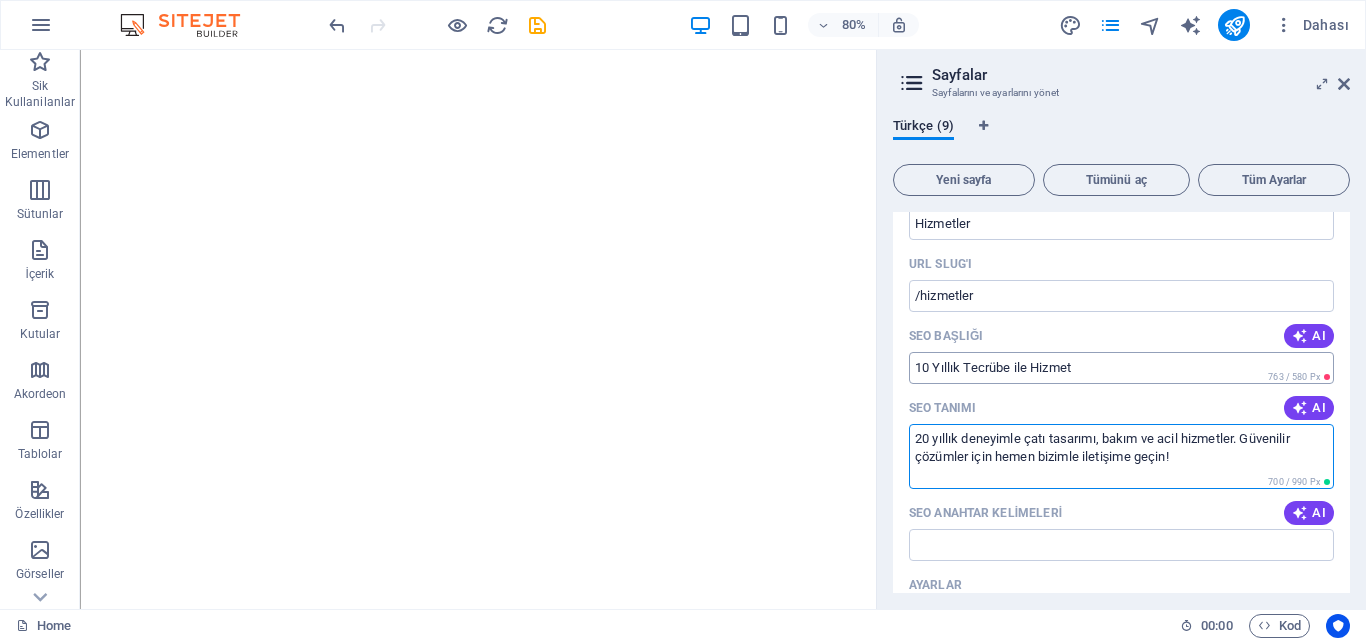 click on "10 Yıllık Tecrübe ile Hizmet" at bounding box center [1121, 368] 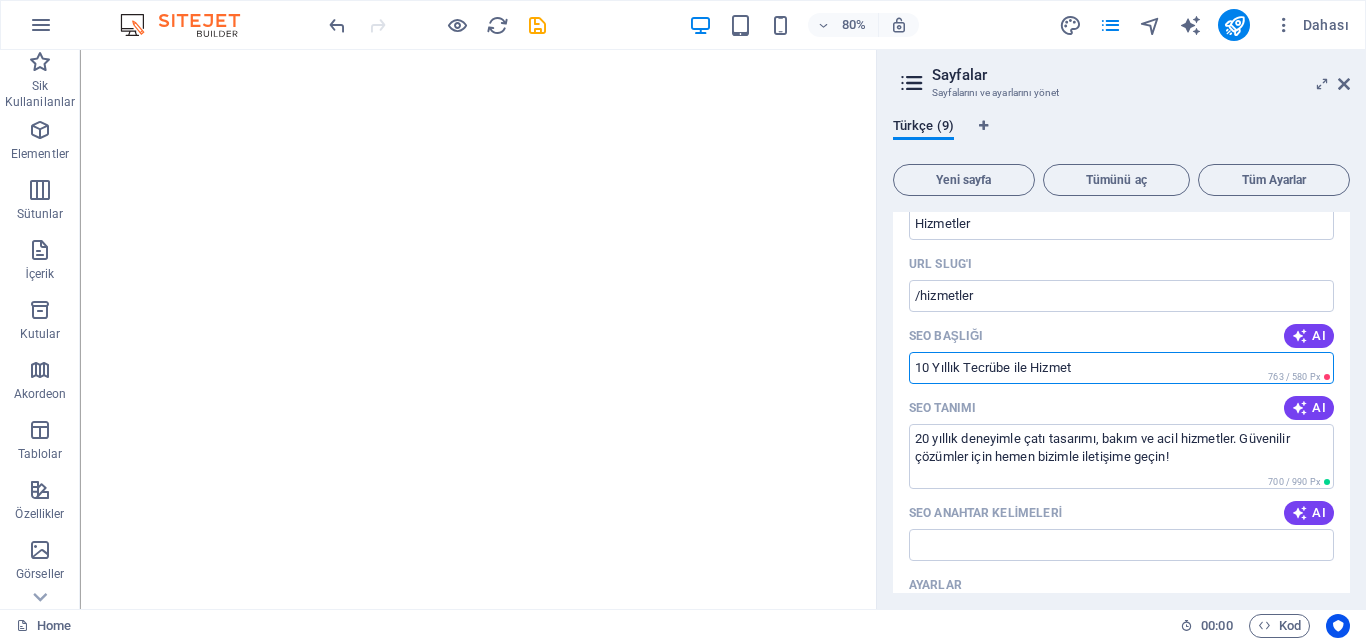 type on "20 yıllık deneyimle çatı tasarımı, bakım ve acil hizmetler. Güvenilir çözümler için hemen bizimle iletişime geçin!" 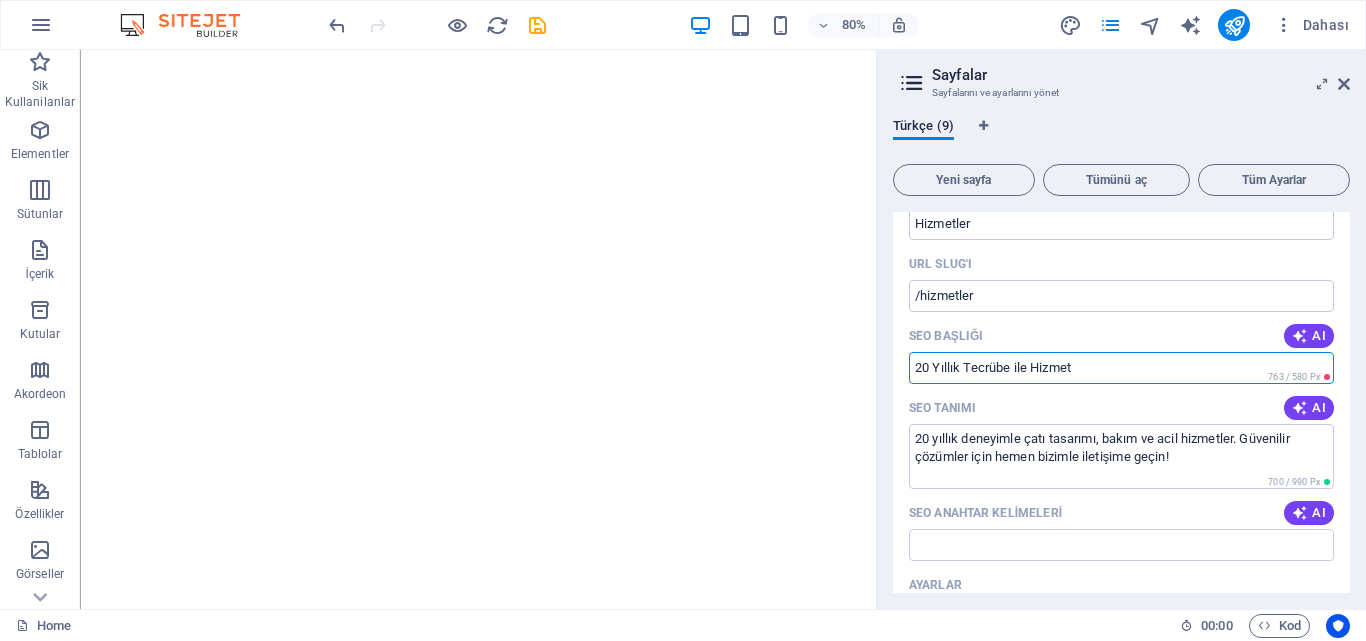 click on "20 yıllık deneyimle çatı tasarımı, bakım ve acil hizmetler. Güvenilir çözümler için hemen bizimle iletişime geçin!" at bounding box center (1121, 456) 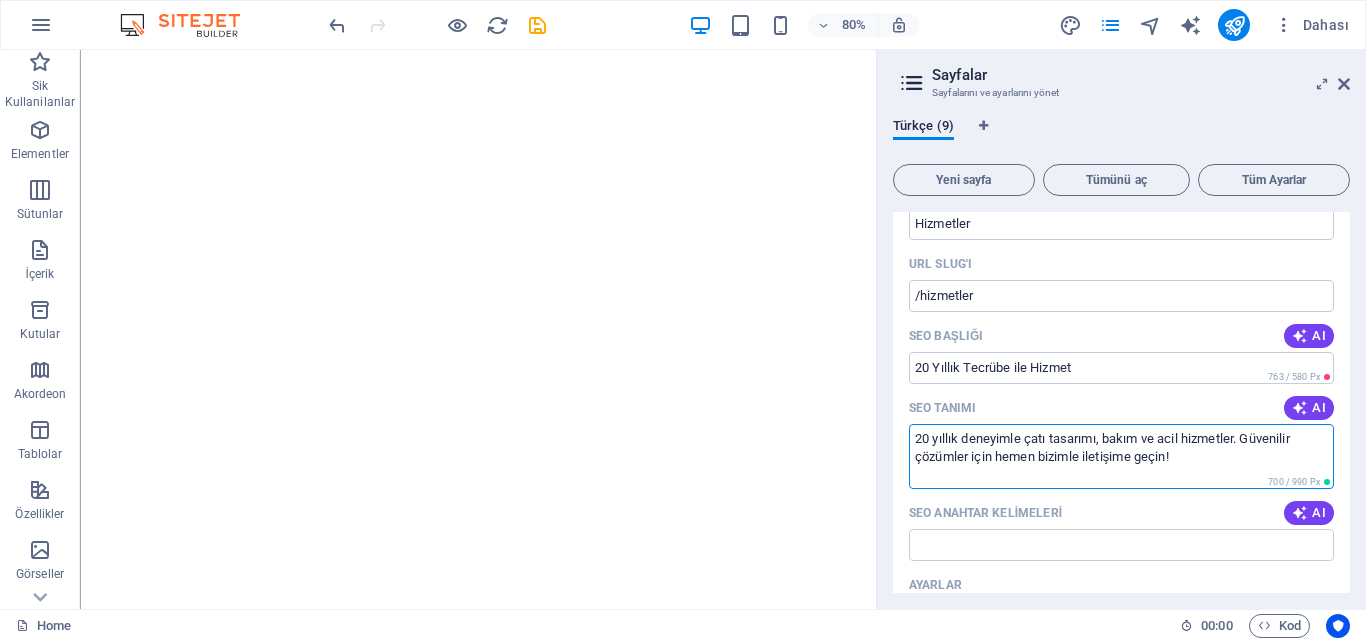 type on "20 Yıllık Tecrübe ile Hizmet" 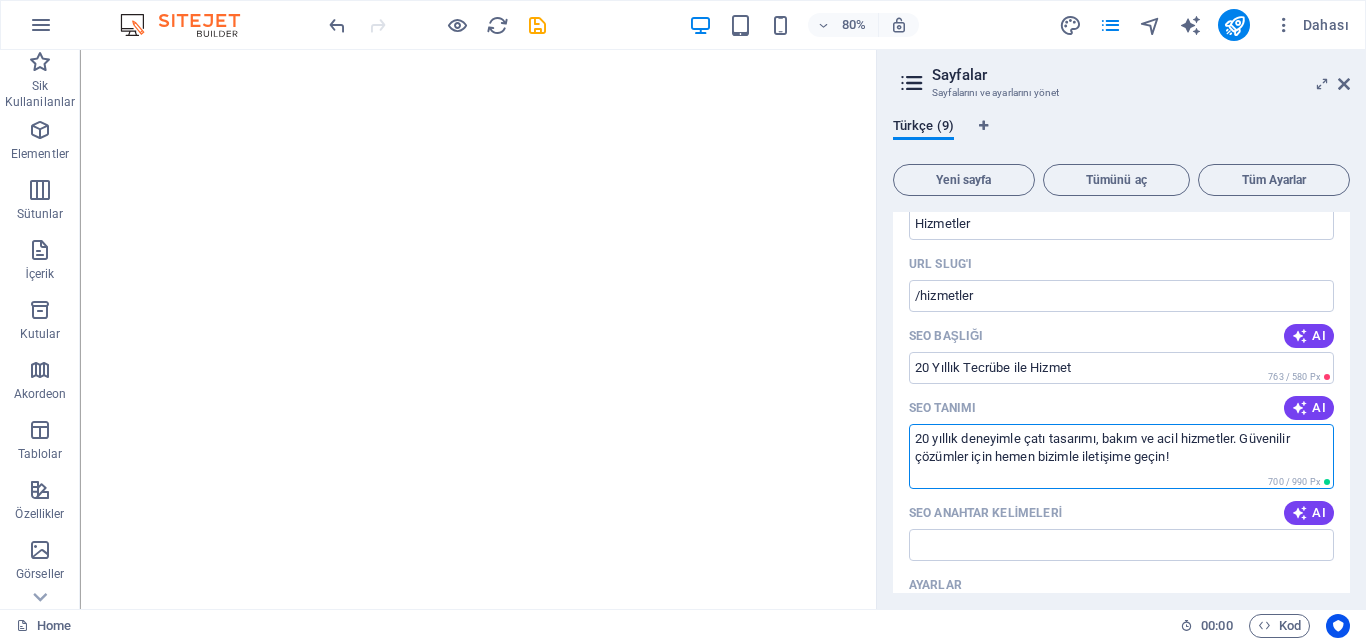 scroll, scrollTop: 2000, scrollLeft: 0, axis: vertical 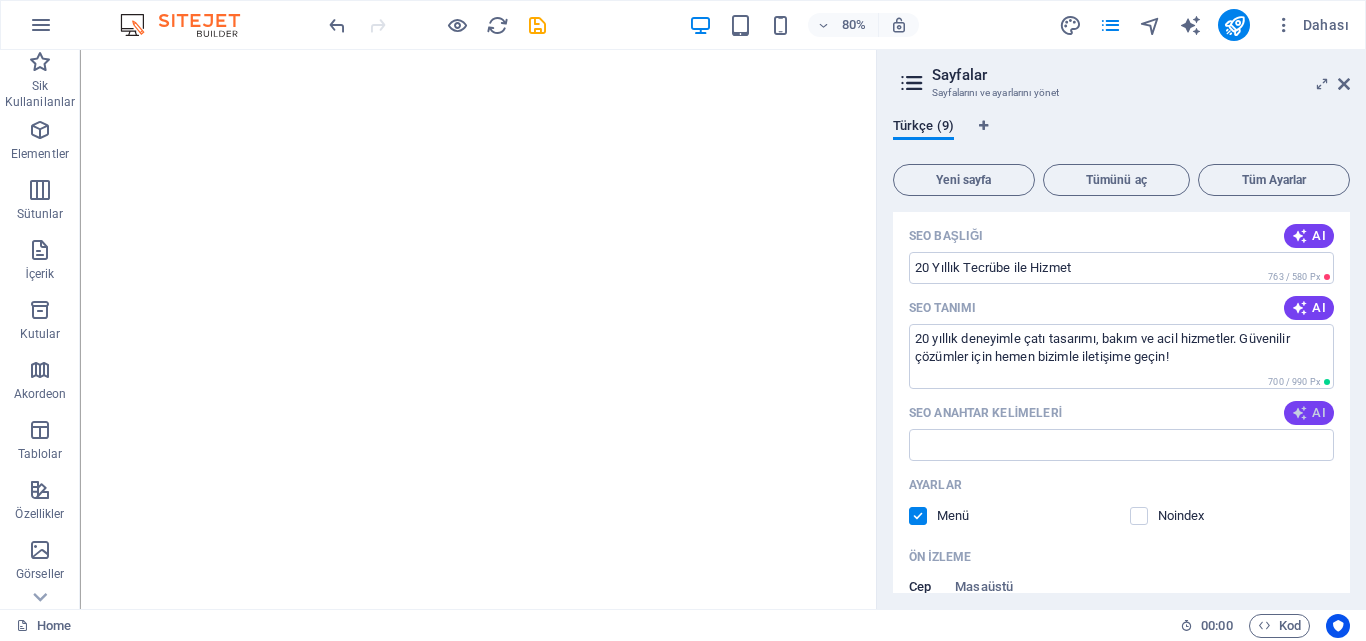 click at bounding box center [1300, 413] 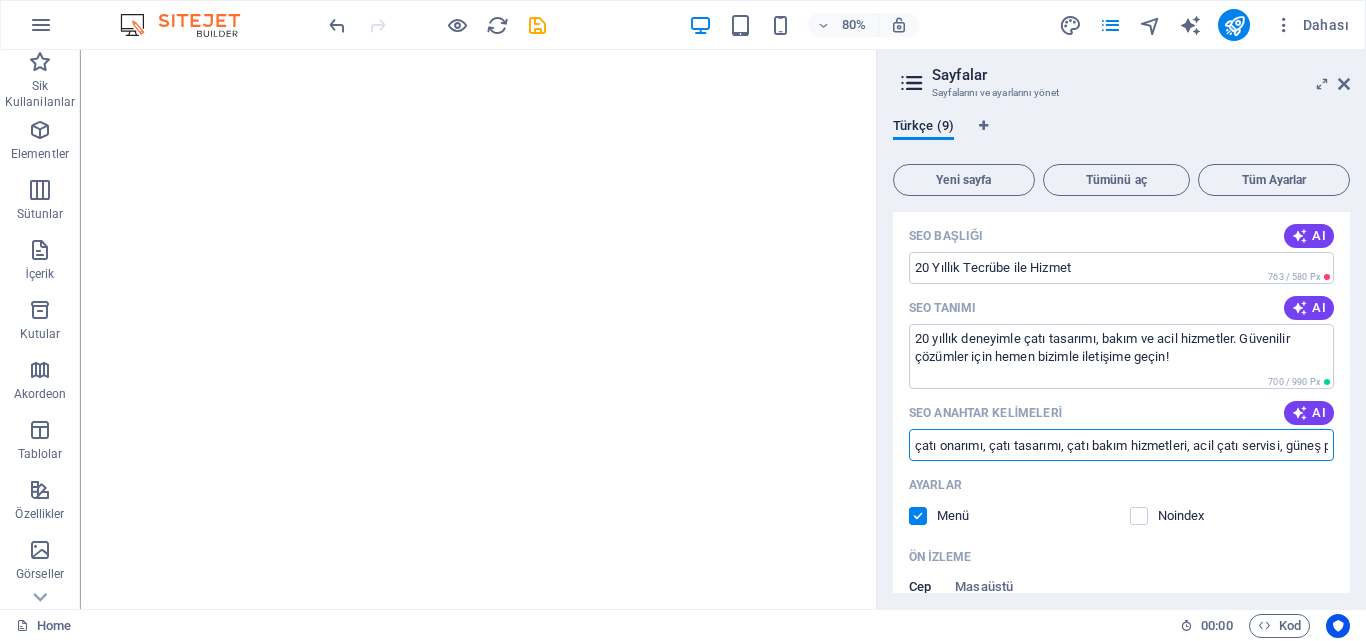 click on "çatı onarımı, çatı tasarımı, çatı bakım hizmetleri, acil çatı servisi, güneş paneli montajı, maliyet tahmini" at bounding box center (1121, 445) 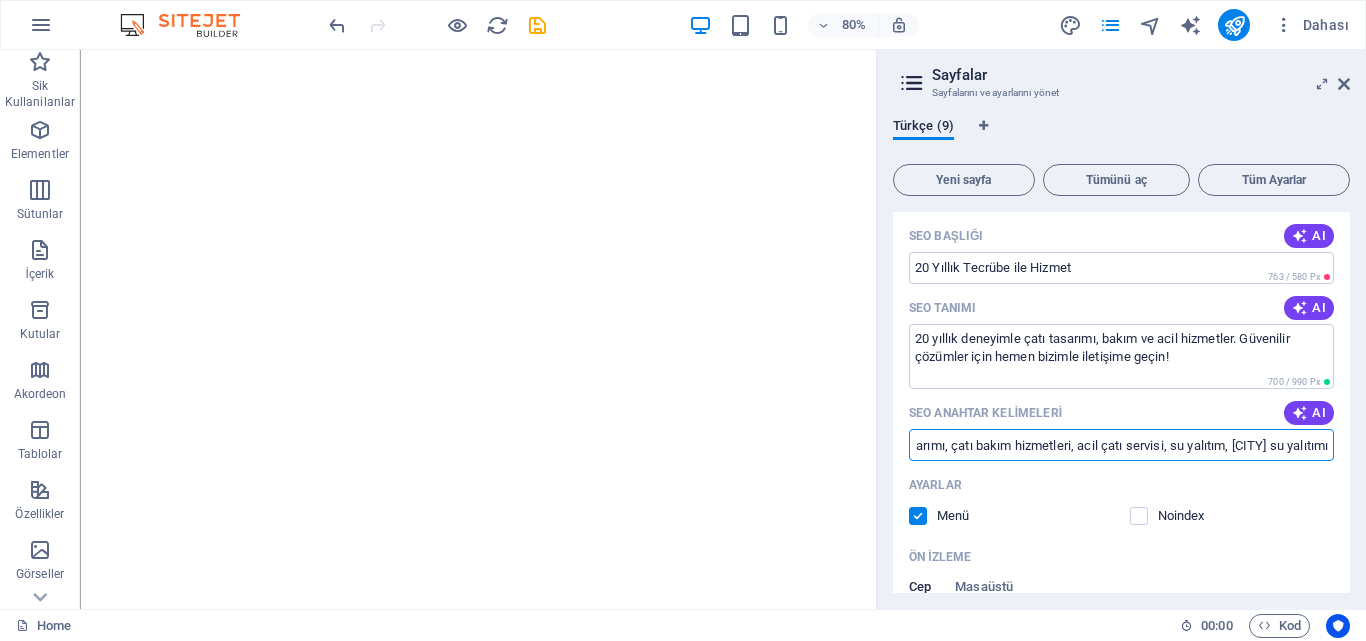 scroll, scrollTop: 0, scrollLeft: 103, axis: horizontal 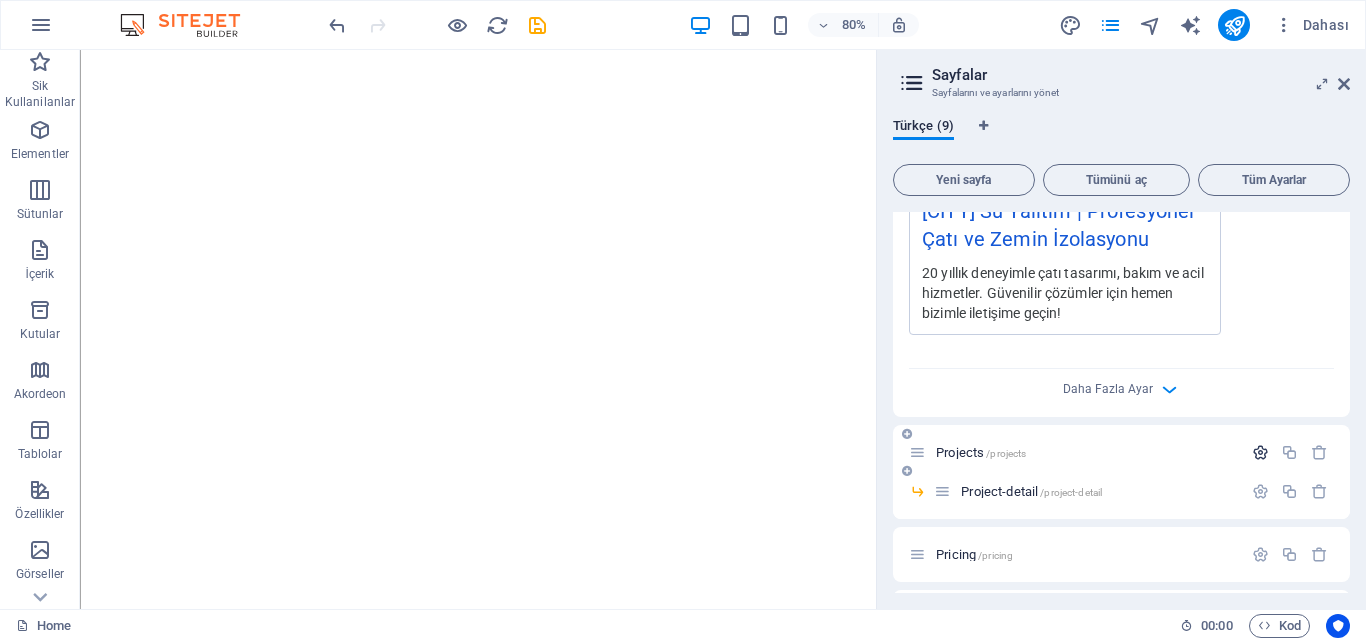 type on "çatı onarımı, çatı tasarımı, çatı bakım hizmetleri, acil çatı servisi, su yalıtım, izmir su yalıtımı" 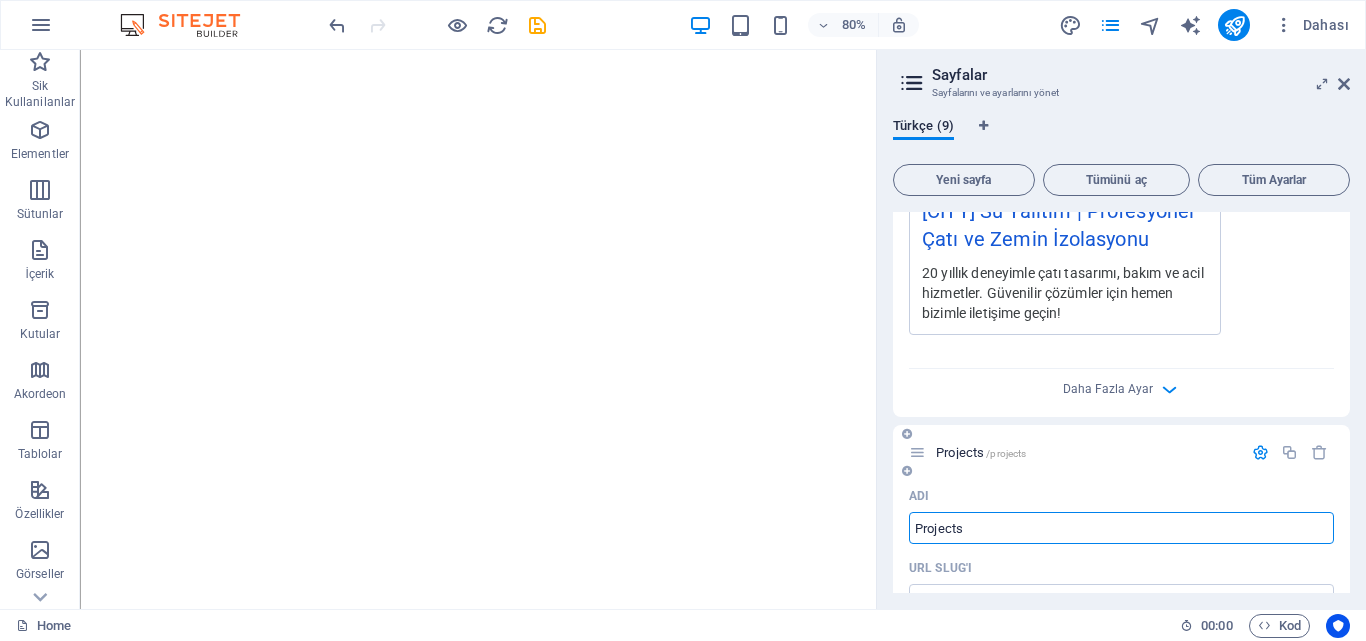 click on "Projects" at bounding box center [1121, 528] 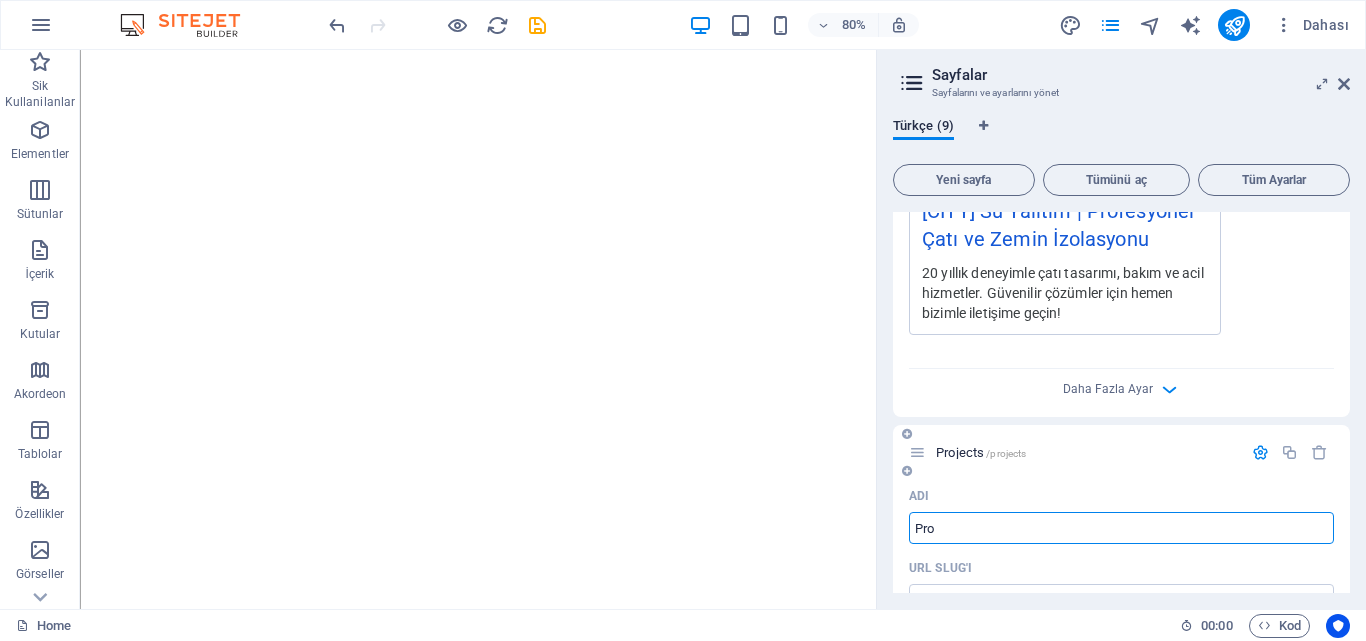 type on "Pro" 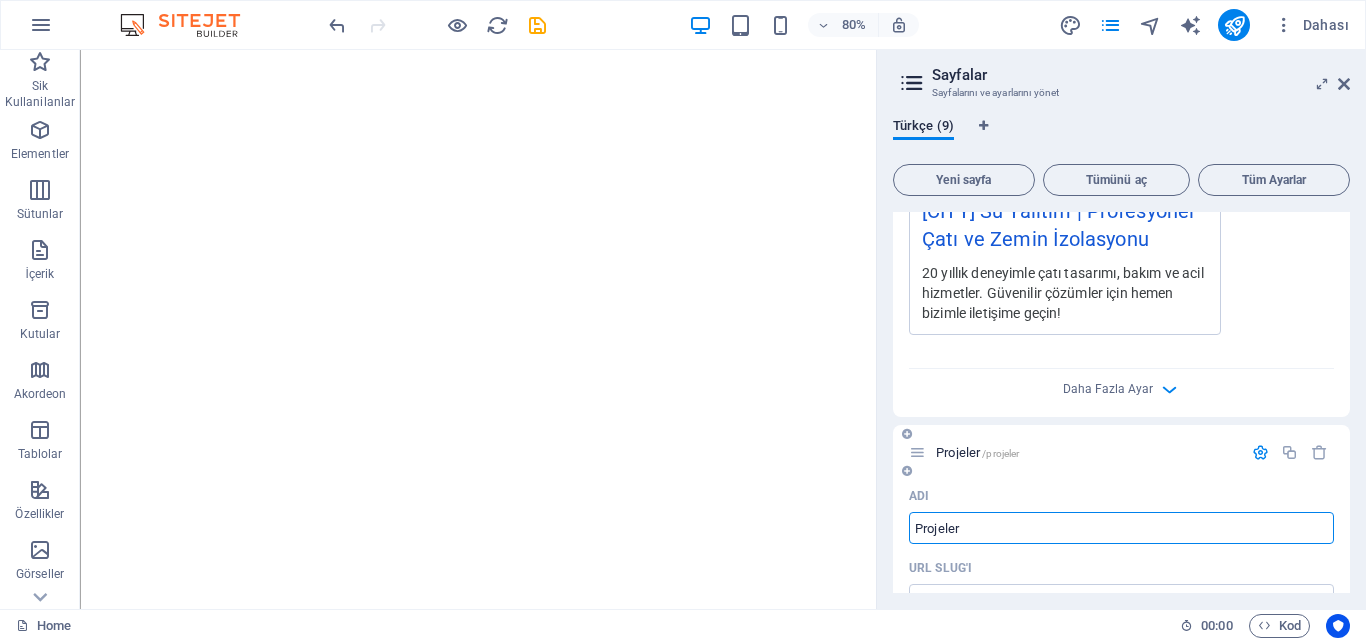 type on "Projeler" 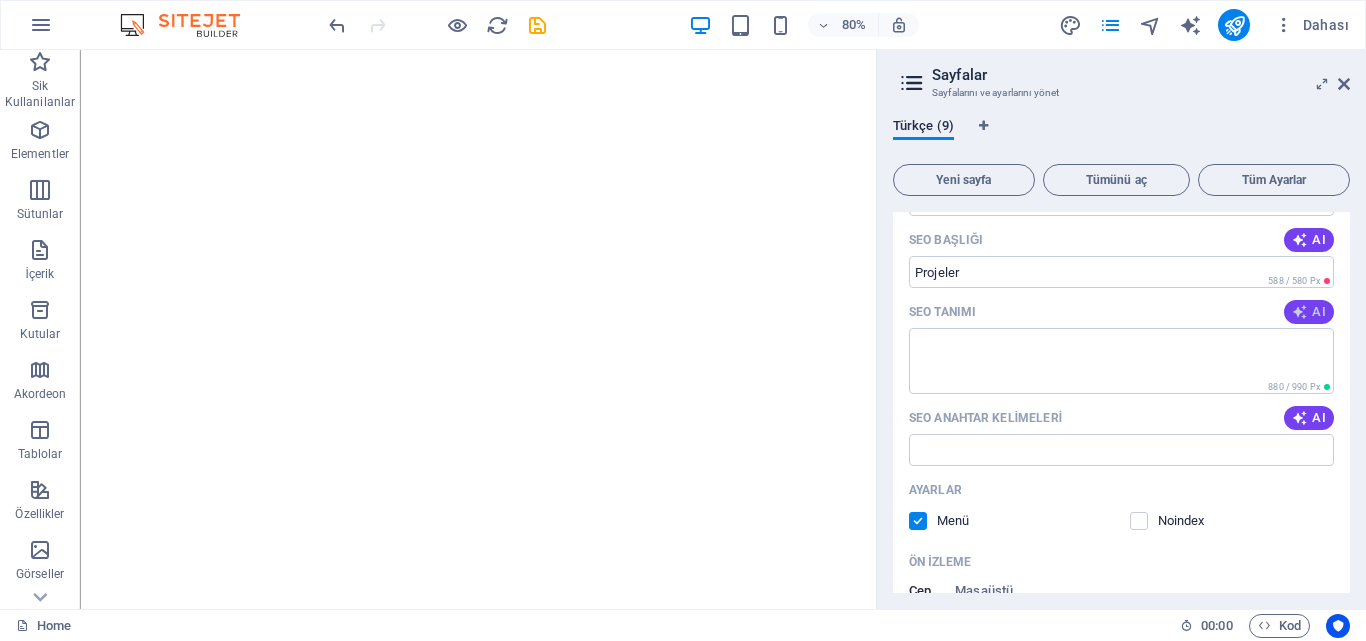 type on "Projeler" 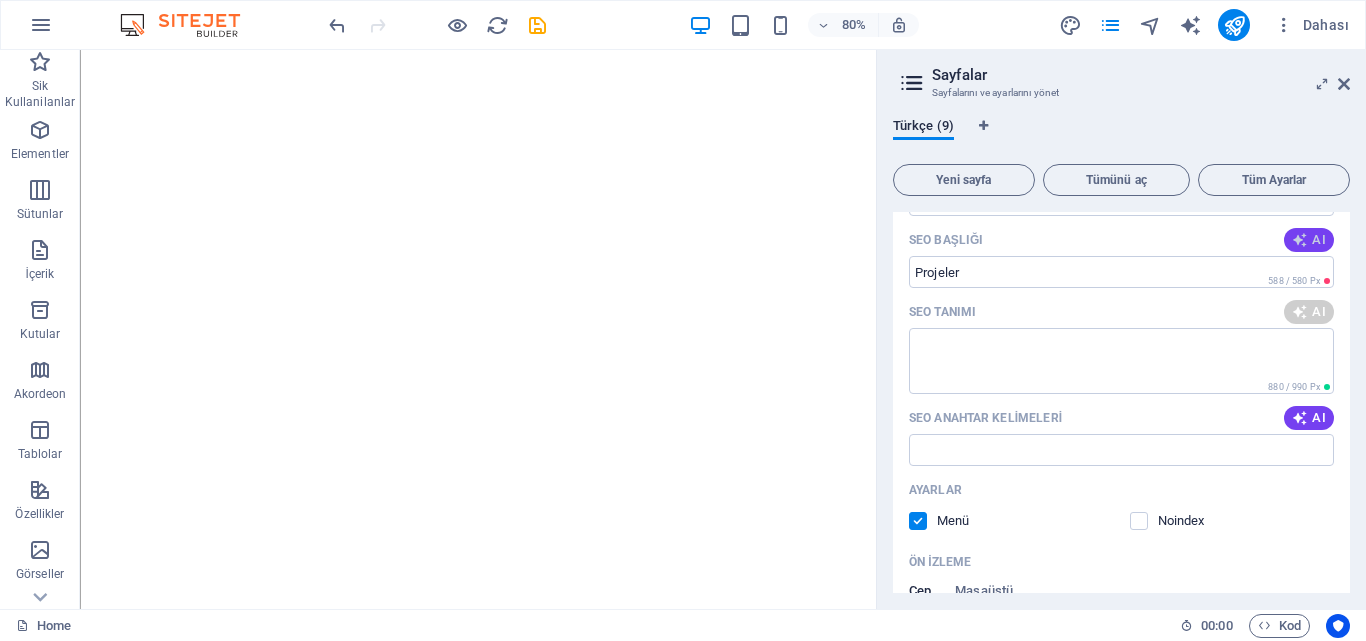click on "AI" at bounding box center (1309, 240) 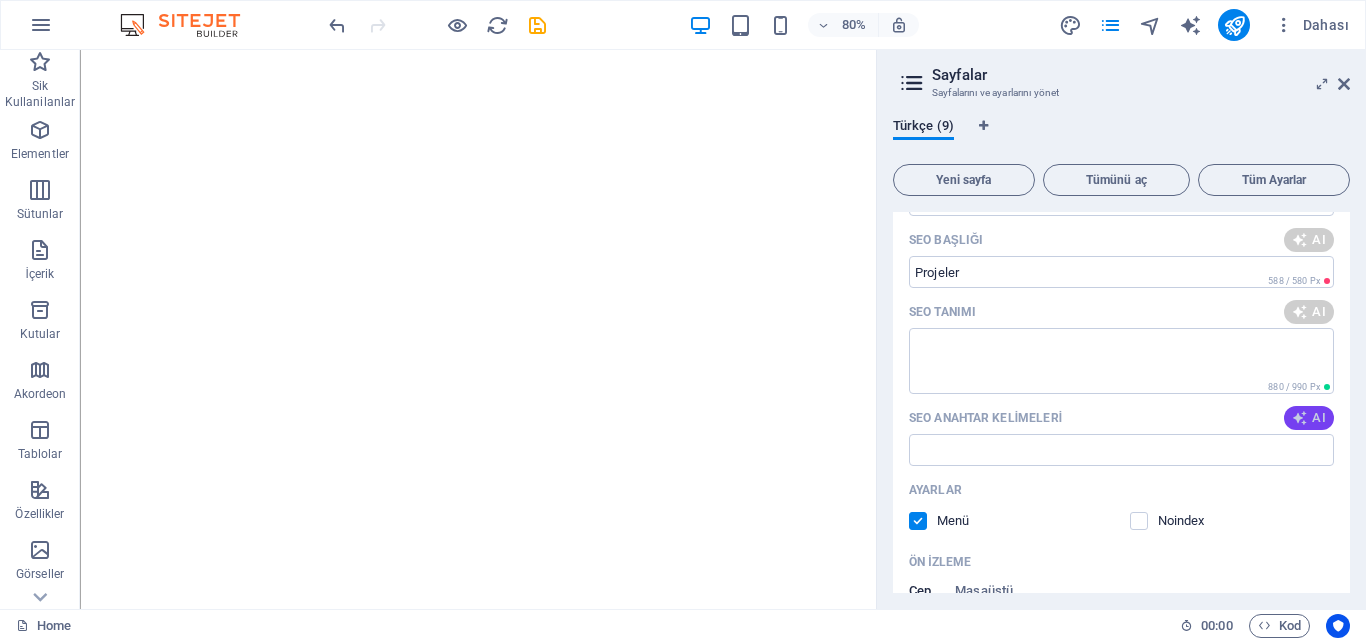 click on "AI" at bounding box center [1309, 418] 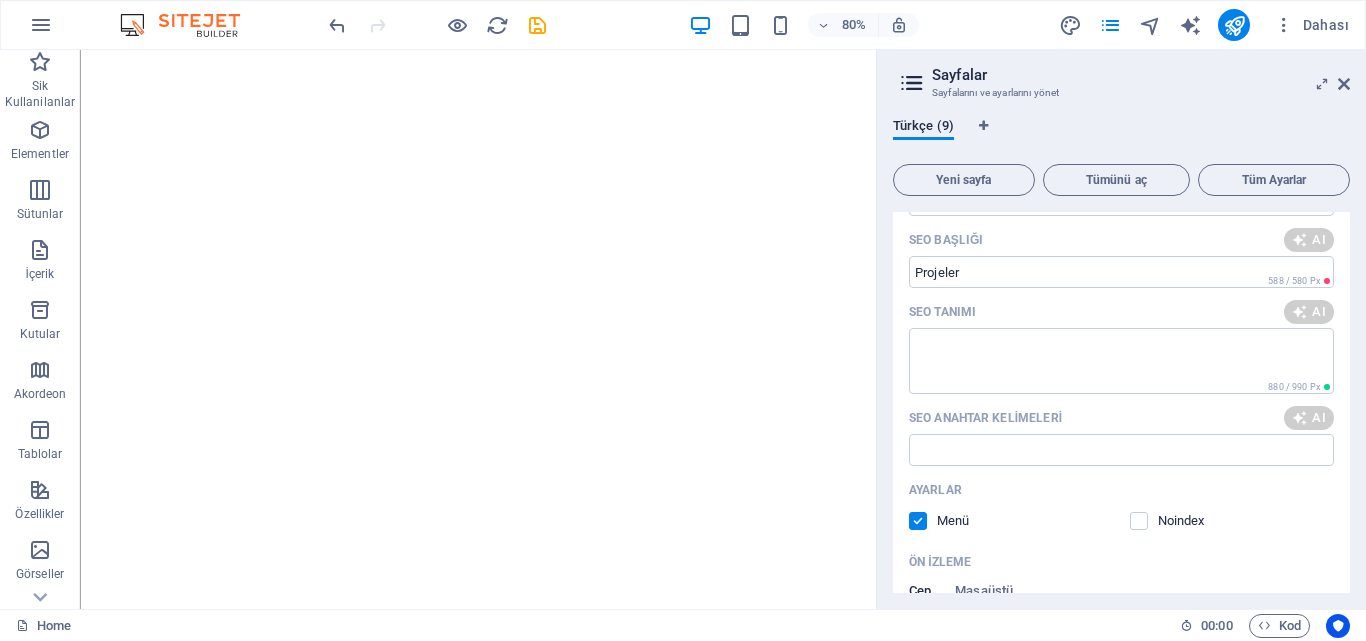 type on "Projelerimizle tanışın! Yüksek kaliteli hizmet ve yaratıcı çözümler için bizimle iletişime geçin. Hızlı ve etkili destek alın." 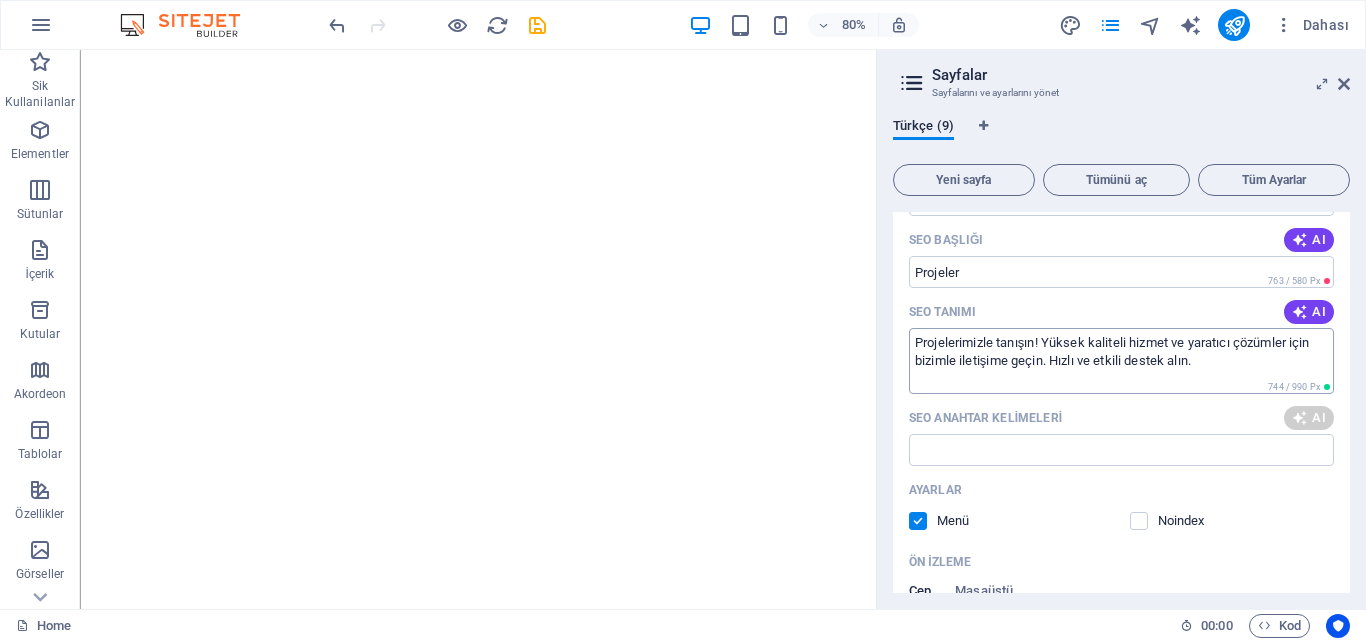 type on "Proje Çeşitleri ve Hizmetler" 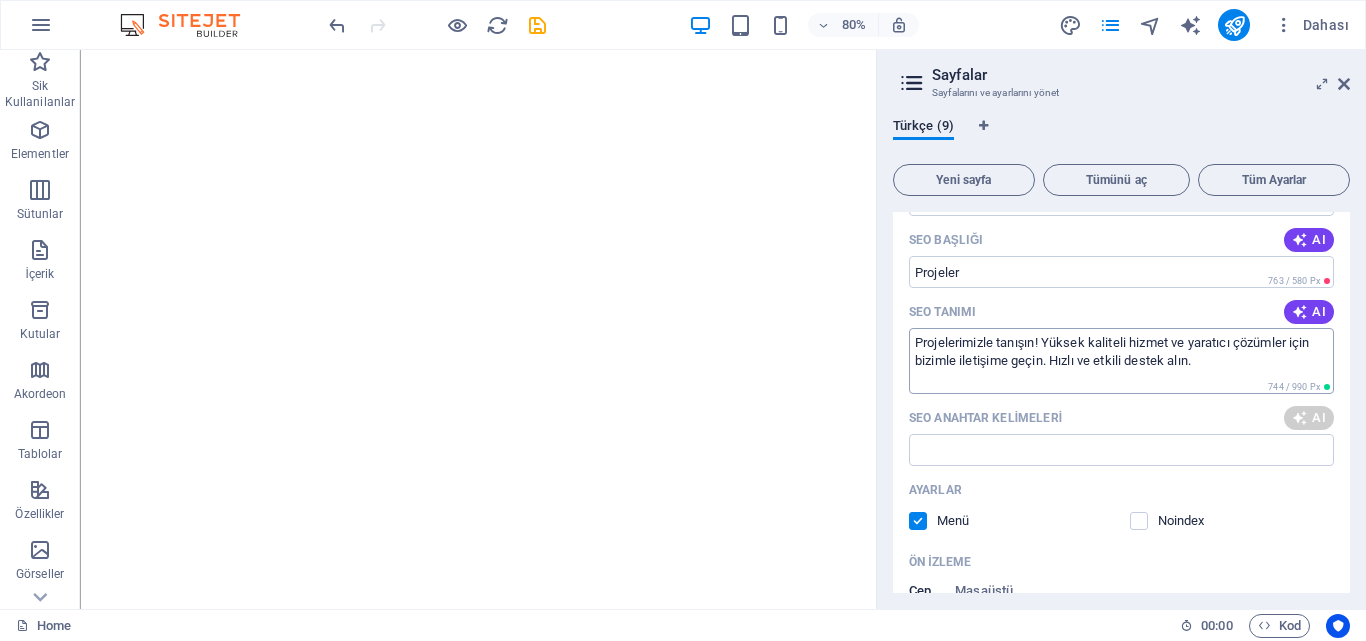 type on "Projelerimizle tanışın! Yüksek kaliteli hizmet ve yaratıcı çözümler için bizimle iletişime geçin. Hızlı ve etkili destek alın." 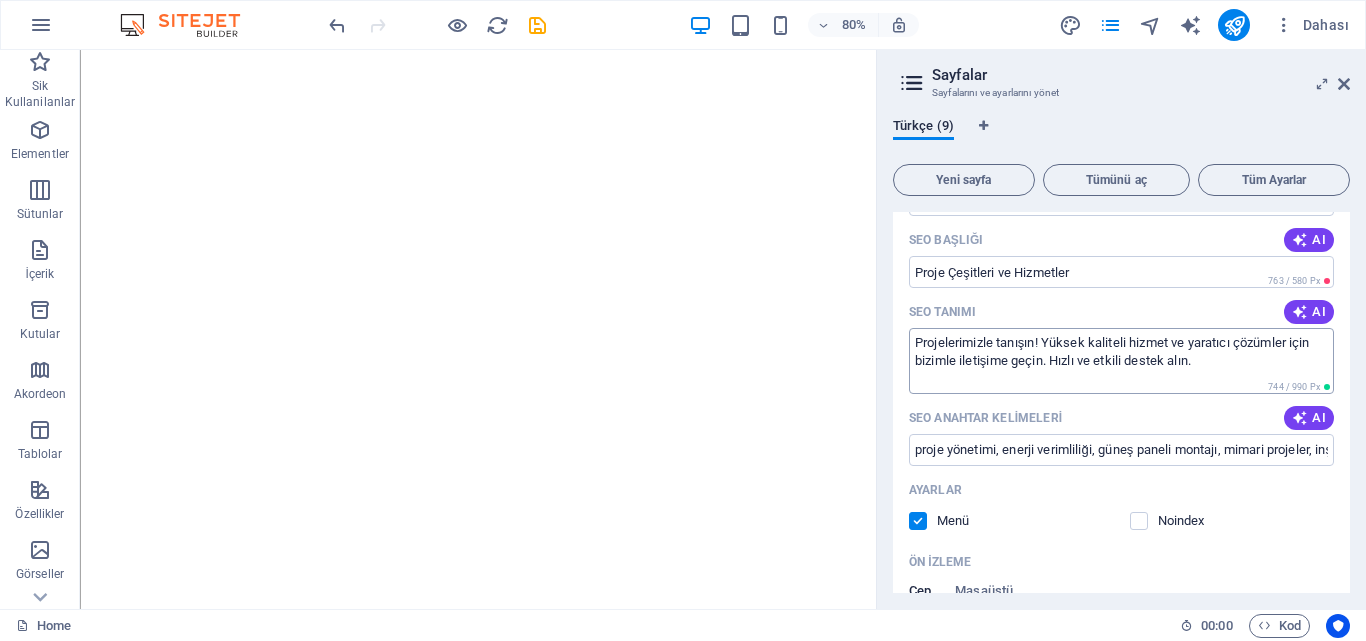 type on "Proje Çeşitleri ve Hizmetler" 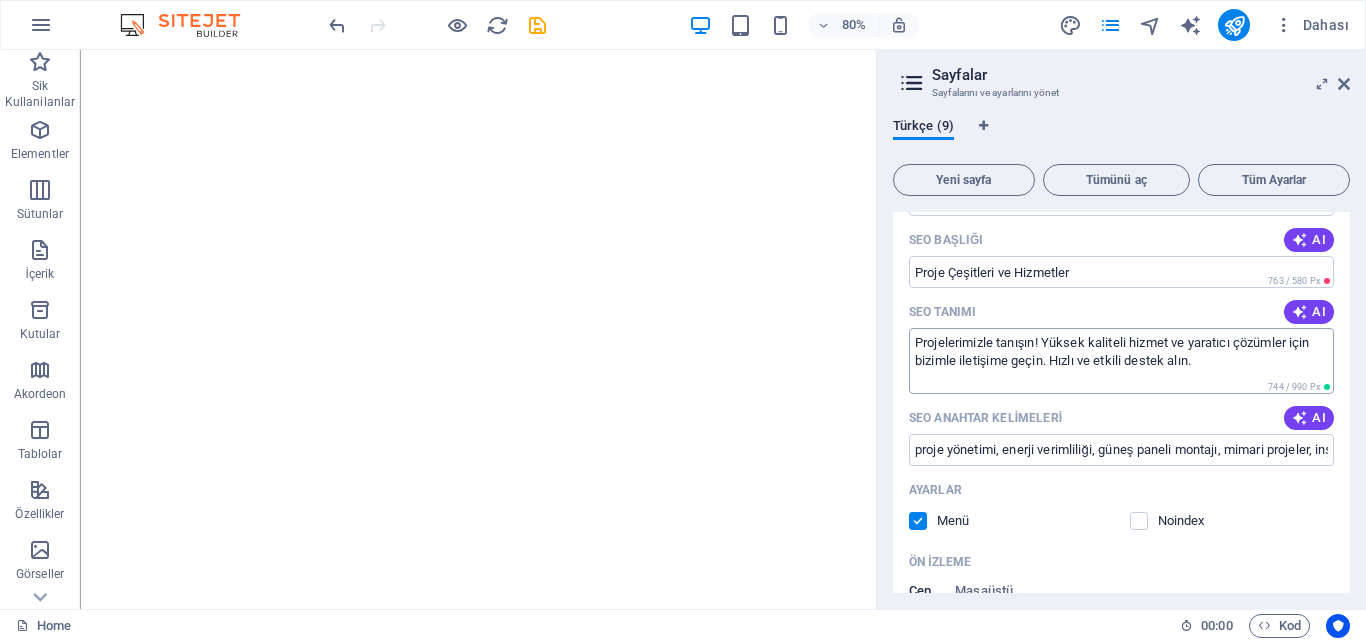 type on "Projelerimizle tanışın! Yüksek kaliteli hizmet ve yaratıcı çözümler için bizimle iletişime geçin. Hızlı ve etkili destek alın." 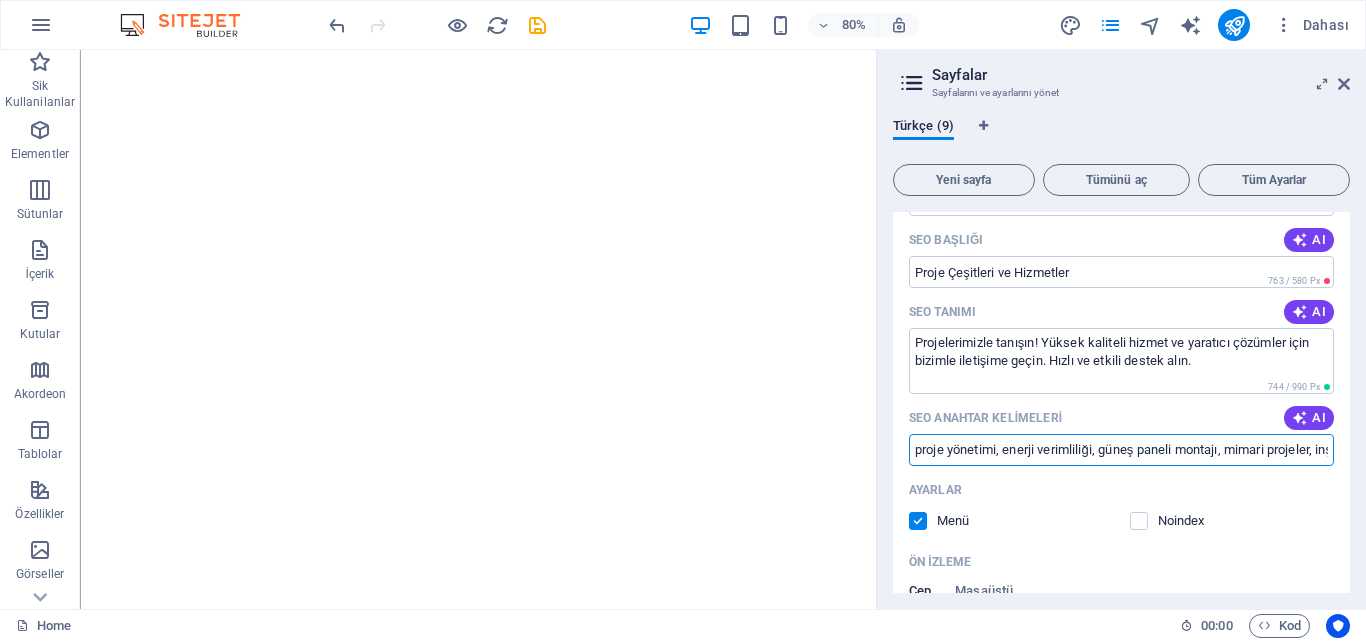 click on "proje yönetimi, enerji verimliliği, güneş paneli montajı, mimari projeler, inşaat hizmetleri, Bahçelievler" at bounding box center [1121, 450] 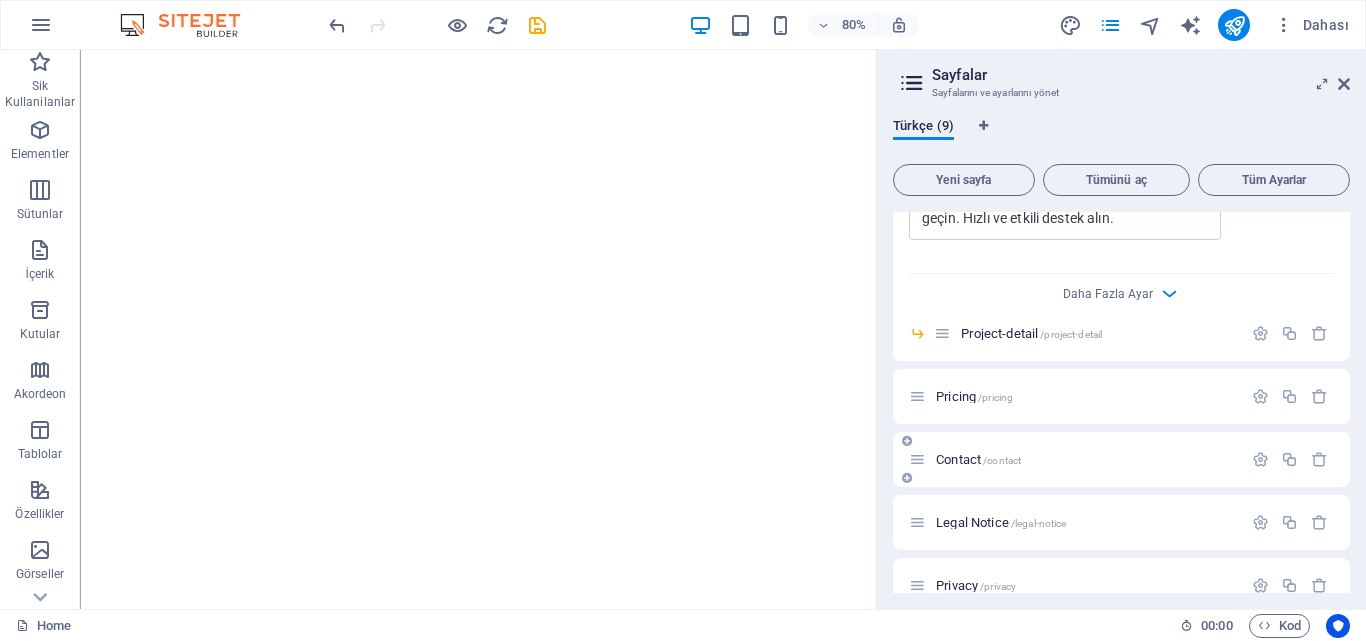 scroll, scrollTop: 3528, scrollLeft: 0, axis: vertical 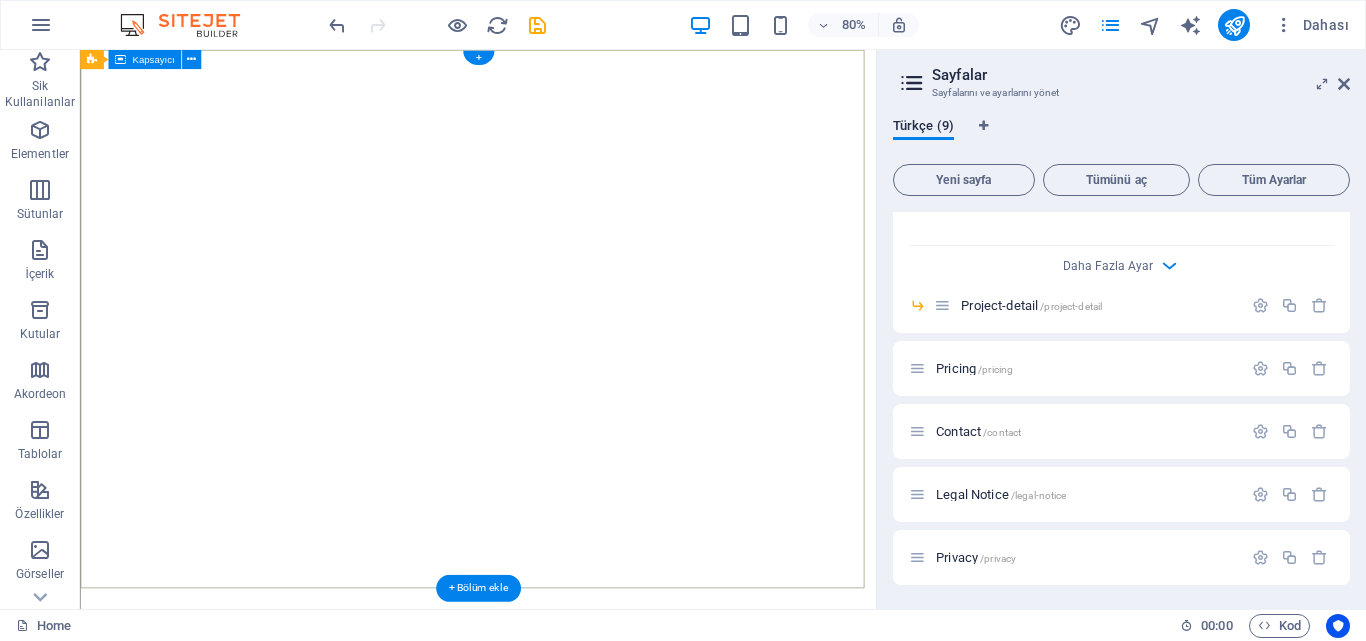type on "proje yönetimi, enerji verimliliği, kusursuz izolasyon, mimari projeler, inşaat hizmetleri, Bahçelievler" 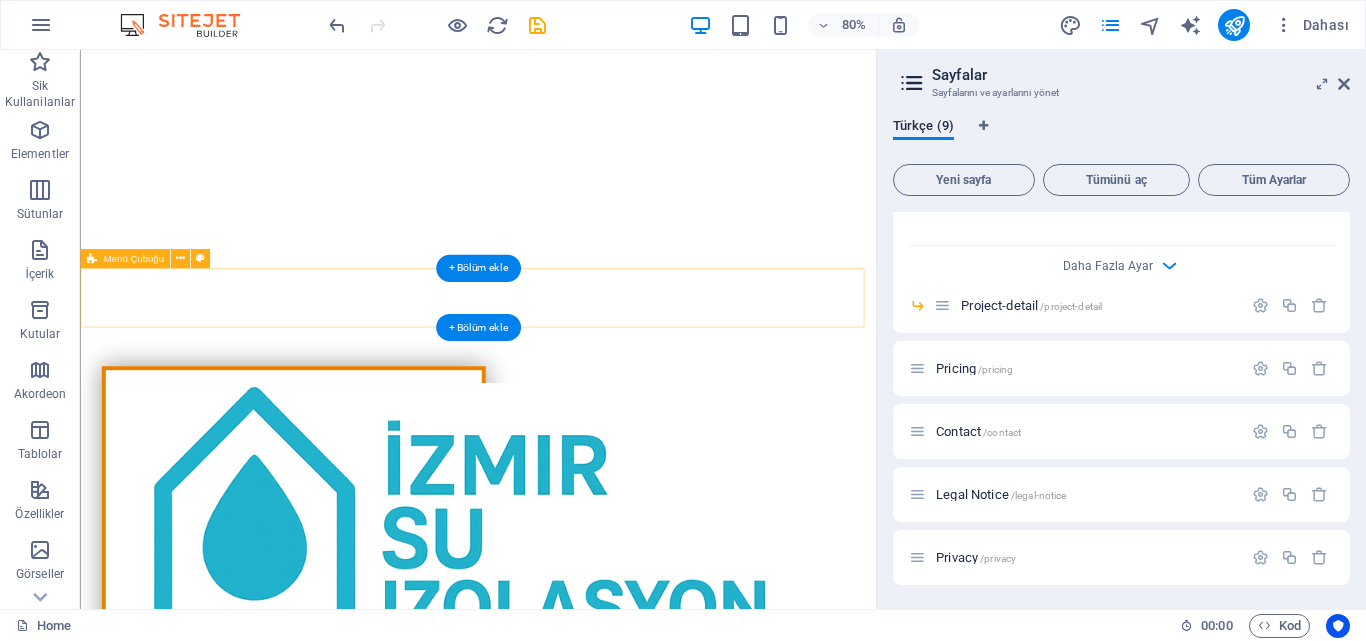 scroll, scrollTop: 400, scrollLeft: 0, axis: vertical 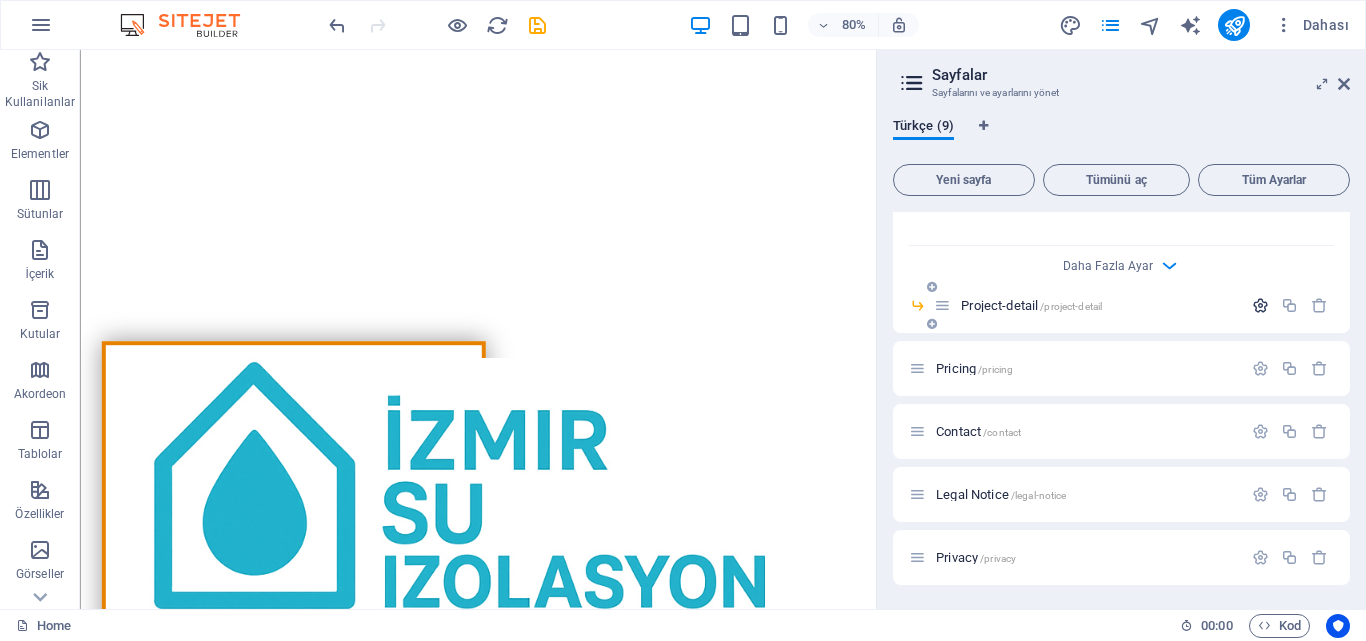 click at bounding box center [1260, 305] 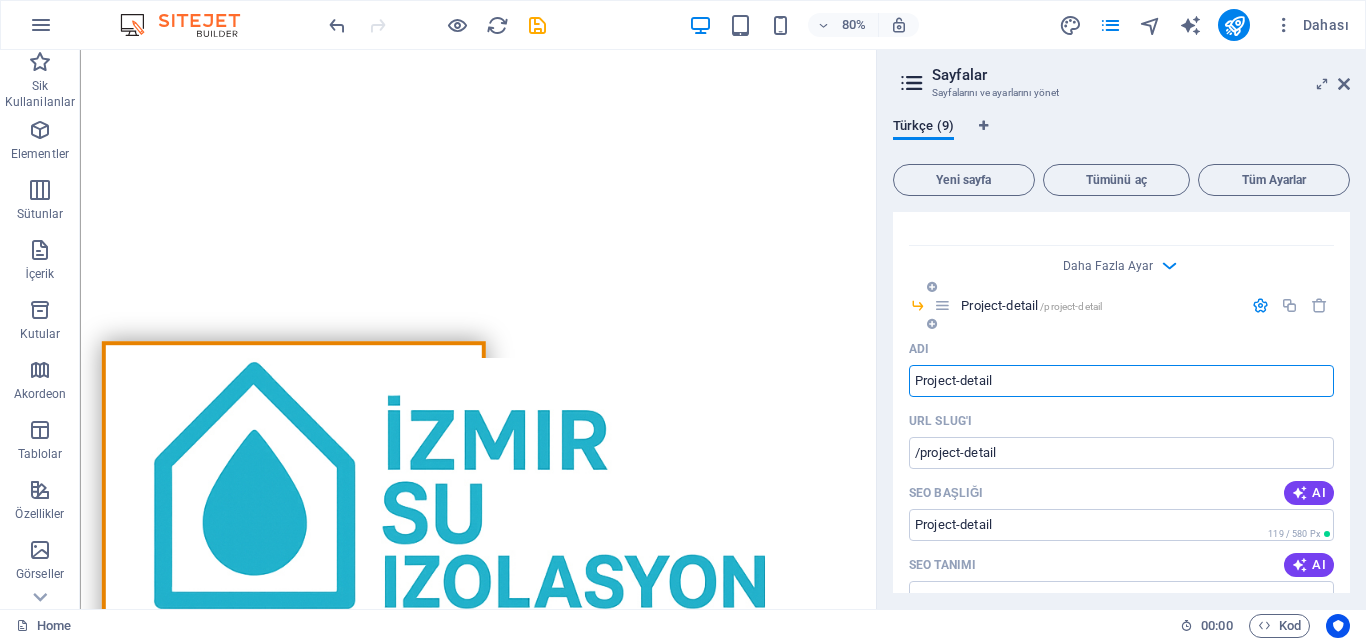click on "Project-detail" at bounding box center (1121, 381) 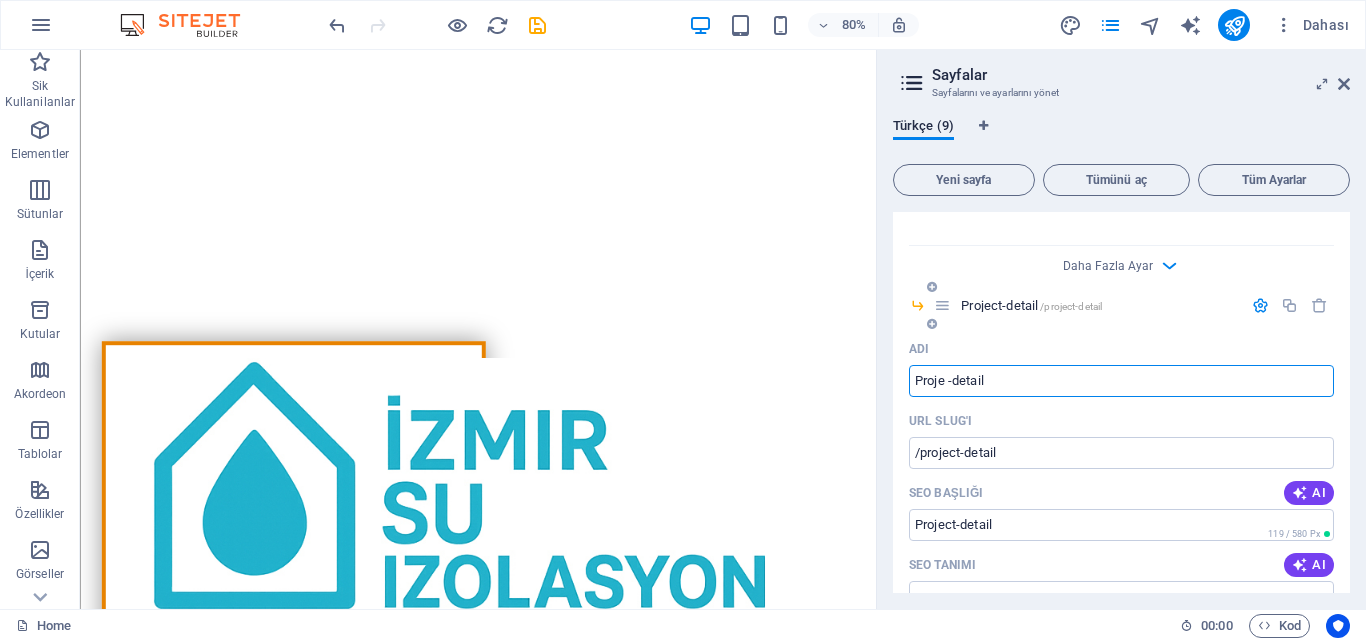 type on "Proje-detail" 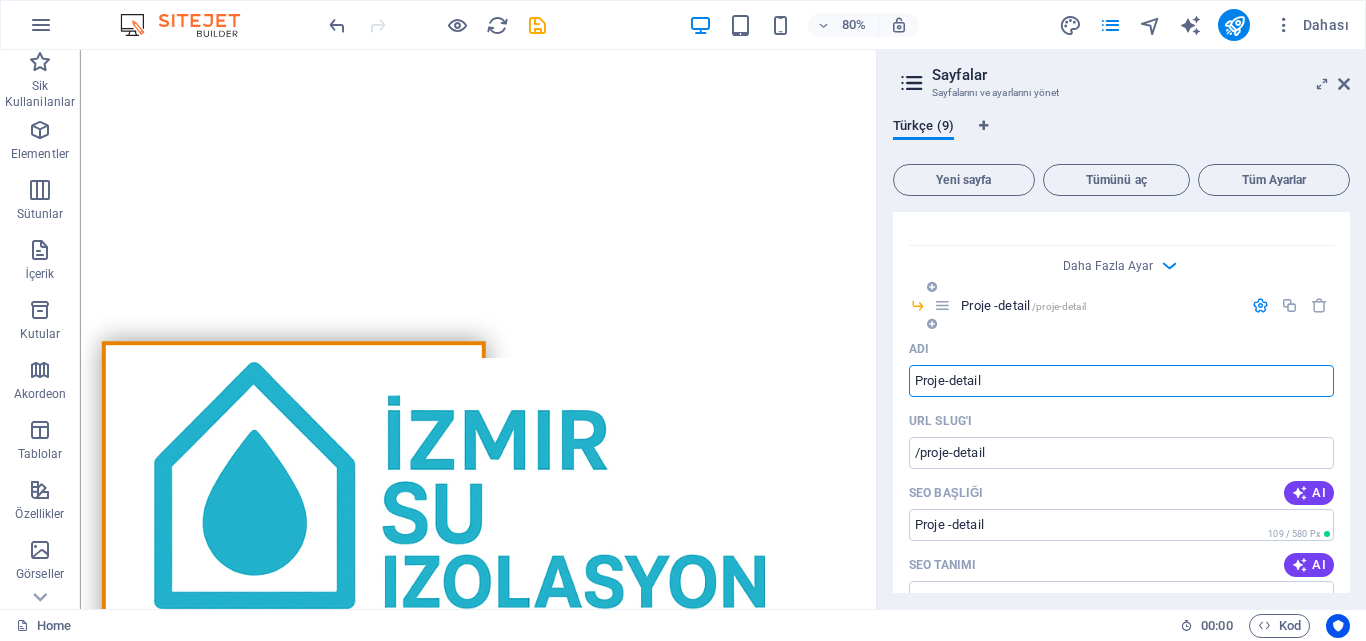 type on "/proje-detail" 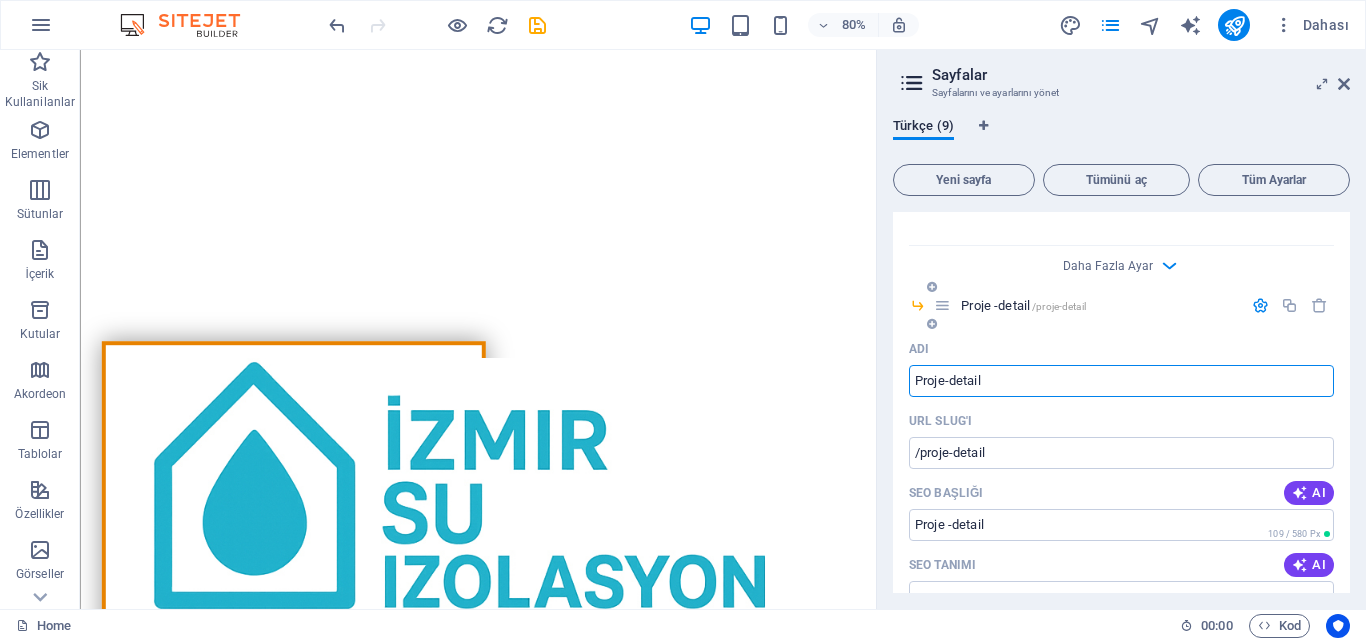 type on "Proje-detail" 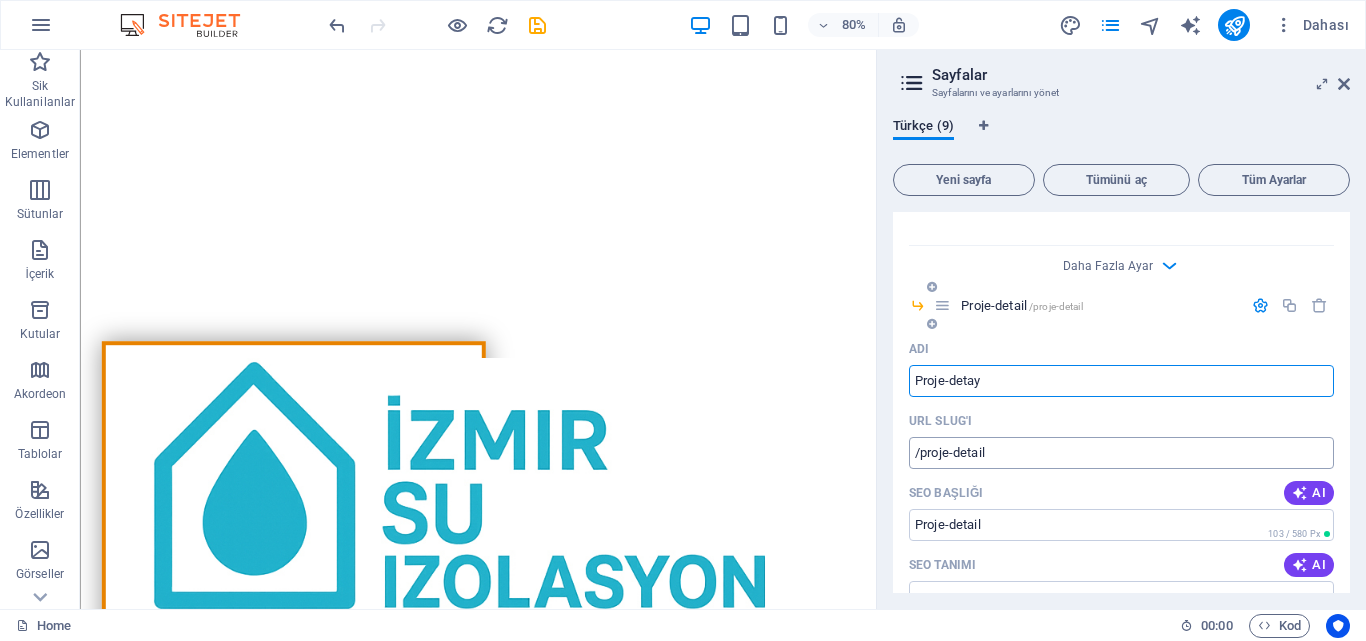 click on "/proje-detail" at bounding box center (1121, 453) 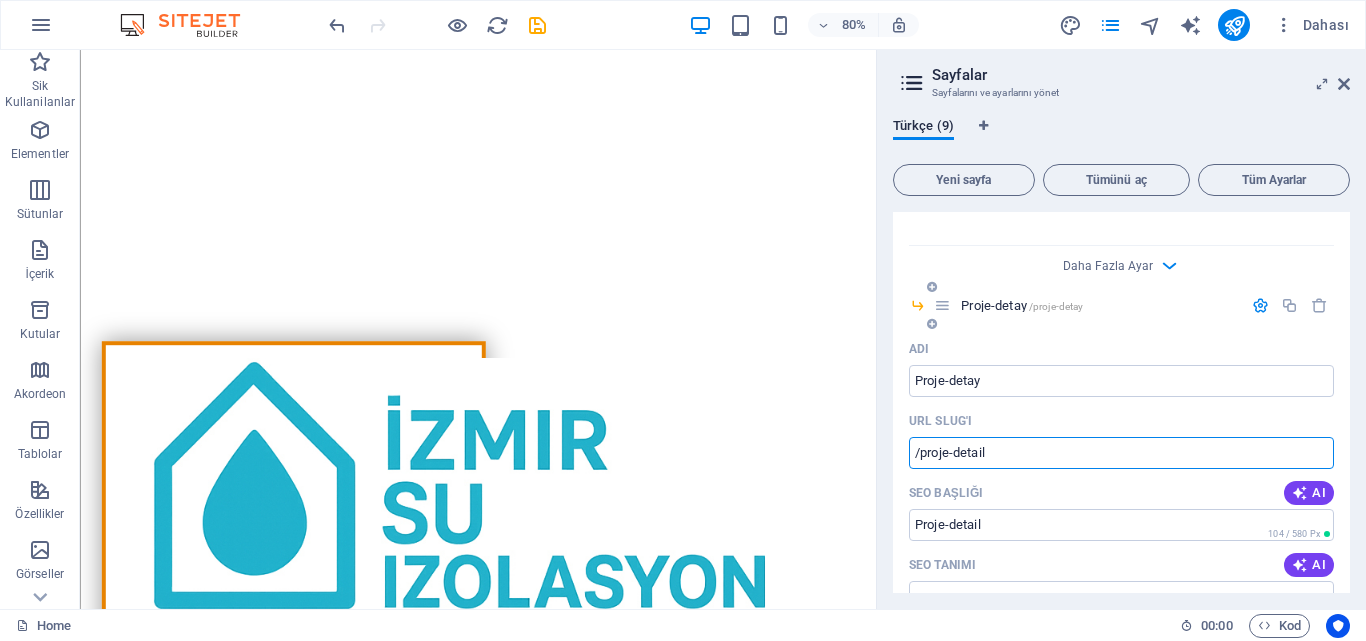 type on "Proje-detay" 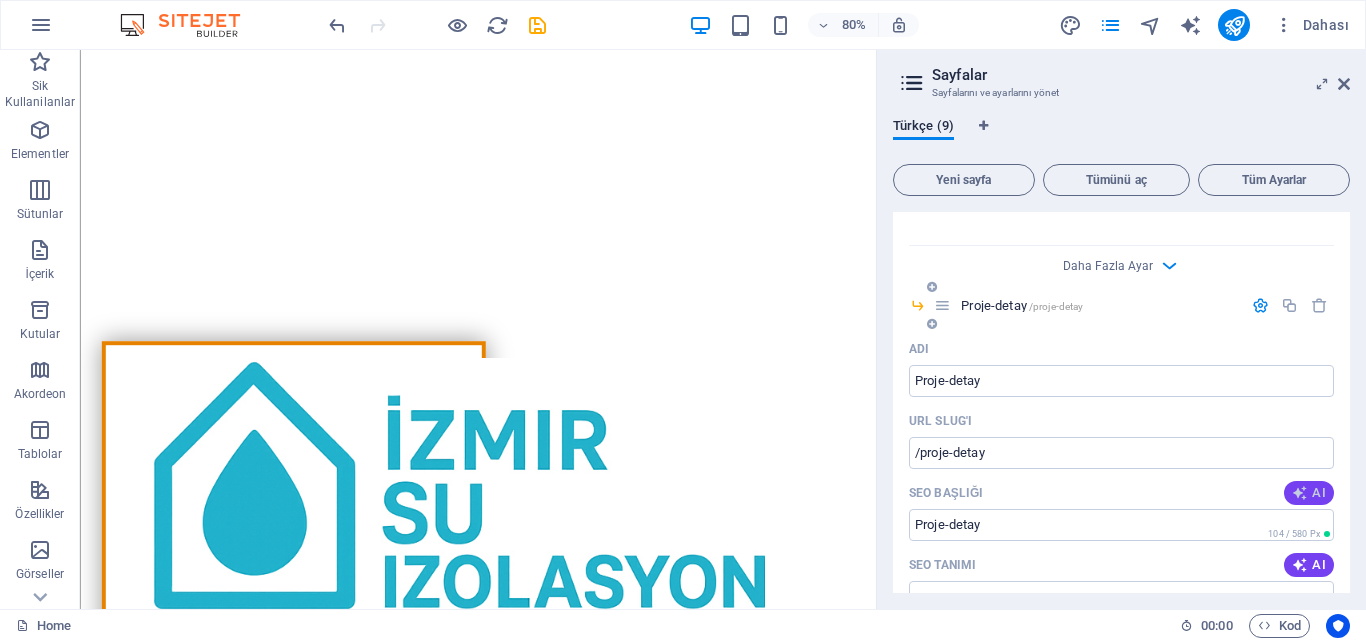 click on "AI" at bounding box center (1309, 493) 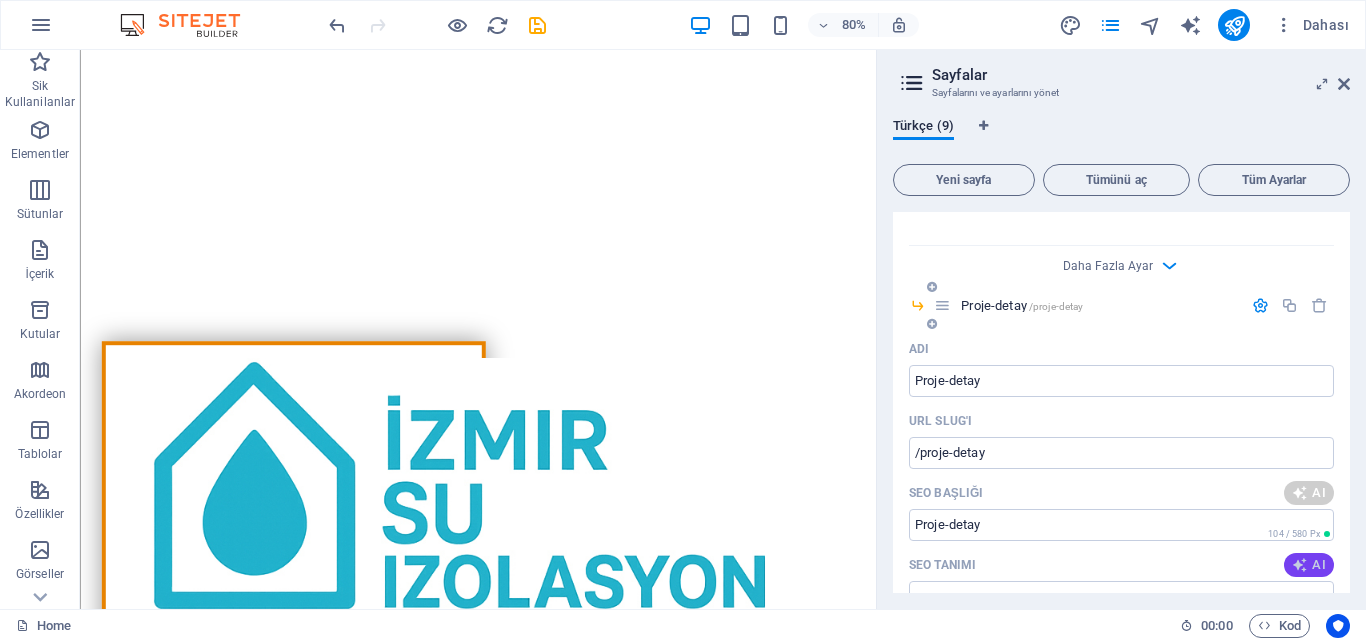 click on "AI" at bounding box center [1309, 565] 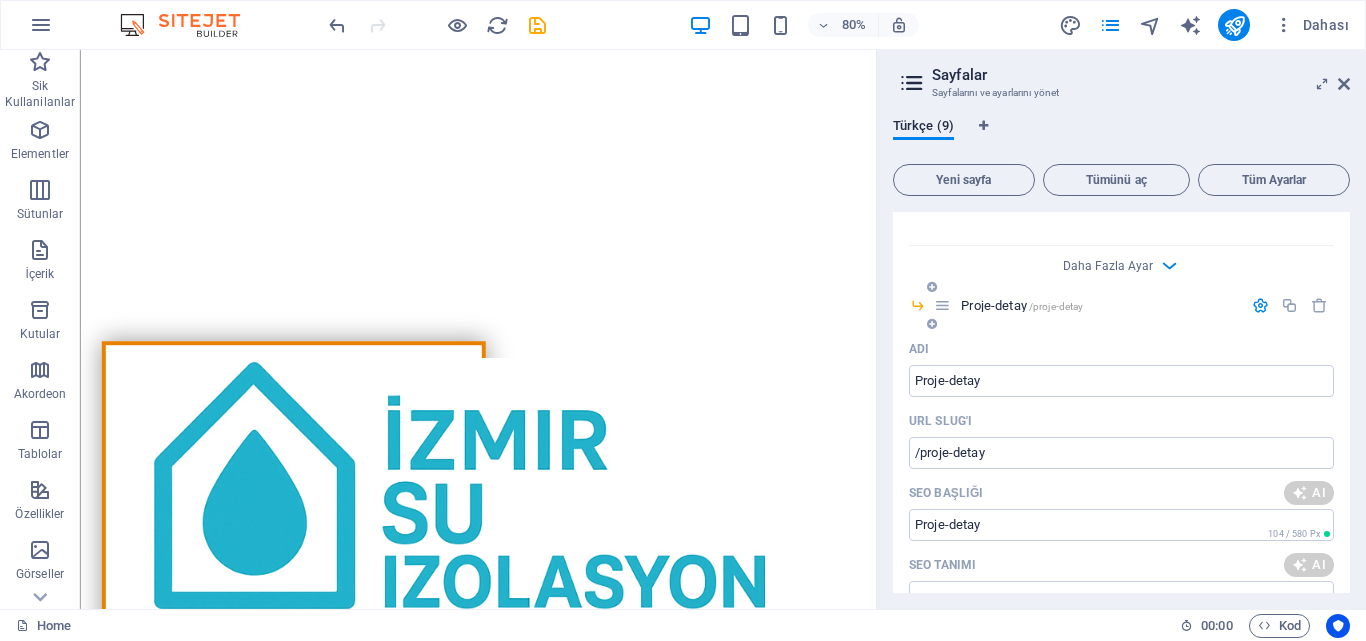 scroll, scrollTop: 3728, scrollLeft: 0, axis: vertical 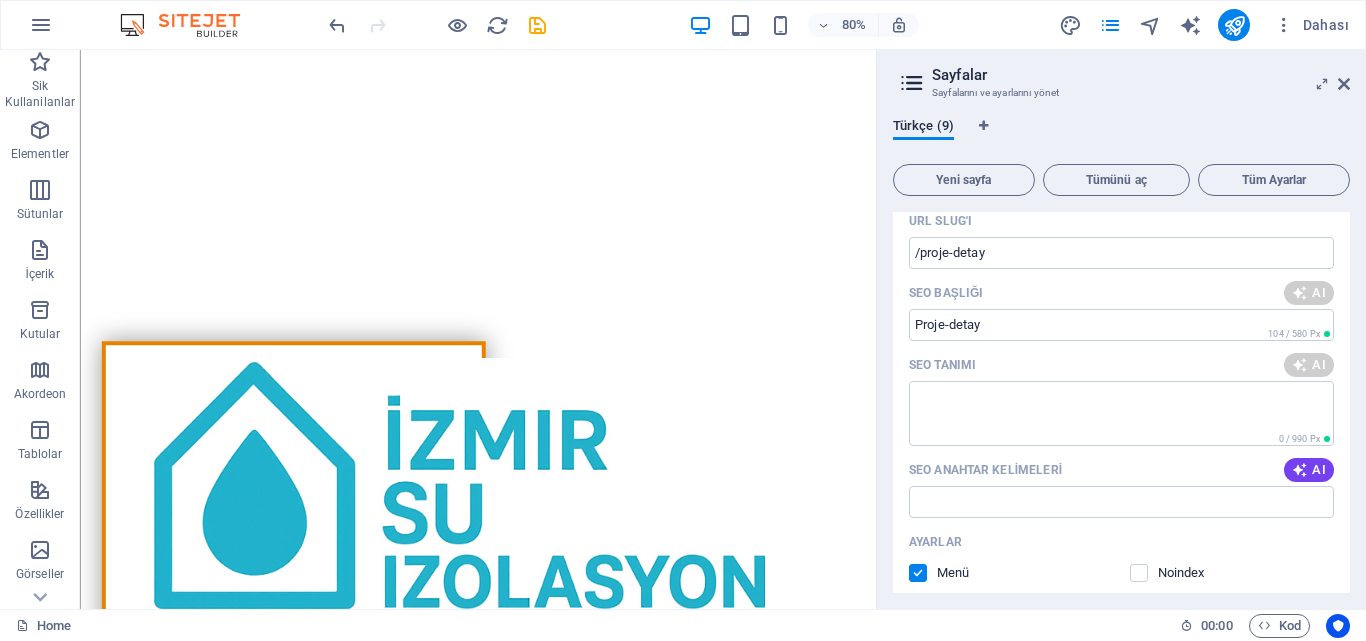 click on "SEO Anahtar Kelimeleri AI" at bounding box center (1121, 470) 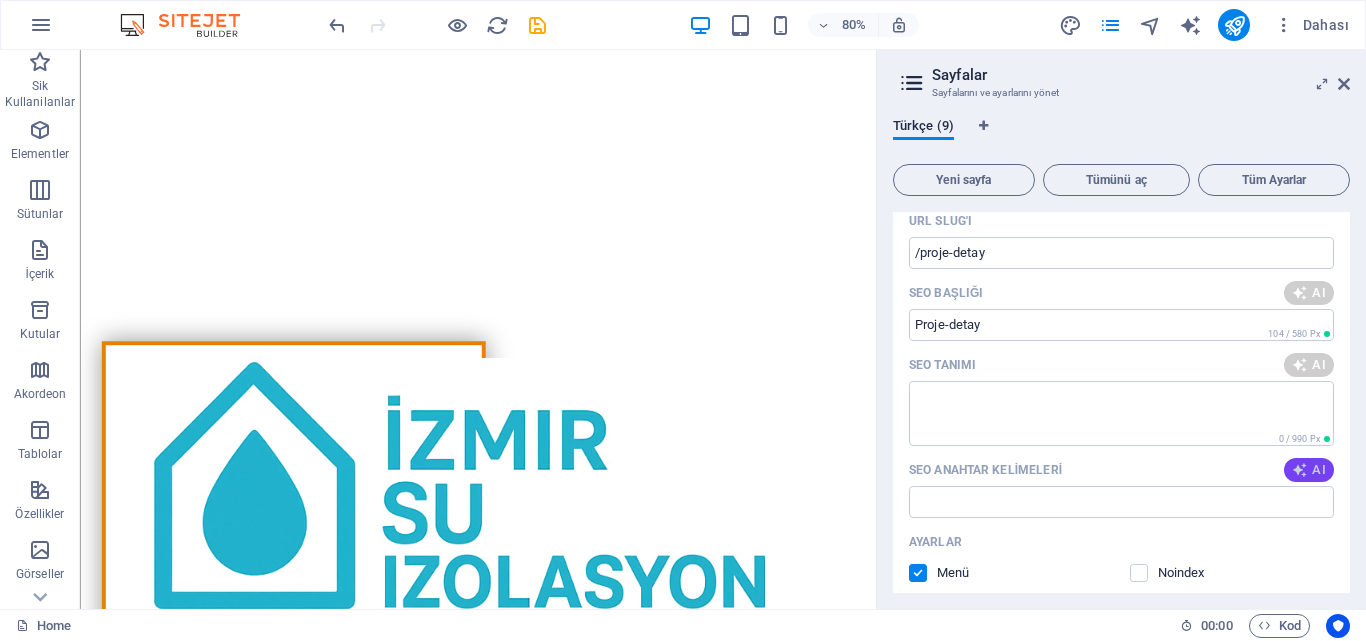 click on "AI" at bounding box center [1309, 470] 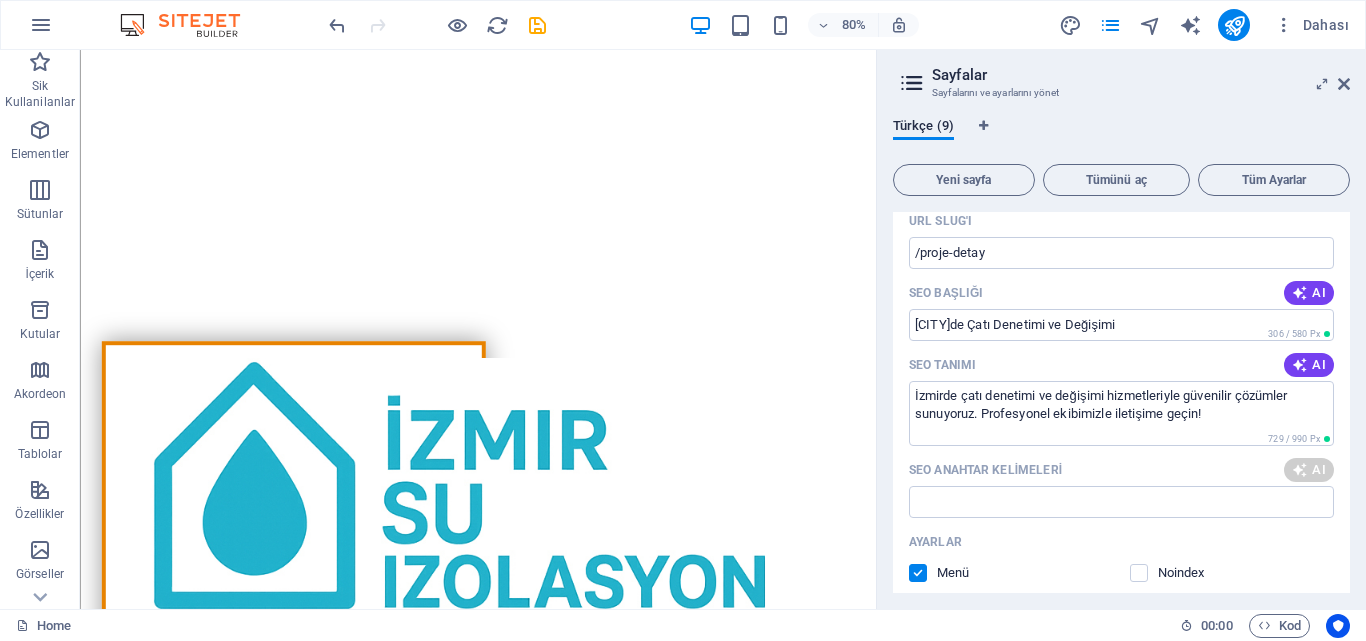type on "İzmirde Çatı Denetimi ve Değişimi" 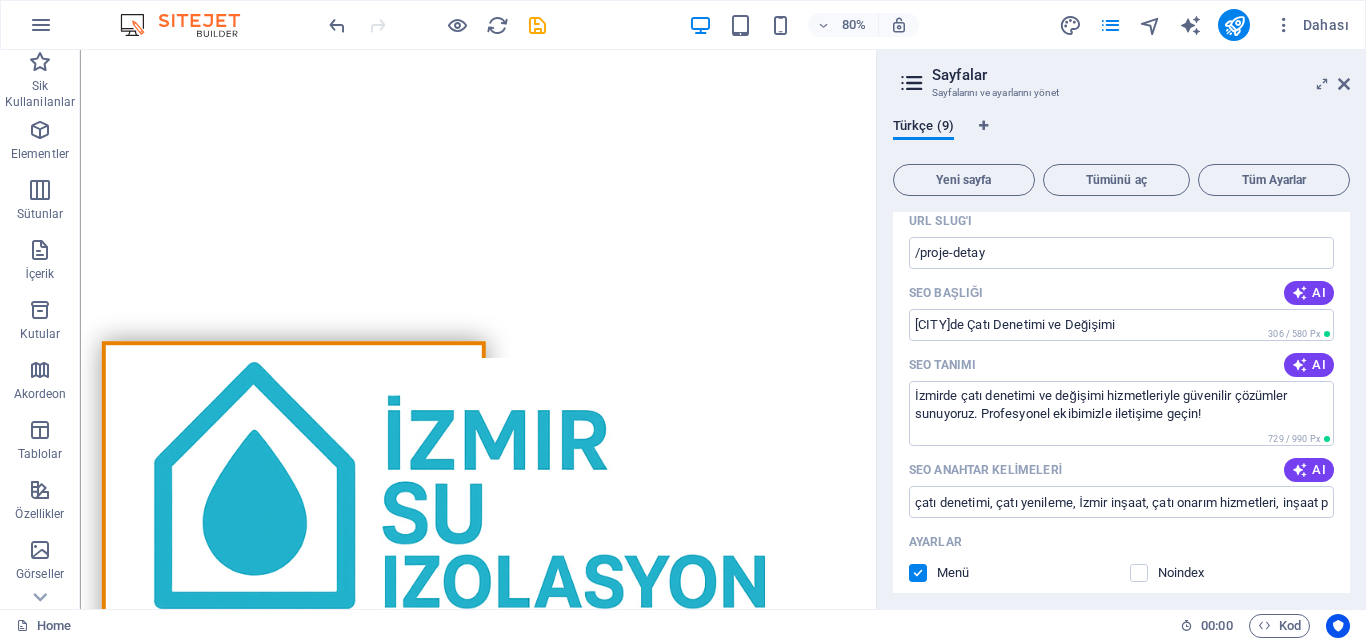 type on "İzmirde çatı denetimi ve değişimi hizmetleriyle güvenilir çözümler sunuyoruz. Profesyonel ekibimizle iletişime geçin!" 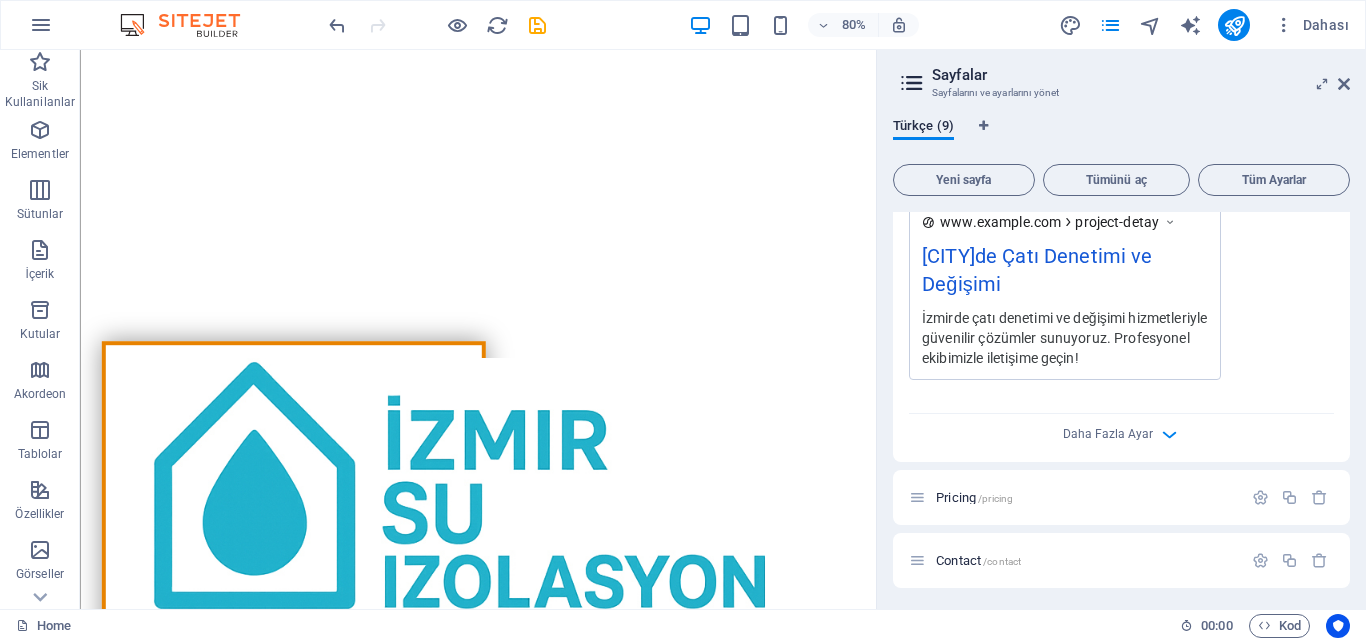 scroll, scrollTop: 4341, scrollLeft: 0, axis: vertical 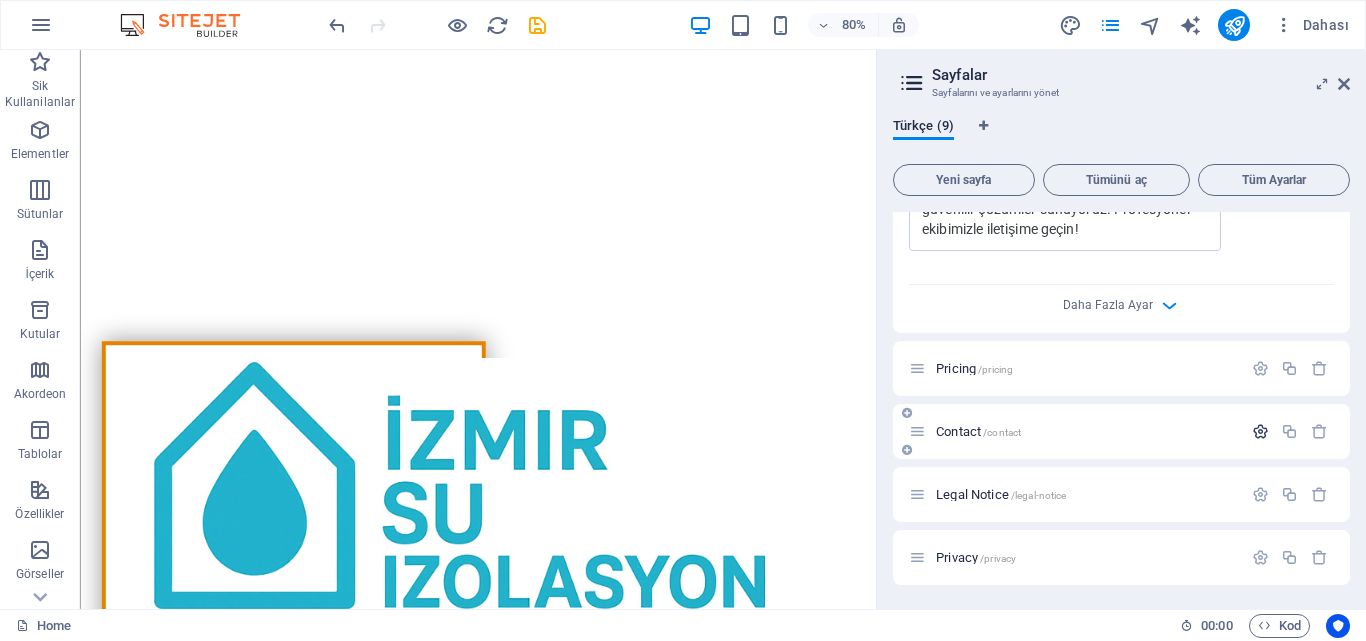 click at bounding box center [1260, 431] 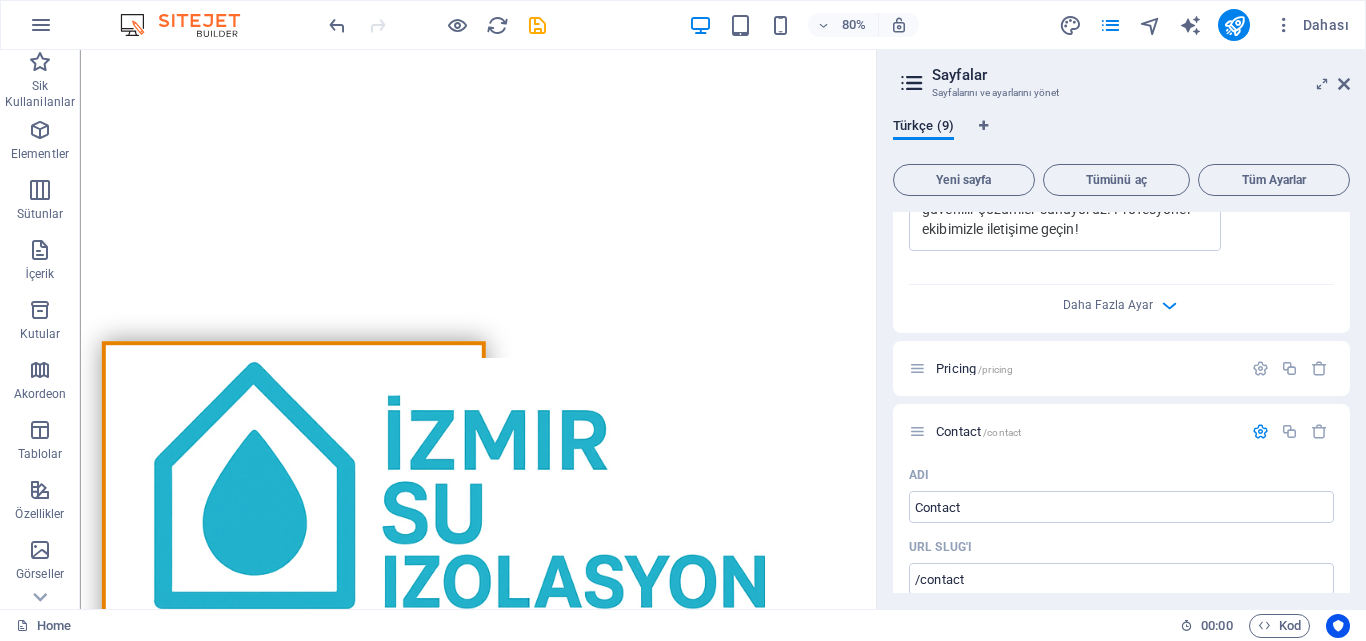 click on "Adı Proje-detay ​ URL SLUG'ı /proje-detay ​ SEO Başlığı AI İzmirde Çatı Denetimi ve Değişimi ​ 306 / 580 Px SEO Tanımı AI İzmirde çatı denetimi ve değişimi hizmetleriyle güvenilir çözümler sunuyoruz. Profesyonel ekibimizle iletişime geçin! ​ 729 / 990 Px SEO Anahtar Kelimeleri AI çatı denetimi, çatı yenileme, İzmir inşaat, çatı onarım hizmetleri, inşaat projeleri, çatı bakımı ​ Ayarlar Menü Noindex Ön izleme Cep Masaüstü www.example.com proje-detay İzmirde Çatı Denetimi ve Değişimi İzmirde çatı denetimi ve değişimi hizmetleriyle güvenilir çözümler sunuyoruz. Profesyonel ekibimizle iletişime geçin! Meta etiketleri ​ Ön İzleme Görüntüsü (Açık Grafik) Dosyaları buraya sürükle, dosyaları seçmek için tıkla veya Dosyalardan ya da ücretsiz stok fotoğraf ve videolarımızdan dosyalar seçin Daha Fazla Ayar" at bounding box center [1121, -74] 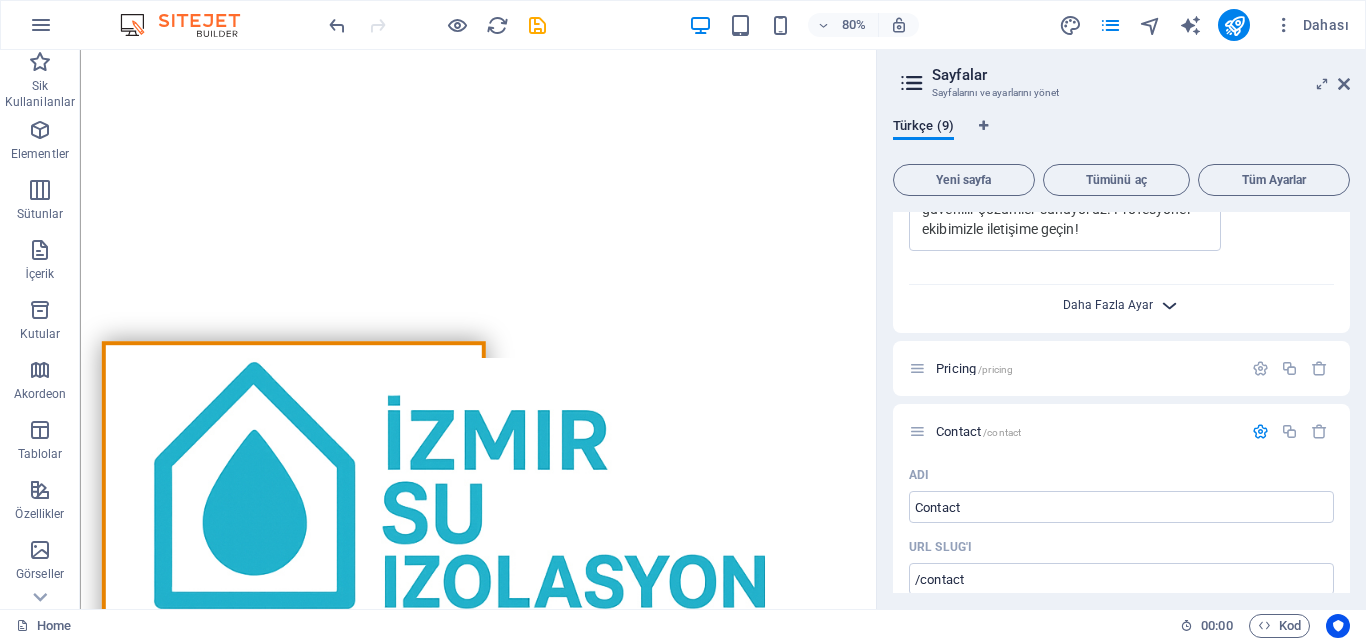 click on "Daha Fazla Ayar" at bounding box center (1108, 305) 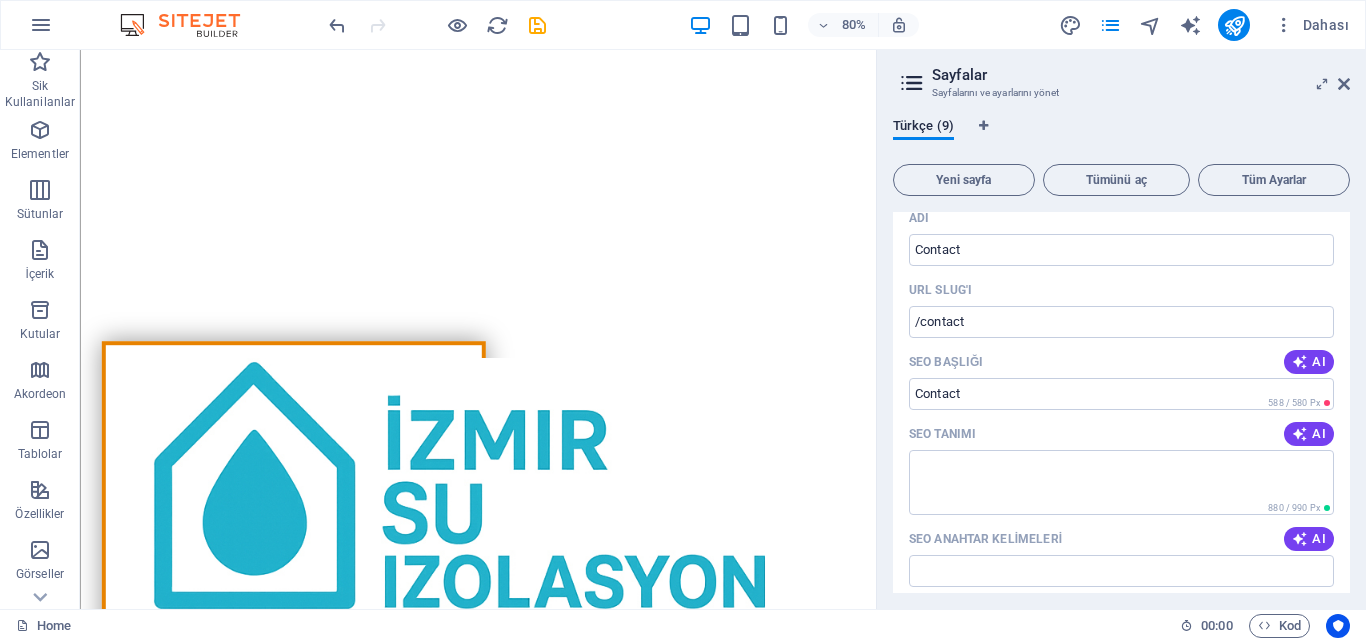 scroll, scrollTop: 4841, scrollLeft: 0, axis: vertical 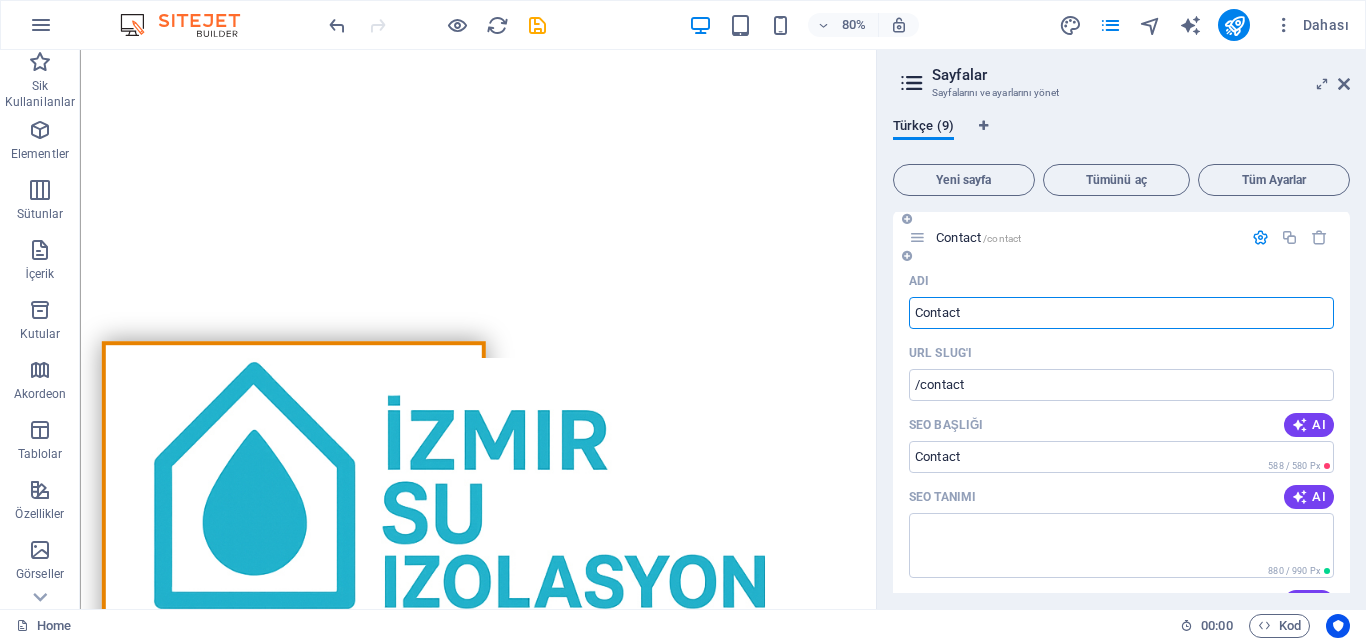 click on "Contact" at bounding box center (1121, 313) 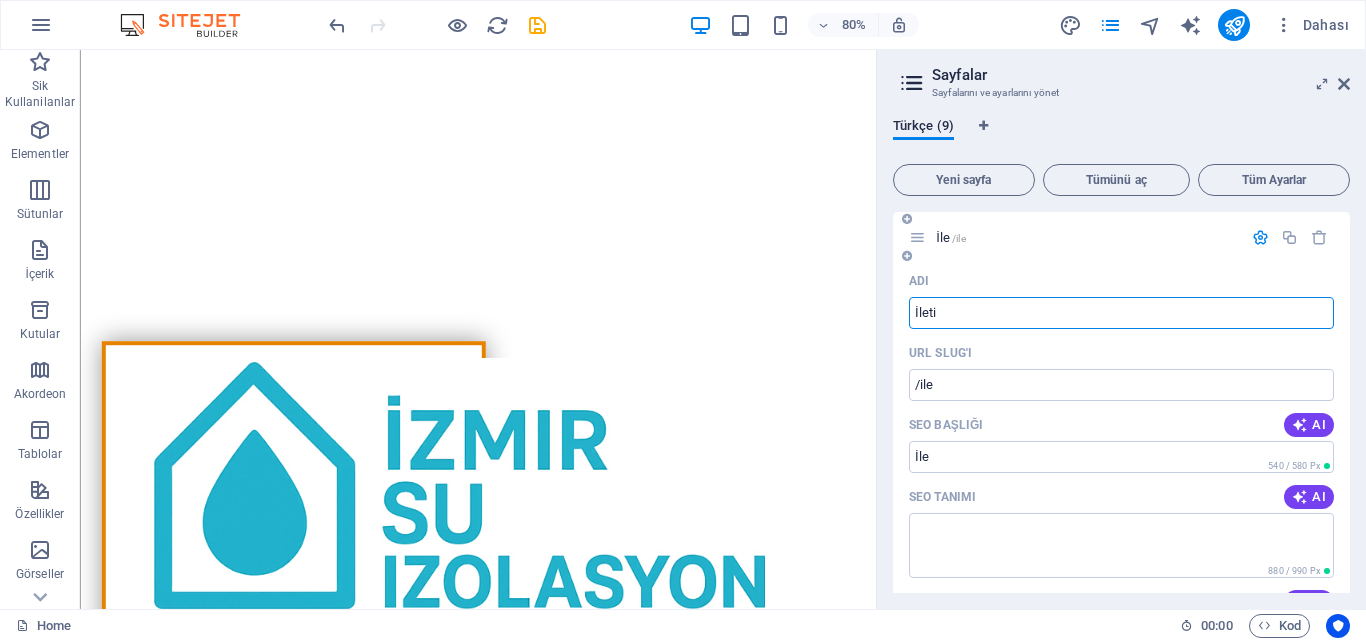 type on "İletis" 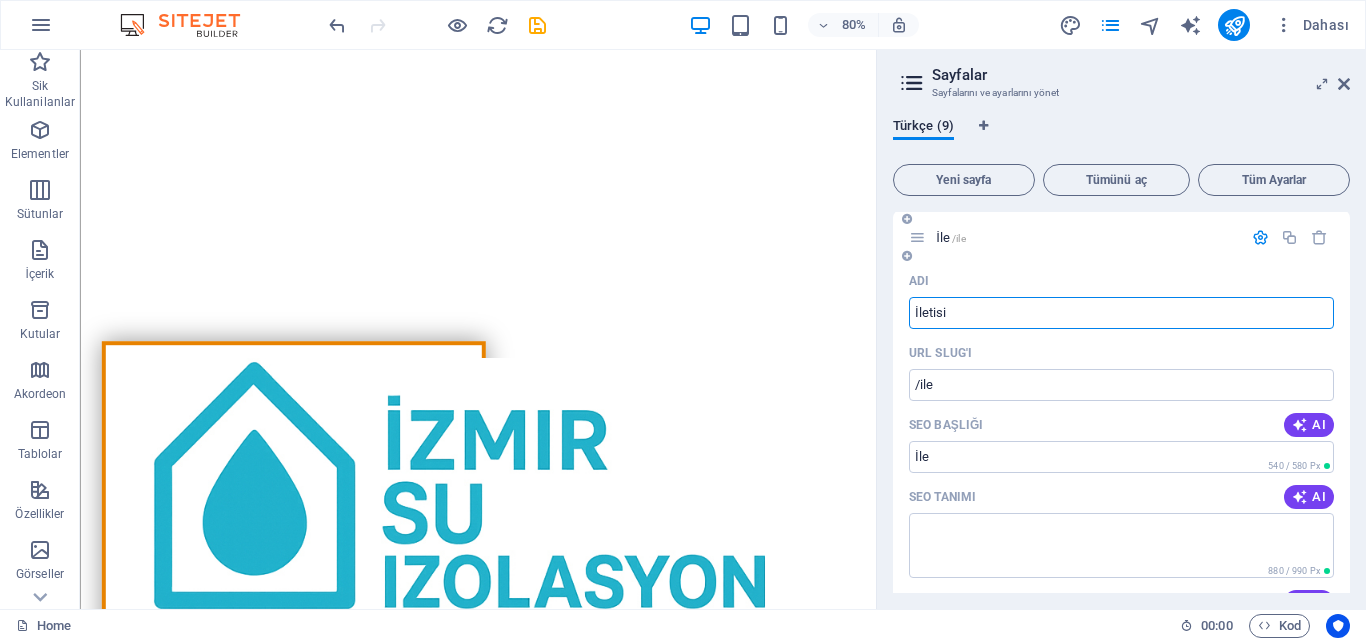 type on "İletisim" 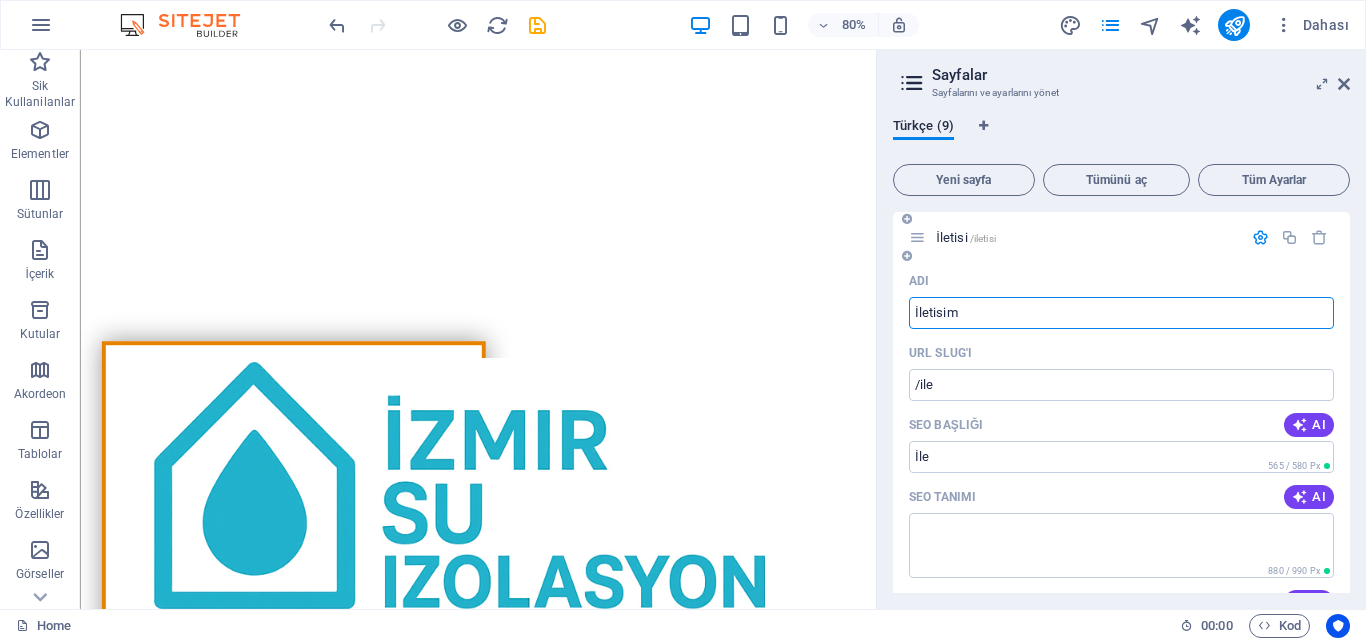 type on "/iletisi" 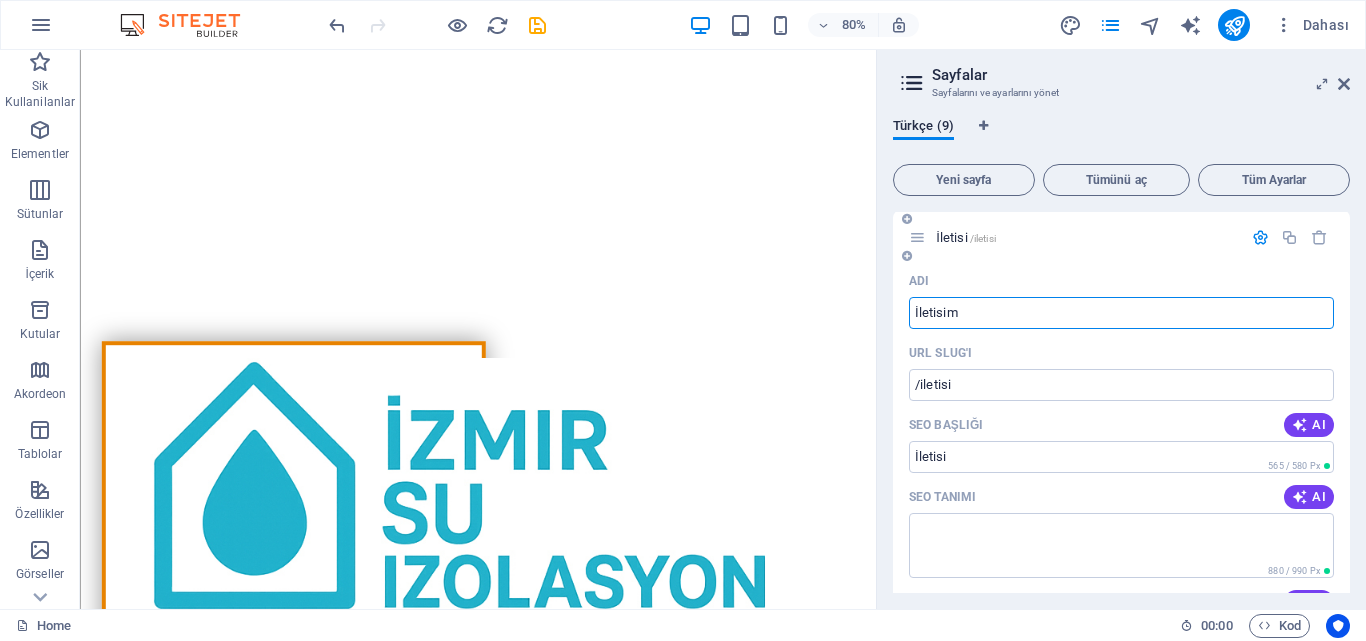 type on "İletisim" 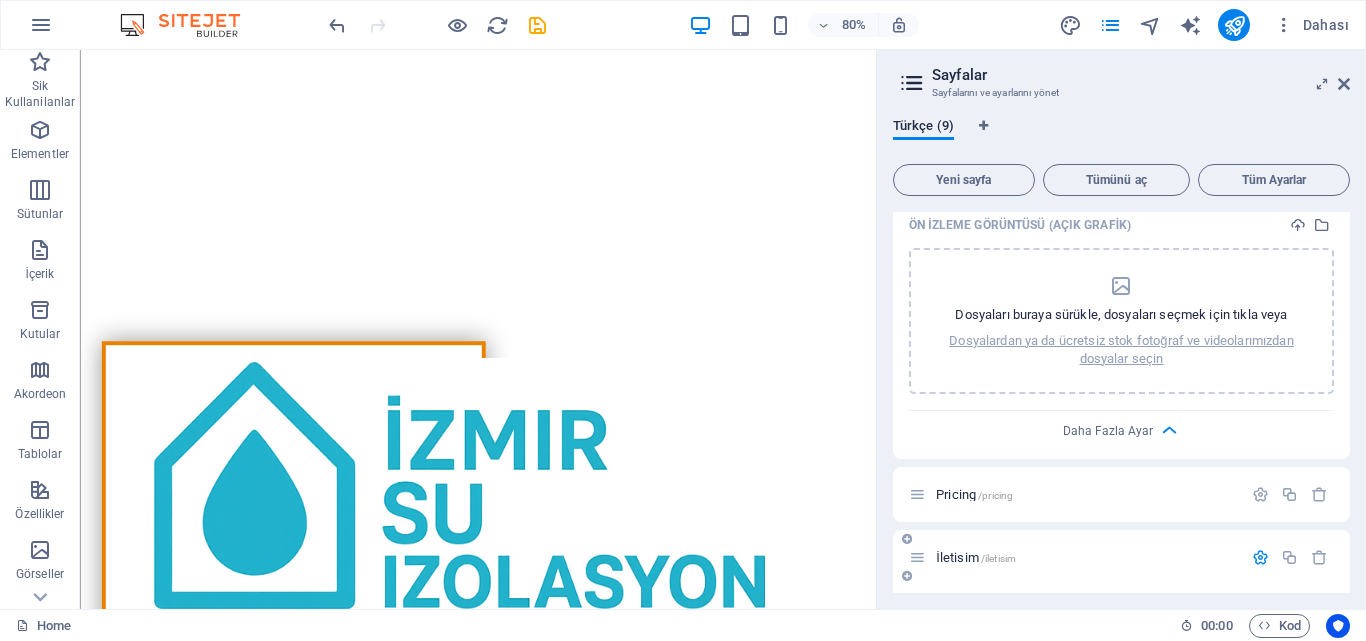 scroll, scrollTop: 4541, scrollLeft: 0, axis: vertical 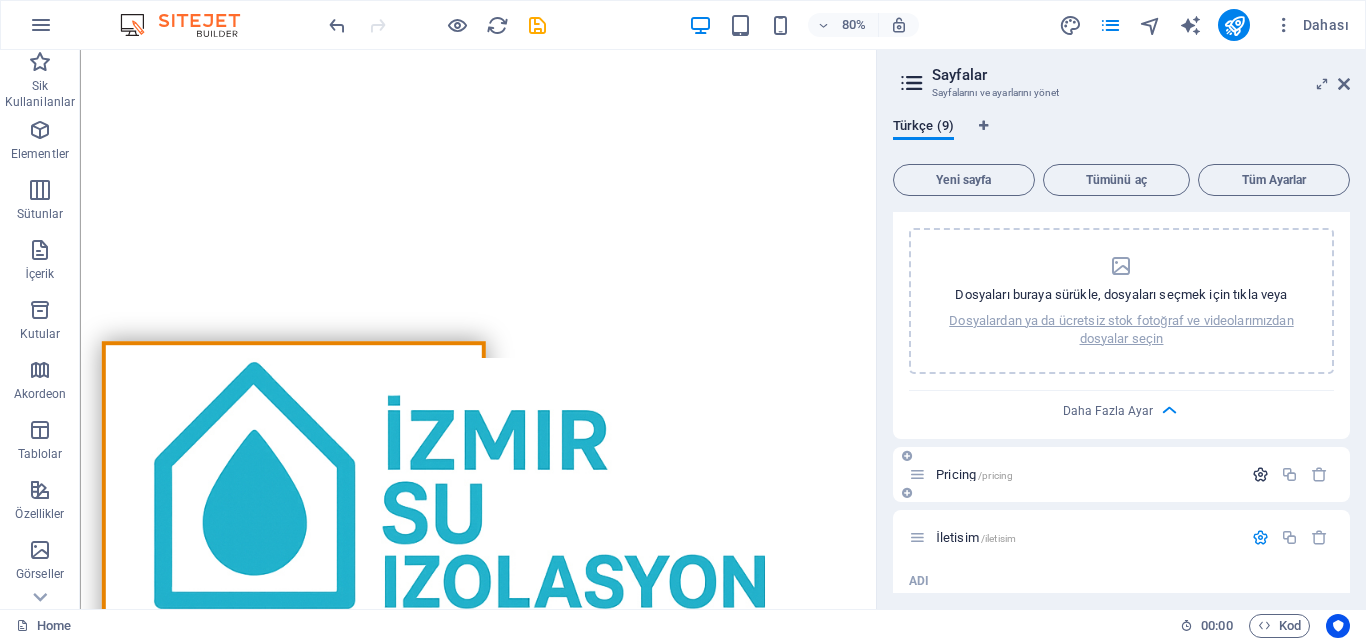 type on "İletisim" 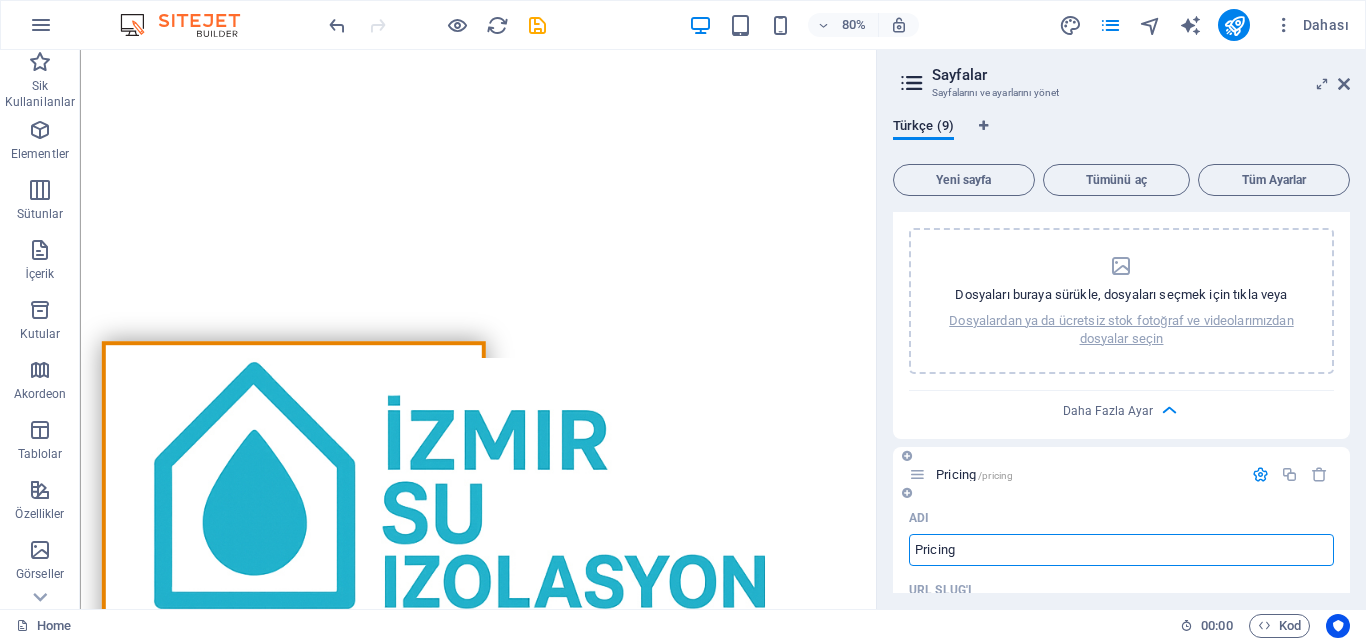 click on "Pricing" at bounding box center (1121, 550) 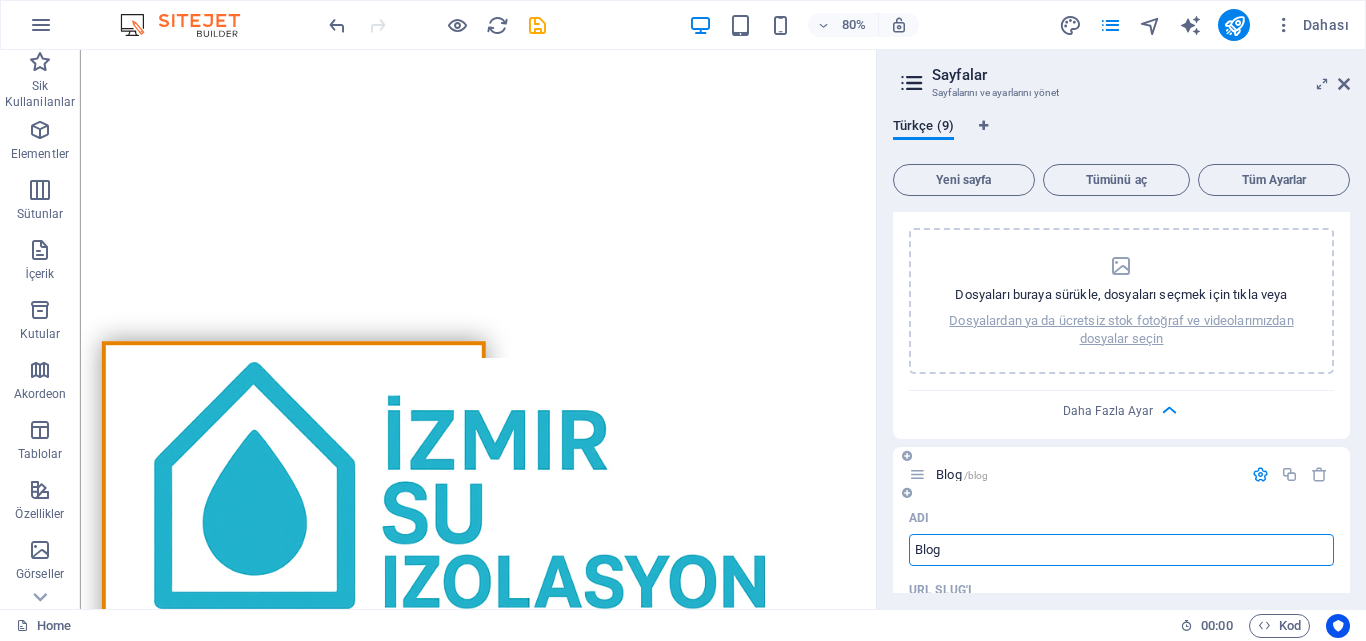 type on "Blog" 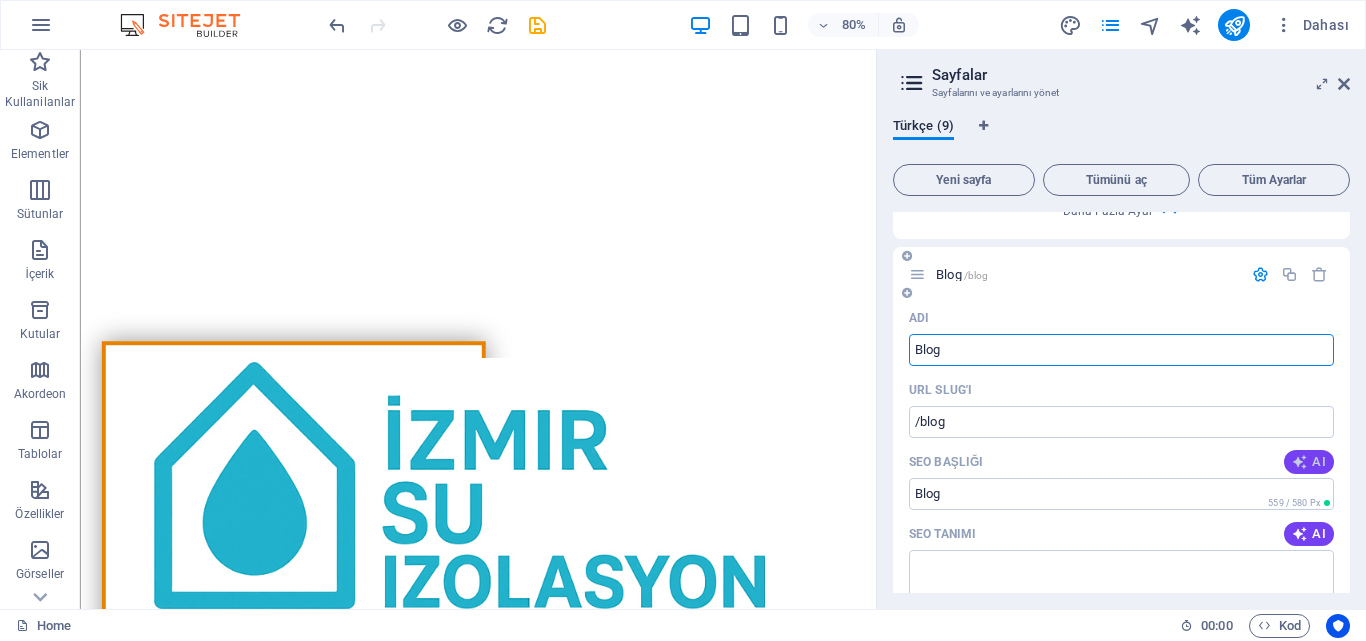 type on "Blog" 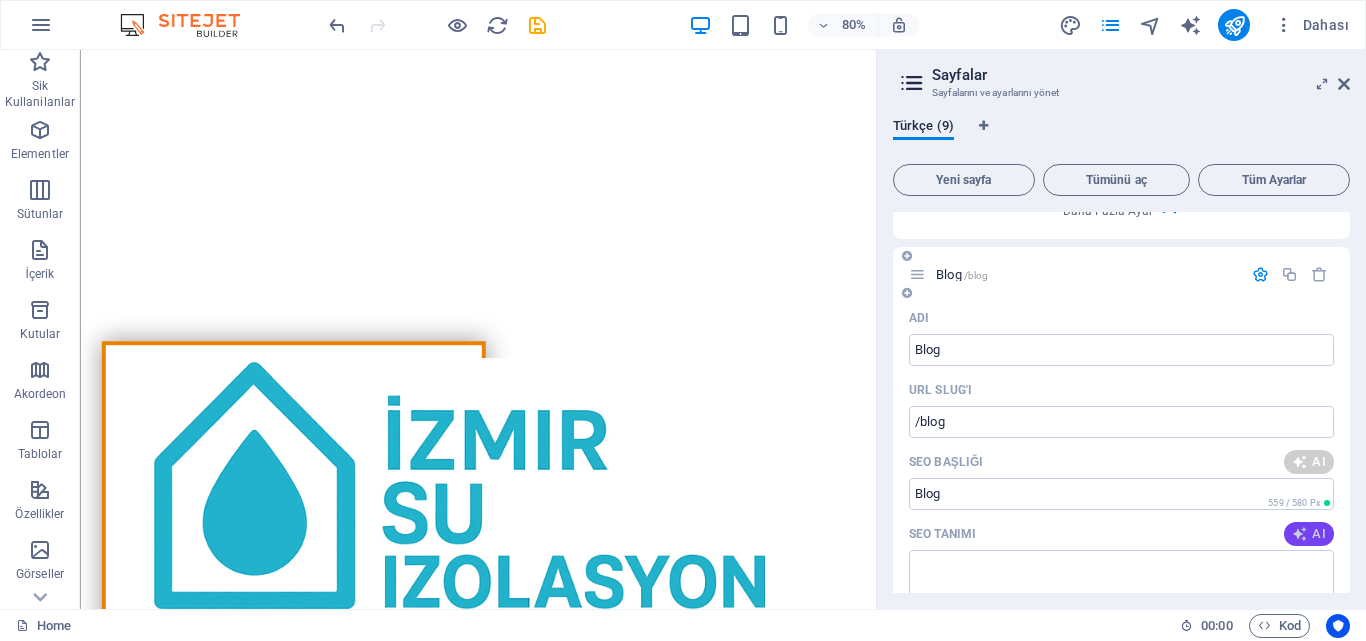 click on "AI" at bounding box center [1309, 534] 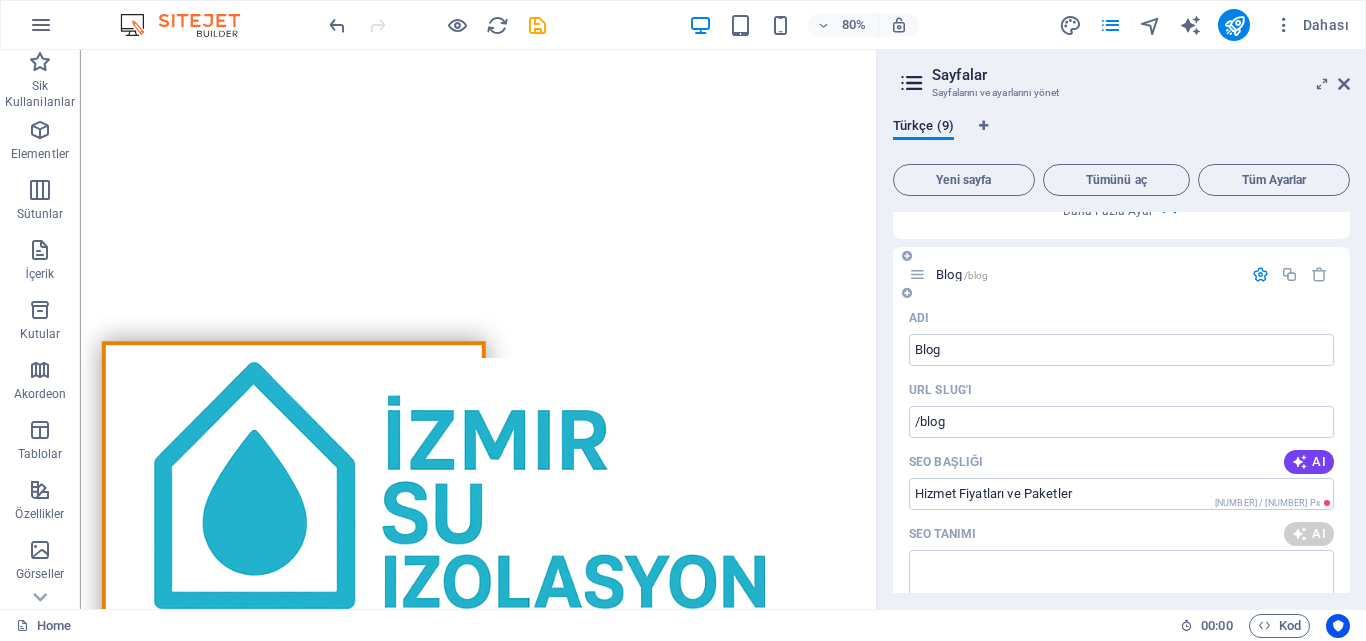 type on "Hizmet Fiyatları ve Paketler" 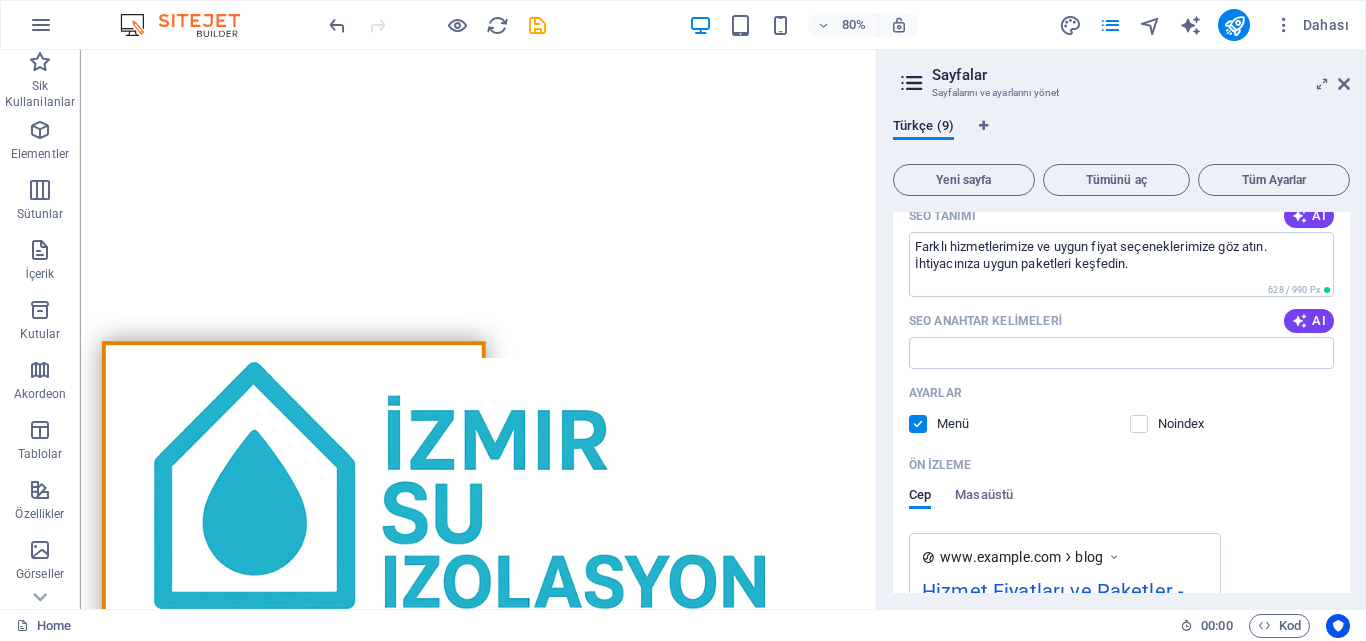 scroll, scrollTop: 5041, scrollLeft: 0, axis: vertical 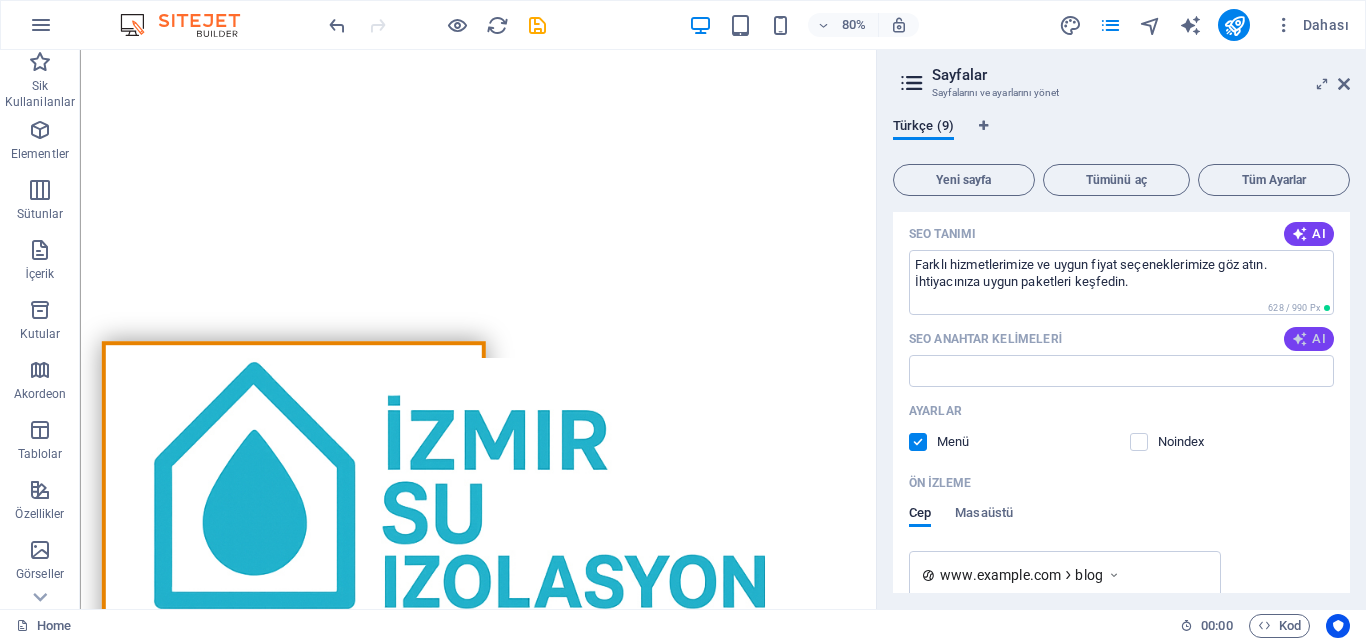 click on "AI" at bounding box center (1309, 339) 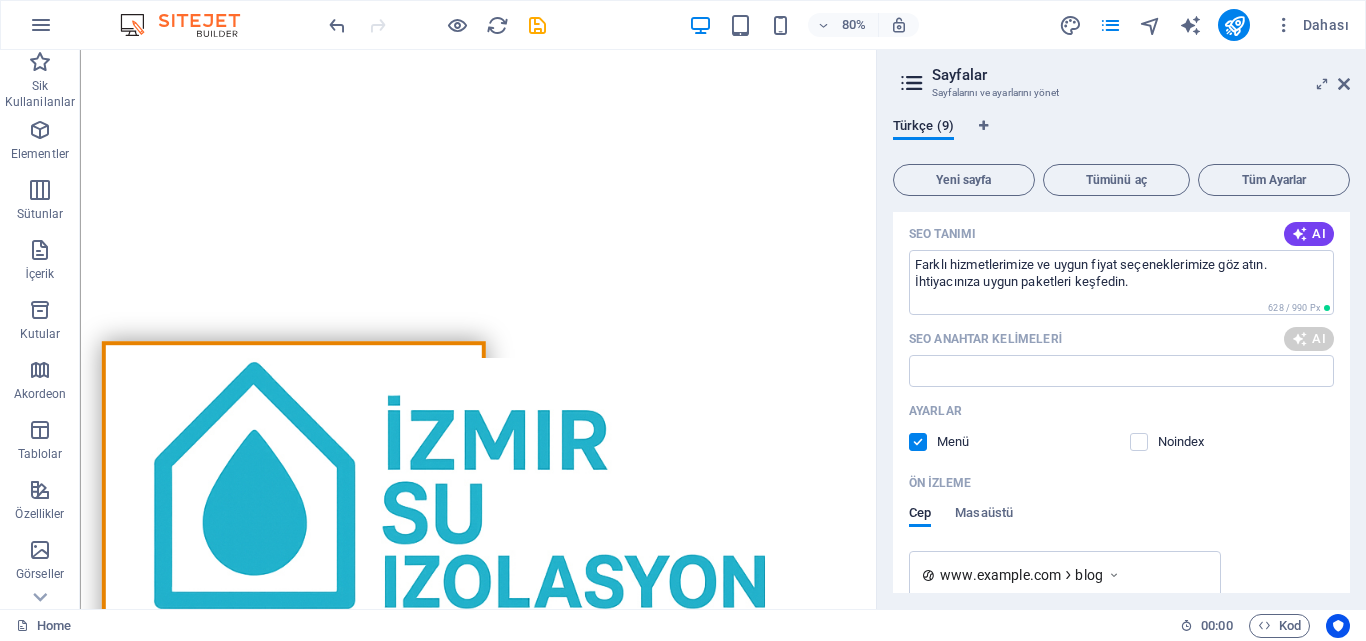 scroll, scrollTop: 4941, scrollLeft: 0, axis: vertical 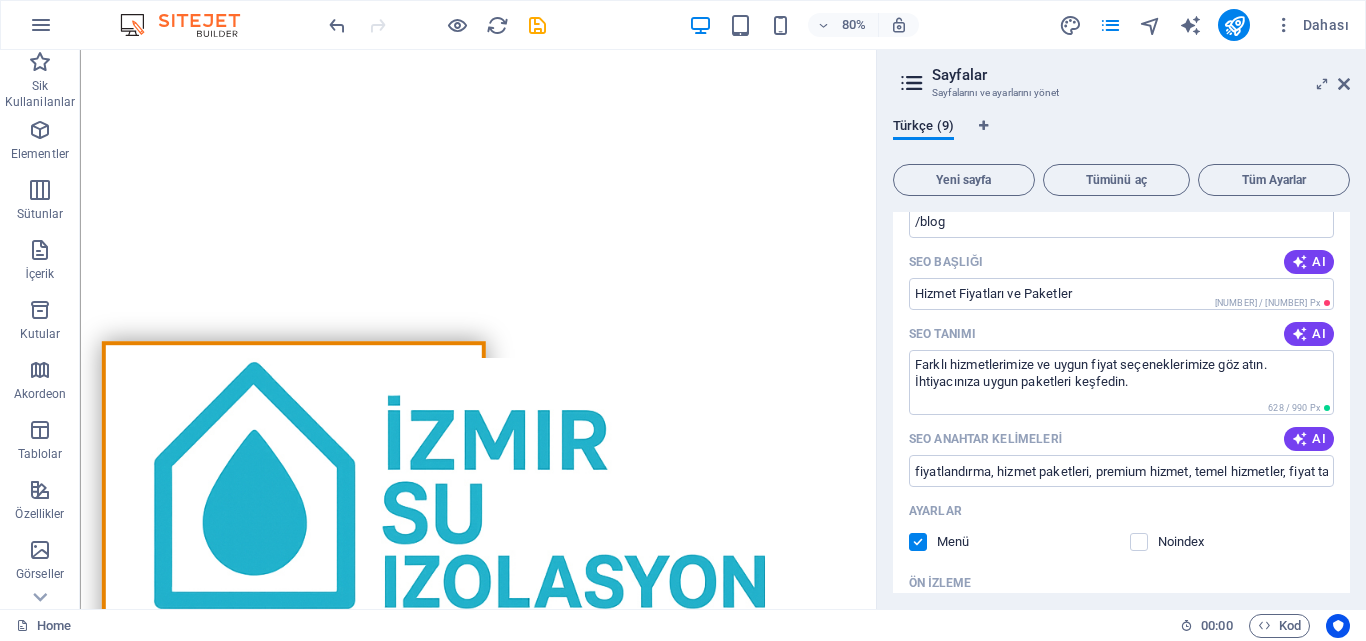 type on "fiyatlandırma, hizmet paketleri, premium hizmet, temel hizmetler, fiyat tabloları, hizmet maliyetleri" 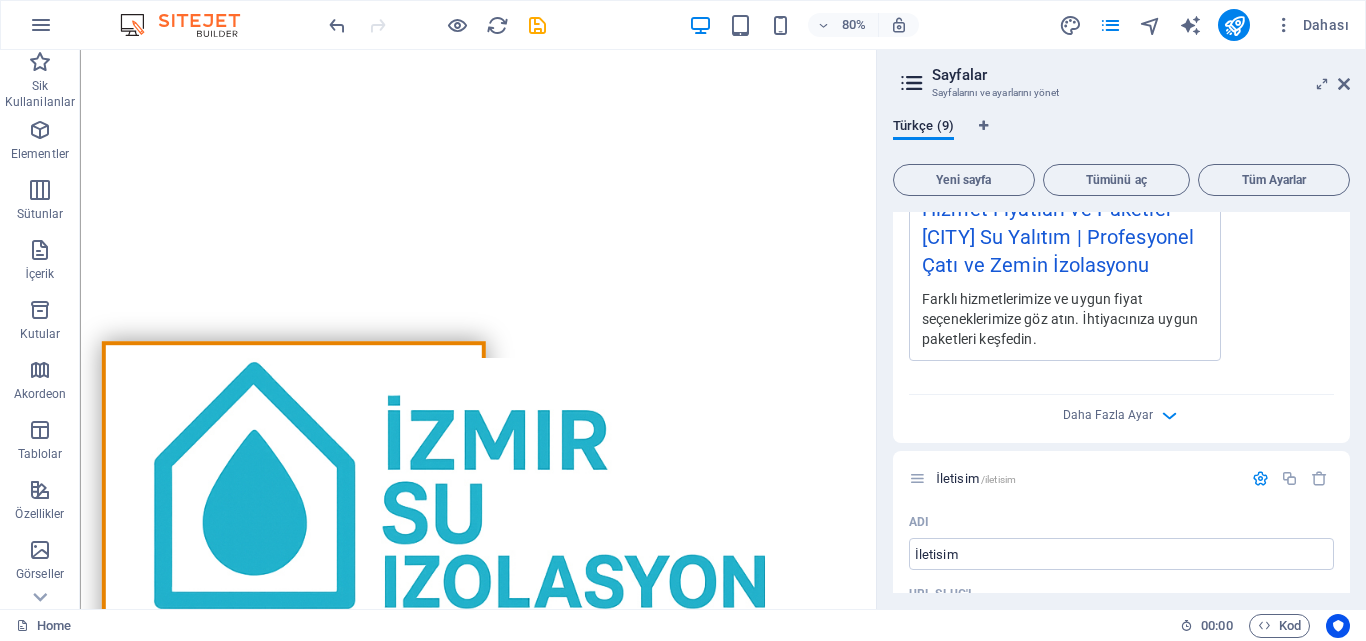 scroll, scrollTop: 5641, scrollLeft: 0, axis: vertical 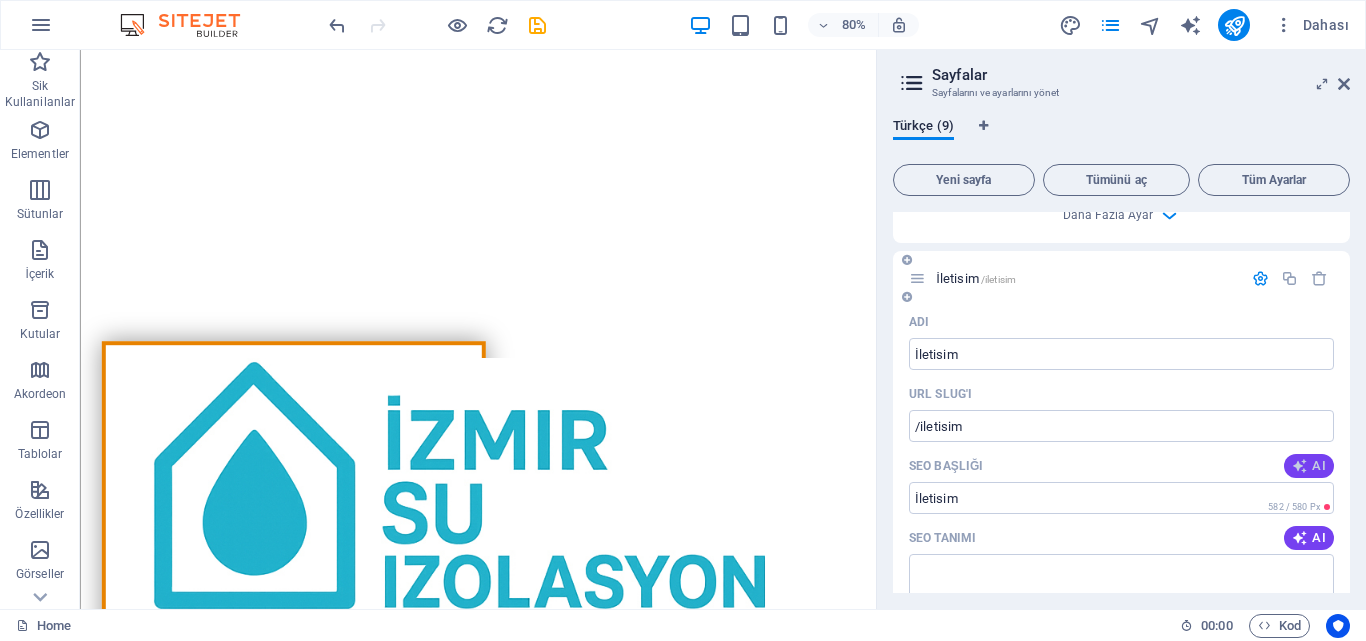 click on "AI" at bounding box center (1309, 466) 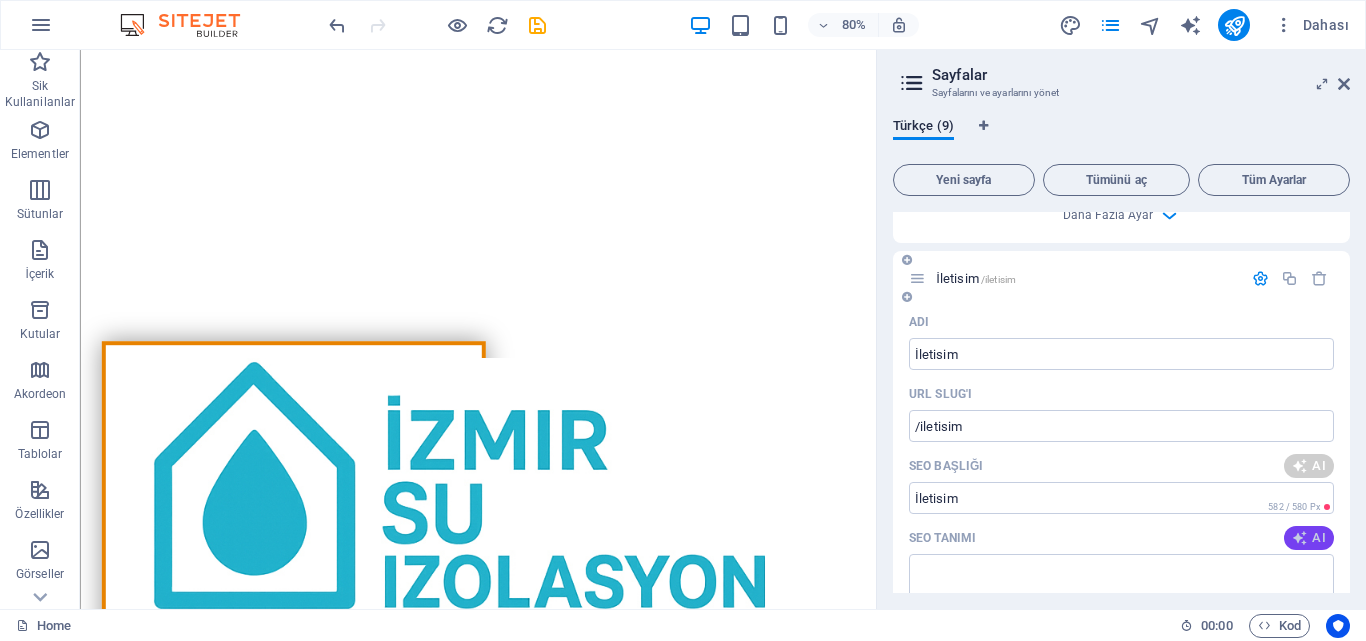 click on "AI" at bounding box center [1309, 538] 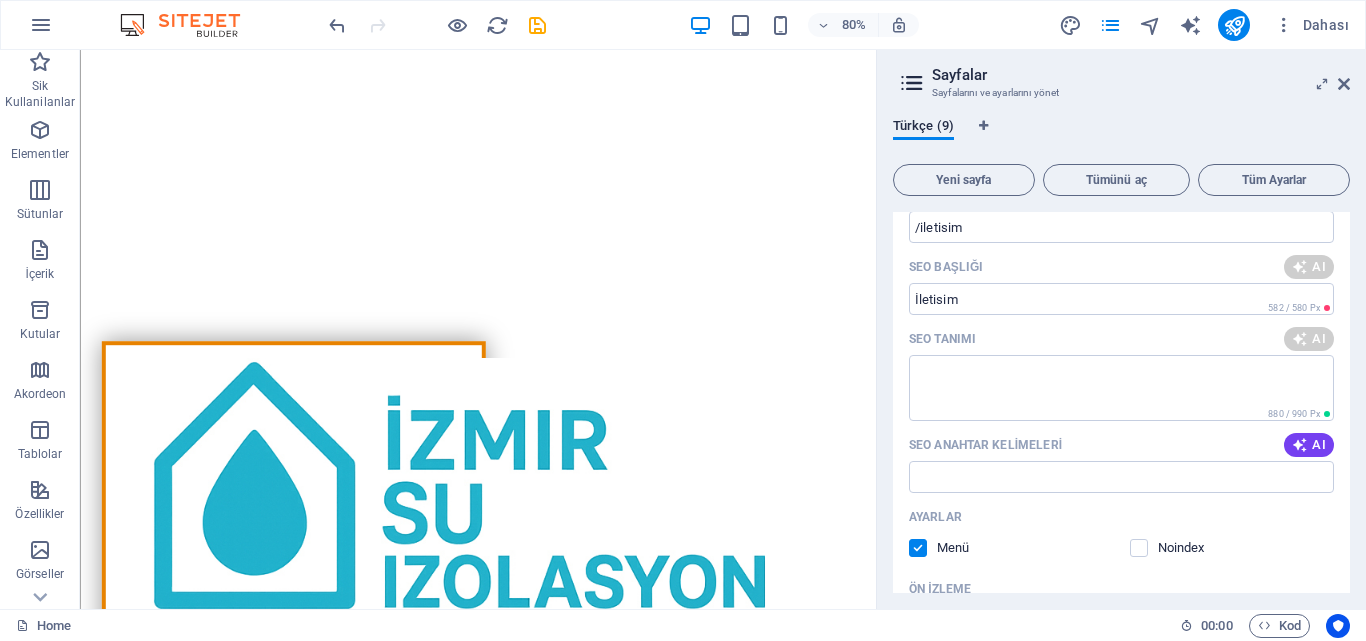 scroll, scrollTop: 5941, scrollLeft: 0, axis: vertical 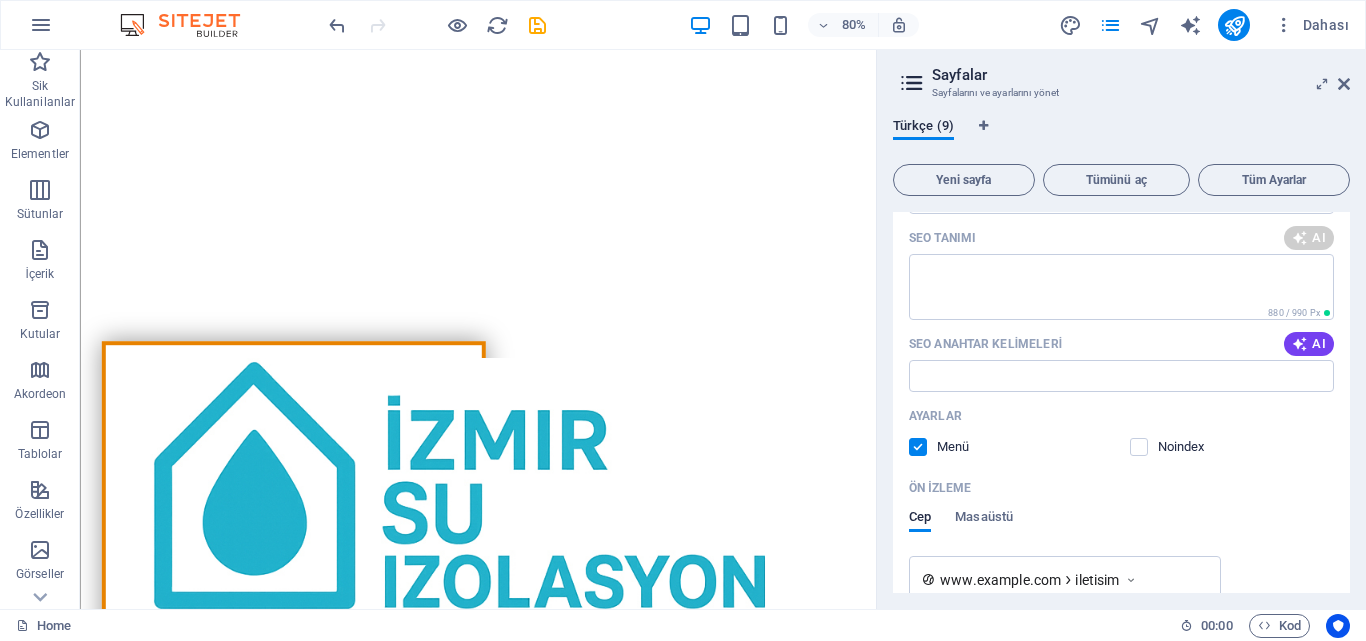 click on "AI" at bounding box center (1309, 344) 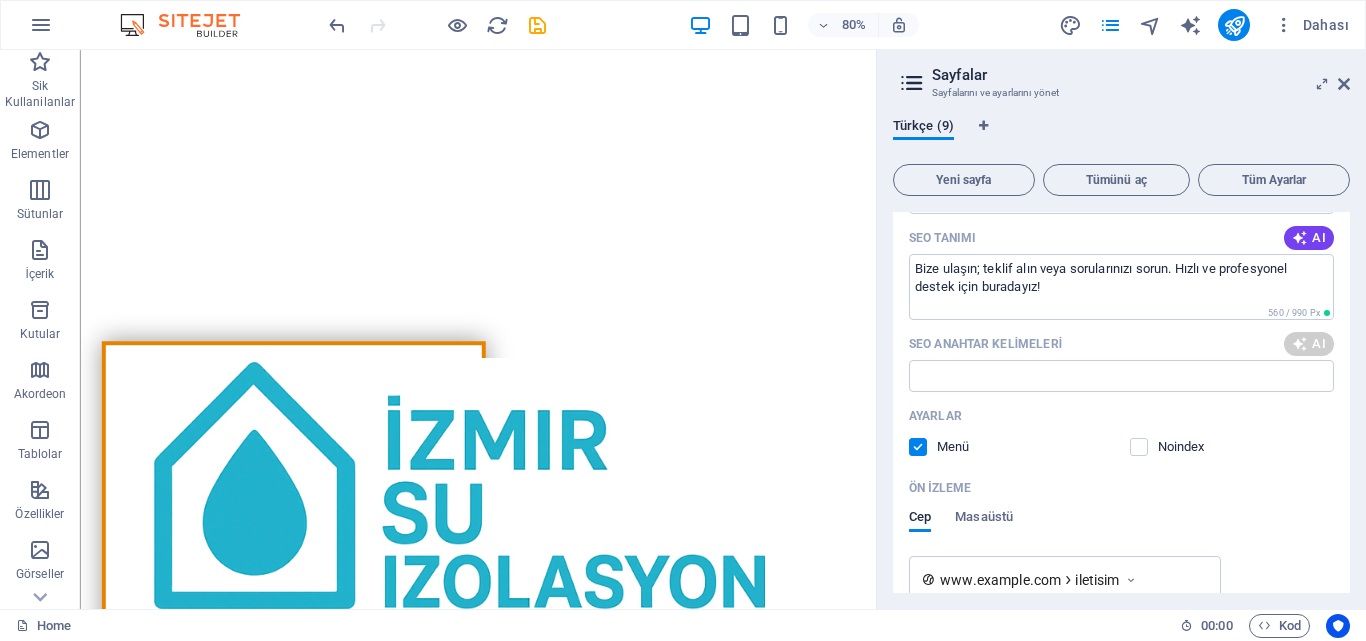 type on "İletişim: Teklif Alın" 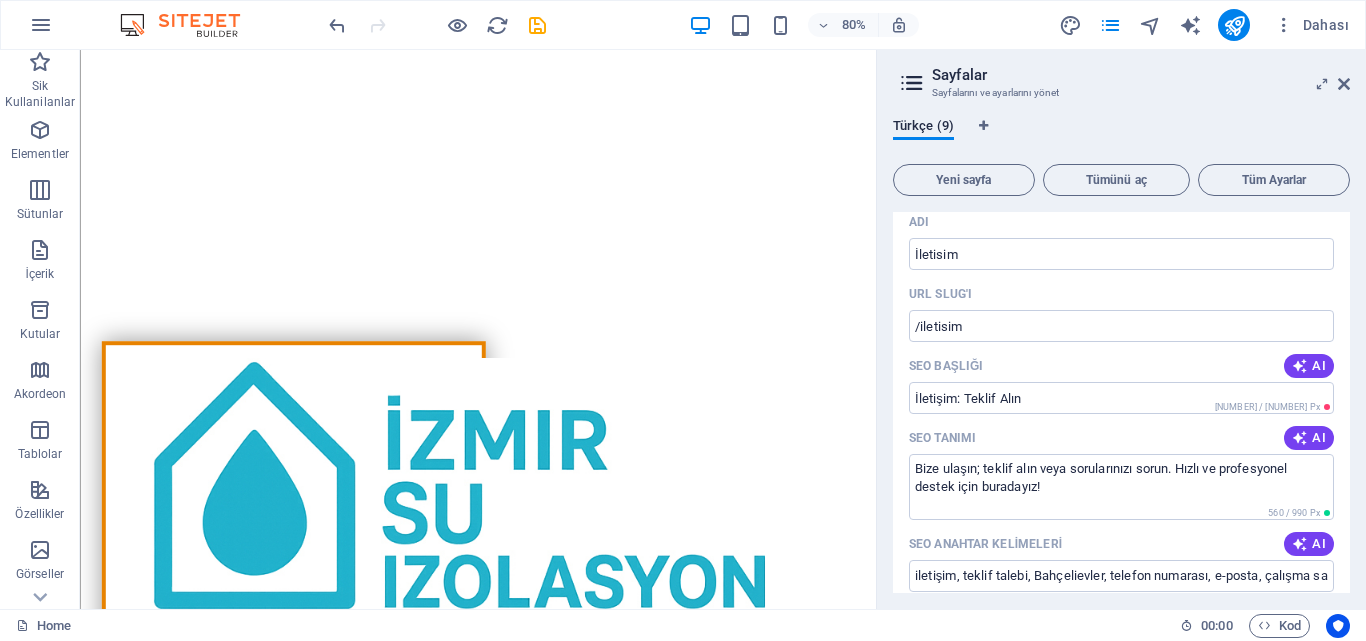 type on "Bize ulaşın; teklif alın veya sorularınızı sorun. Hızlı ve profesyonel destek için buradayız!" 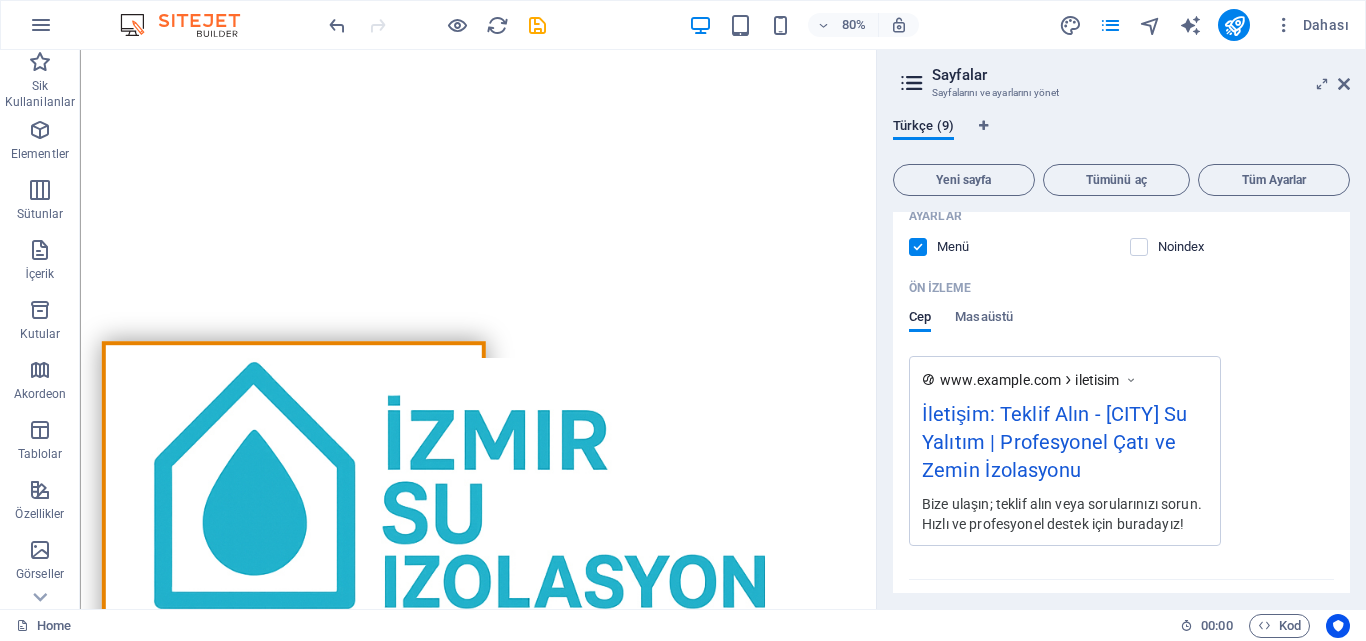 scroll, scrollTop: 6310, scrollLeft: 0, axis: vertical 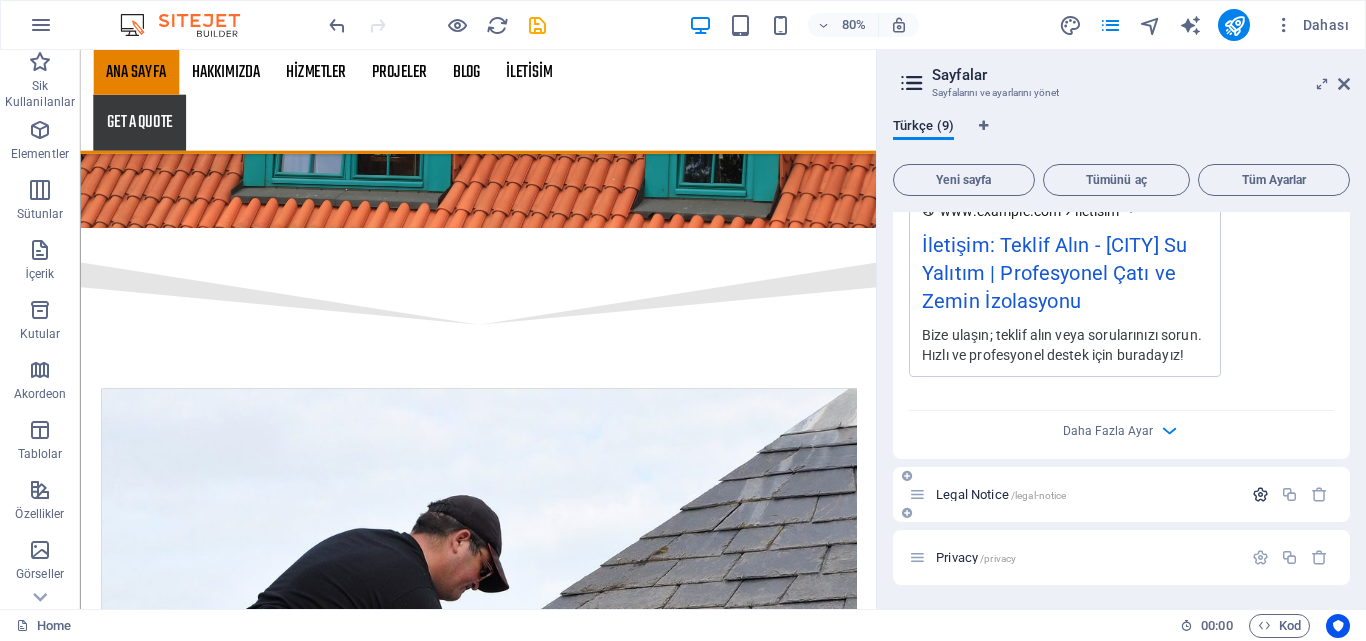 click at bounding box center [1260, 494] 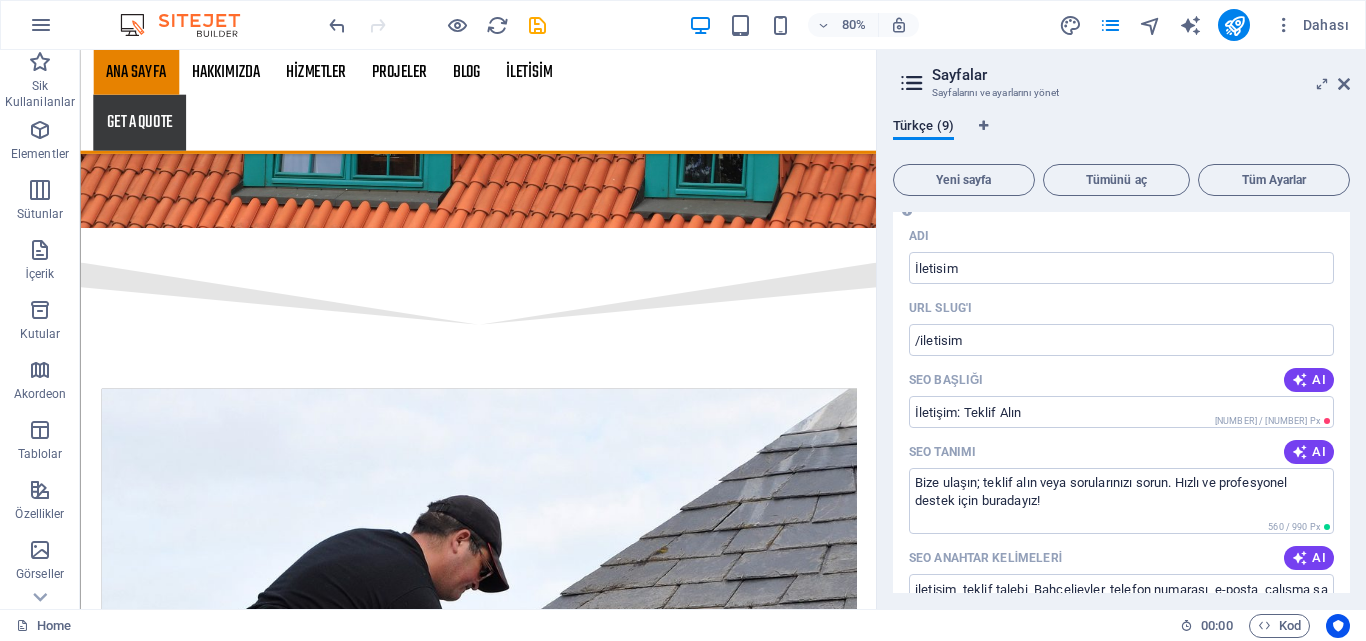 scroll, scrollTop: 5710, scrollLeft: 0, axis: vertical 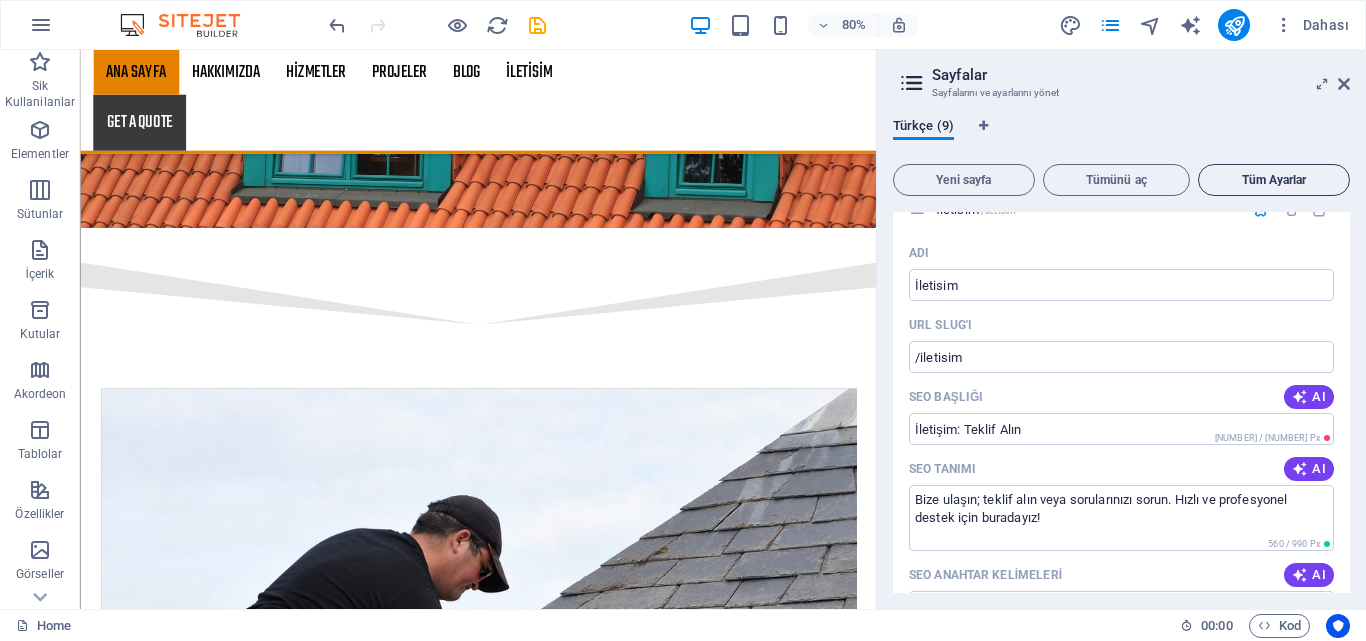 click on "Tüm Ayarlar" at bounding box center [1274, 180] 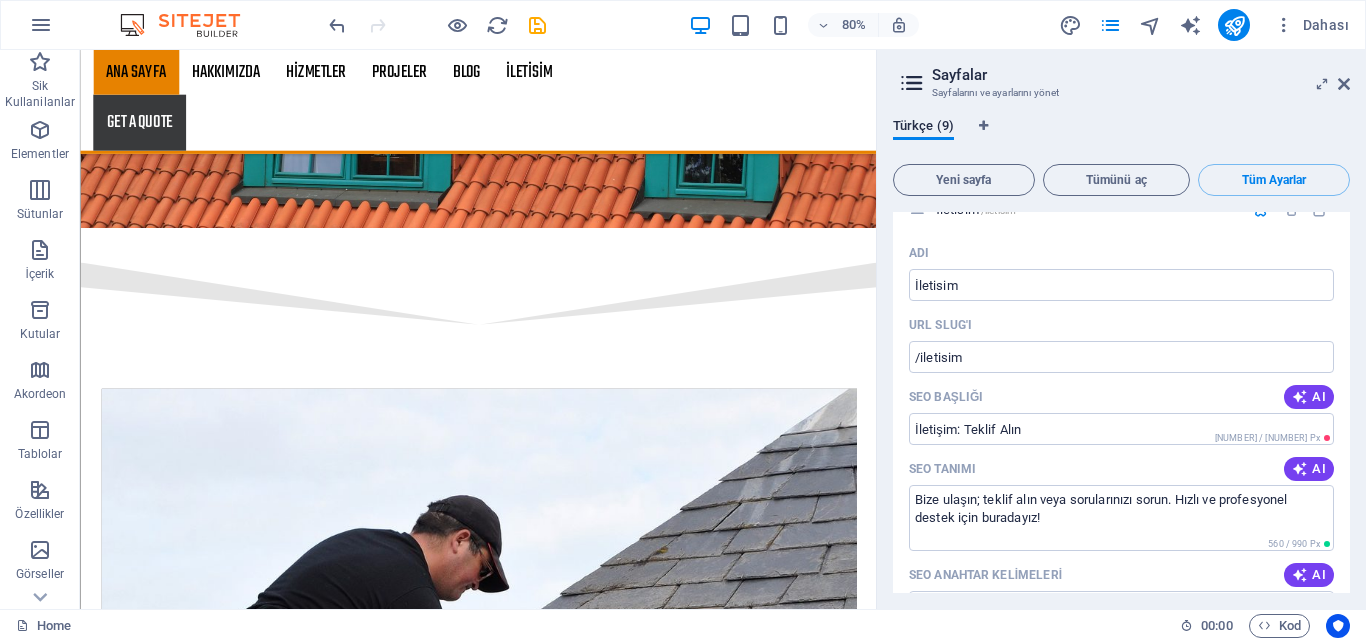 scroll, scrollTop: 7401, scrollLeft: 0, axis: vertical 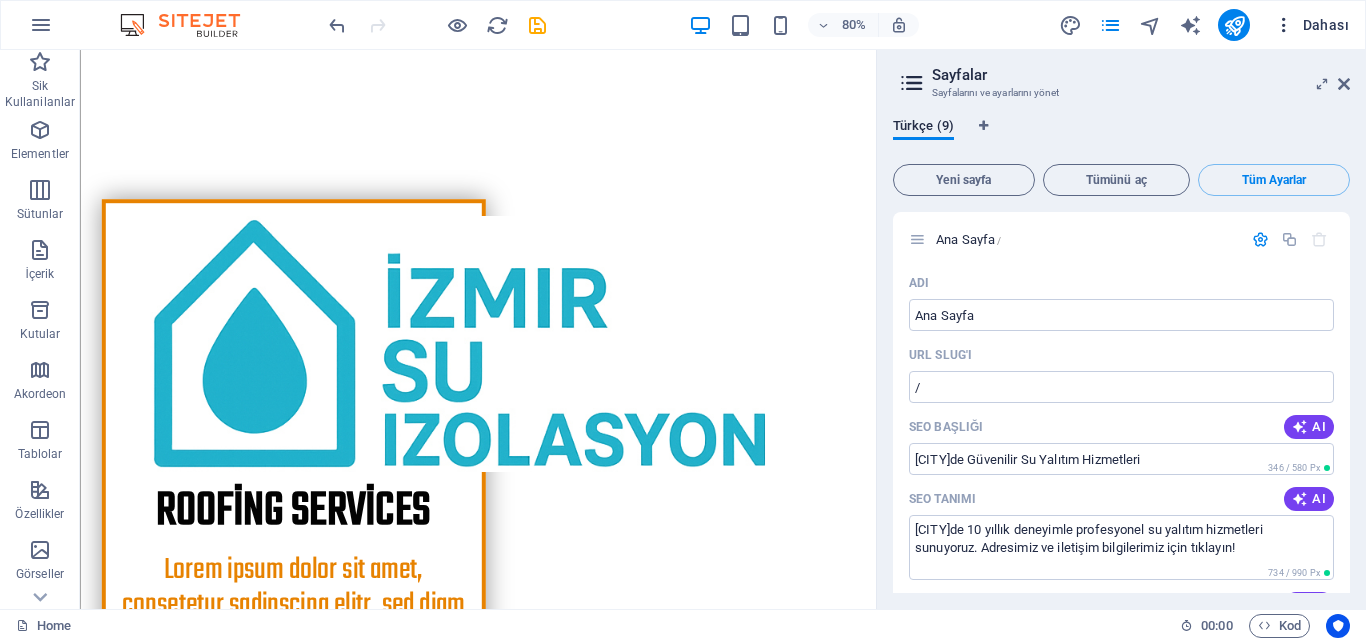 click at bounding box center [1284, 25] 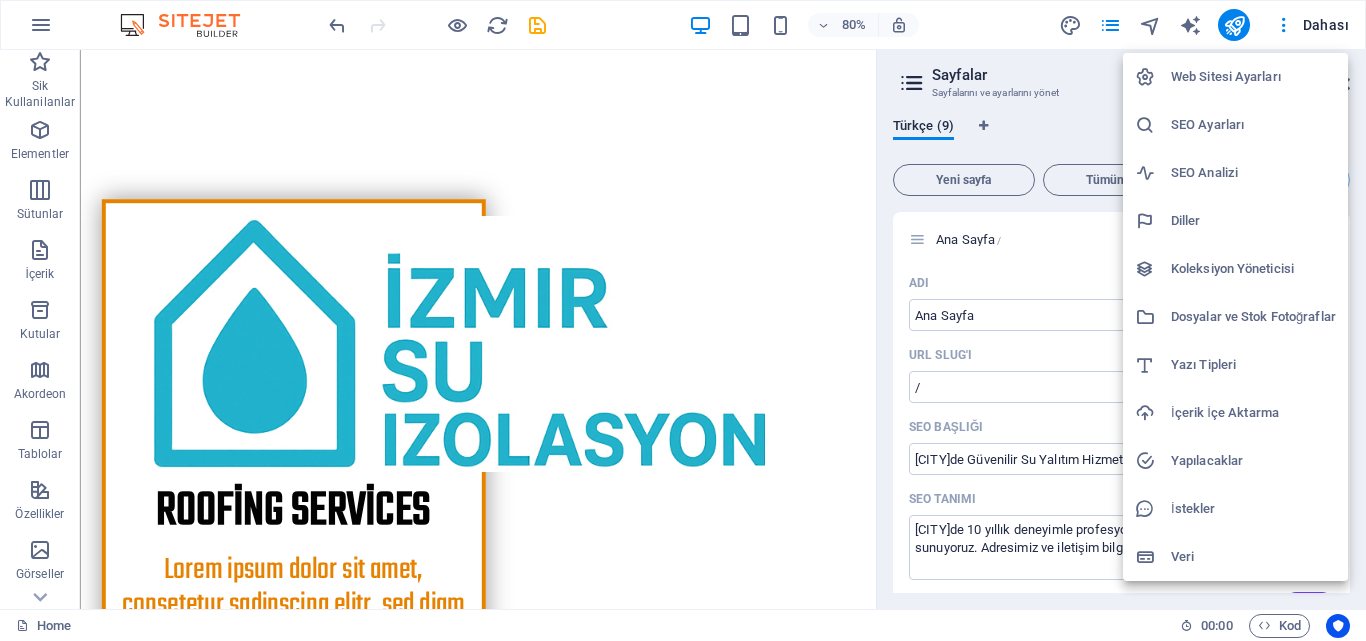 click on "Web Sitesi Ayarları" at bounding box center (1253, 77) 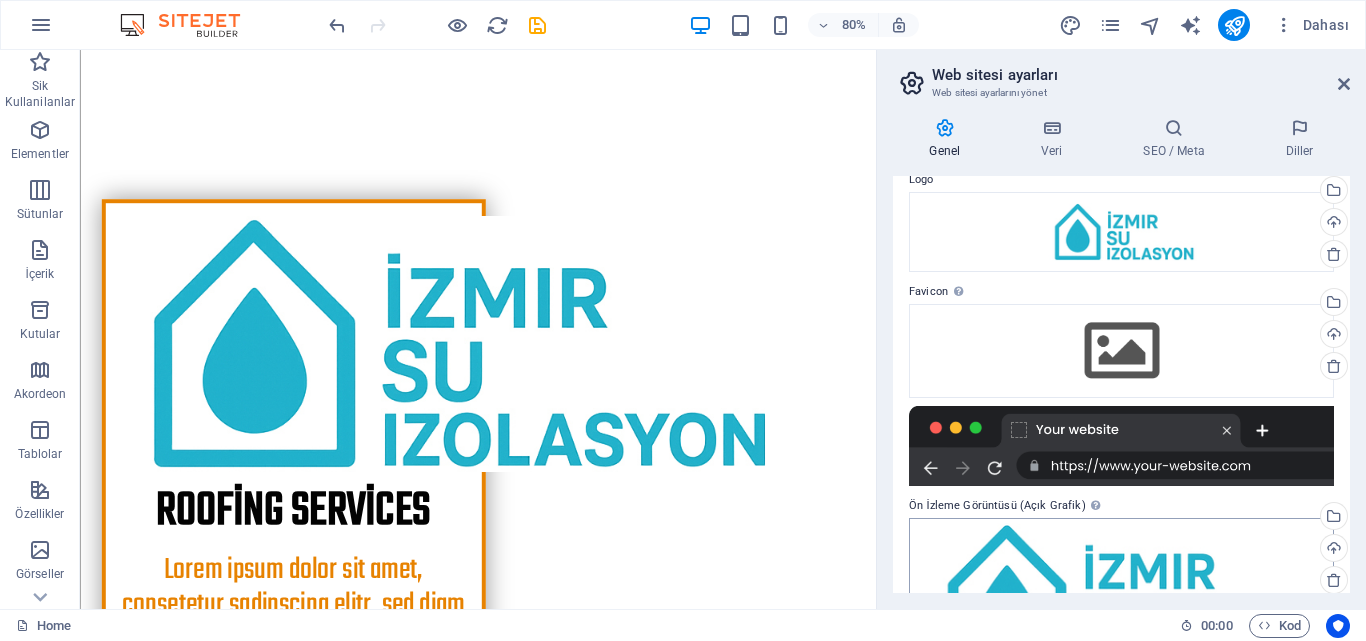 scroll, scrollTop: 0, scrollLeft: 0, axis: both 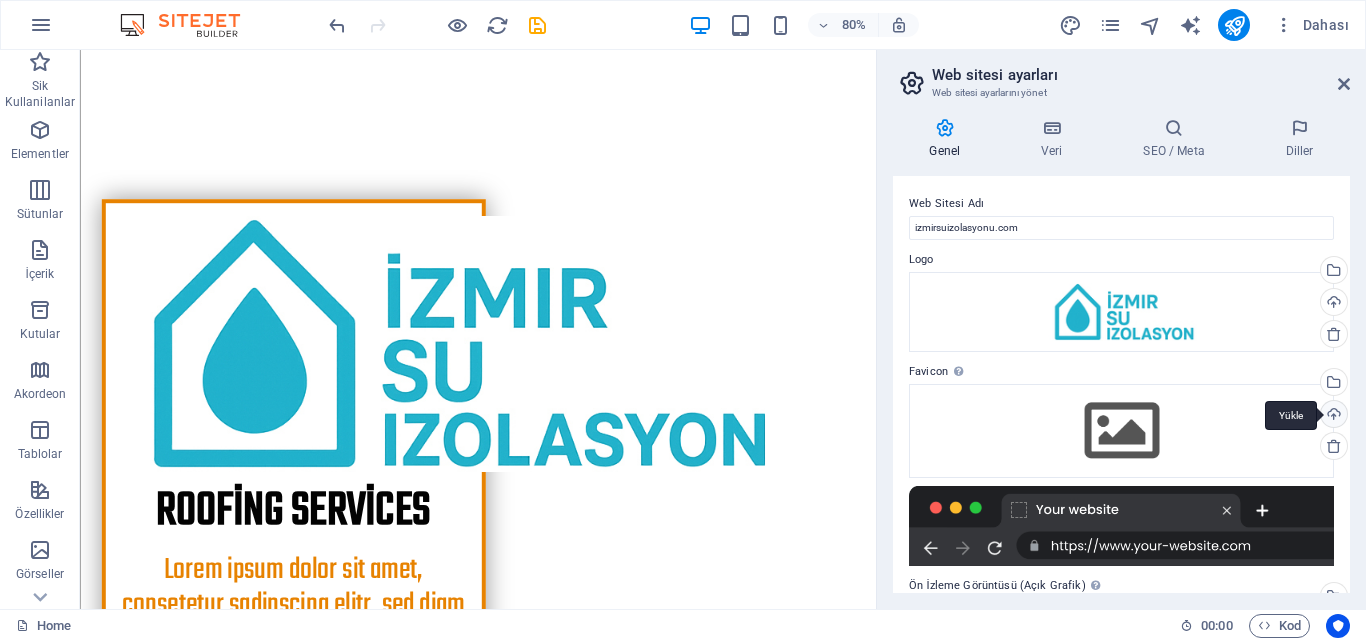 click on "Yükle" at bounding box center [1332, 416] 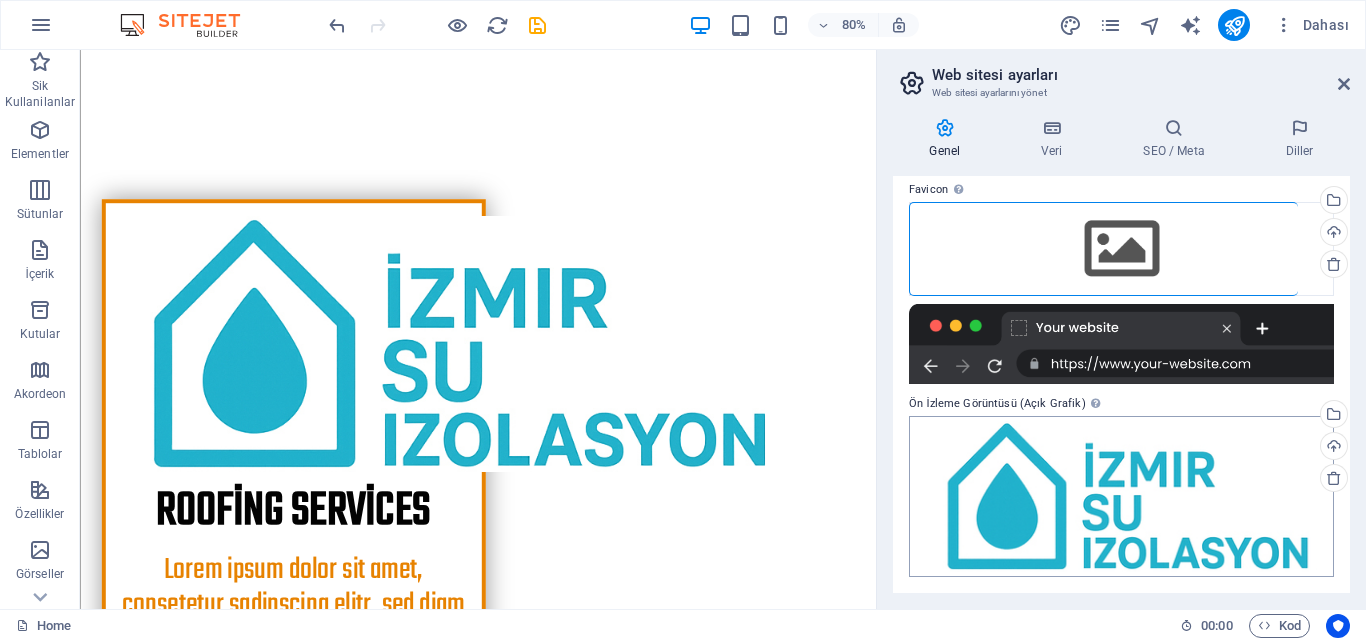 scroll, scrollTop: 0, scrollLeft: 0, axis: both 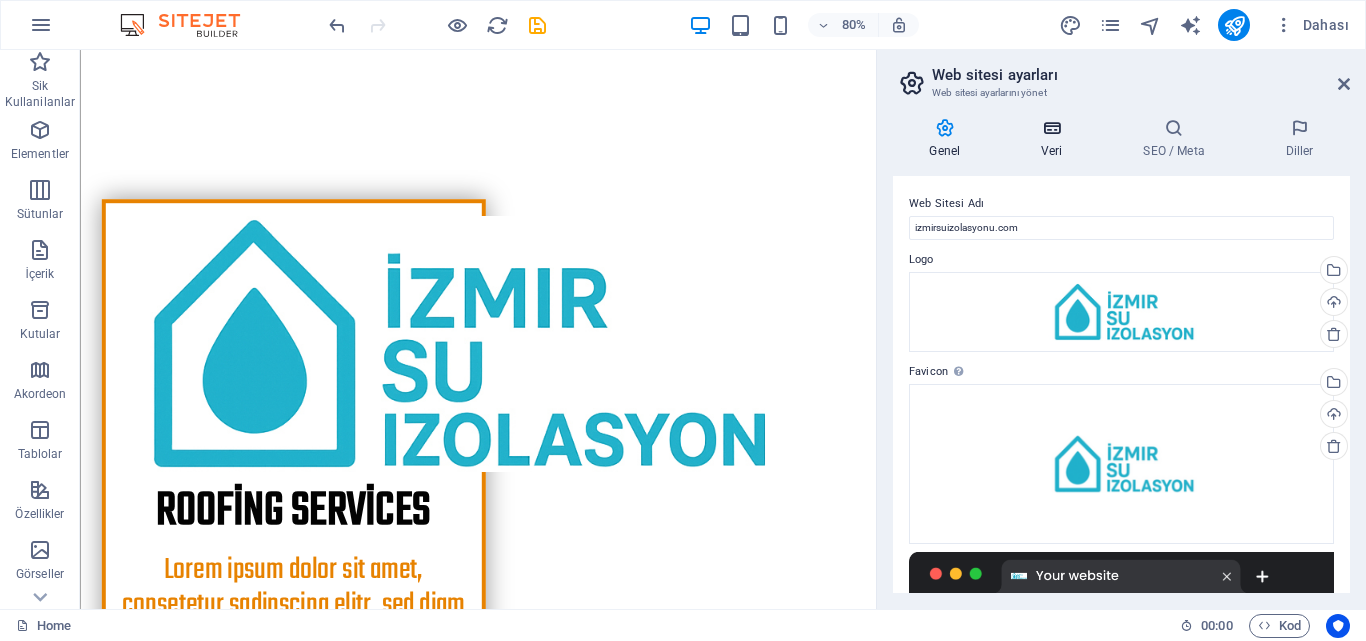 click at bounding box center (1052, 128) 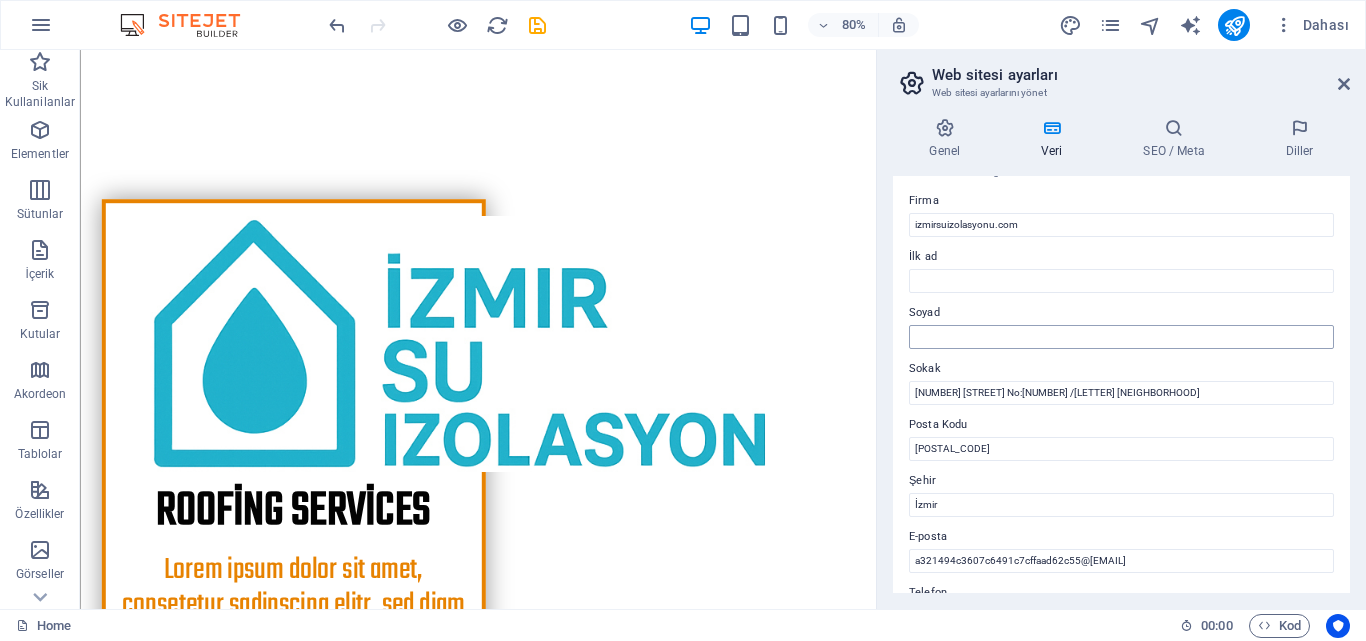scroll, scrollTop: 0, scrollLeft: 0, axis: both 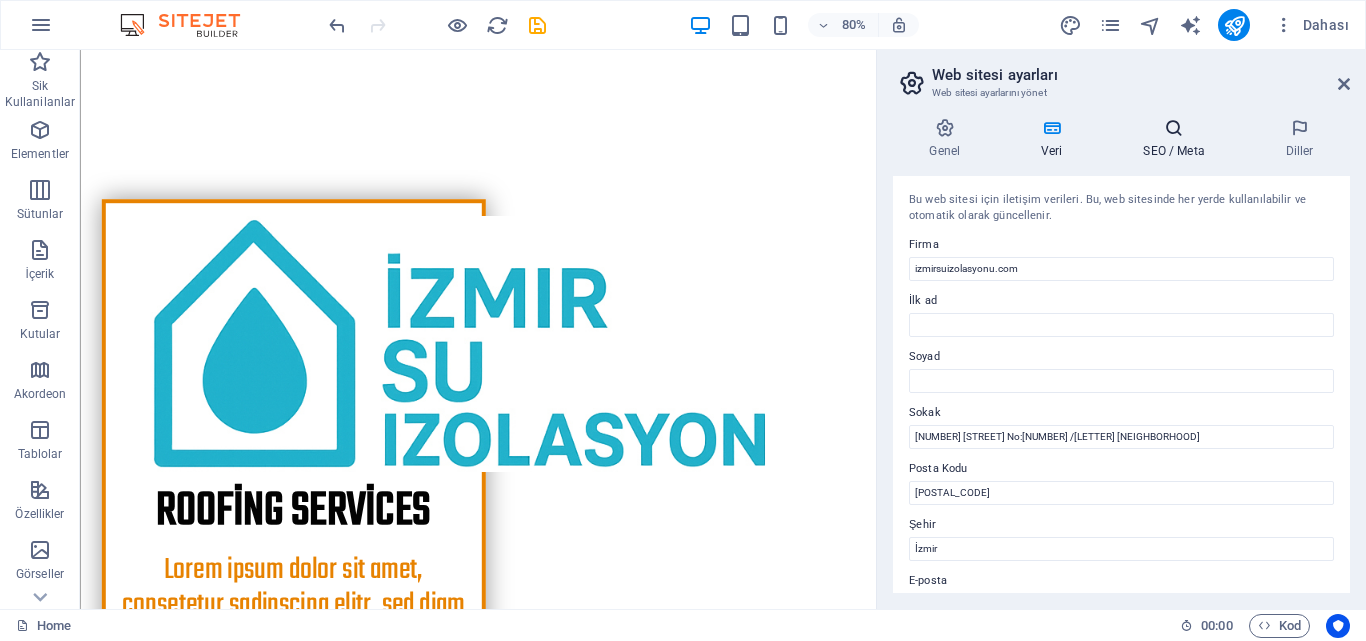 click on "SEO / Meta" at bounding box center [1178, 139] 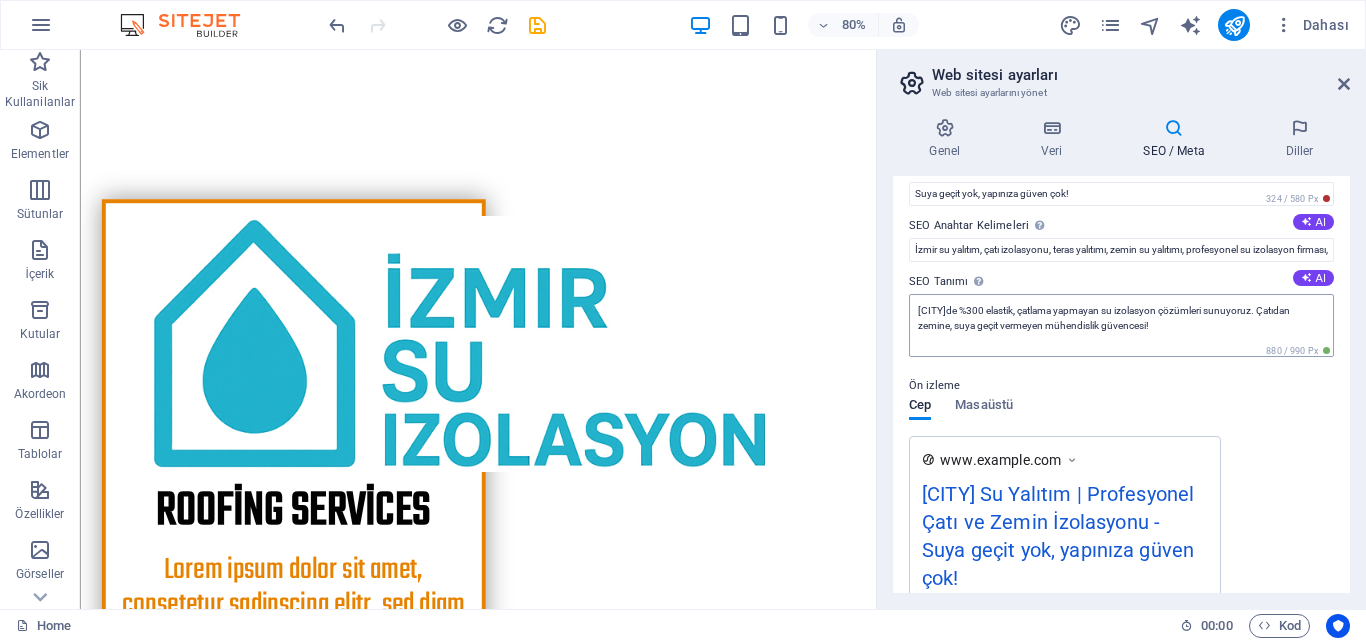 scroll, scrollTop: 0, scrollLeft: 0, axis: both 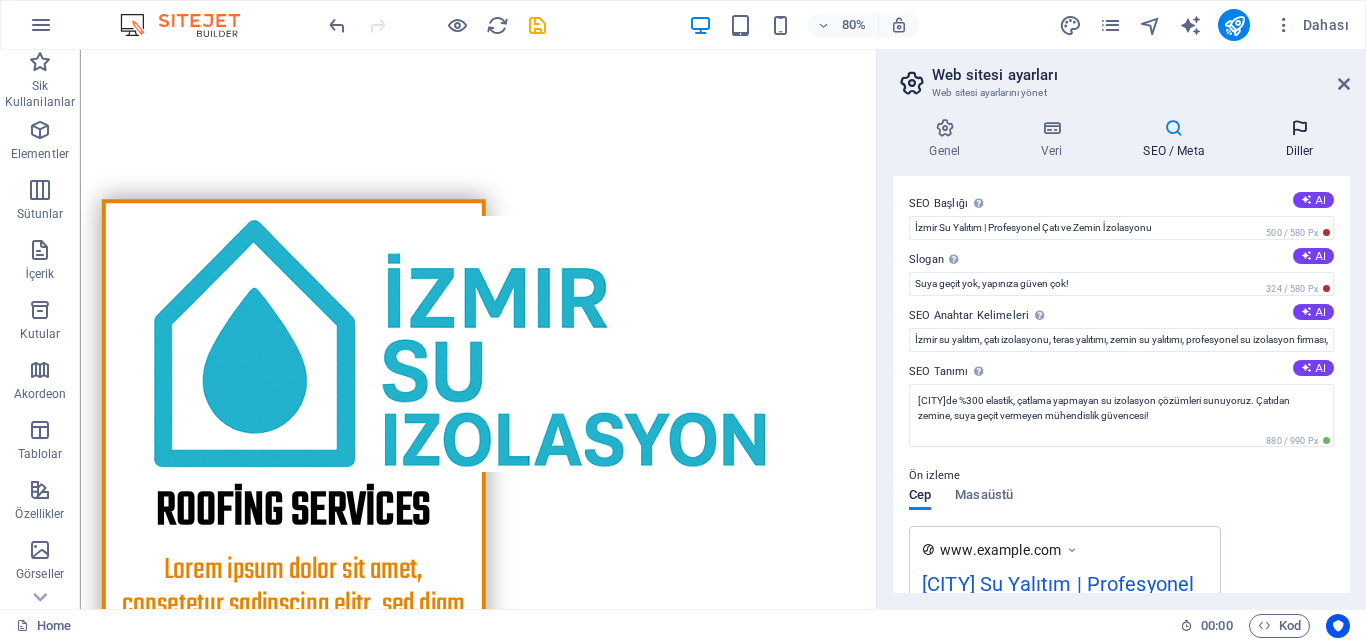 click at bounding box center (1299, 128) 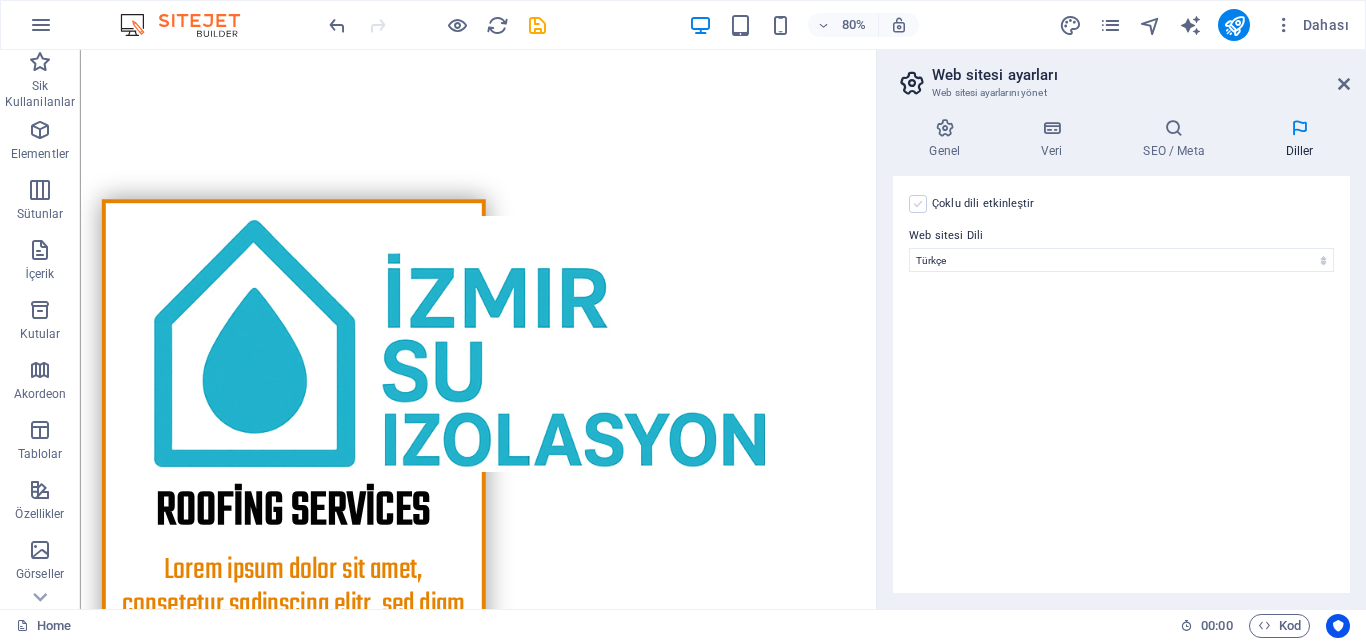 click at bounding box center [918, 204] 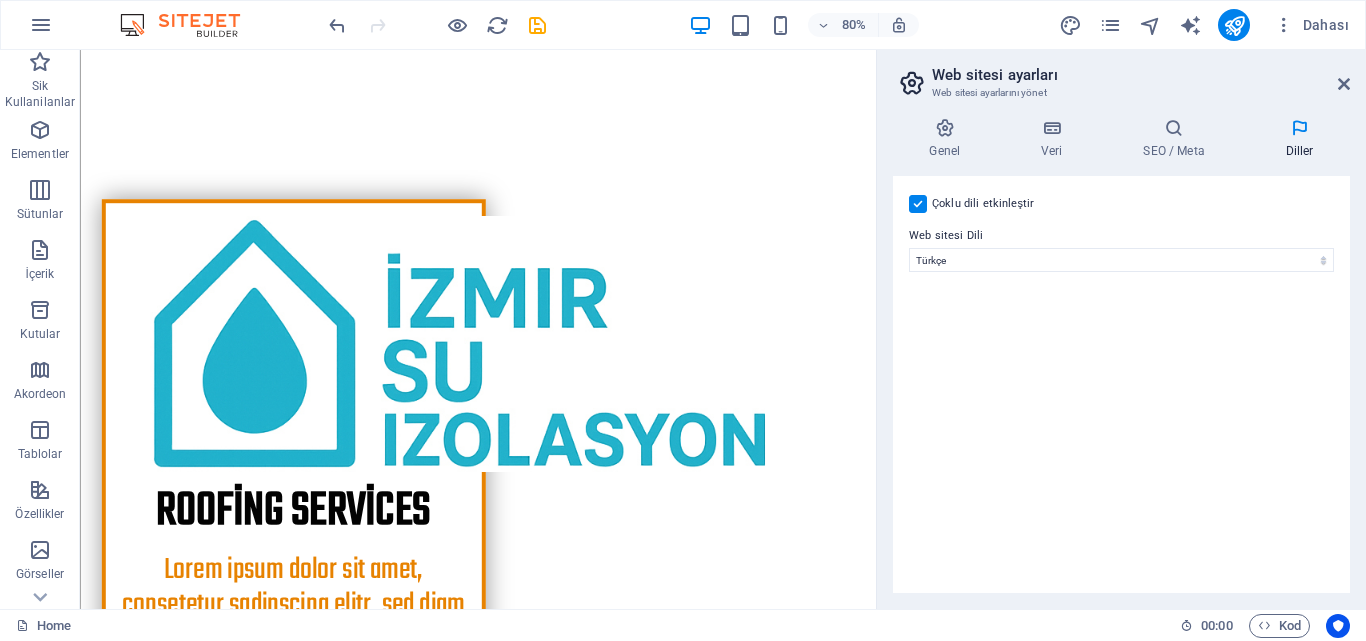 select 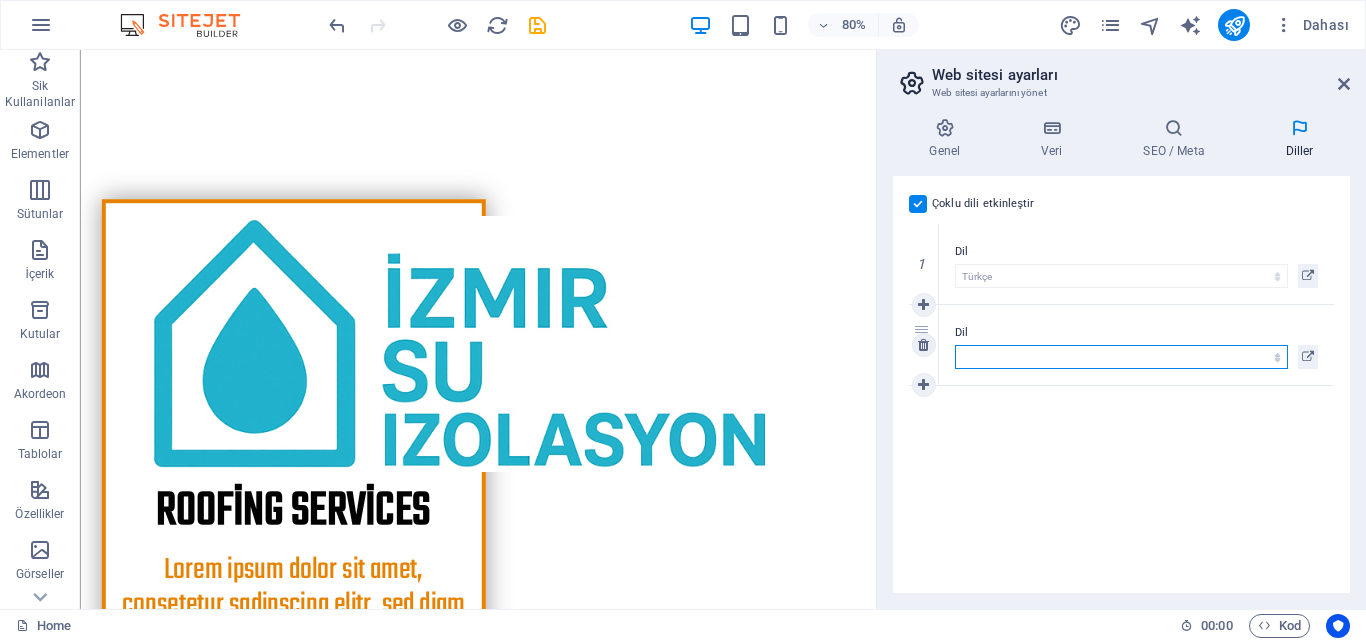 click on "Abkhazian Afar Afrikaans Akan Albanian Almanca Amharic Aragonese Arapça Armenian Assamese Avaric Avestan Aymara Azerbaijani Bambara Bashkir Basque Belarusian Bengalce Bihari languages Bislama Bokmål Bosnian Breton Bulgarca Burmese Central Khmer Chamorro Chechen Church Slavic Chuvash Cornish Corsican Cree Çekçe Çince Danca Dzongkha Endonezce Esperanto Estonian Ewe Faroese Farsça Felemenkçe Fijian Fince Fransızca Fulah Gaelic Galician Ganda Georgian Greenlandic Guaraní Gujarati Haitian Creole Hausa Herero Hırvatça Hintçe Hiri Motu Icelandic Ido Igbo Interlingua Interlingue Inuktitut Inupiaq Irish İbranice İngilizce İspanyolca İtalyanca Japonca Javanese Kannada Kanurice Kashmiri Katalanca Kazakh Kikuyu Kinyarwanda Komi Kongo Korece Kurdish Kwanyama Kyrgyz Lao Latin Lehçe Letonca Limburgish Lingala Litvanyaca Luba-Katanga Luxembourgish Macarca Makedonca Malagasy Malay Malayalam Maldivian Maltaca Manx Maori Marathi Marshallese Mongolian Nauru Navajo Ndonga Nepali North Ndebele Northern Sami Nuosu" at bounding box center [1121, 357] 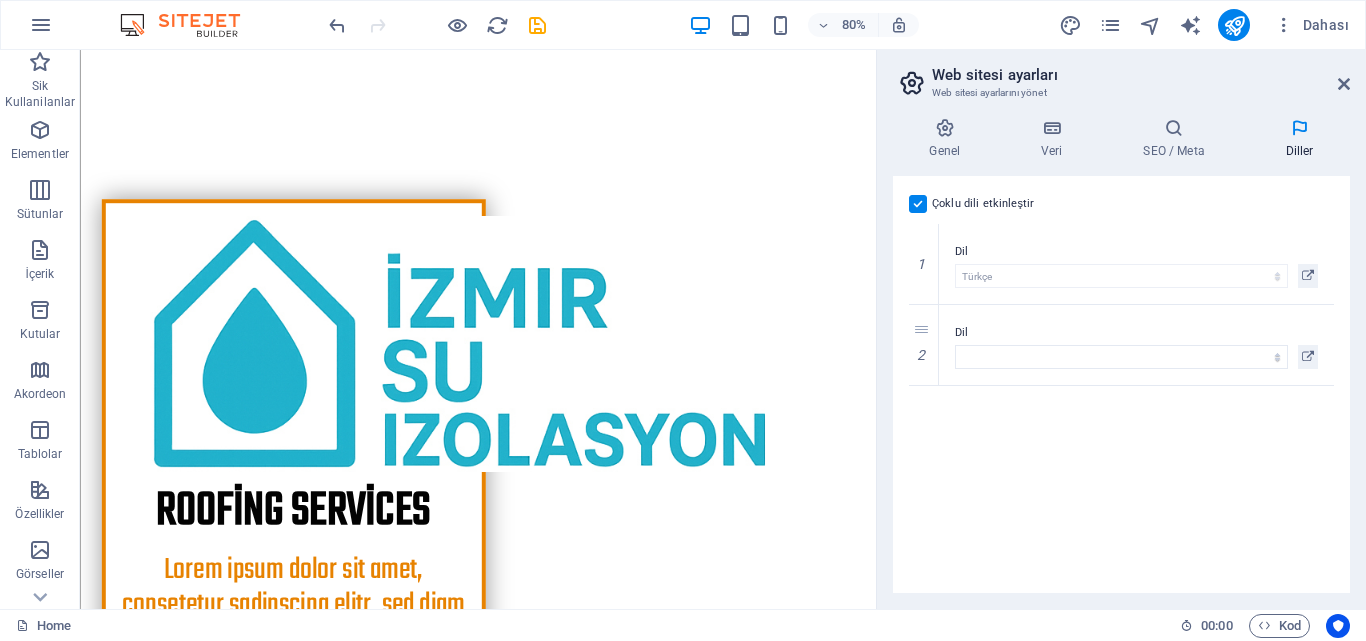 drag, startPoint x: 1194, startPoint y: 421, endPoint x: 917, endPoint y: 204, distance: 351.8778 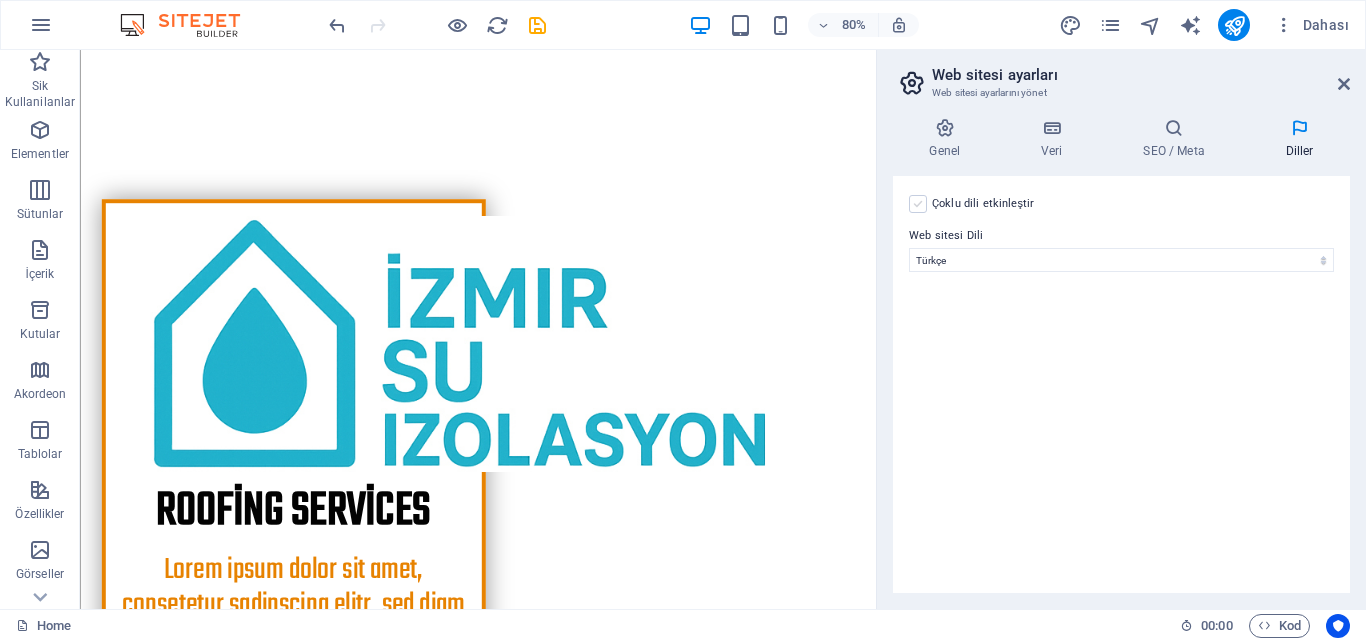 click at bounding box center (918, 204) 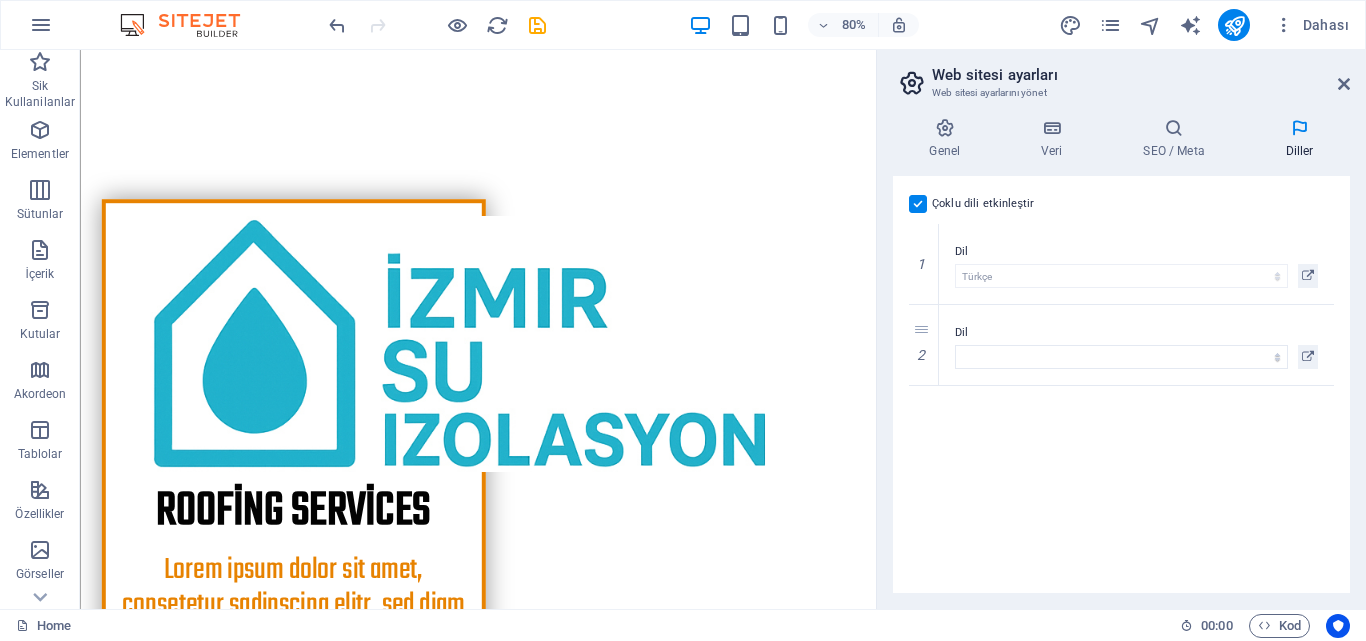click at bounding box center (918, 204) 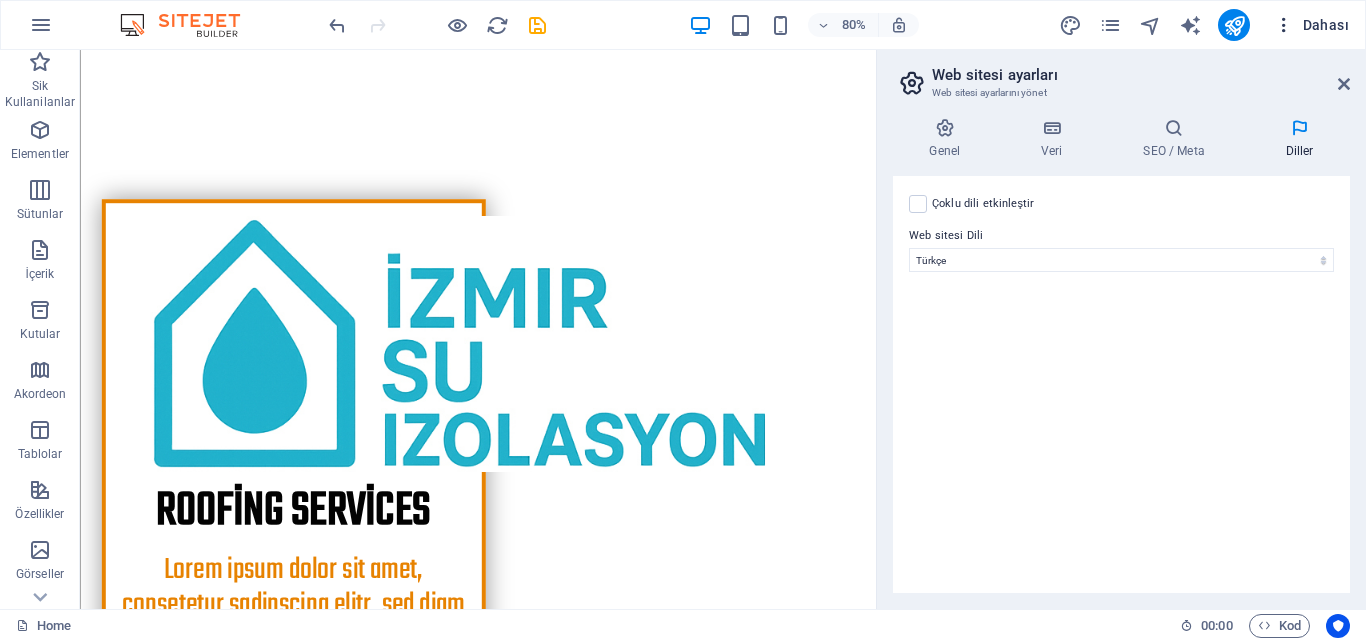 click at bounding box center (1284, 25) 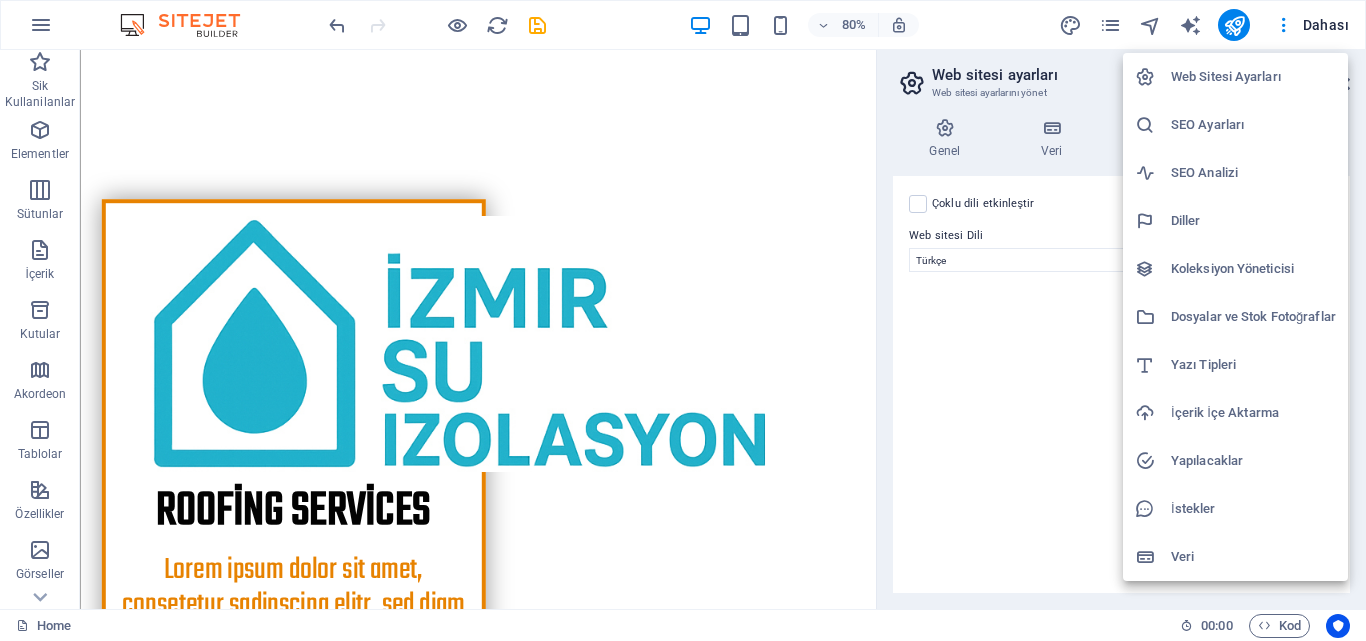 click on "SEO Analizi" at bounding box center [1235, 173] 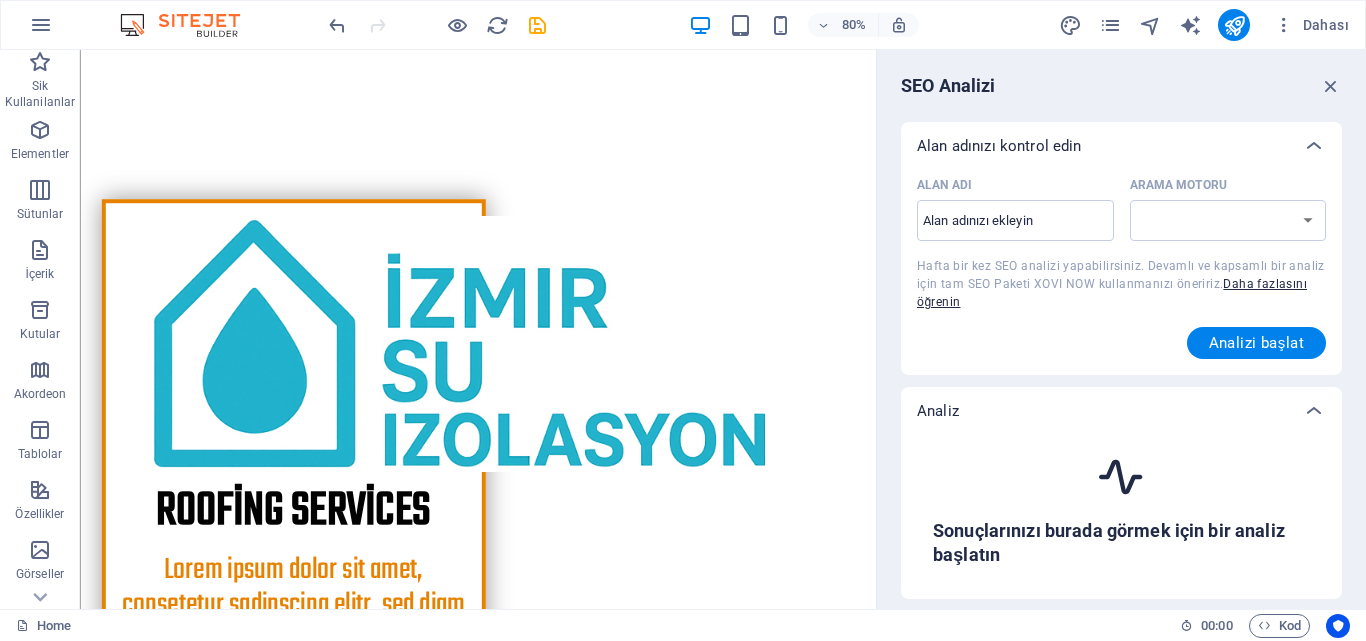 select on "google.com" 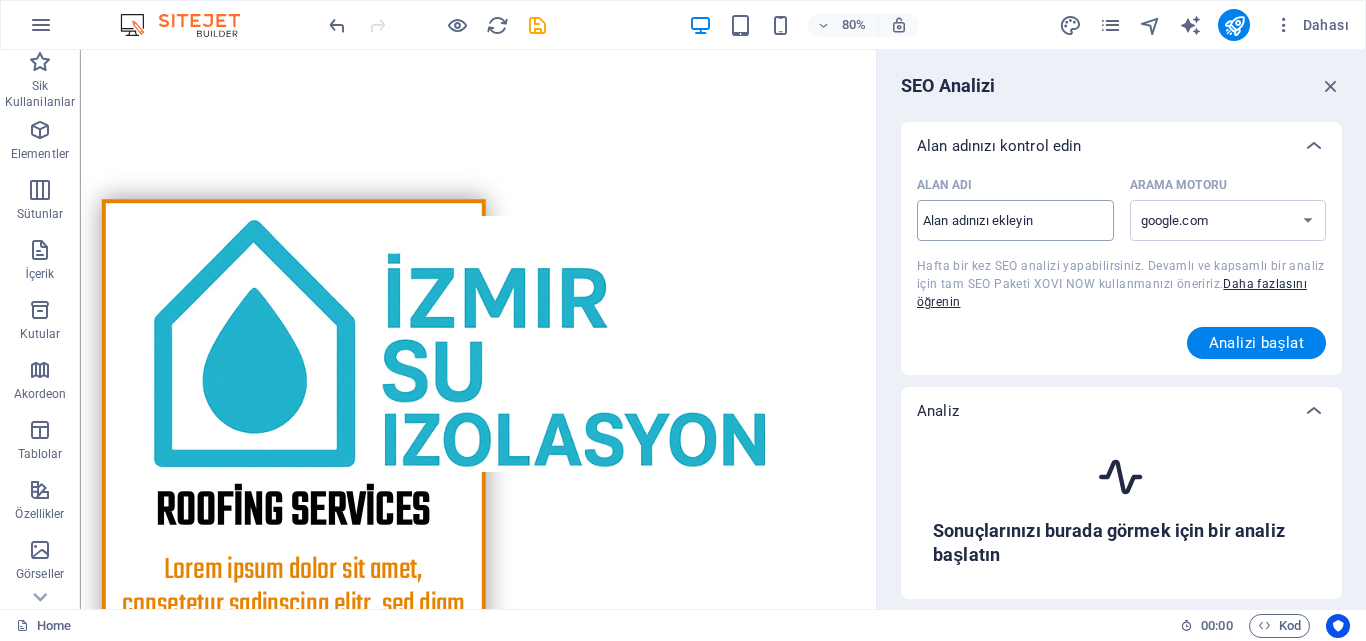 click on "Alan Adı ​" at bounding box center (1015, 221) 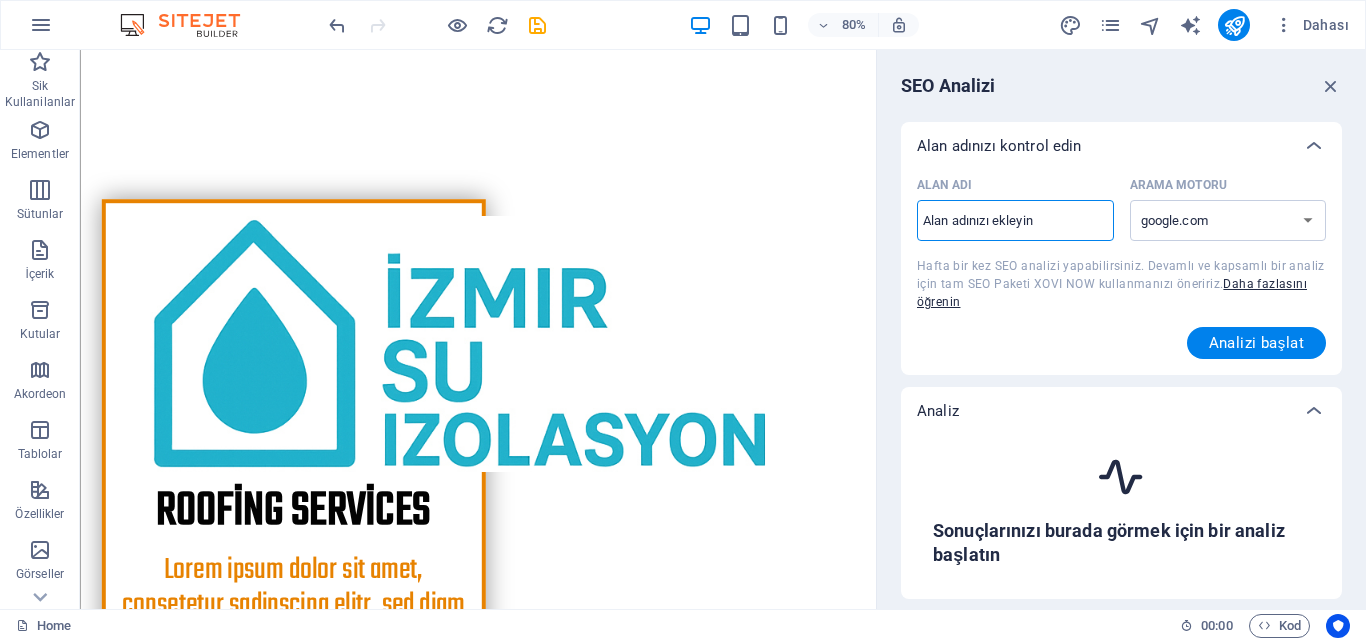 click on "Alan Adı ​" at bounding box center (1015, 221) 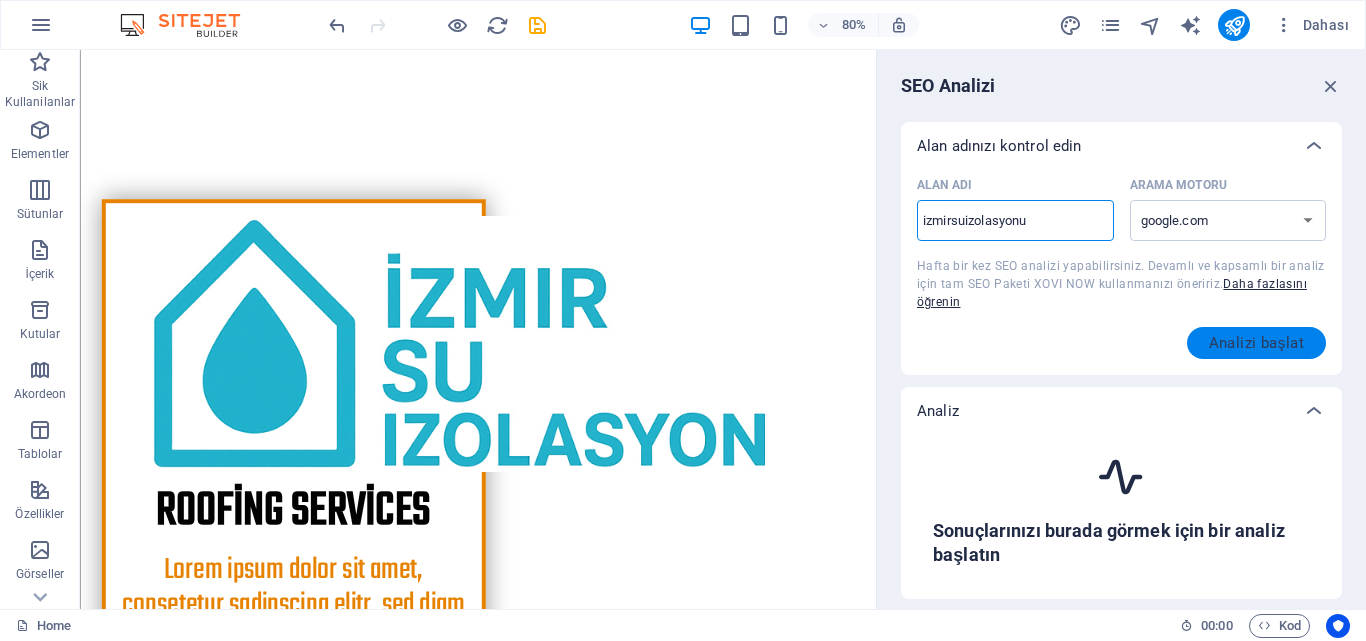 click on "Analizi başlat" at bounding box center [1257, 343] 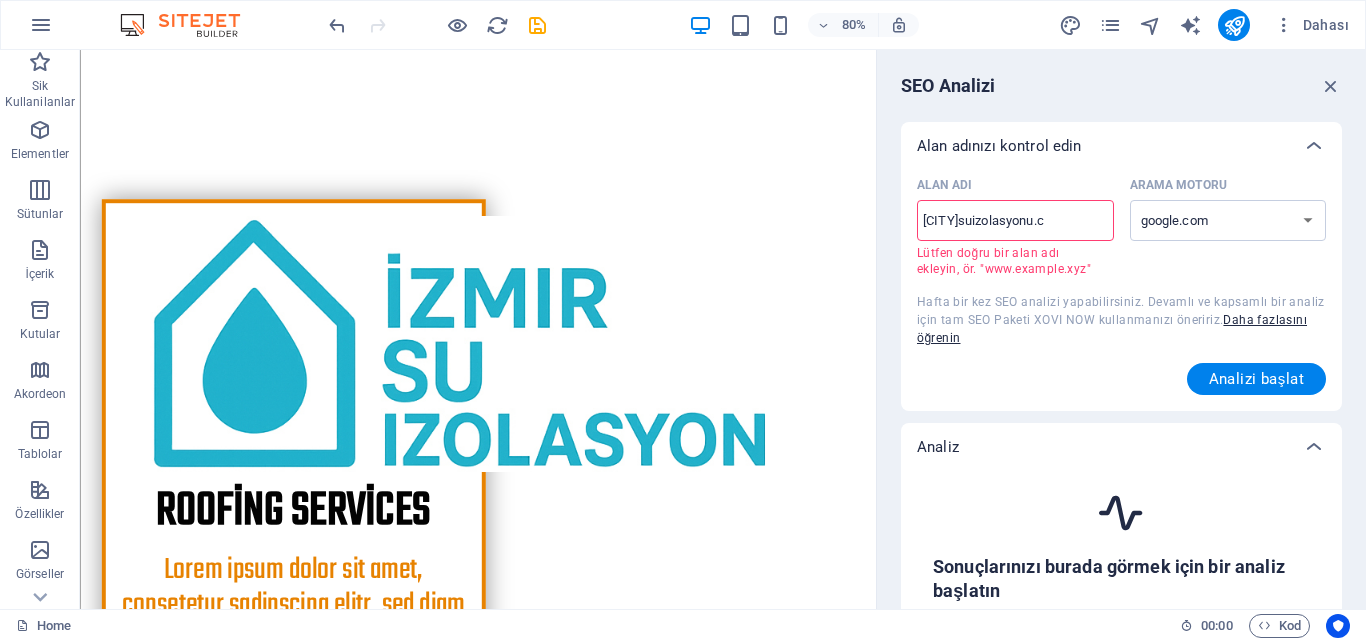 type on "izmirsuizolasyonu.co" 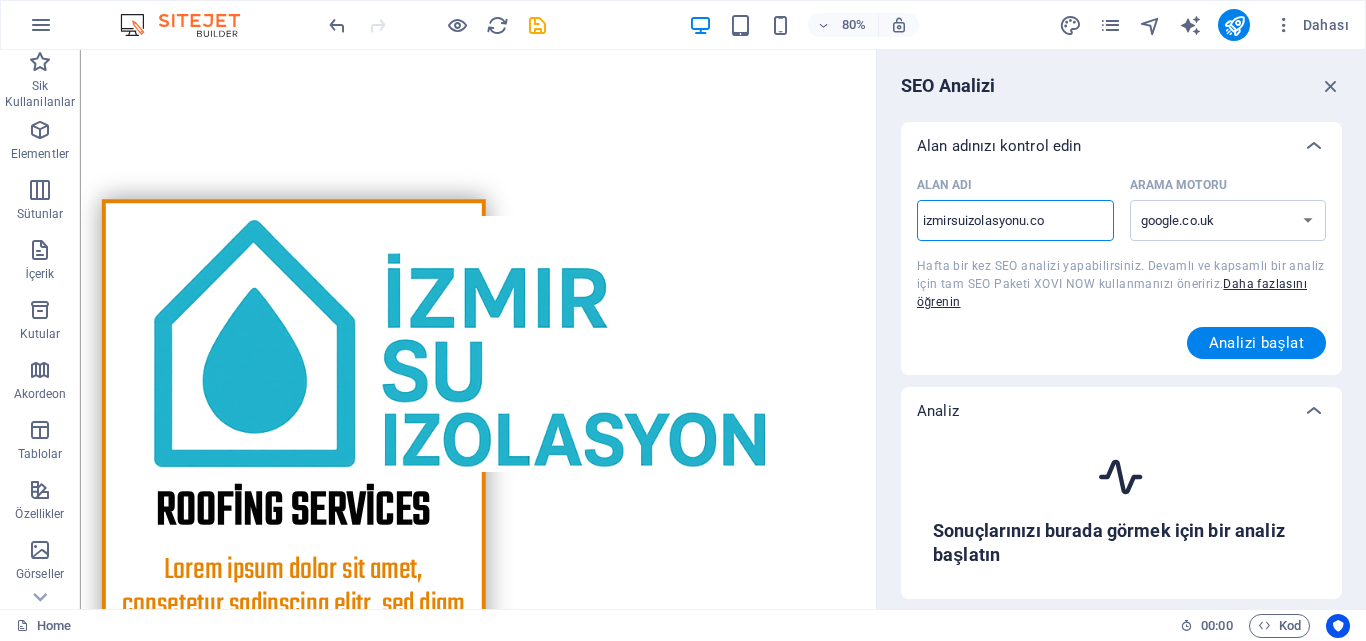 type on "[DOMAIN]" 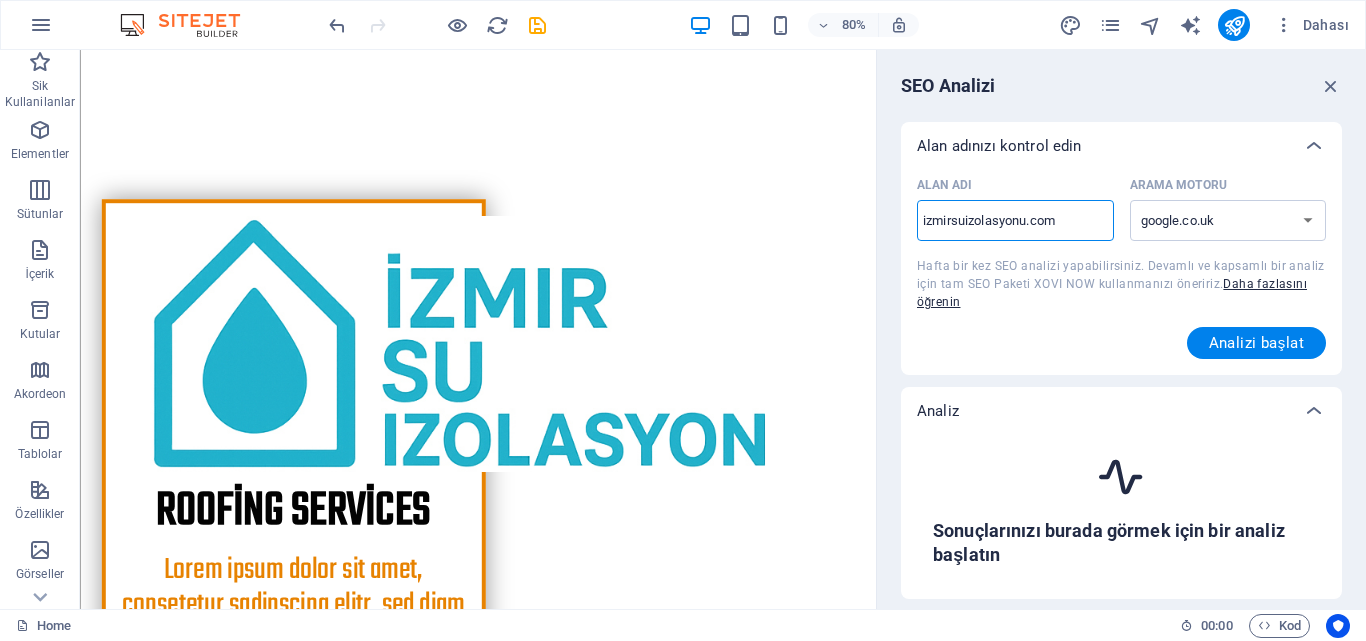 select on "google.com" 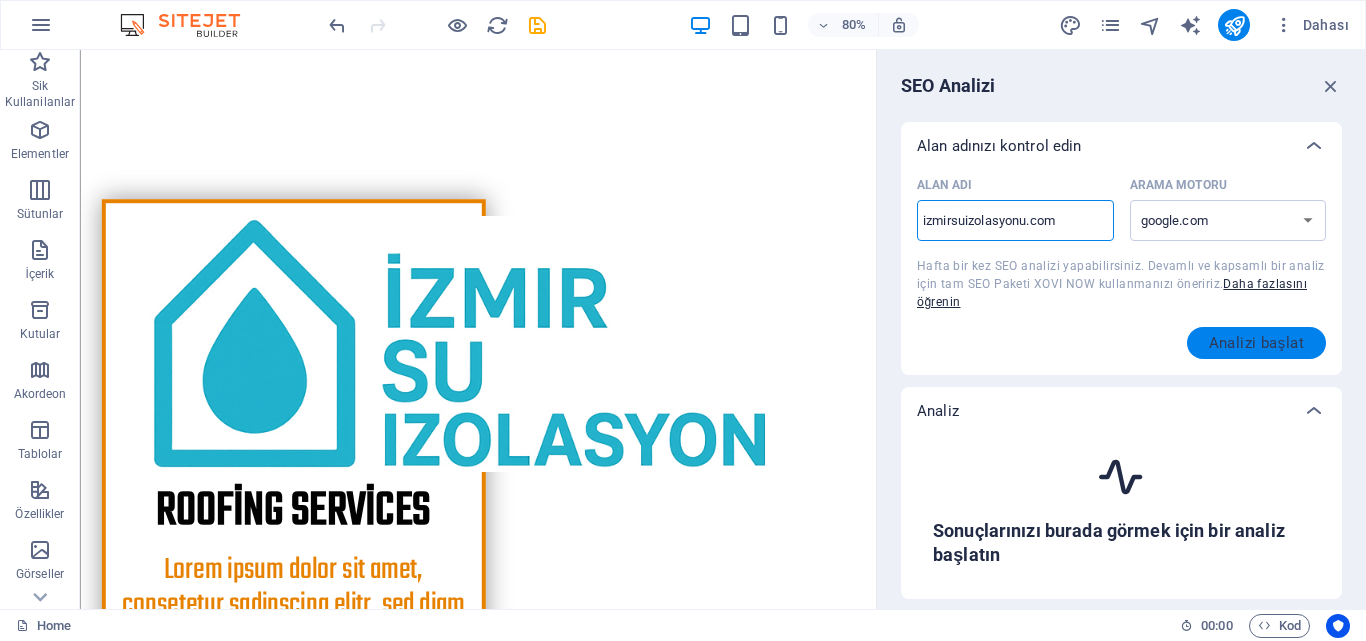 type on "[DOMAIN]" 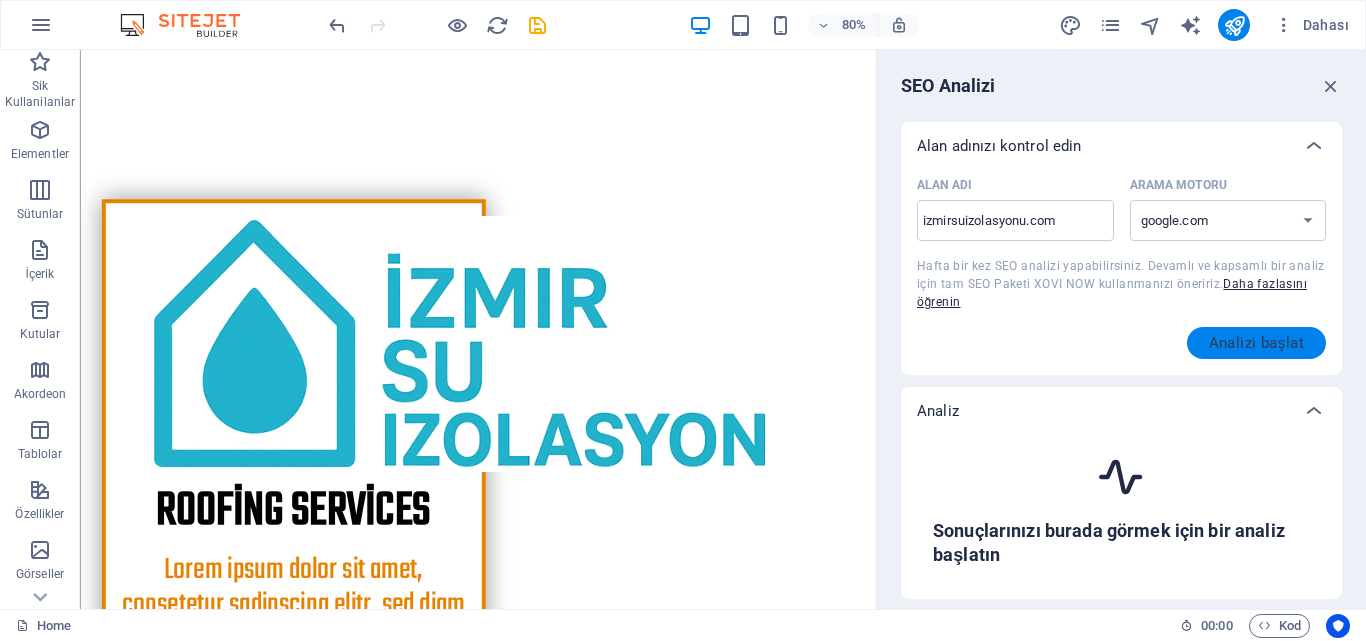 click on "Analizi başlat" at bounding box center (1257, 343) 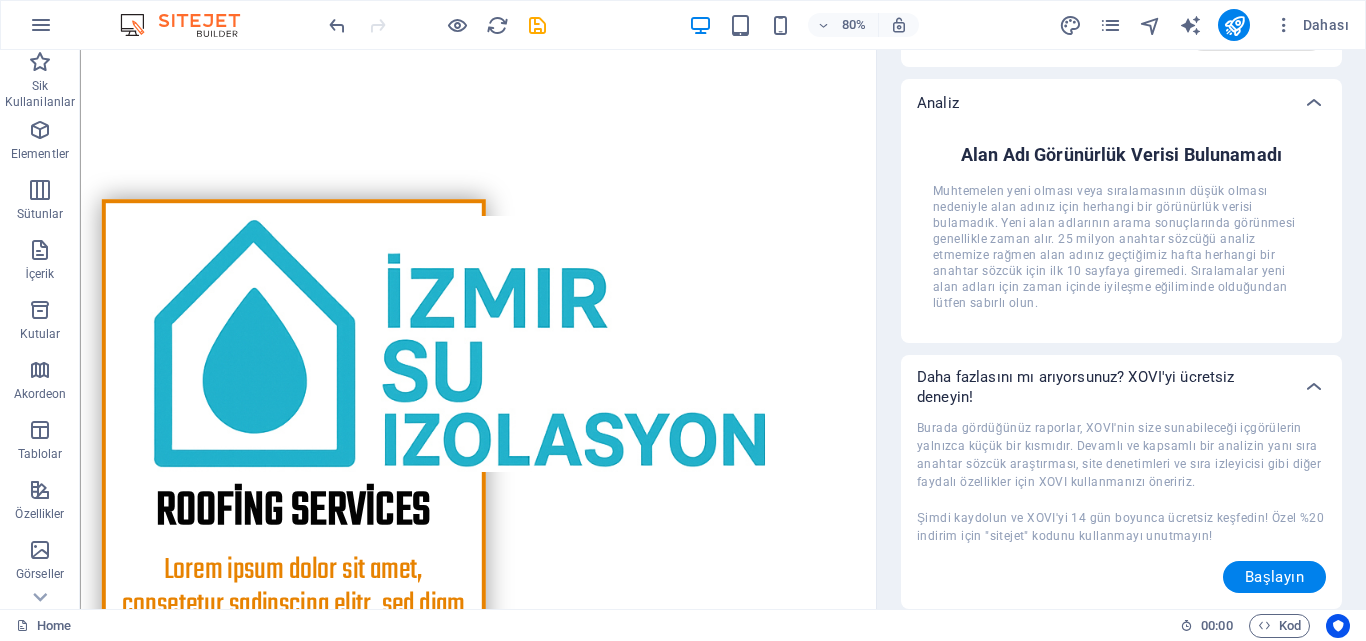 scroll, scrollTop: 0, scrollLeft: 0, axis: both 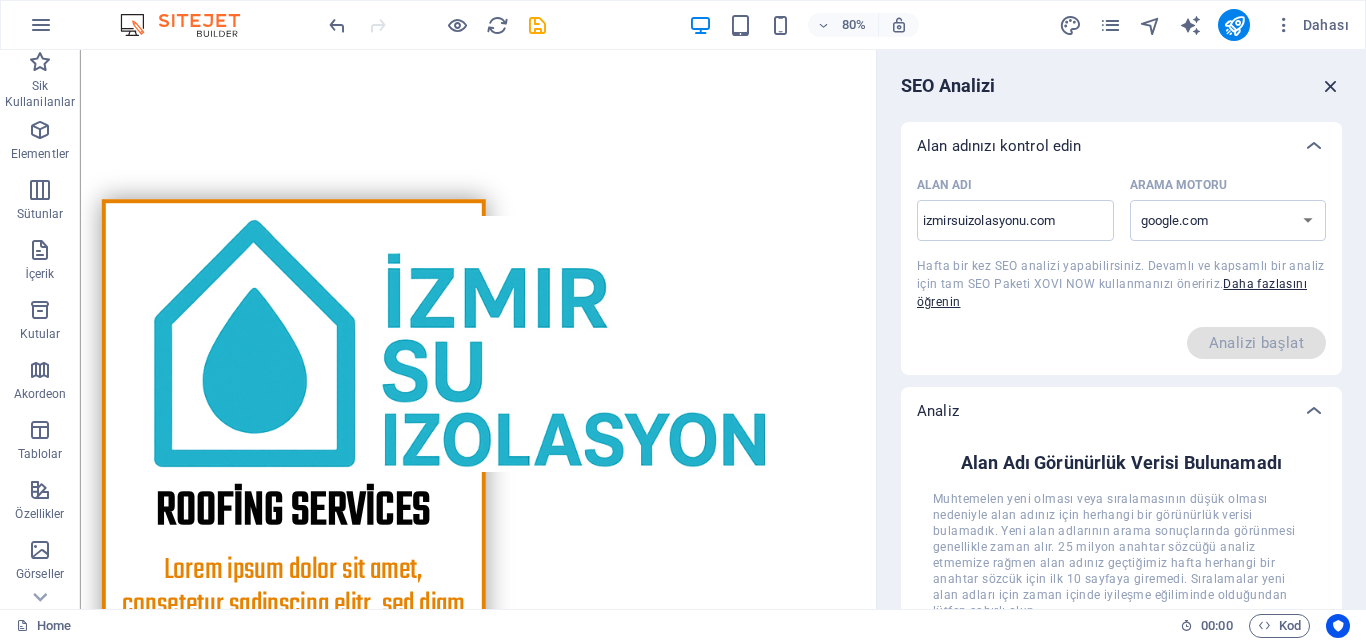 click at bounding box center [1331, 86] 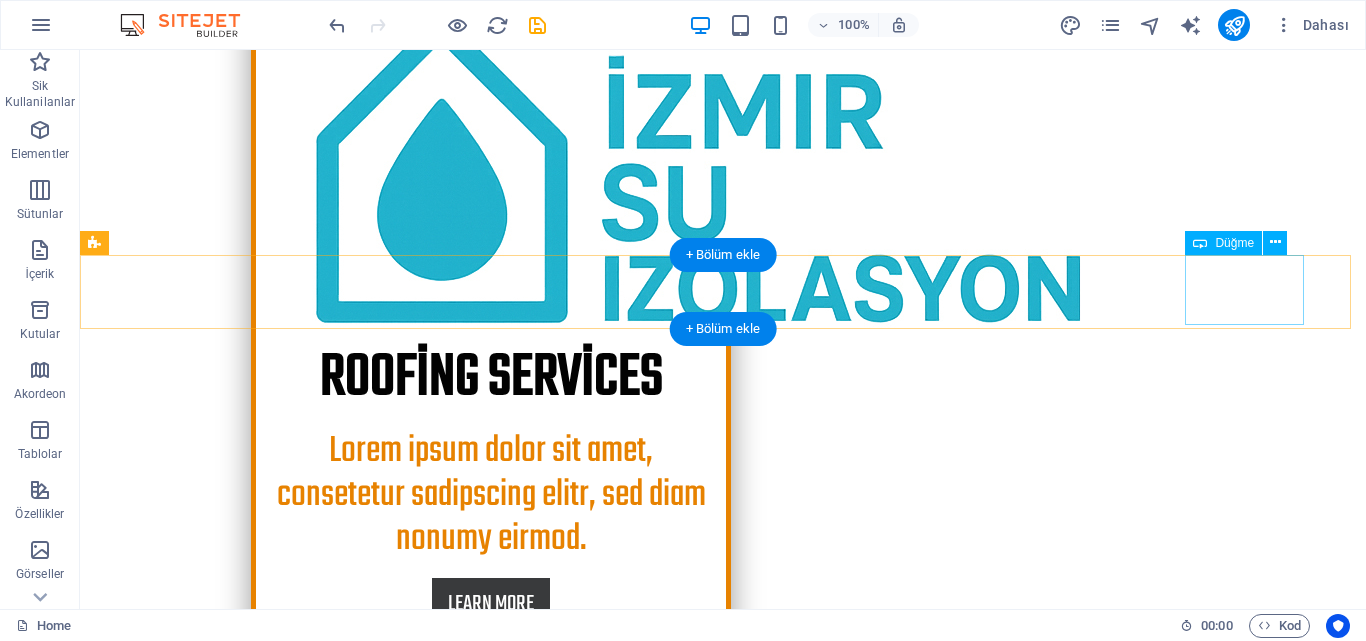 scroll, scrollTop: 377, scrollLeft: 0, axis: vertical 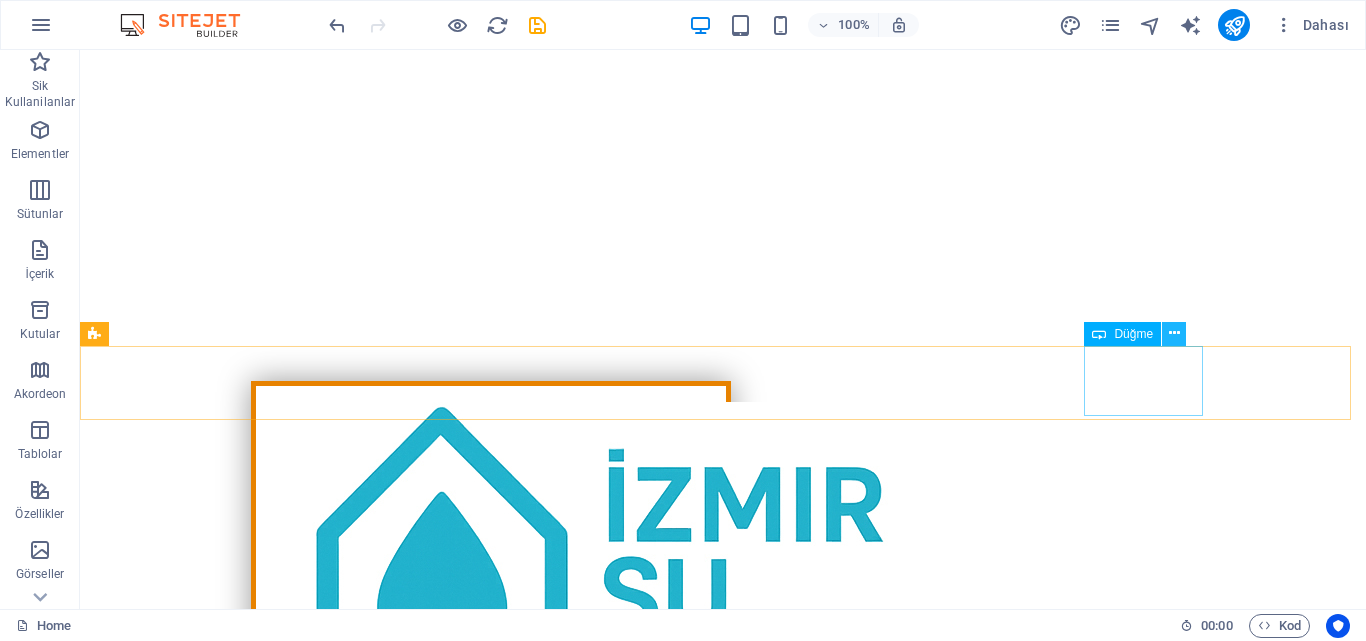 click at bounding box center (1174, 333) 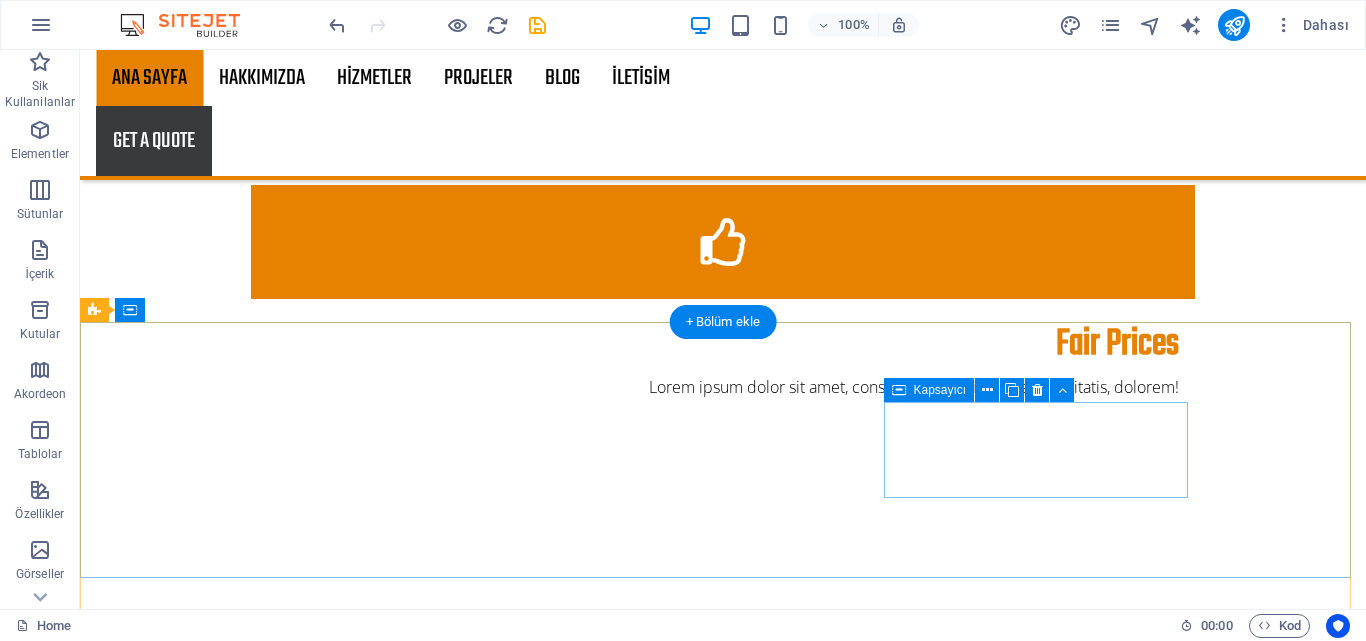 scroll, scrollTop: 3000, scrollLeft: 0, axis: vertical 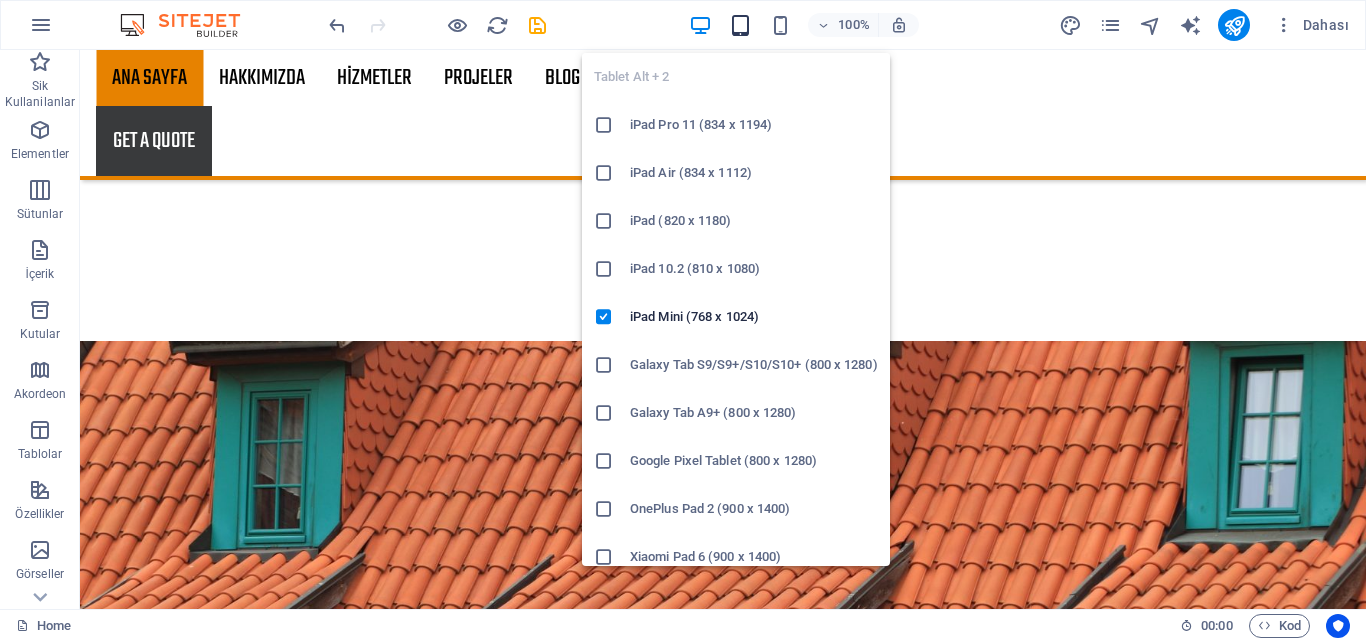 click at bounding box center [740, 25] 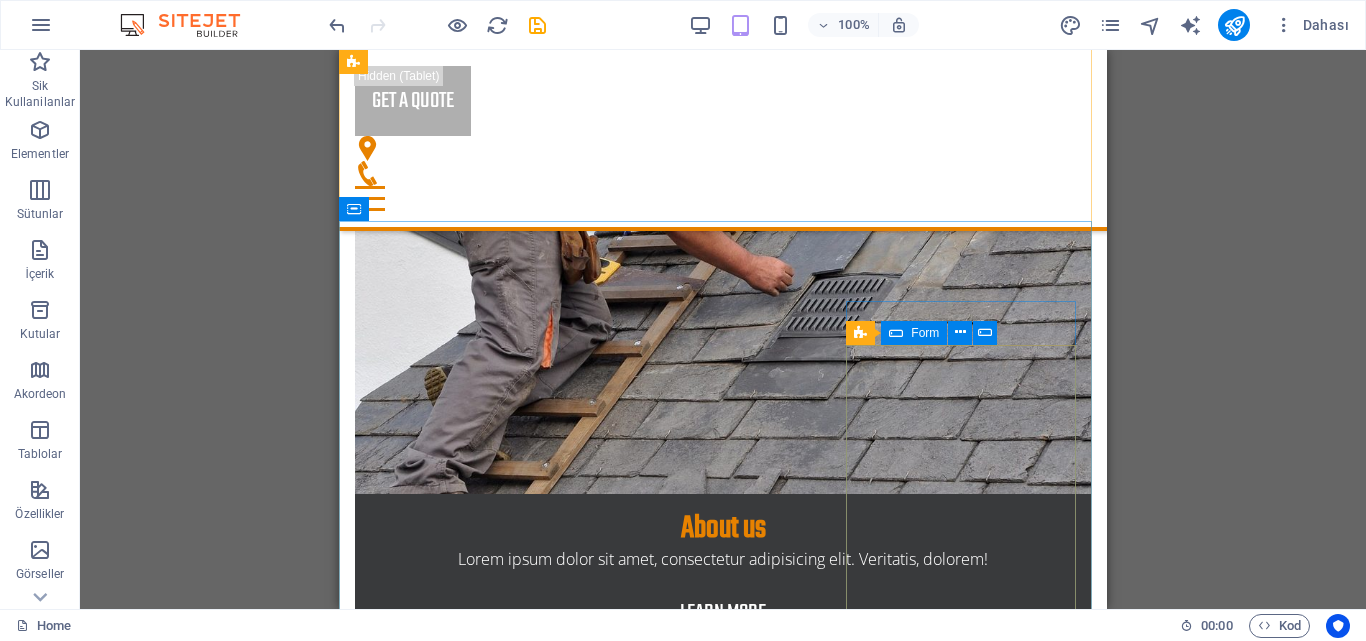 scroll, scrollTop: 3400, scrollLeft: 0, axis: vertical 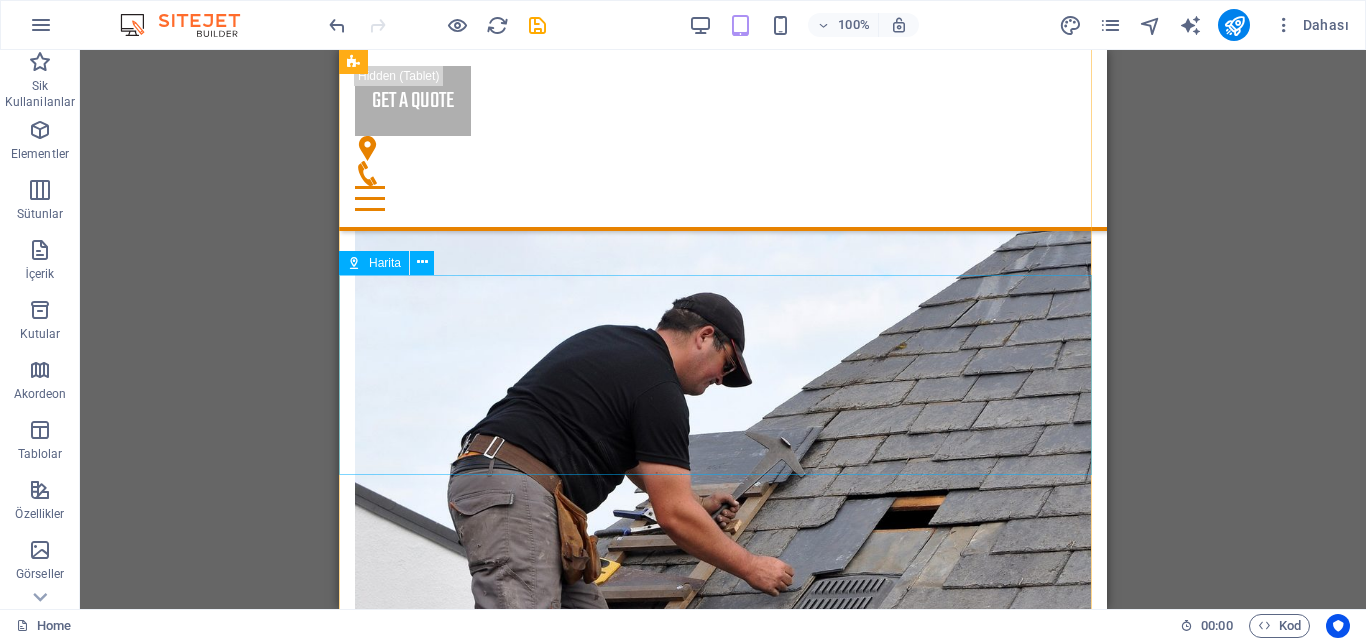 click at bounding box center [723, 7214] 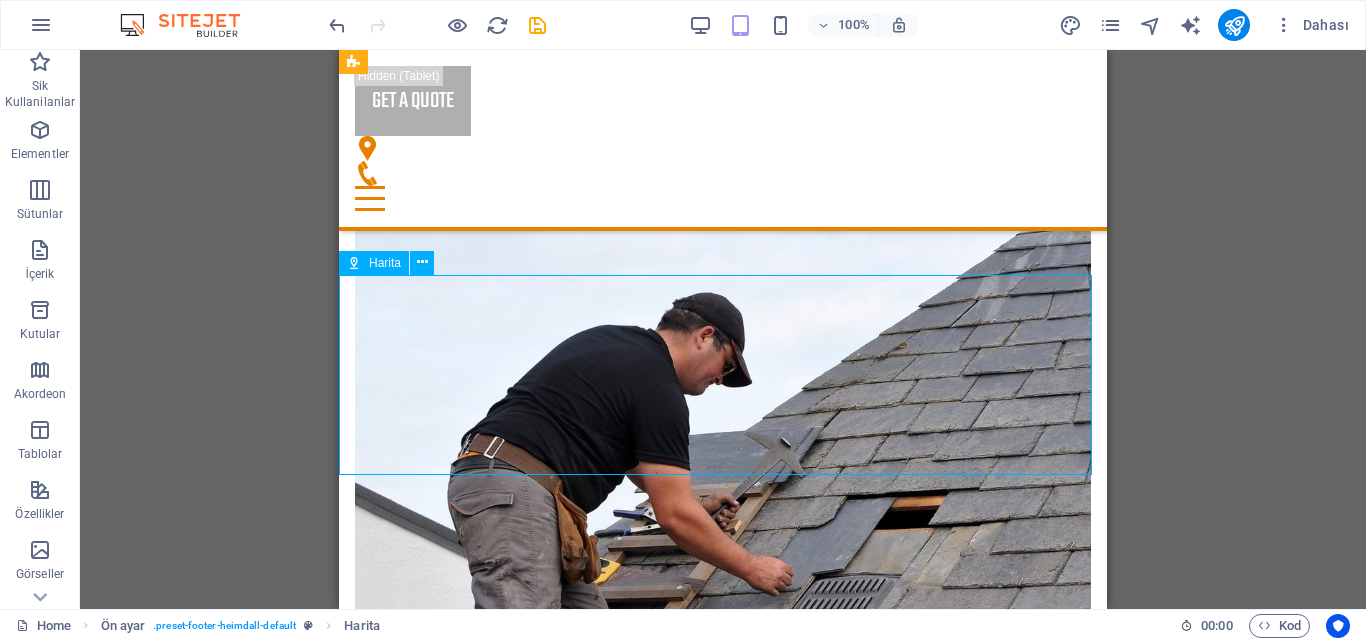 click at bounding box center (723, 7214) 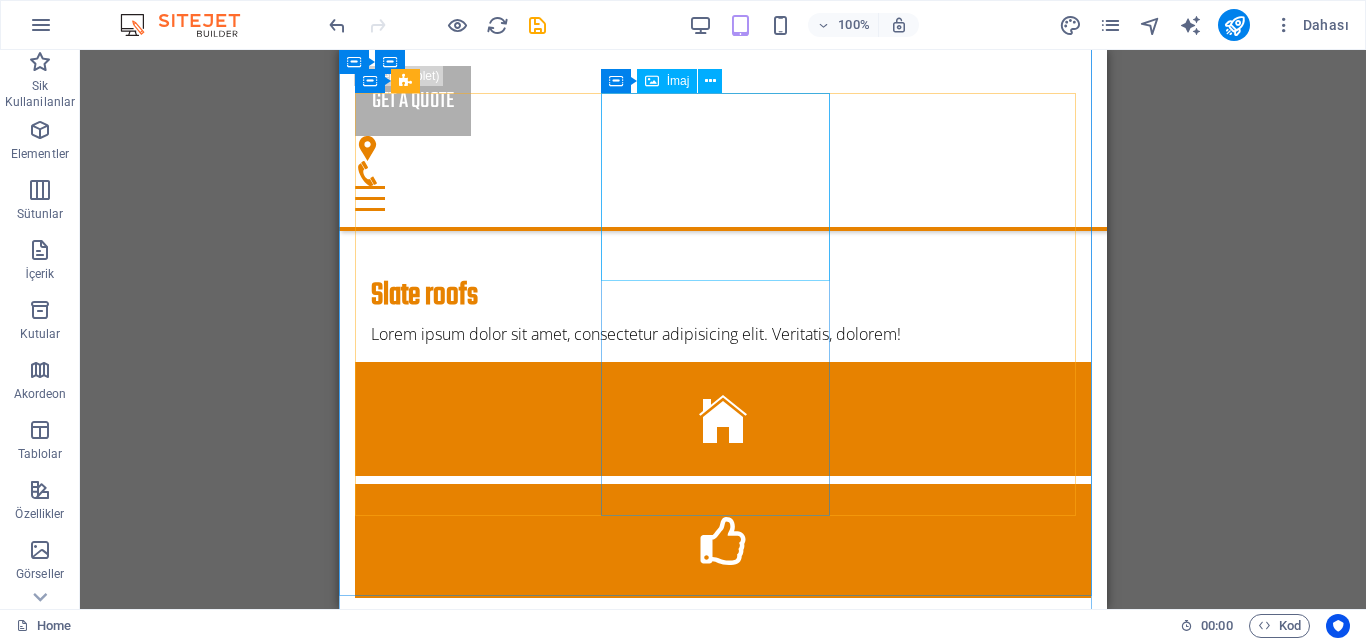 scroll, scrollTop: 1586, scrollLeft: 0, axis: vertical 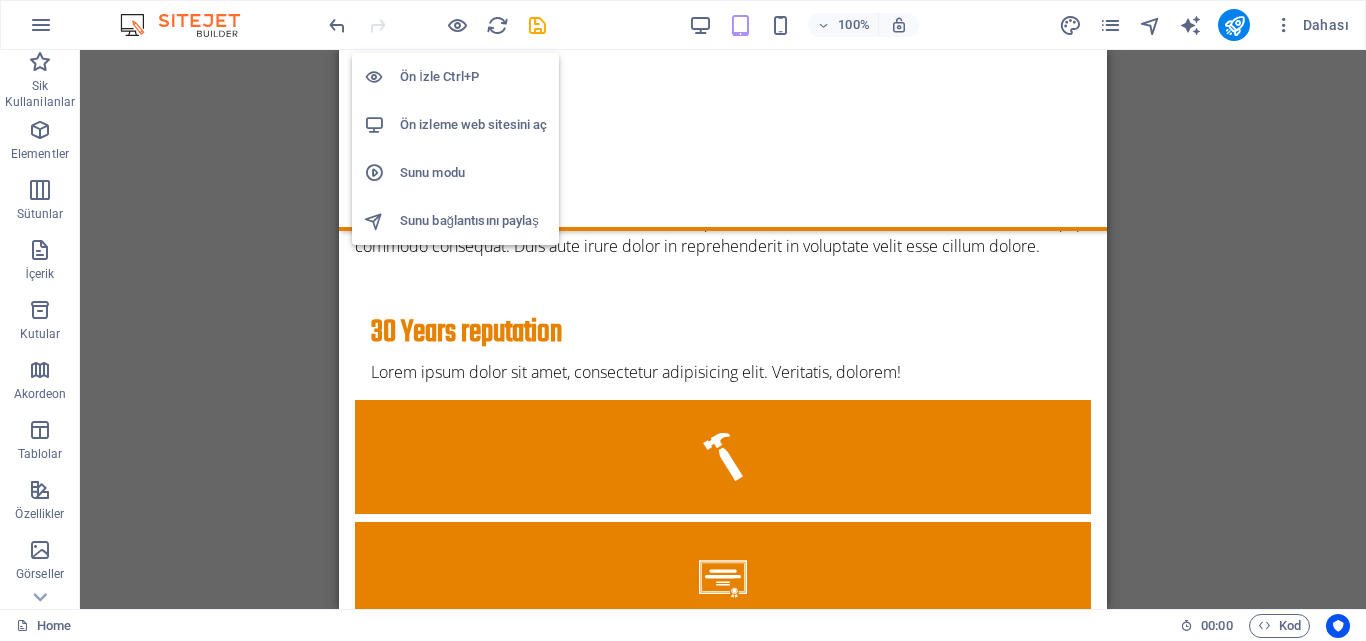 click on "Ön İzle Ctrl+P" at bounding box center [455, 77] 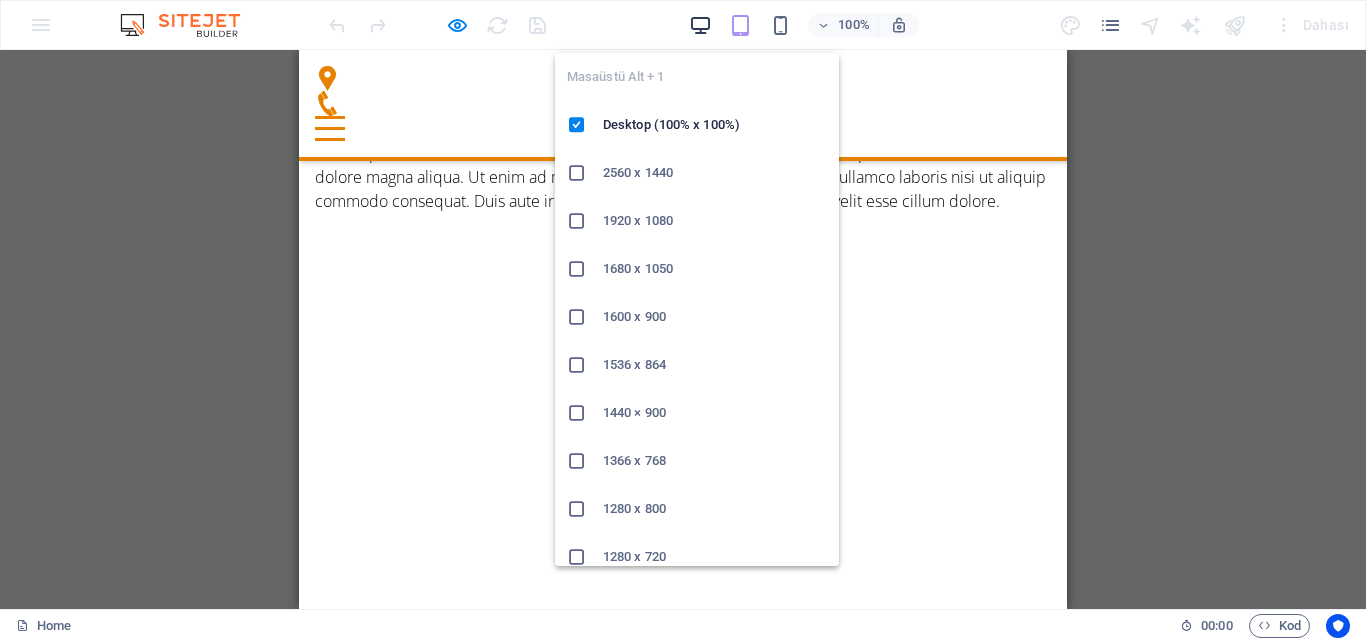 click at bounding box center [700, 25] 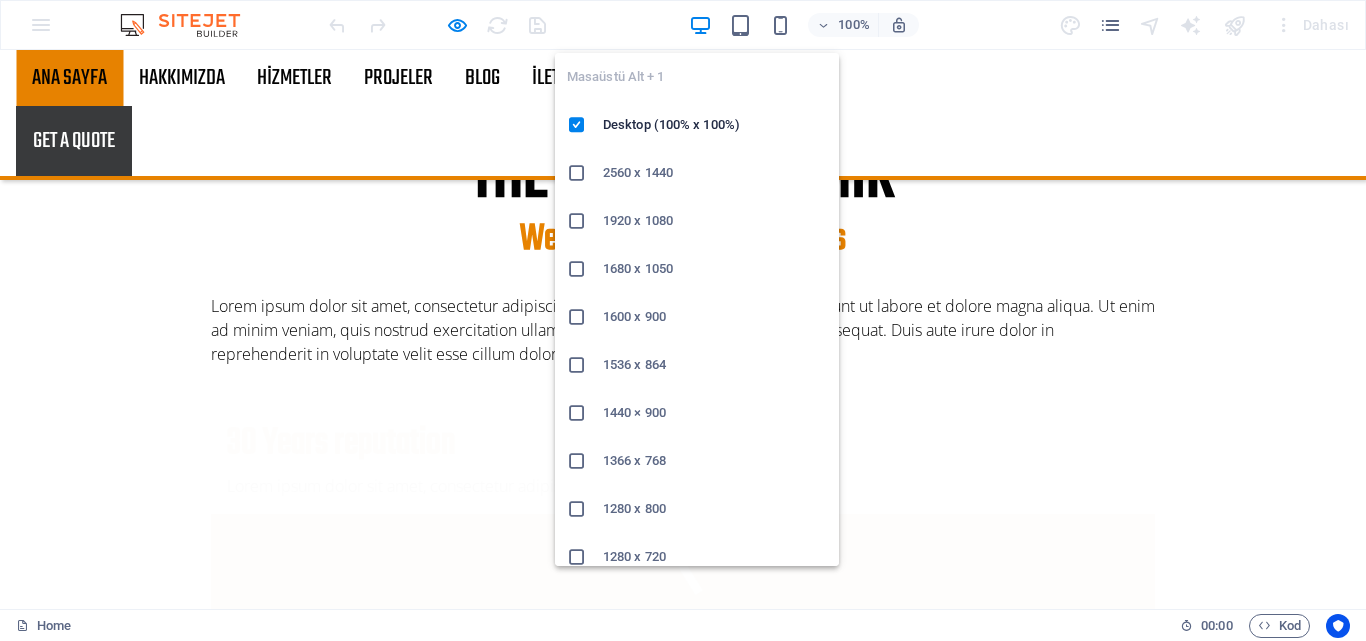 scroll, scrollTop: 1631, scrollLeft: 0, axis: vertical 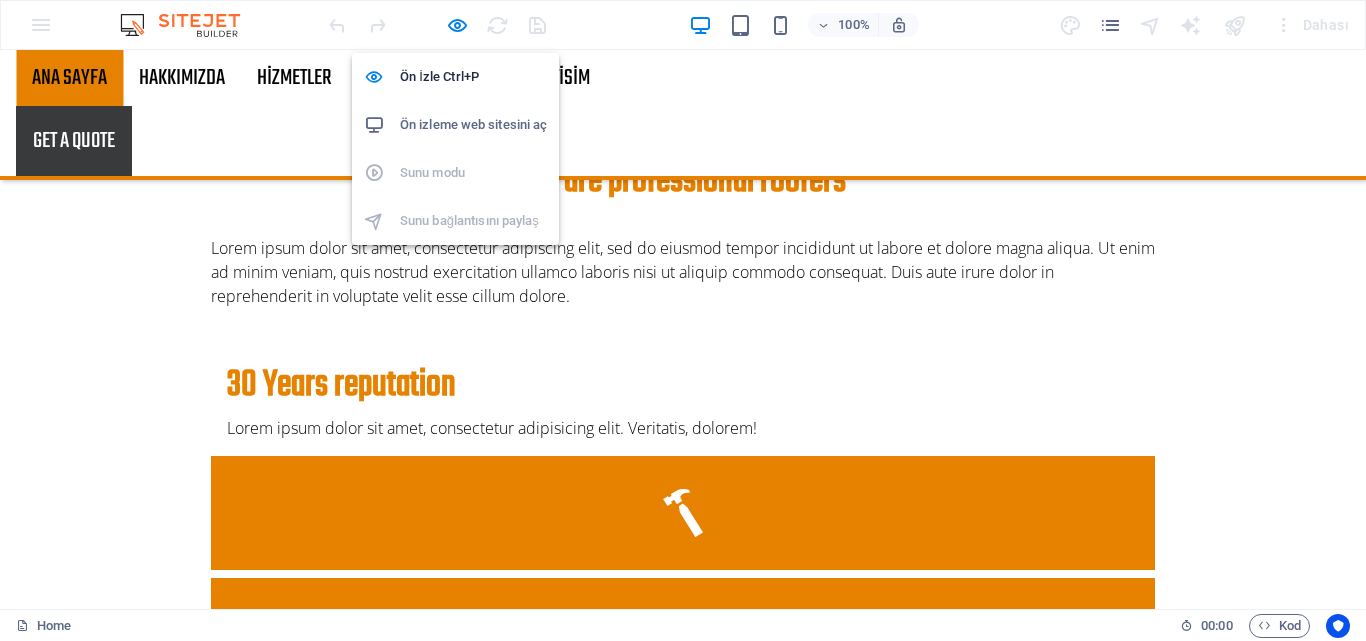 click on "Ön izleme web sitesini aç" at bounding box center (473, 125) 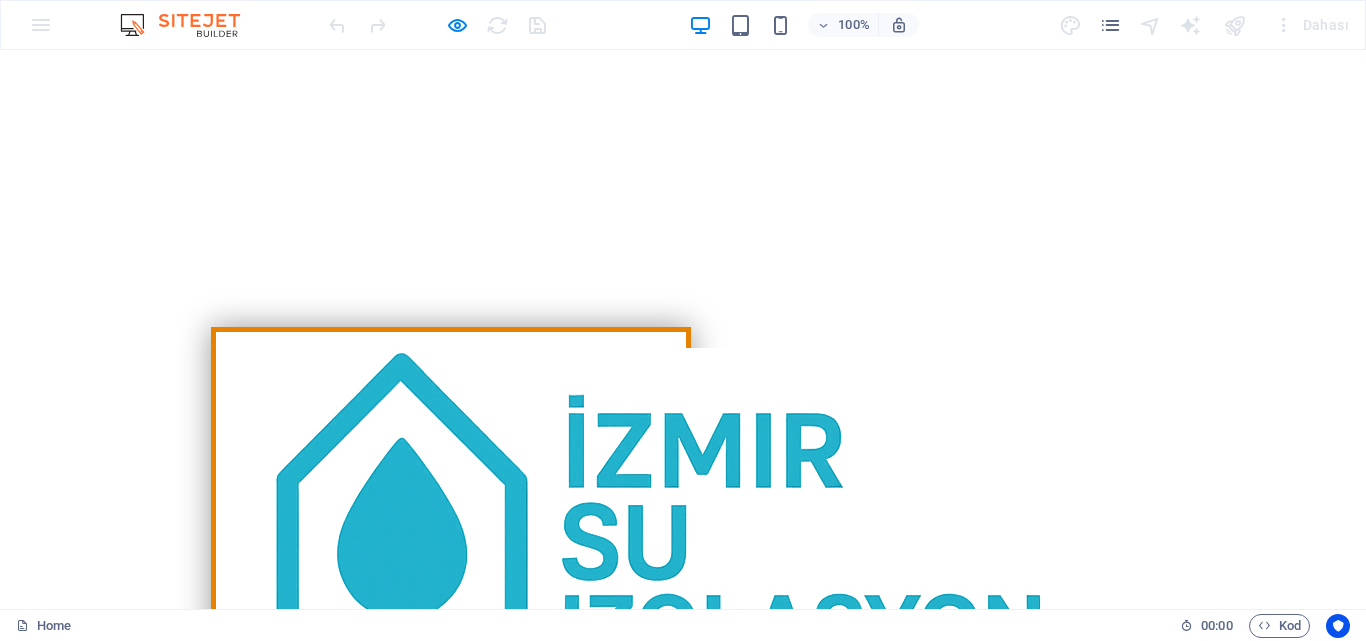 scroll, scrollTop: 0, scrollLeft: 0, axis: both 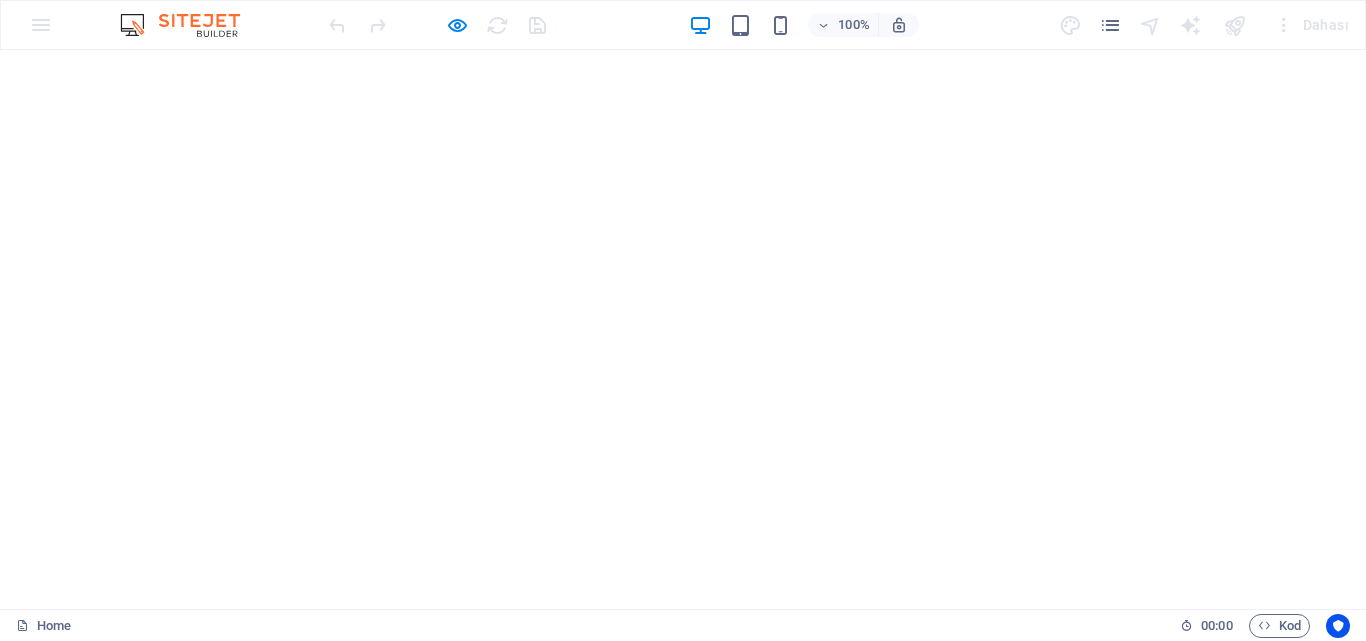 click on "Dahası" at bounding box center (1311, 25) 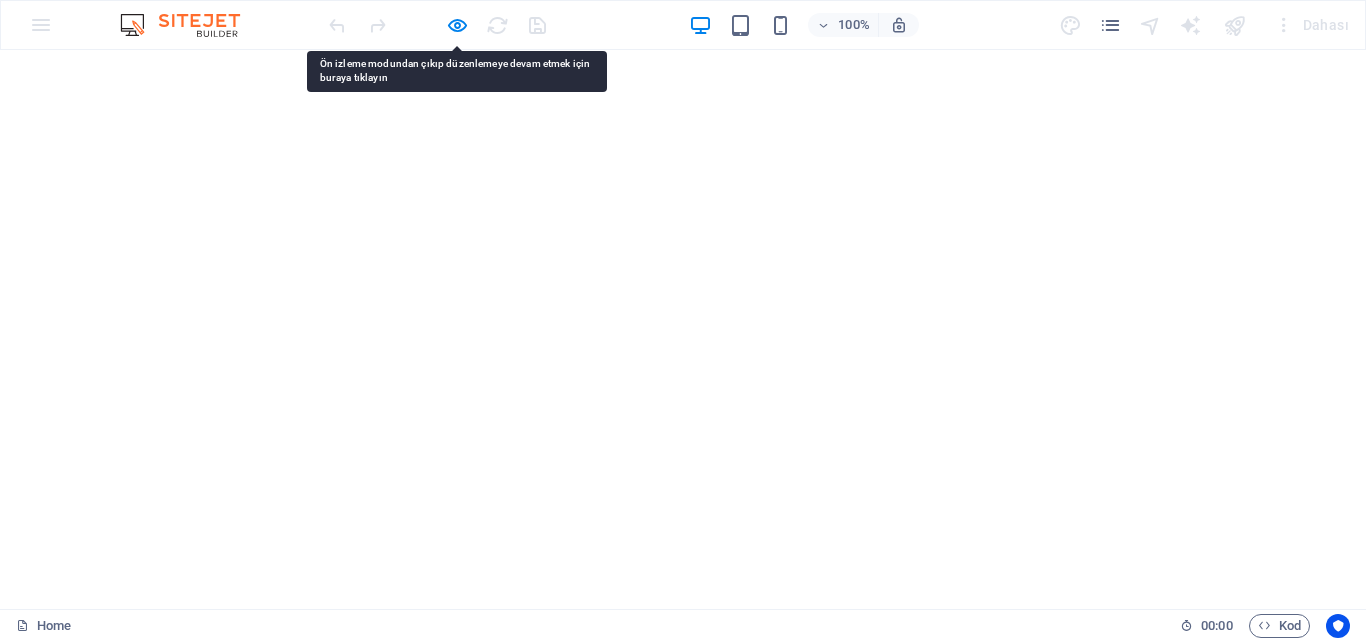 click at bounding box center [437, 25] 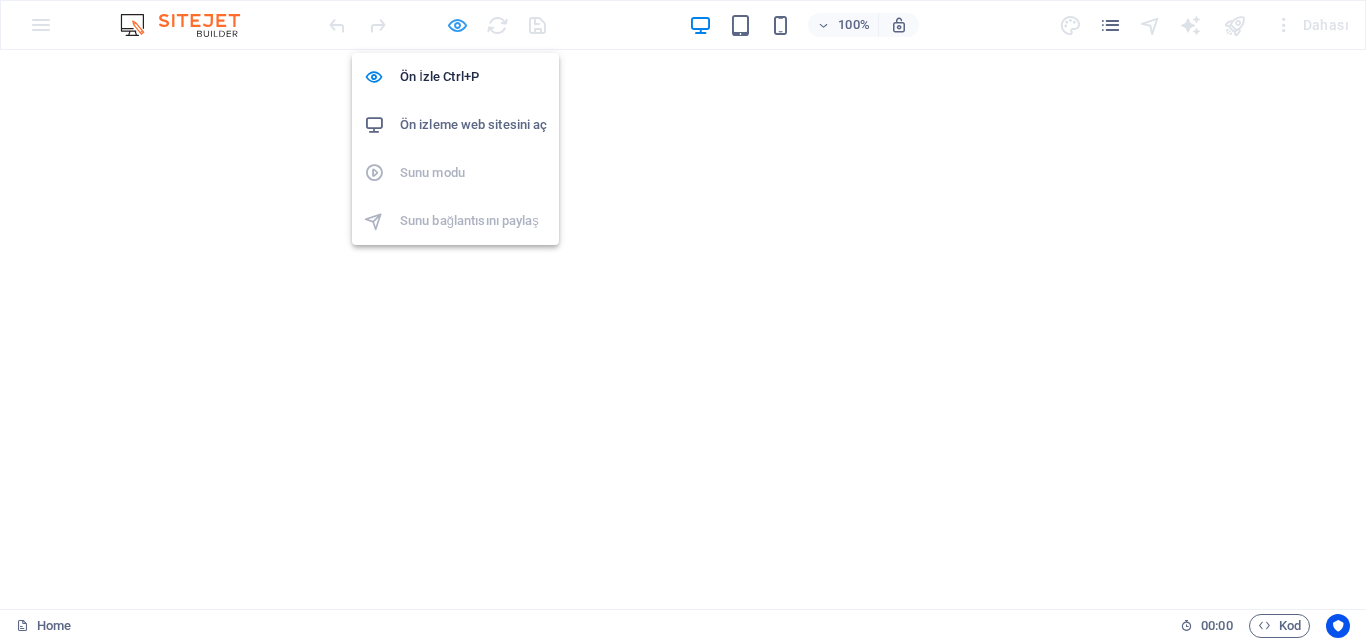 click at bounding box center (457, 25) 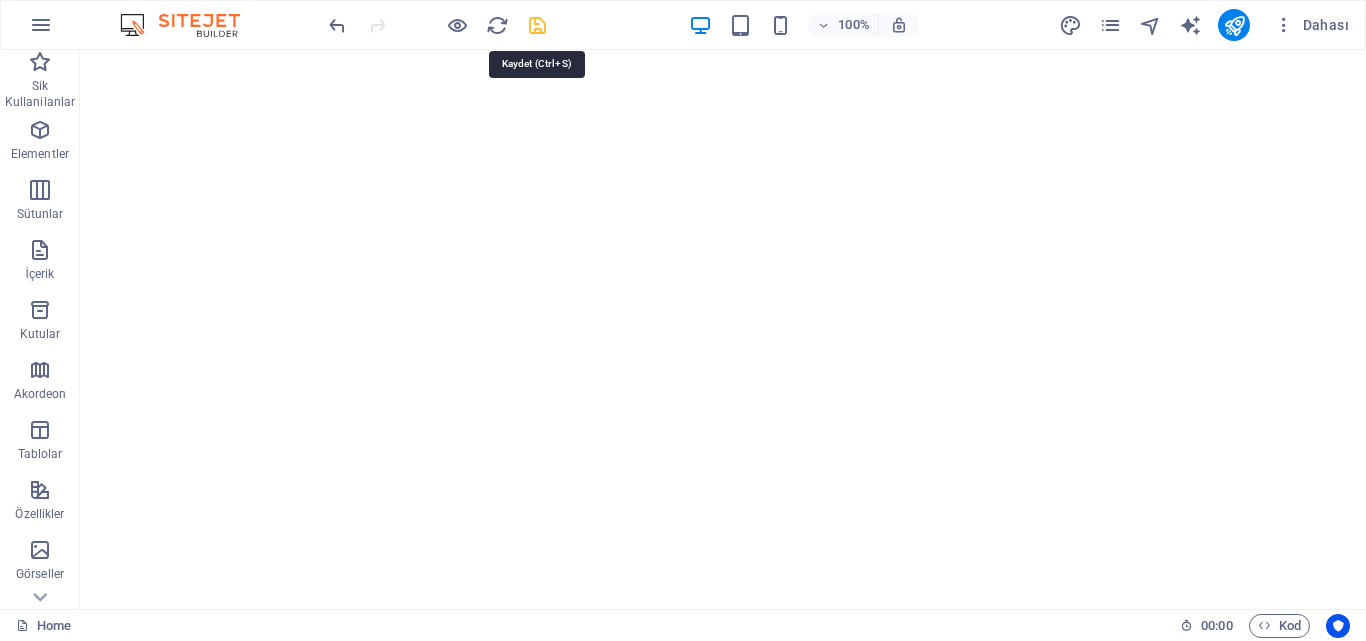 click at bounding box center [537, 25] 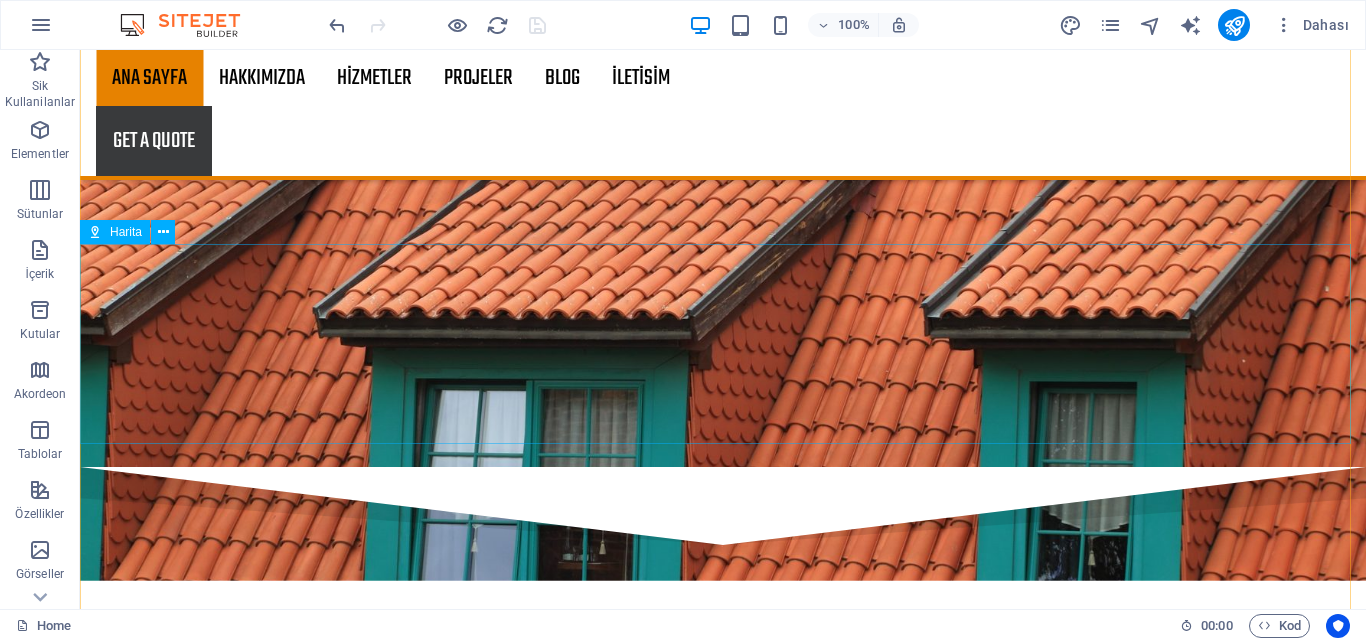 scroll, scrollTop: 3000, scrollLeft: 0, axis: vertical 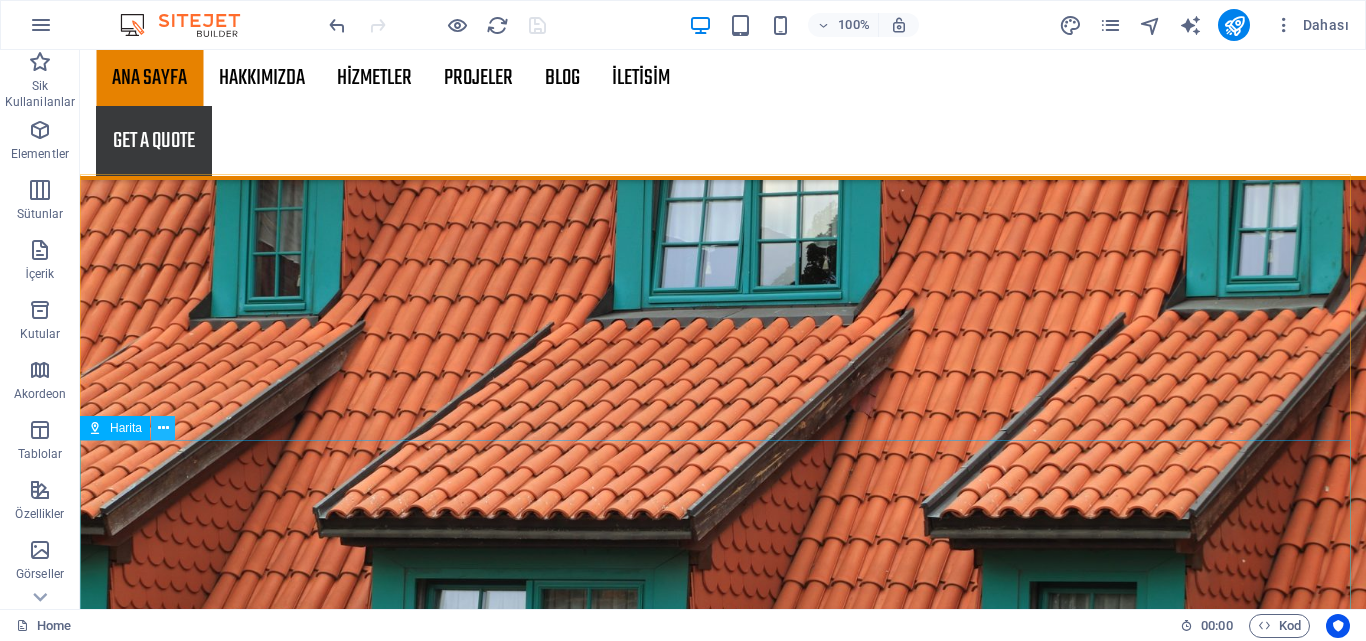 click at bounding box center [163, 428] 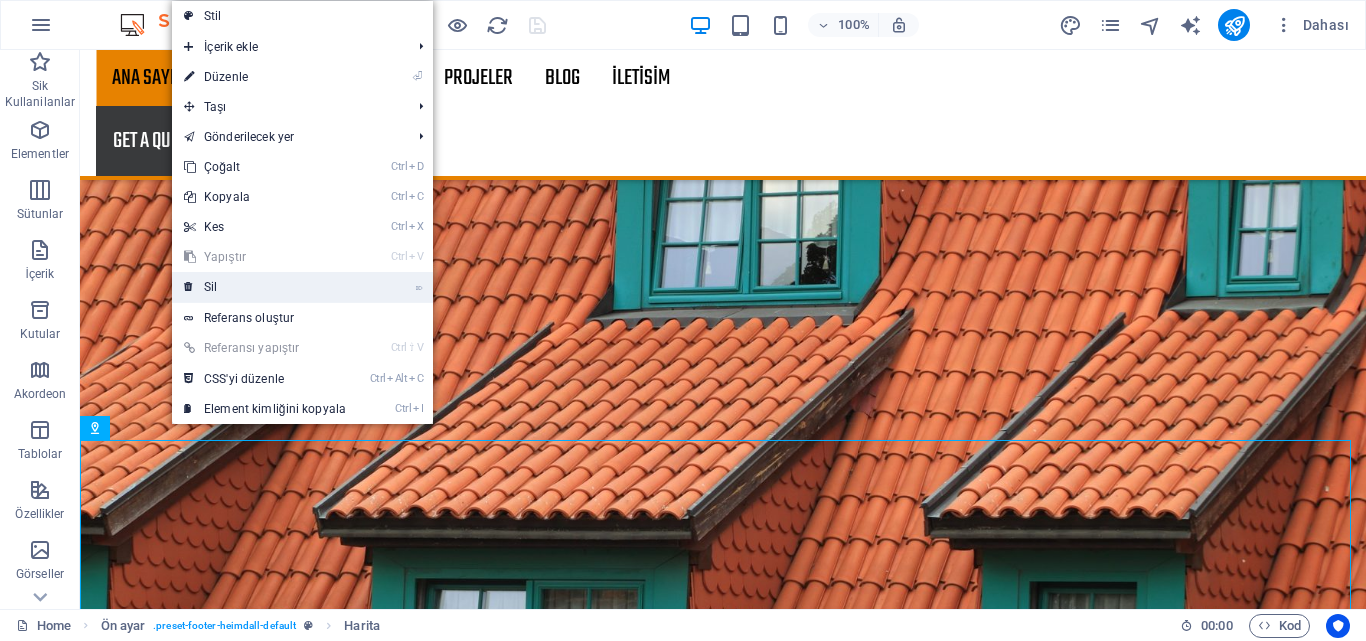 click on "⌦  Sil" at bounding box center (265, 287) 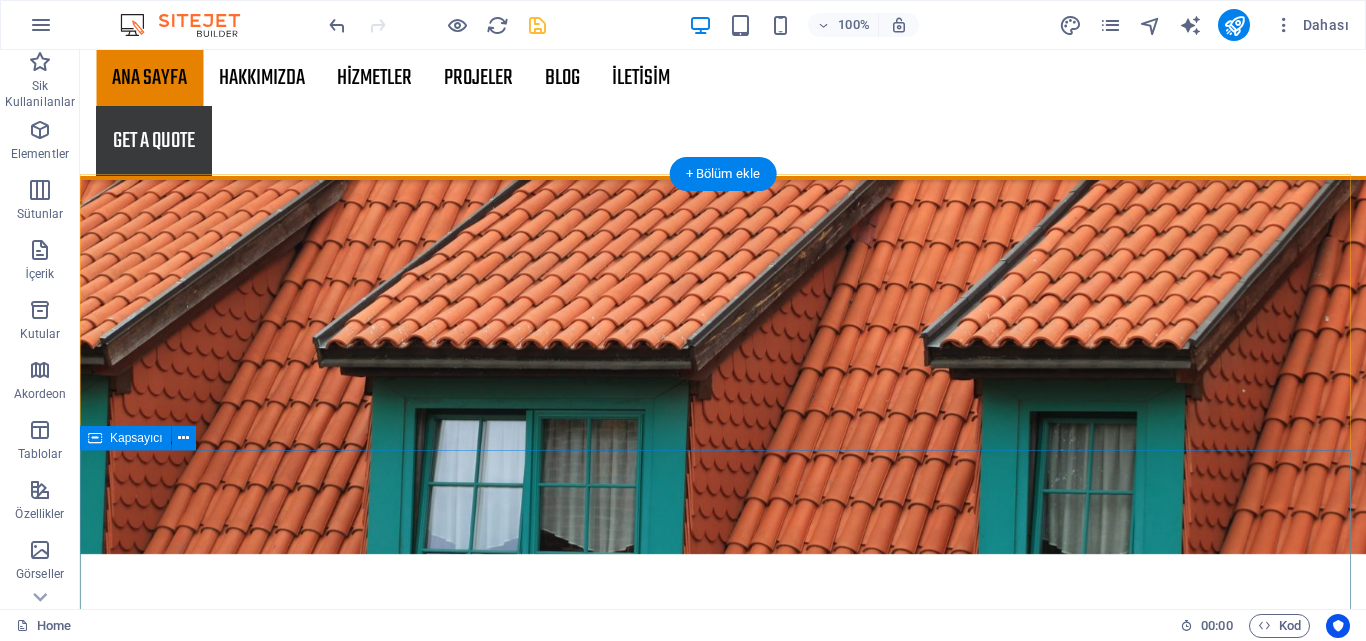 click on "Lorem ipsum dolor sit amet, consetetur sadipscing elitr, sed diam nonumy eirmod tempor invidunt ut labore et dolore magna aliquyam erat, sed diam voluptua. At vero eos et accusam et justo duo dolores et ea rebum. Working time Monday 9 AM - 7 PM Tuesday 9 AM - 7 PM Wednesday 9 AM - 7 PM Thursday 9 AM - 7 PM Friday 9 AM - 7 PM Saturday 9 AM - 7 PM Sunday 9 AM - 7 PM Get in touch I have read and understand the privacy policy. Okunaksız mı? Yeni yükle Send" at bounding box center (723, 9918) 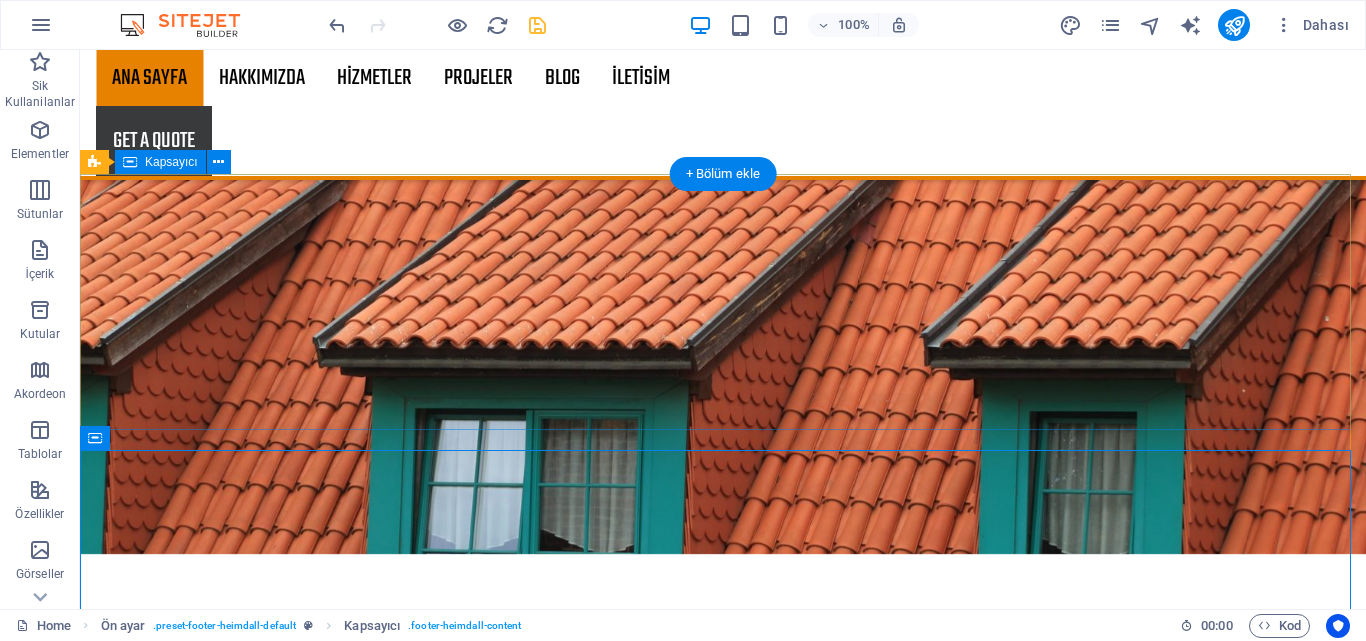 click on "Adres 327 Sokak No:14 /A Bahçelievler Call us Ofis:  +90 232 232 79 86 Mobile:  Mail us a321494c3607c6491c7cffaad62c55@cpanel.local Legal Notice  |  Privacy" at bounding box center (723, 9109) 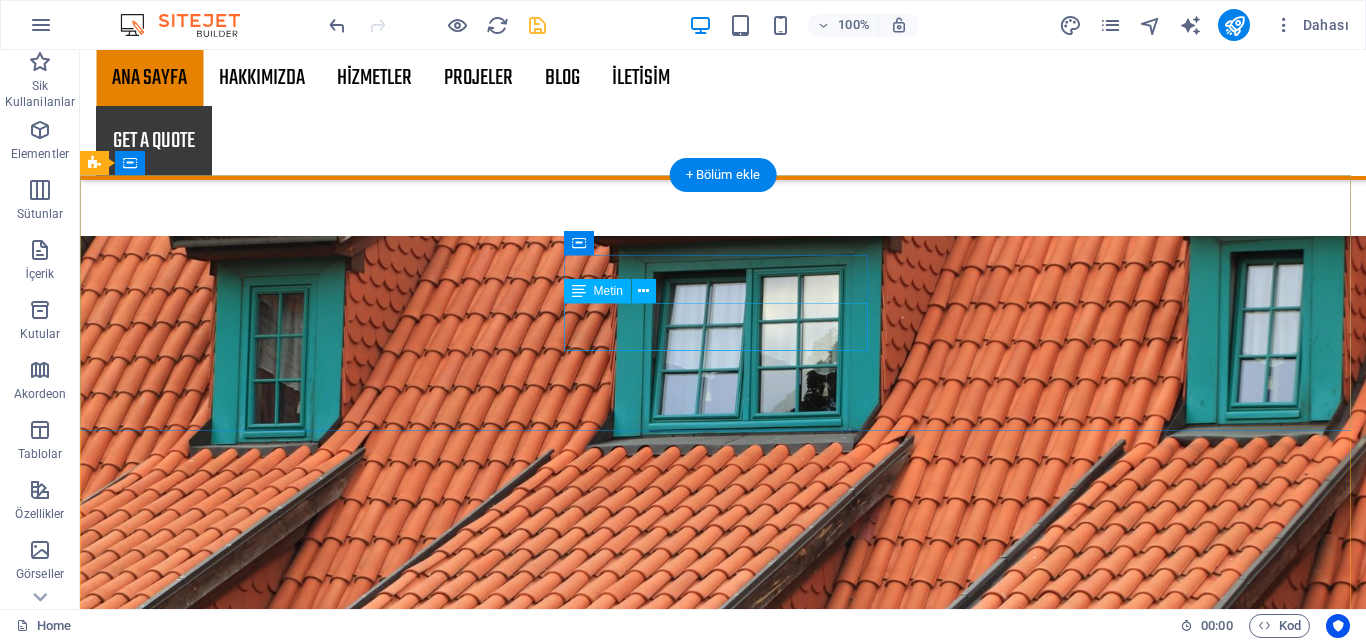 scroll, scrollTop: 3000, scrollLeft: 0, axis: vertical 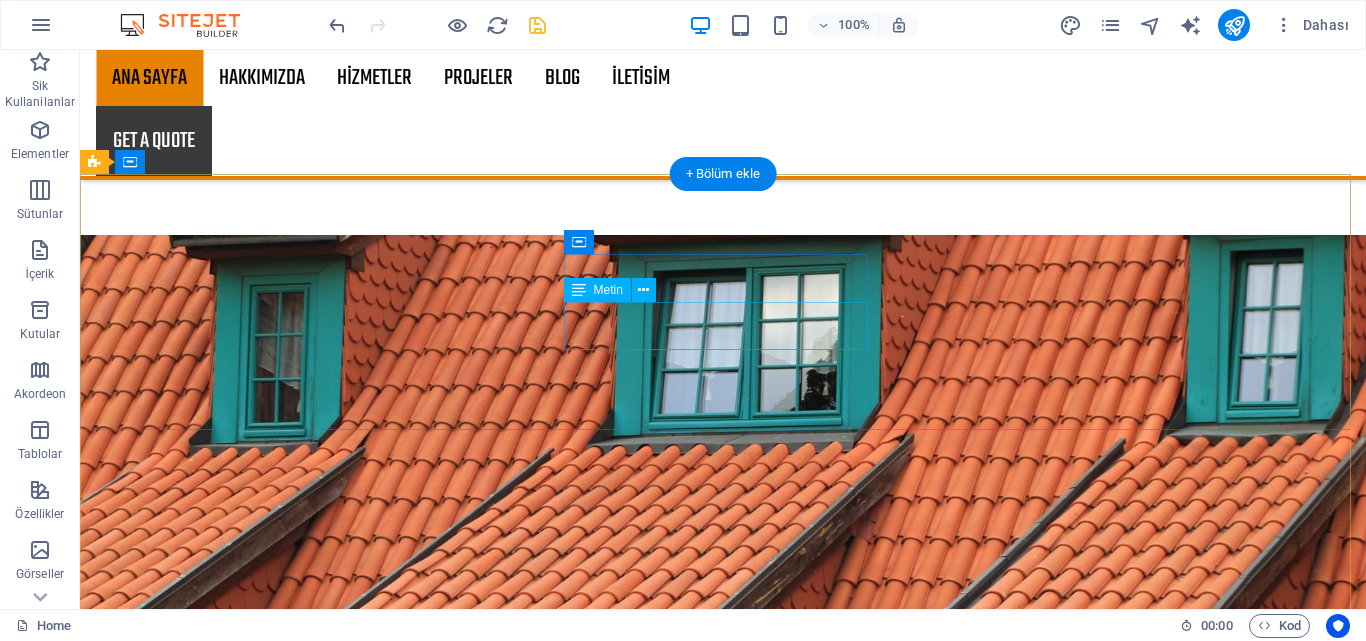 click on "Ofis:  +90 232 232 79 86 Mobile:" at bounding box center [568, 9141] 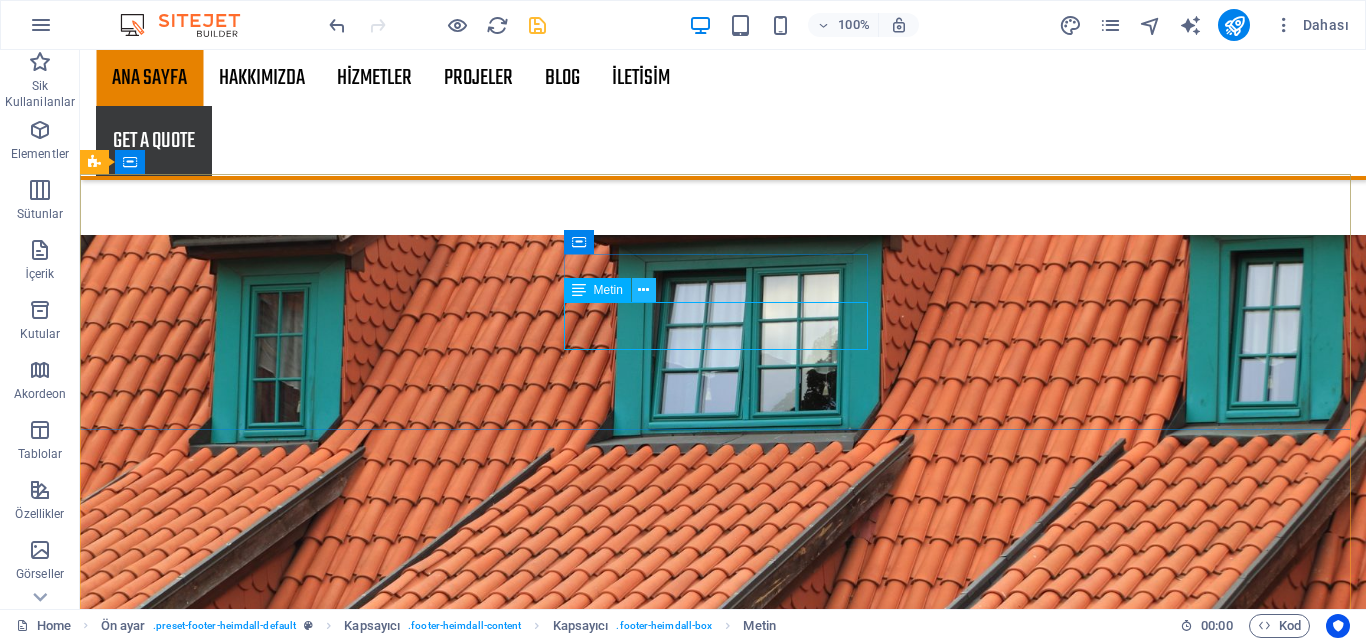 click at bounding box center (643, 290) 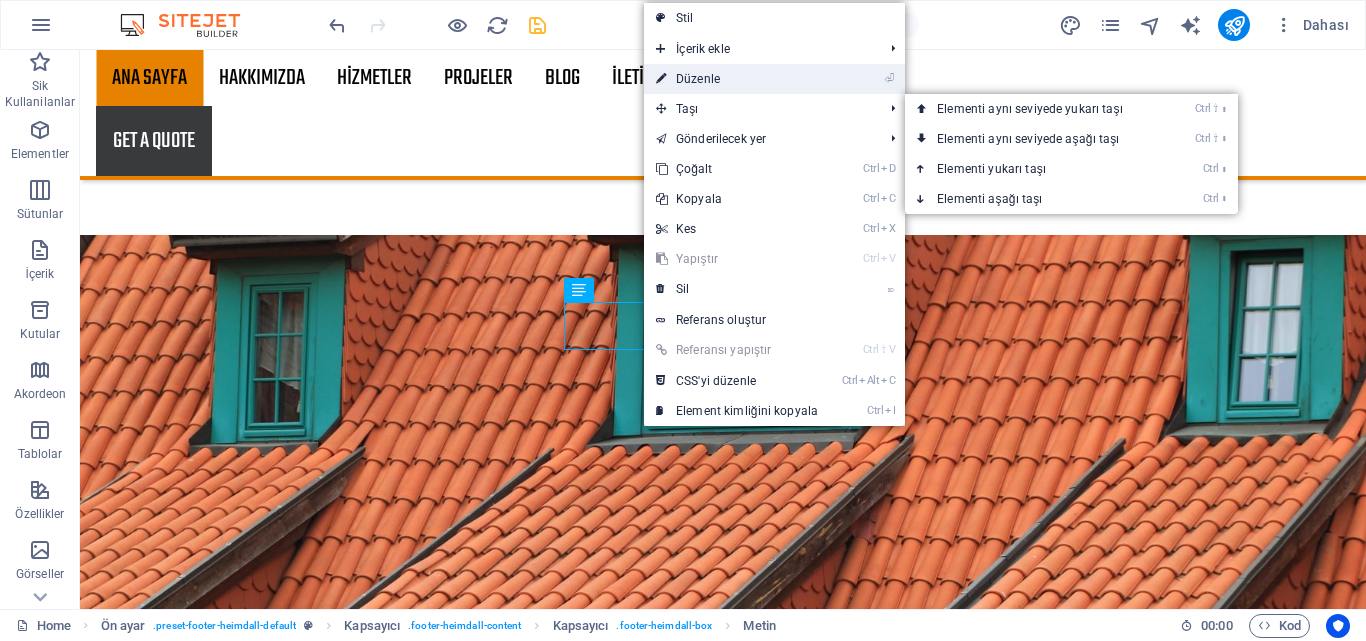 click on "⏎  Düzenle" at bounding box center [737, 79] 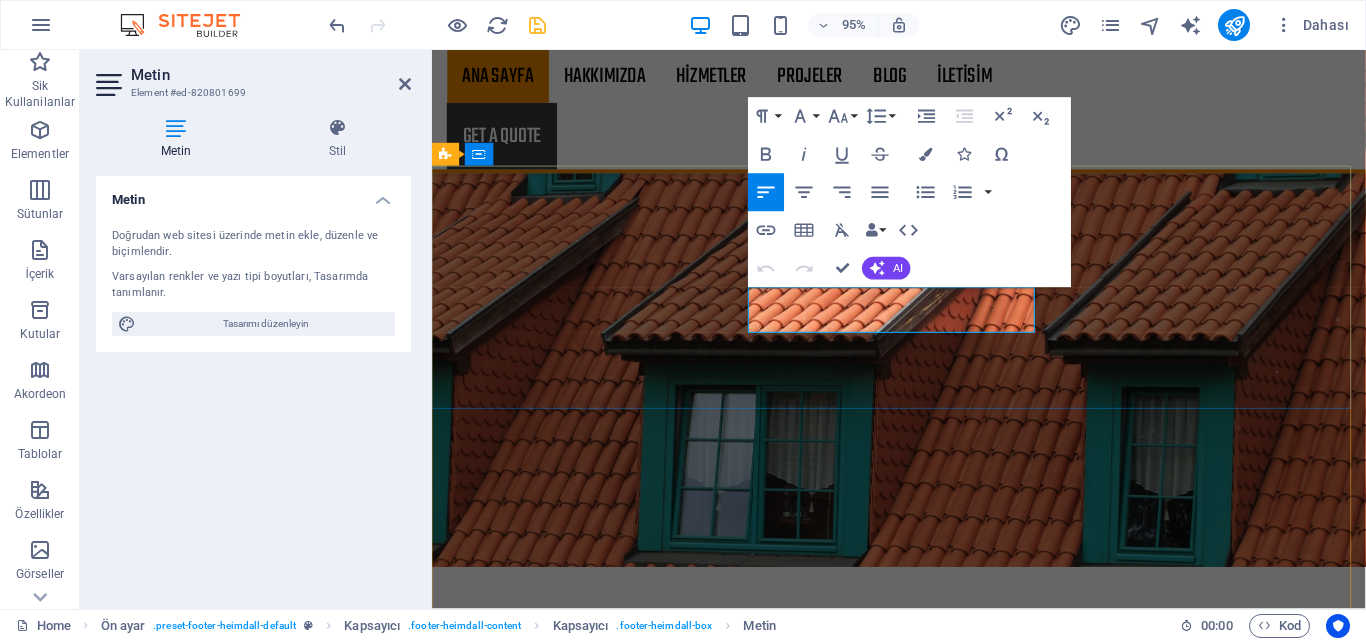 scroll, scrollTop: 2996, scrollLeft: 0, axis: vertical 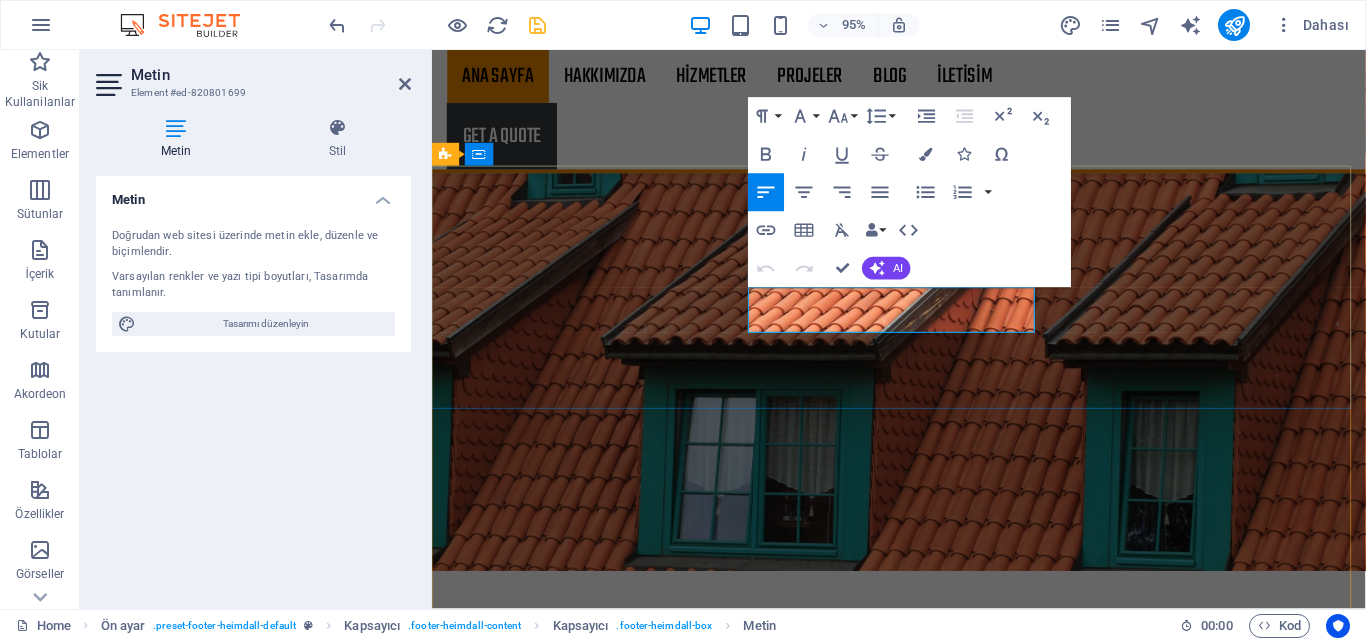 click on "Mobile:" at bounding box center [920, 9181] 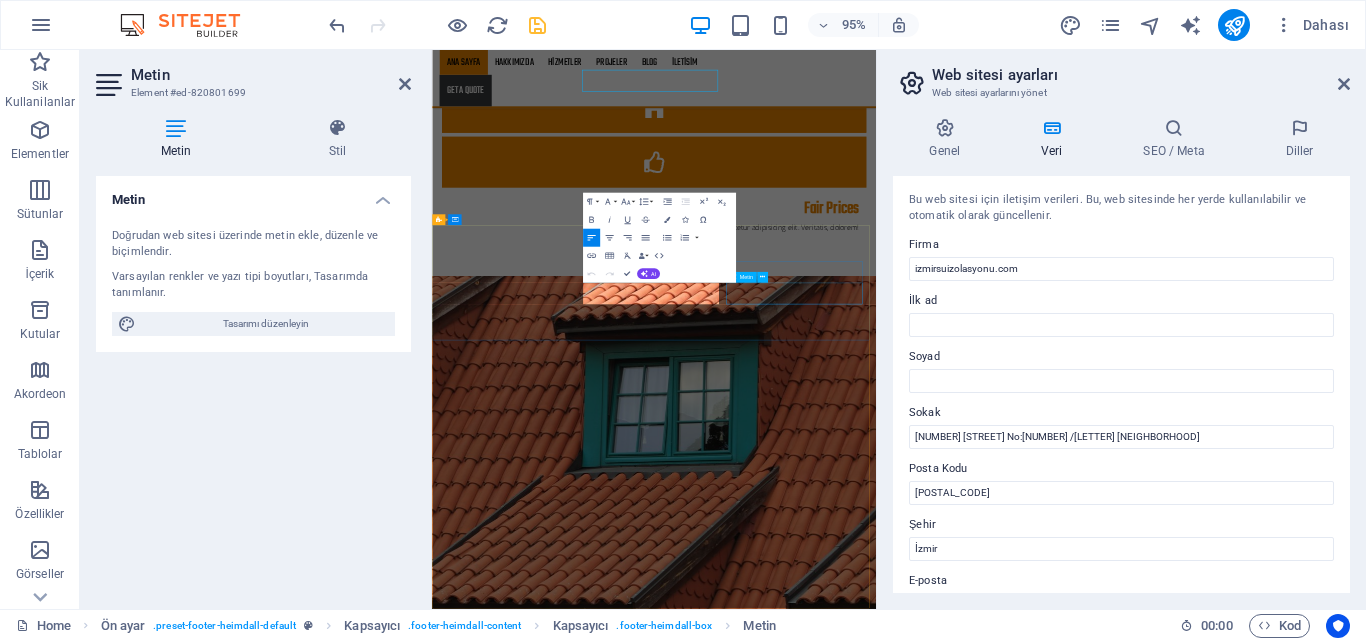 scroll, scrollTop: 3201, scrollLeft: 0, axis: vertical 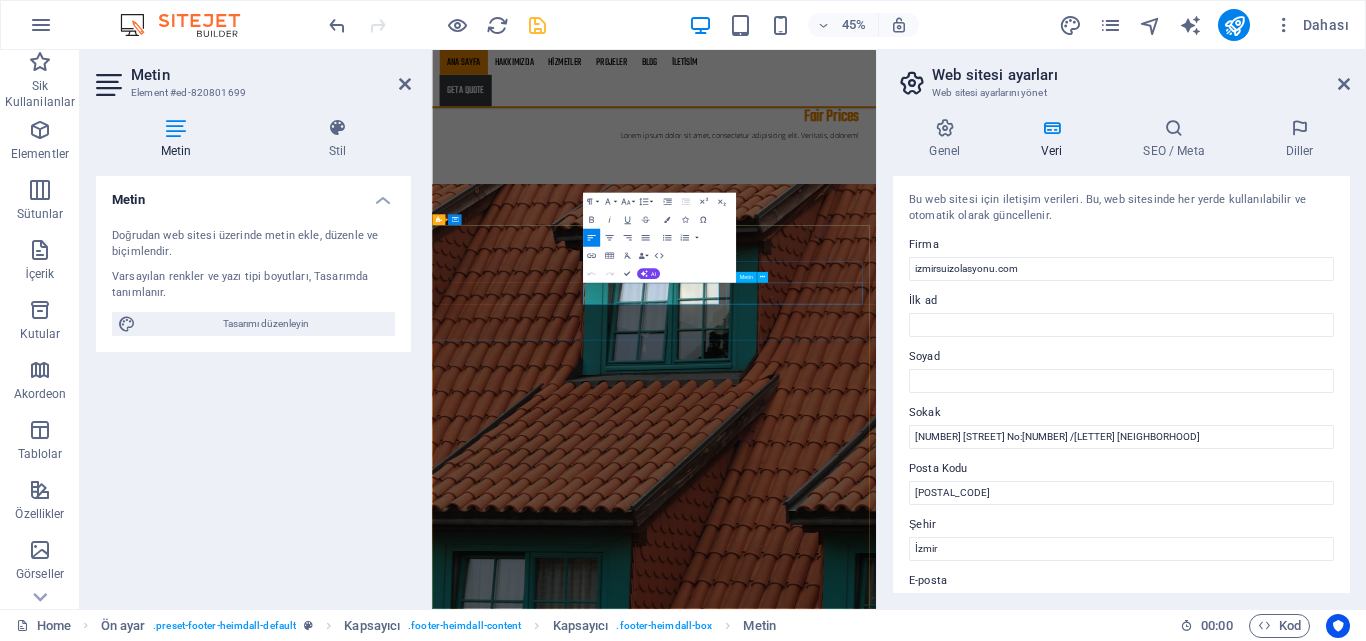 click on "Adres 327 Sokak No:14 /A Bahçelievler Call us Ofis:  +90 232 232 79 86 Mobile:  Mail us a321494c3607c6491c7cffaad62c55@cpanel.local Legal Notice  |  Privacy" at bounding box center (925, 9804) 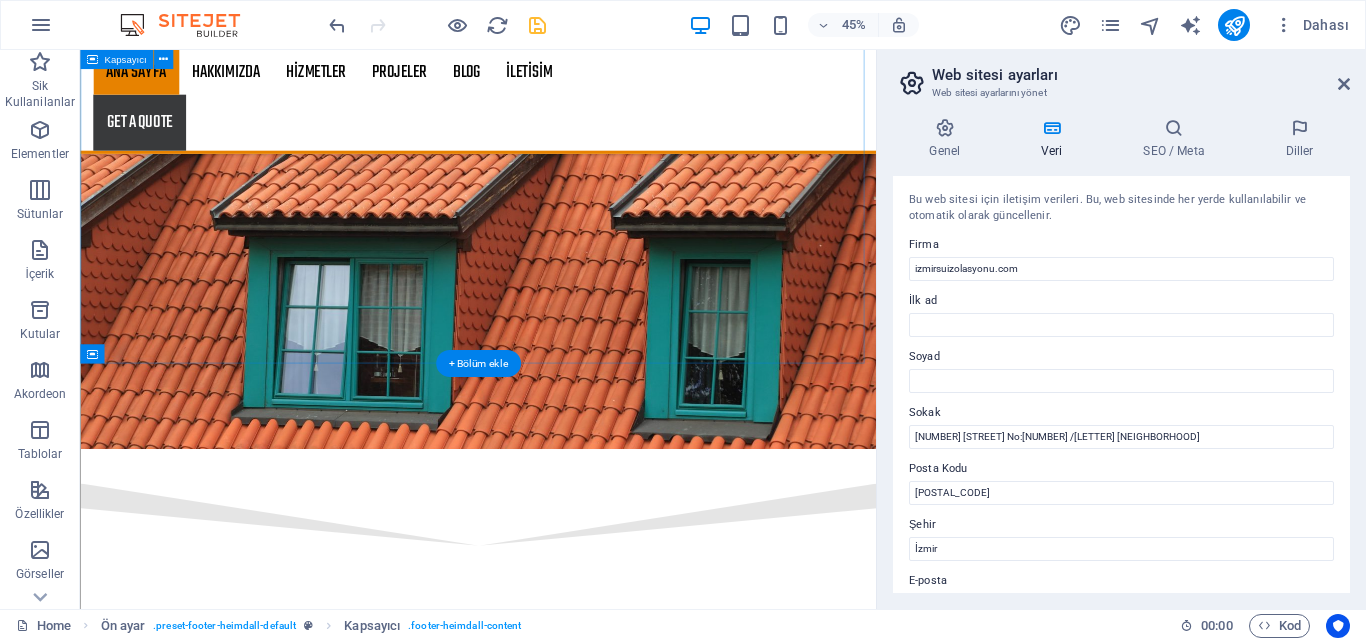 scroll, scrollTop: 2732, scrollLeft: 0, axis: vertical 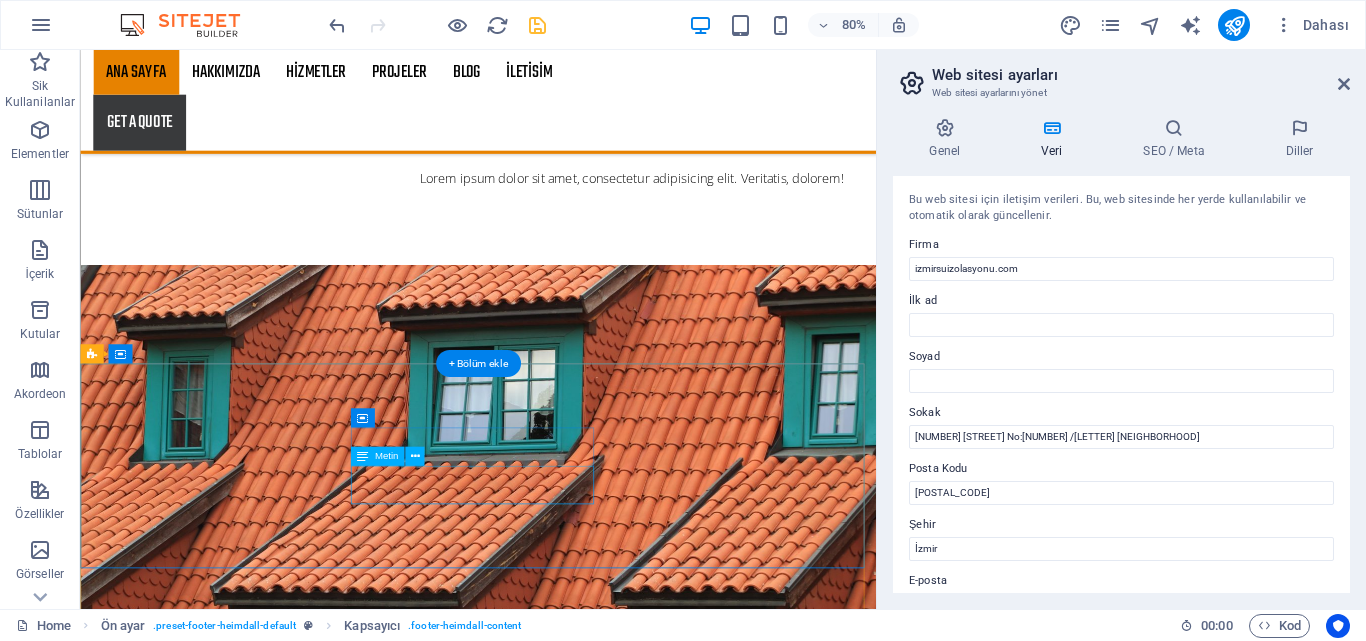click on "Ofis:  +90 232 232 79 86 Mobile:" at bounding box center (568, 9535) 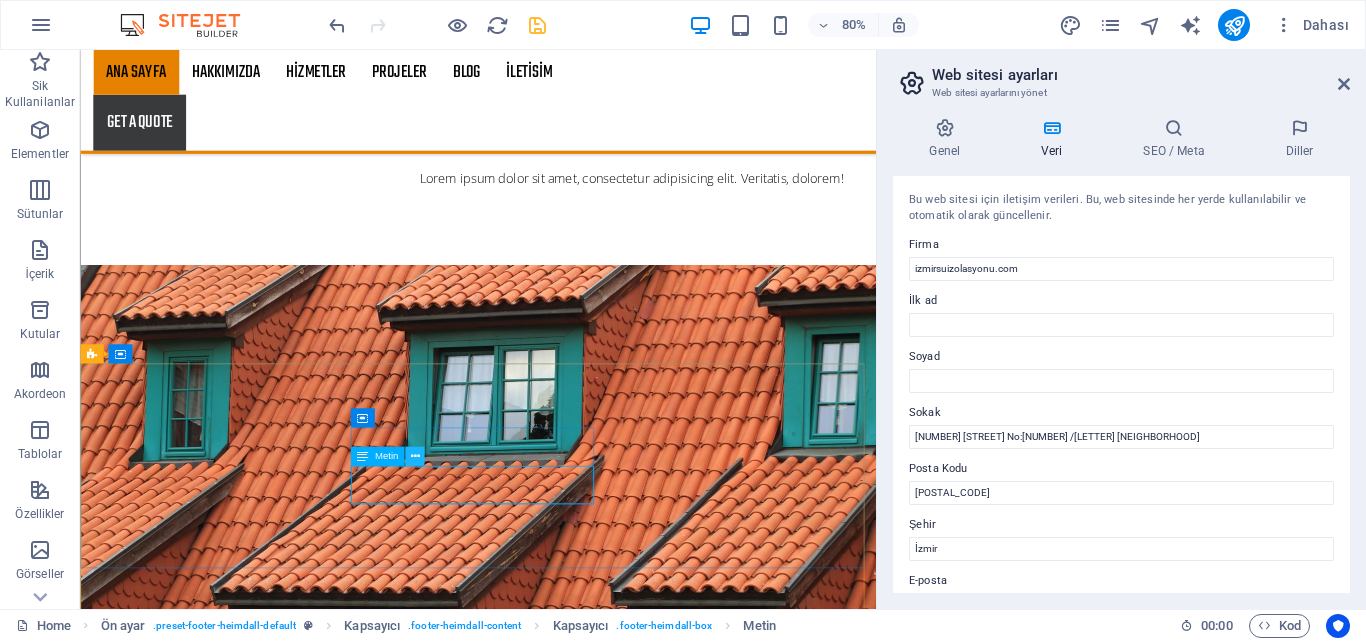 click at bounding box center [414, 456] 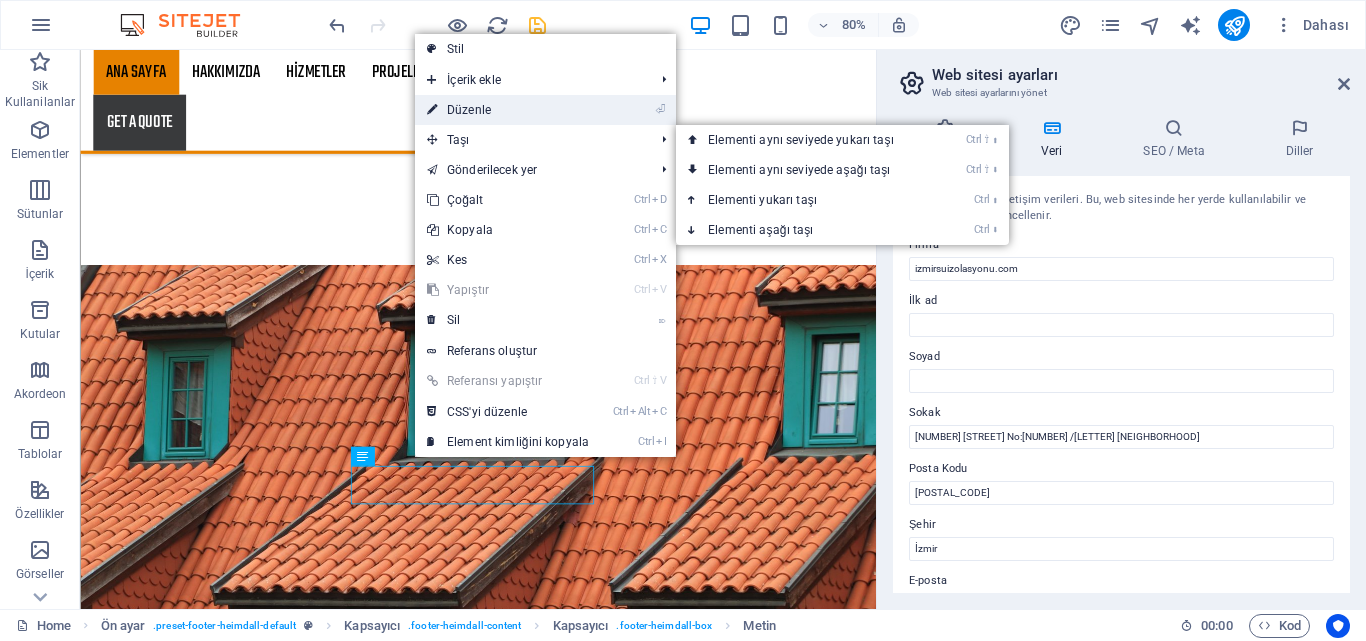 click on "⏎  Düzenle" at bounding box center [508, 110] 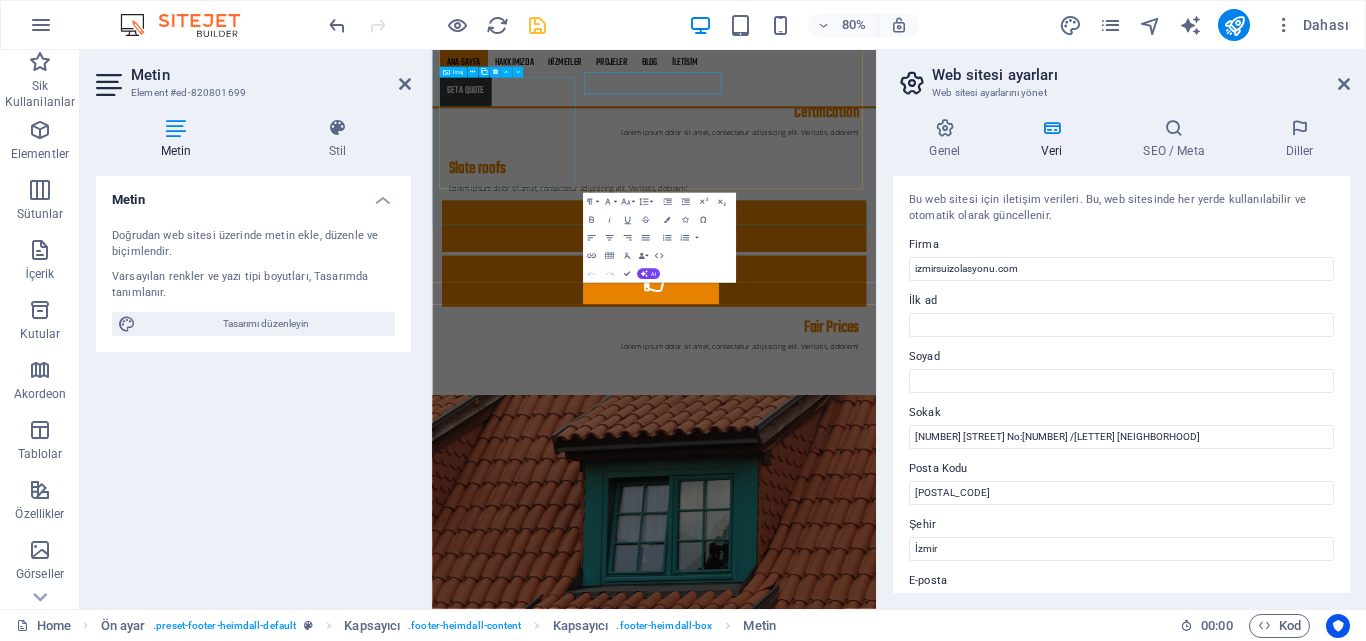 scroll, scrollTop: 3201, scrollLeft: 0, axis: vertical 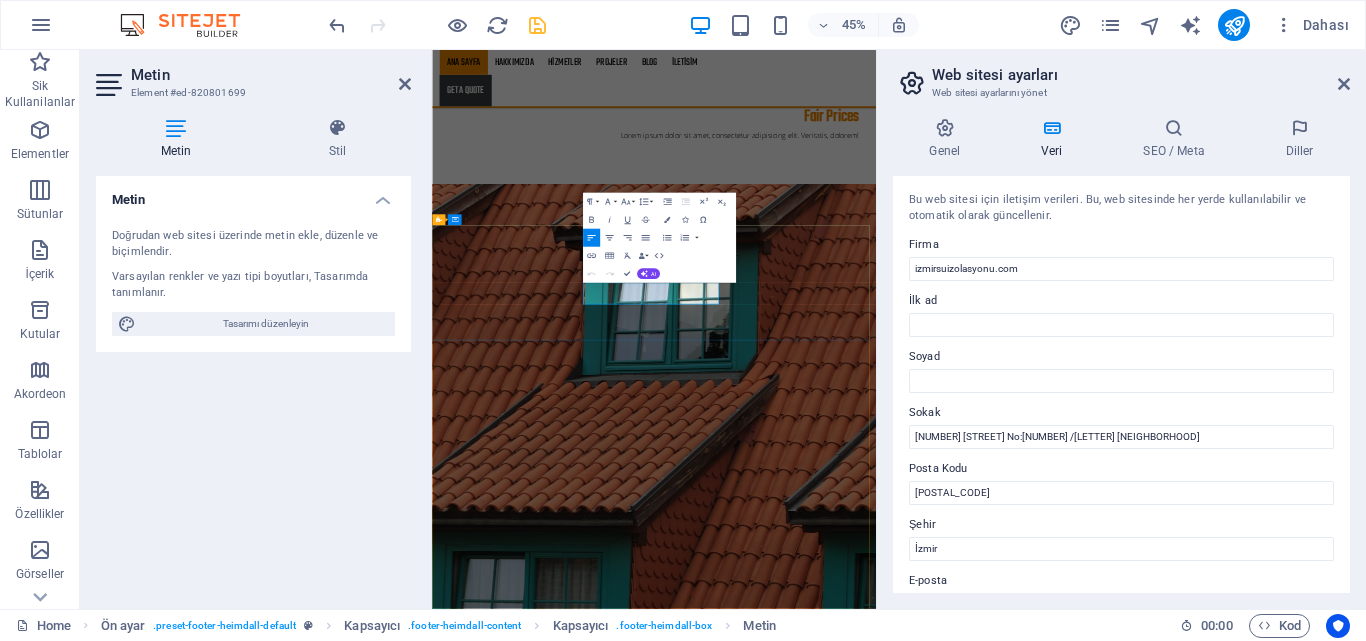 click on "Mobile:" at bounding box center (920, 9848) 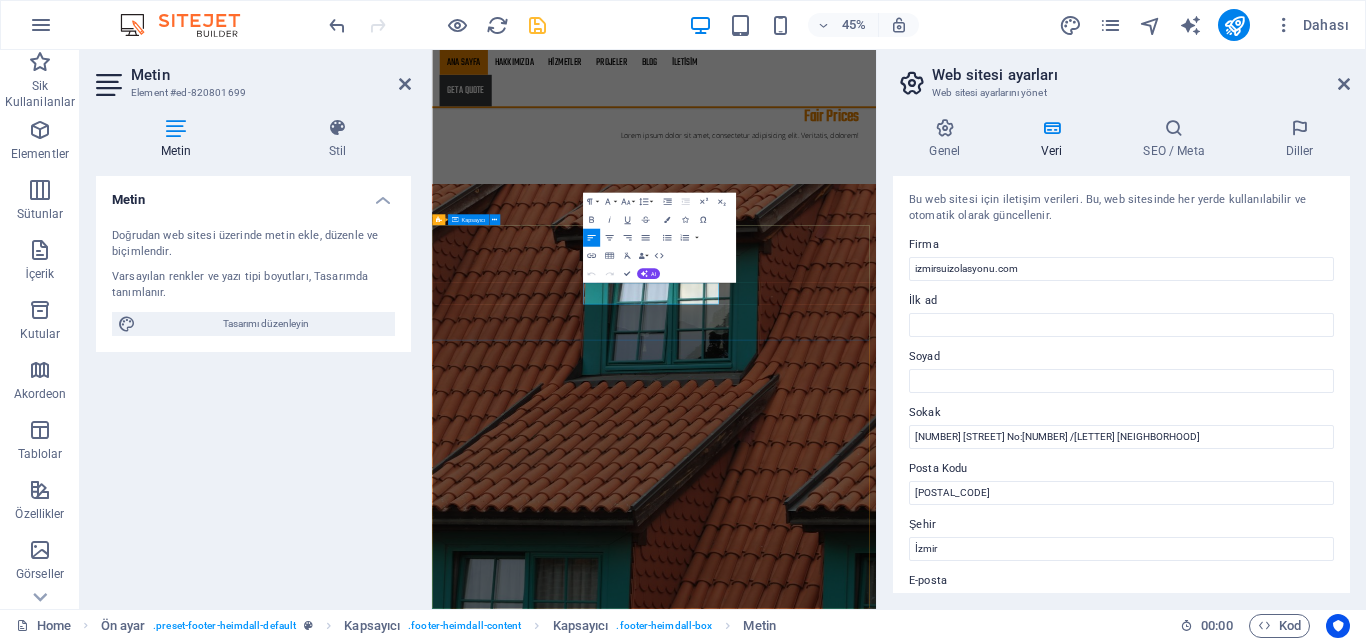 type 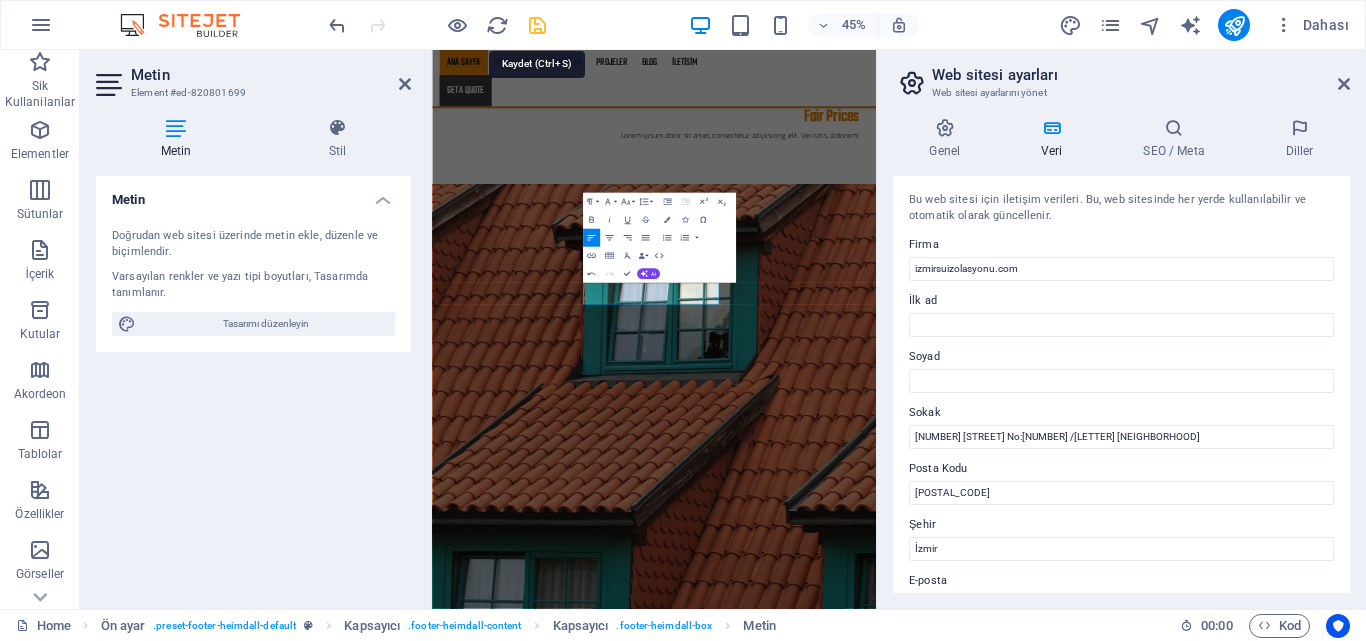 click at bounding box center (537, 25) 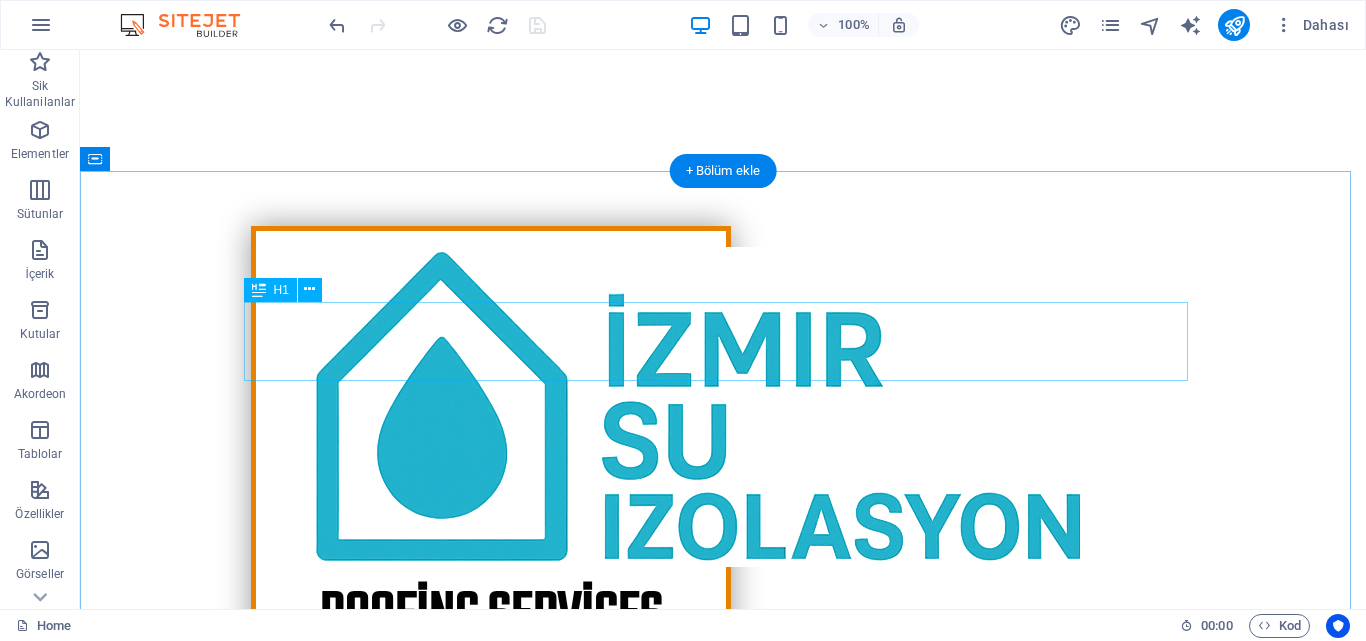 scroll, scrollTop: 632, scrollLeft: 0, axis: vertical 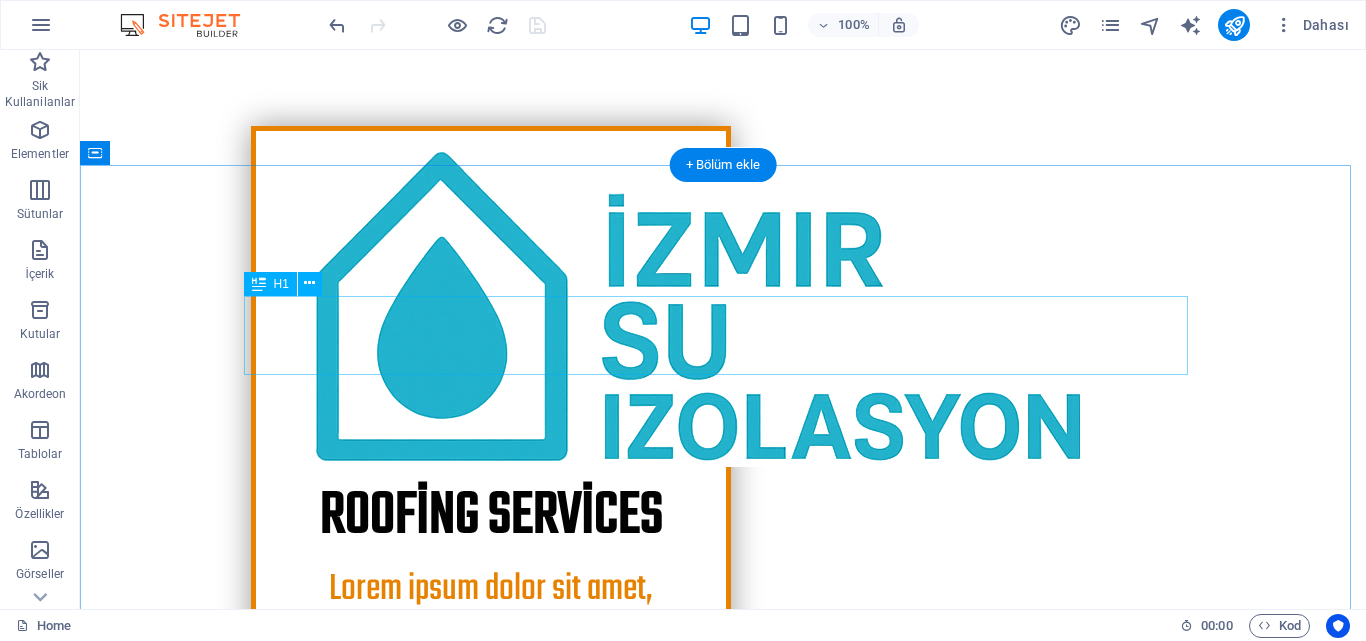 click on "The roofer in  İzmir" at bounding box center [723, 1175] 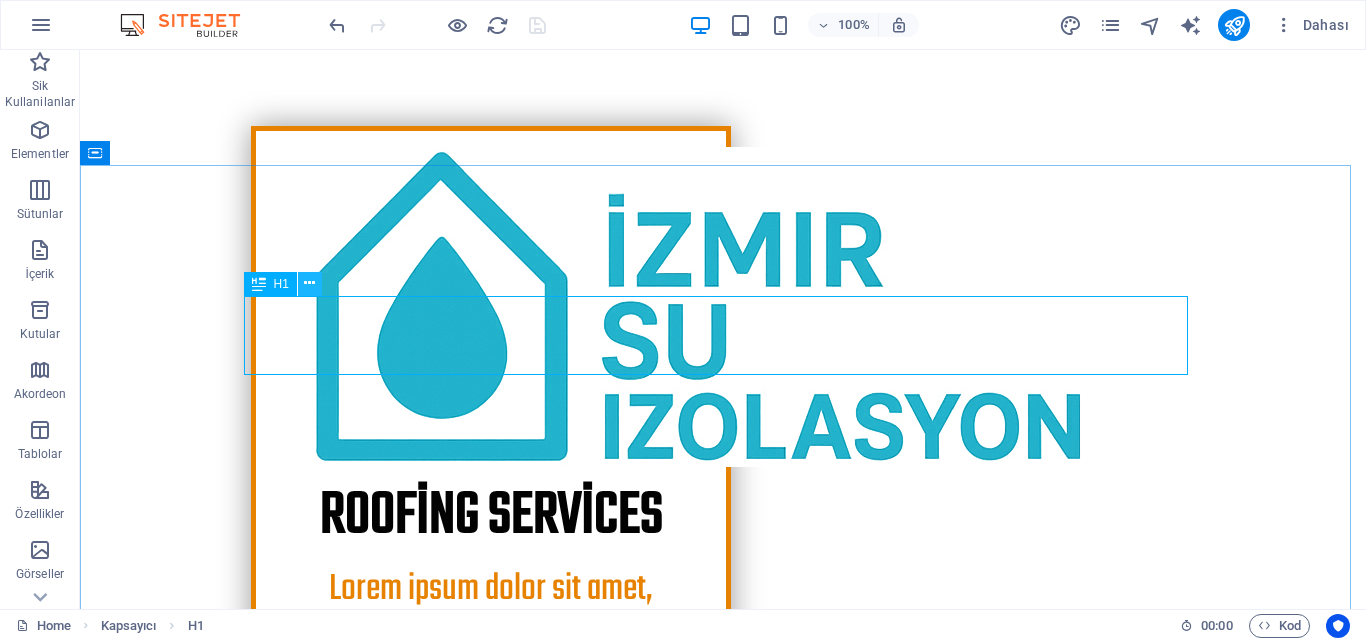 click at bounding box center [309, 283] 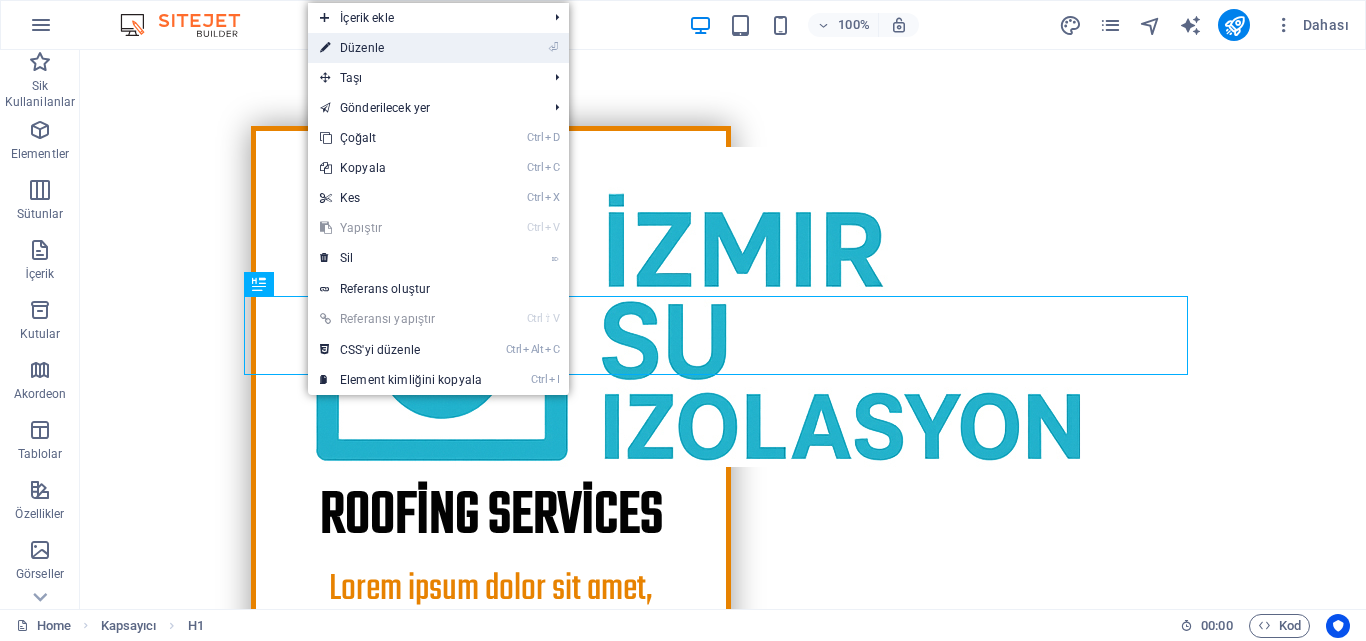 click on "⏎  Düzenle" at bounding box center (401, 48) 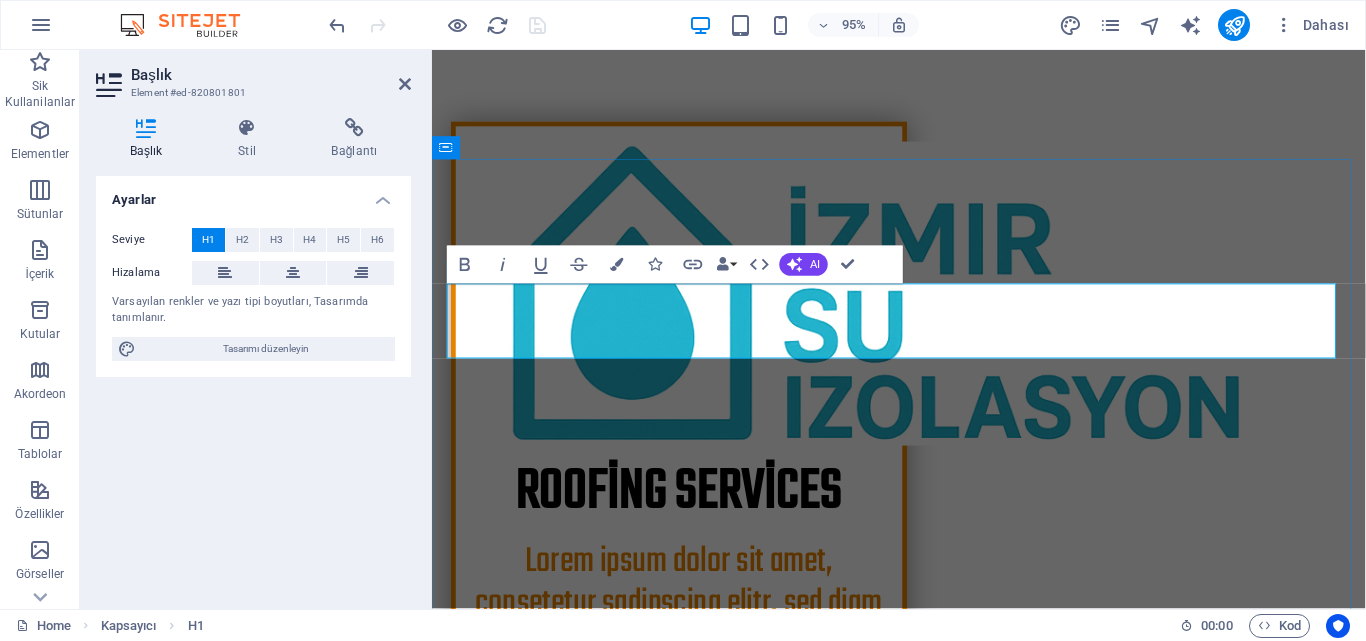 click on "The roofer in  İzmir" at bounding box center (924, 1175) 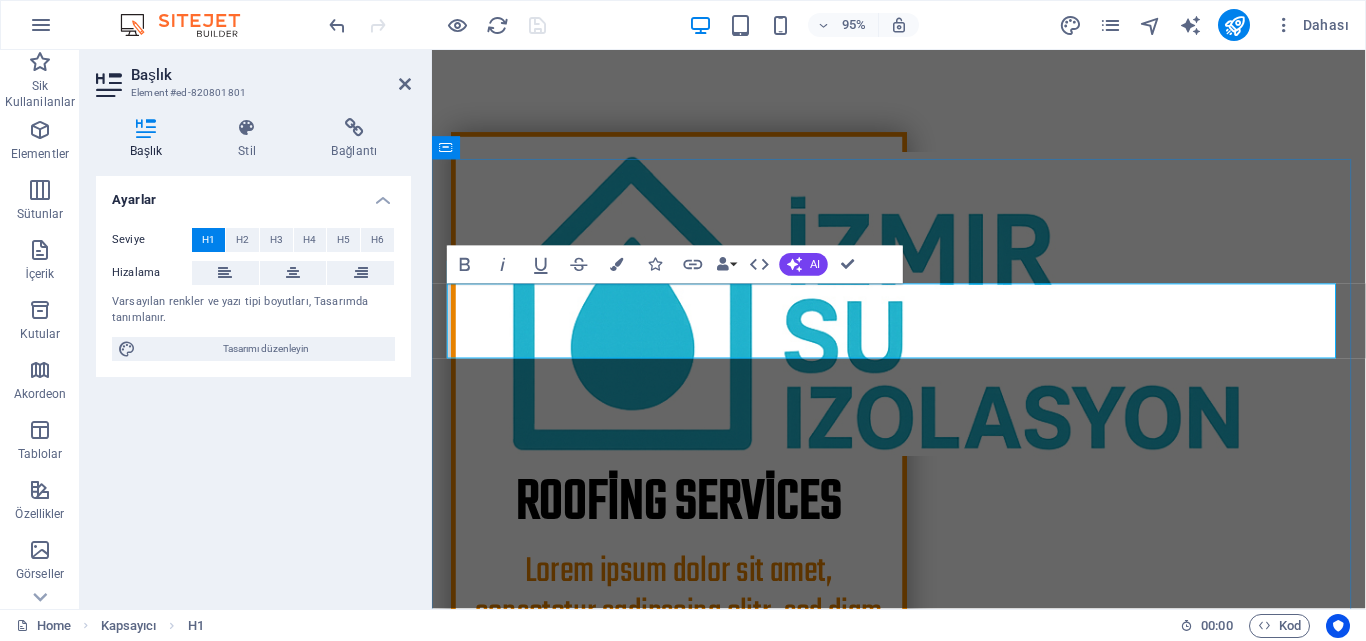 type 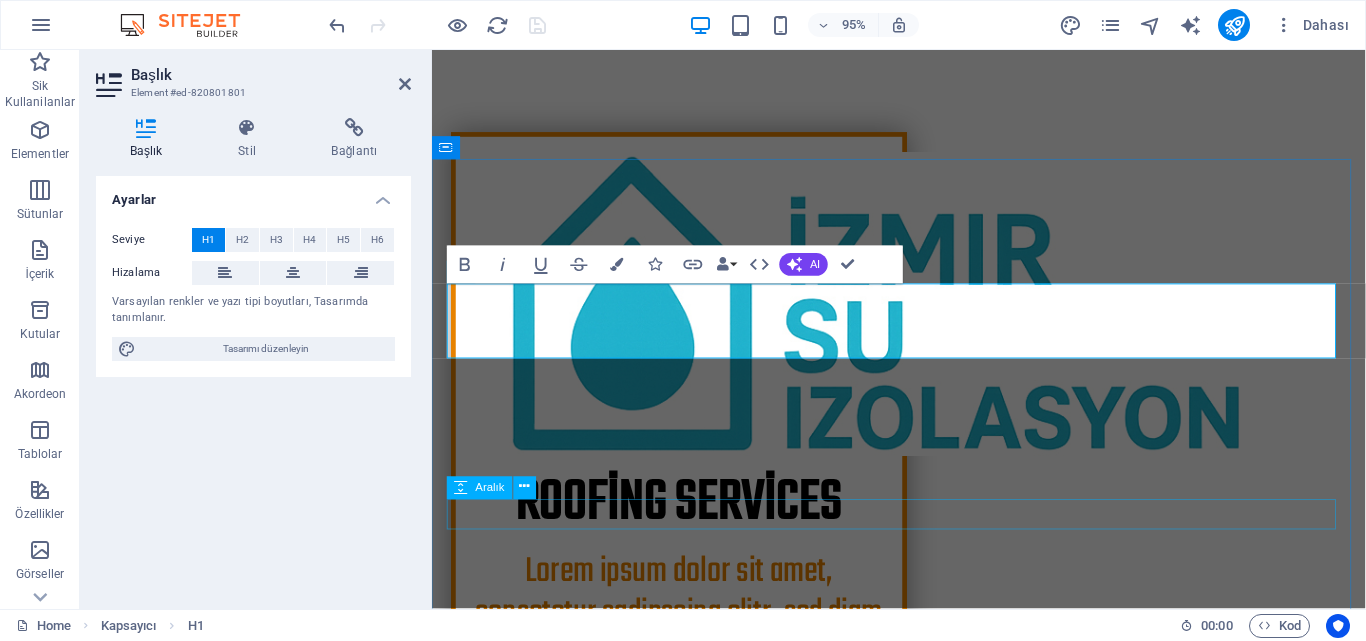click at bounding box center (924, 1390) 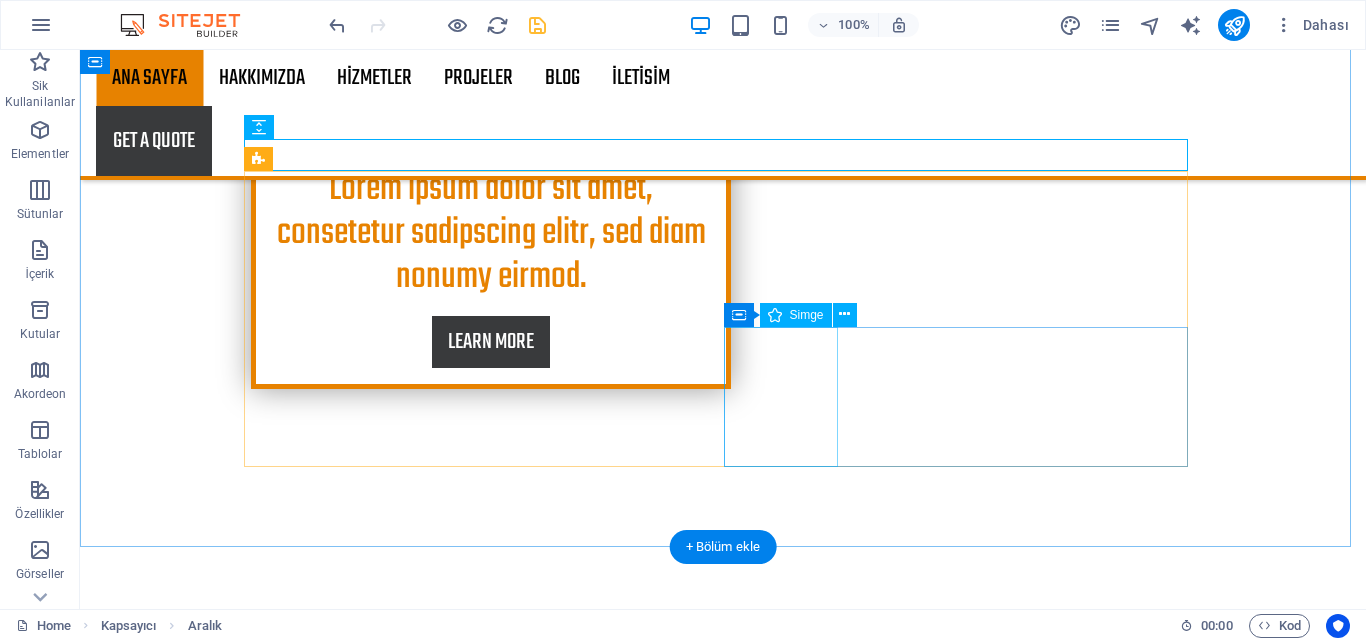 scroll, scrollTop: 932, scrollLeft: 0, axis: vertical 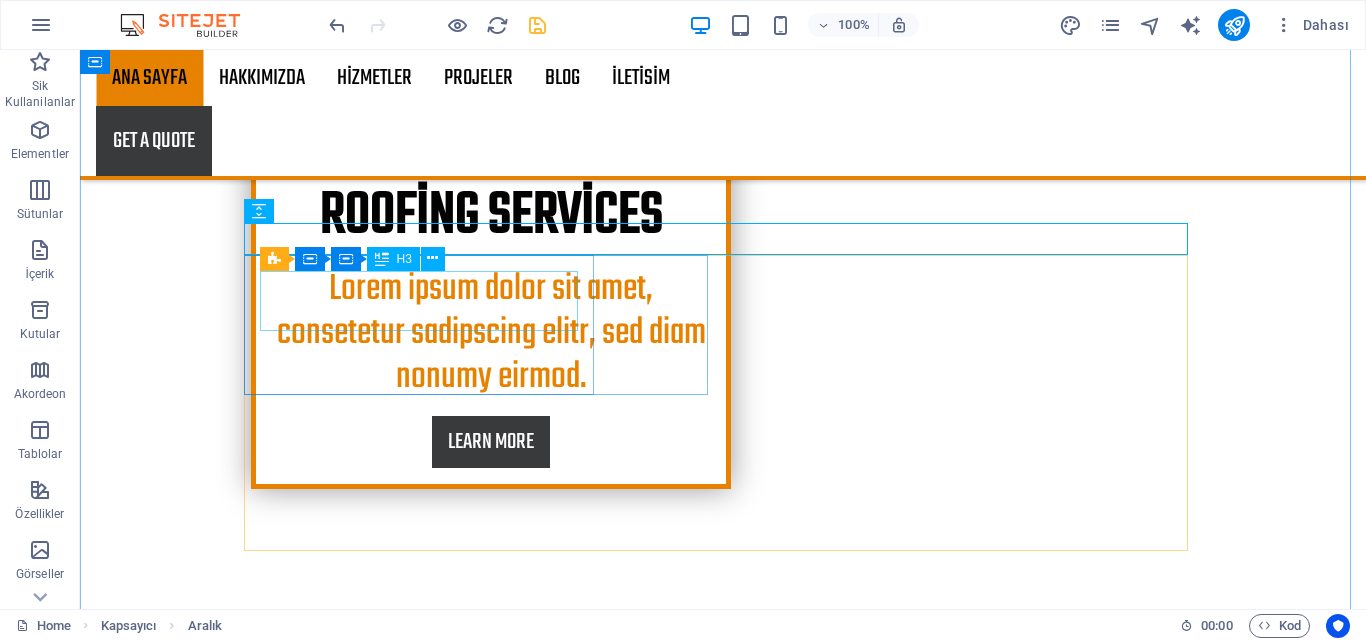 click on "30 Years reputation" at bounding box center [723, 1085] 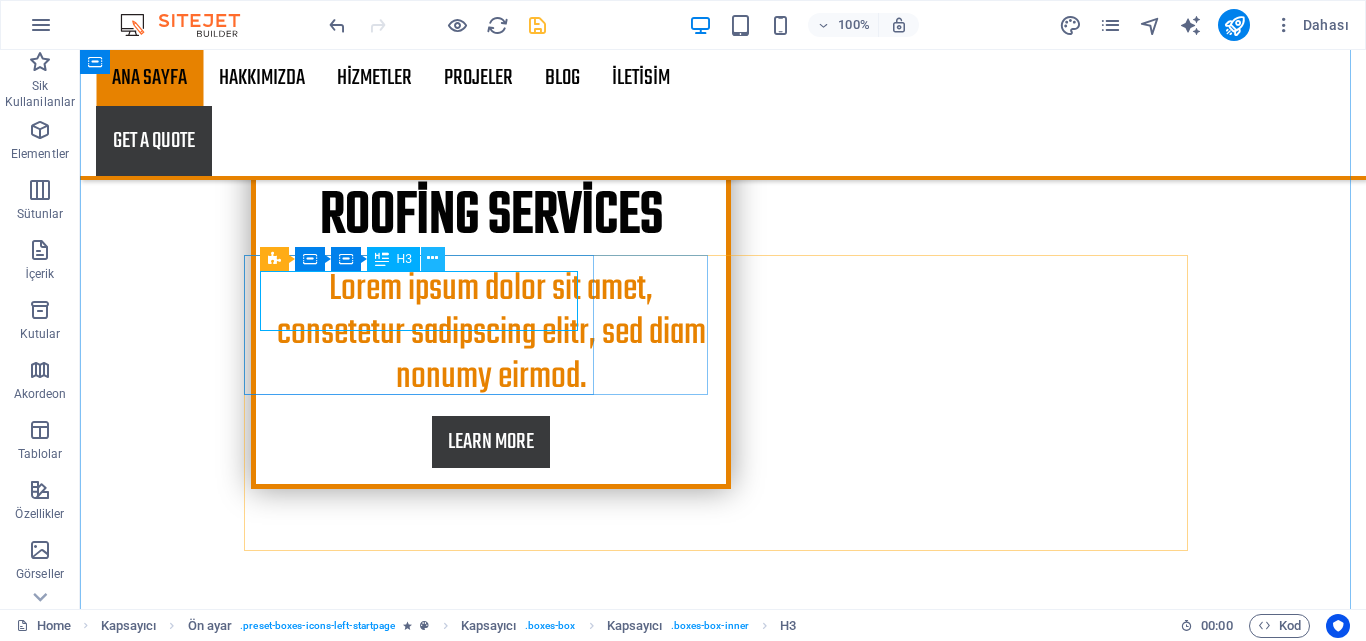 click at bounding box center [432, 258] 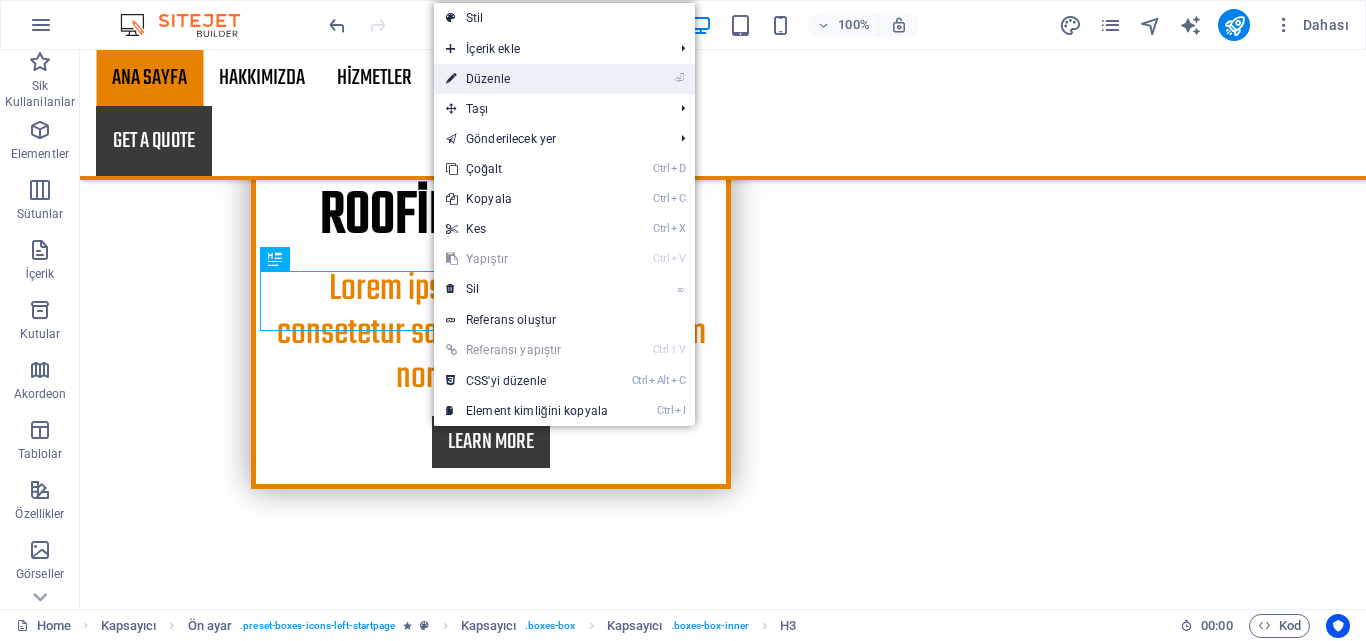 click on "⏎  Düzenle" at bounding box center (527, 79) 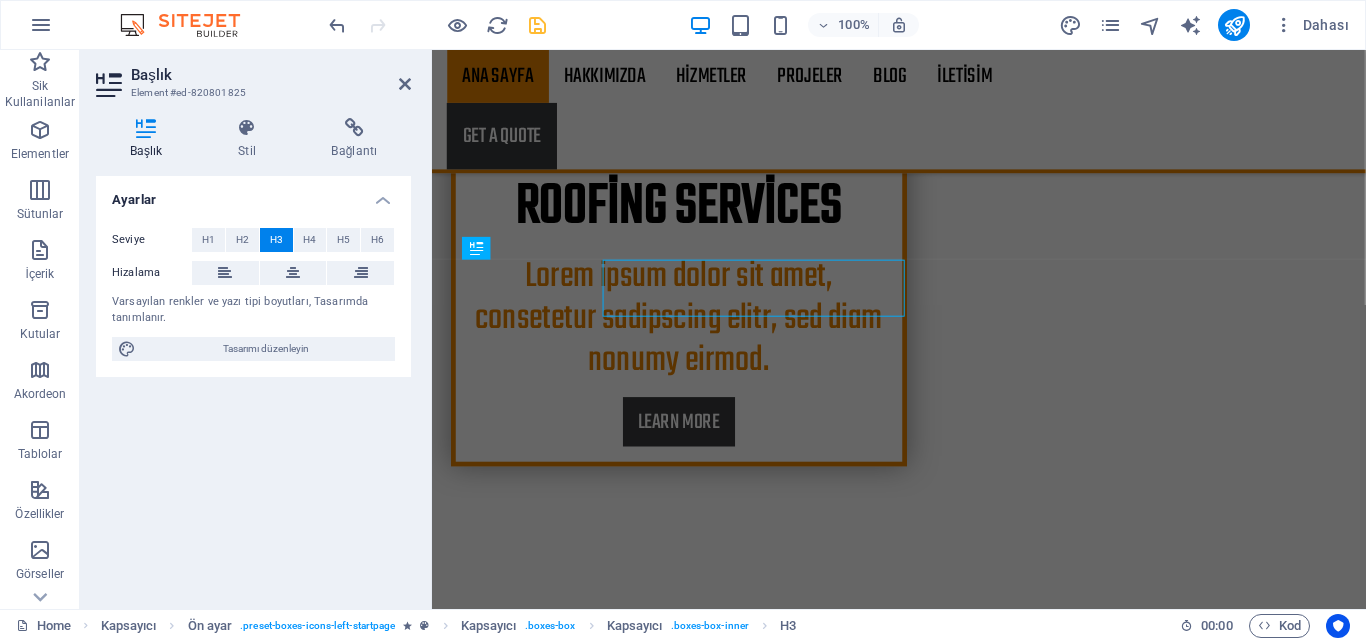 click on "30 Years reputation" at bounding box center (924, 1085) 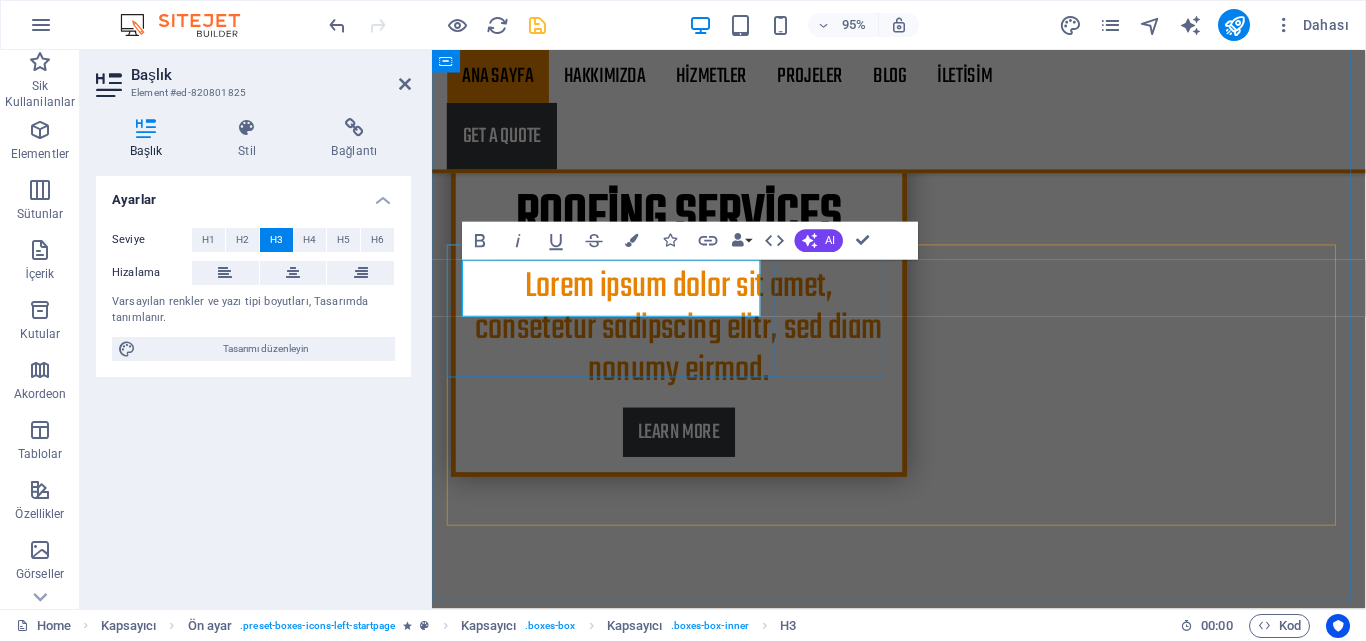 type 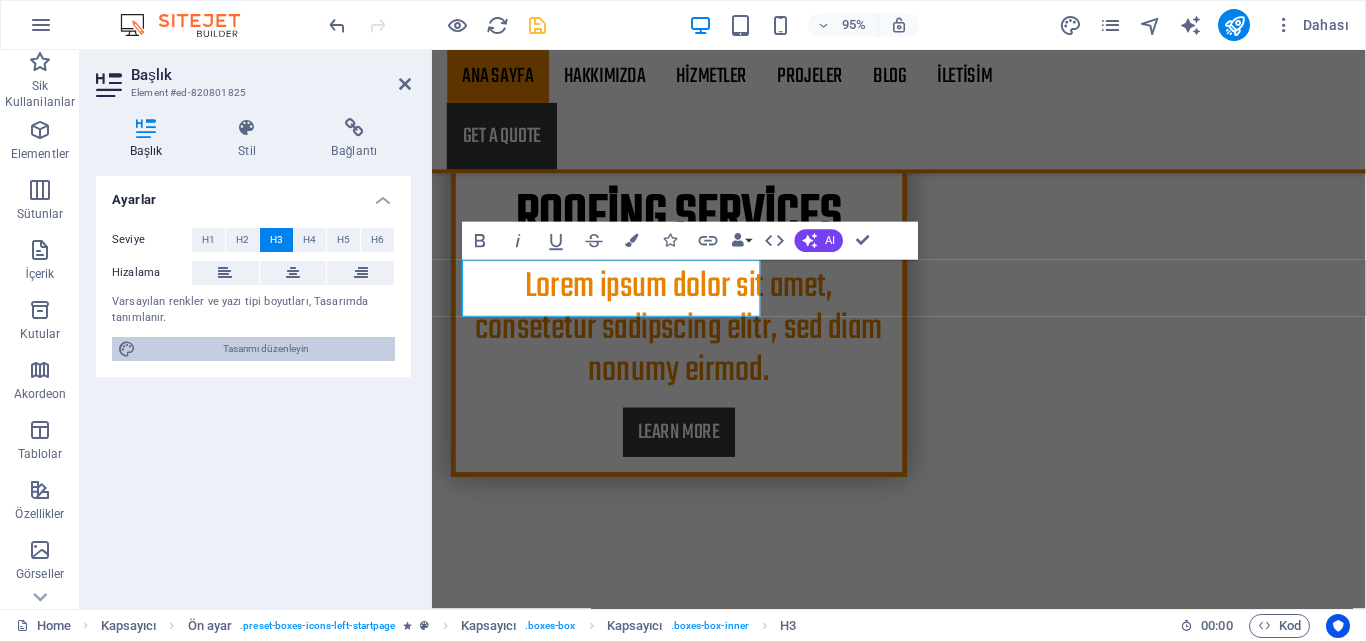 click on "Tasarımı düzenleyin" at bounding box center [265, 349] 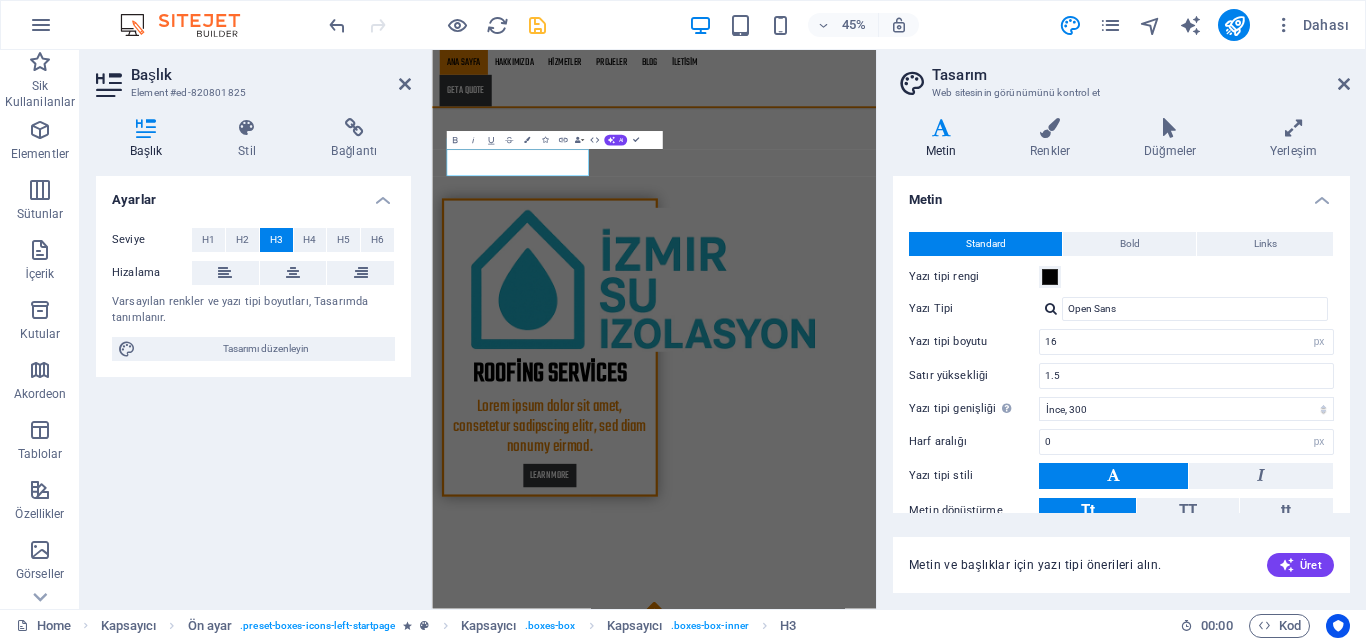 scroll, scrollTop: 1402, scrollLeft: 0, axis: vertical 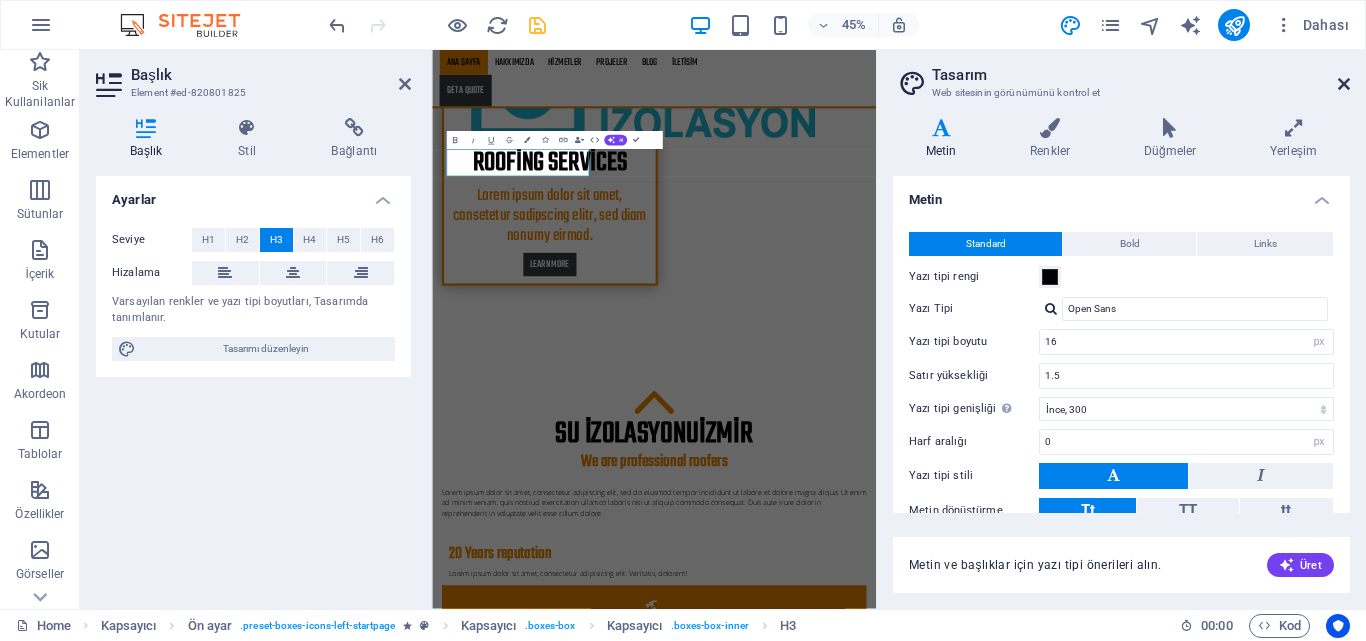 click at bounding box center [1344, 84] 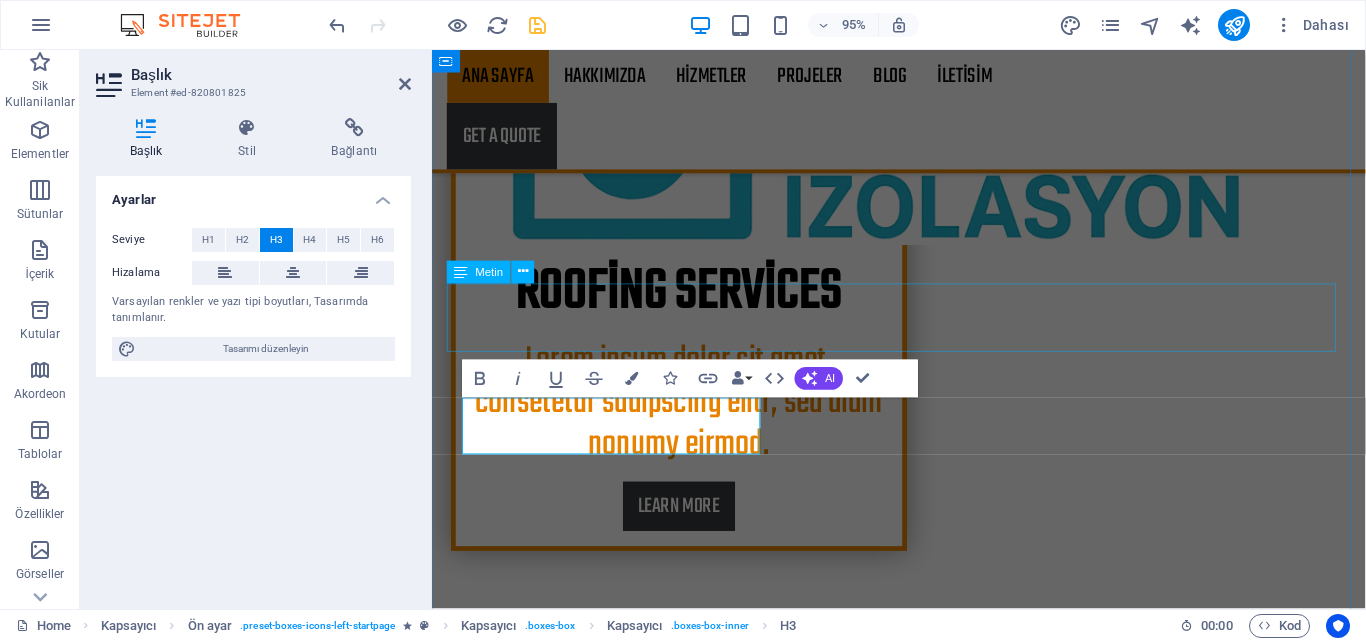 scroll, scrollTop: 754, scrollLeft: 0, axis: vertical 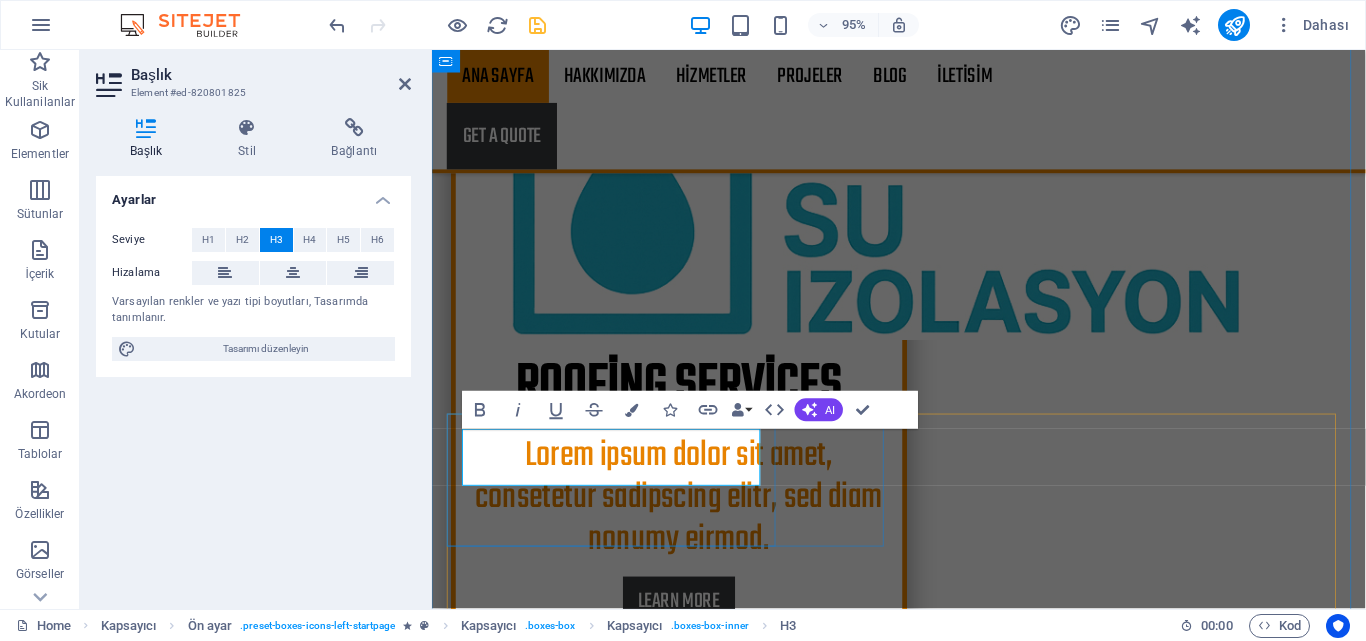 click on "20 Years reputation" at bounding box center [924, 1274] 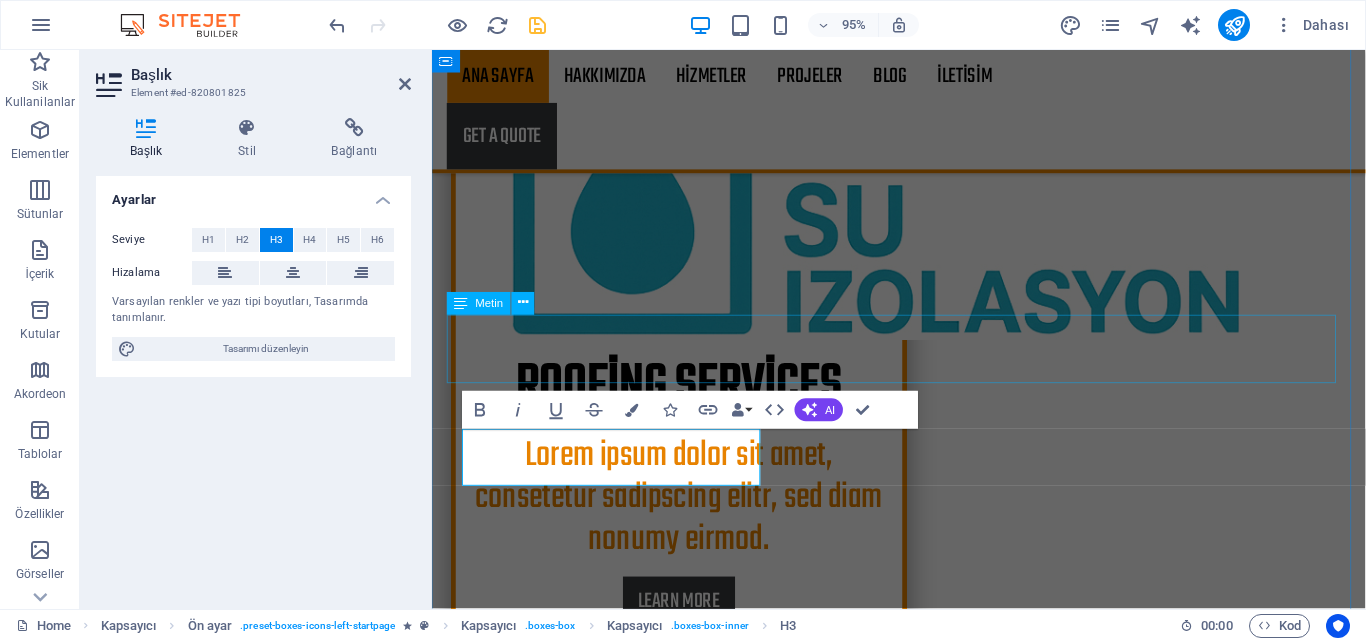 click on "Lorem ipsum dolor sit amet, consectetur adipiscing elit, sed do eiusmod tempor incididunt ut labore et dolore magna aliqua. Ut enim ad minim veniam, quis nostrud exercitation ullamco laboris nisi ut aliquip commodo consequat. Duis aute irure dolor in reprehenderit in voluptate velit esse cillum dolore." at bounding box center (924, 1160) 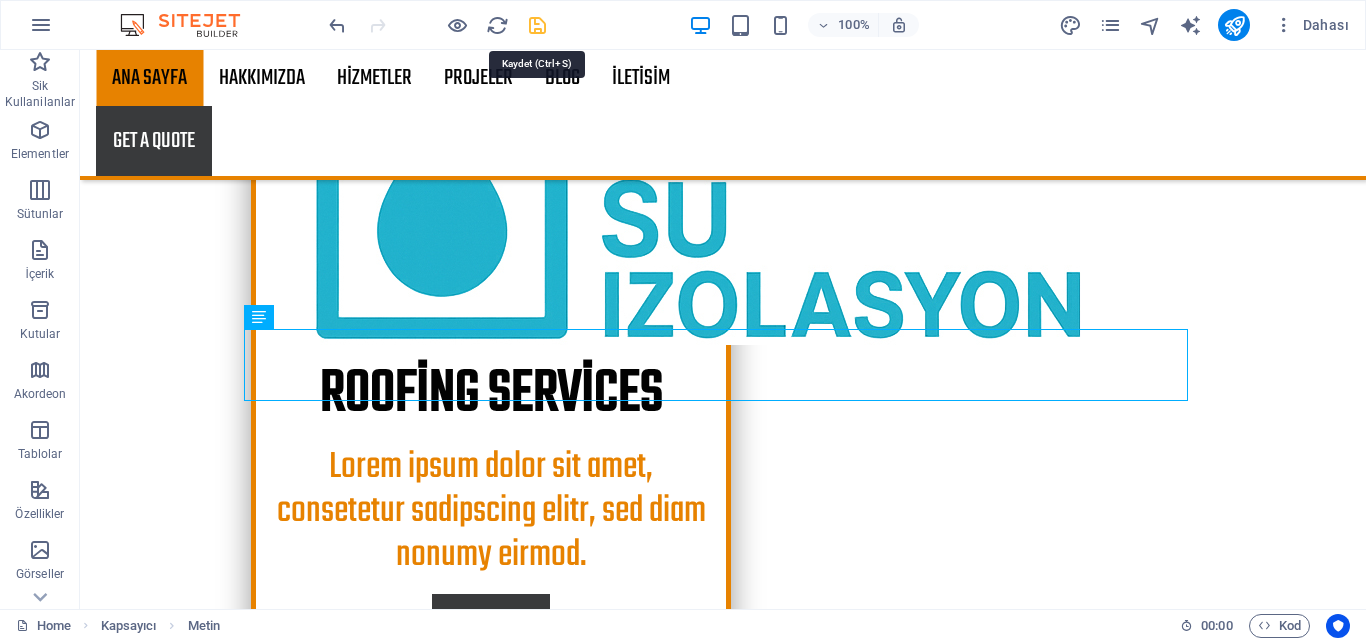 click at bounding box center (537, 25) 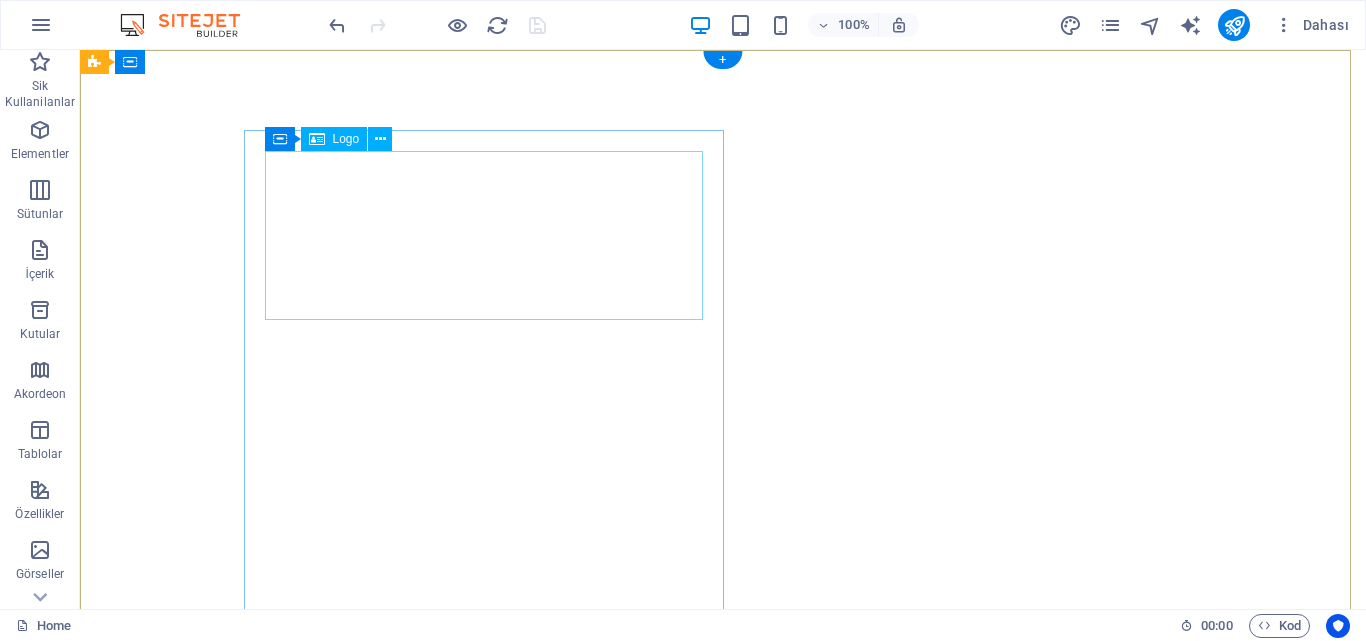 scroll, scrollTop: 0, scrollLeft: 0, axis: both 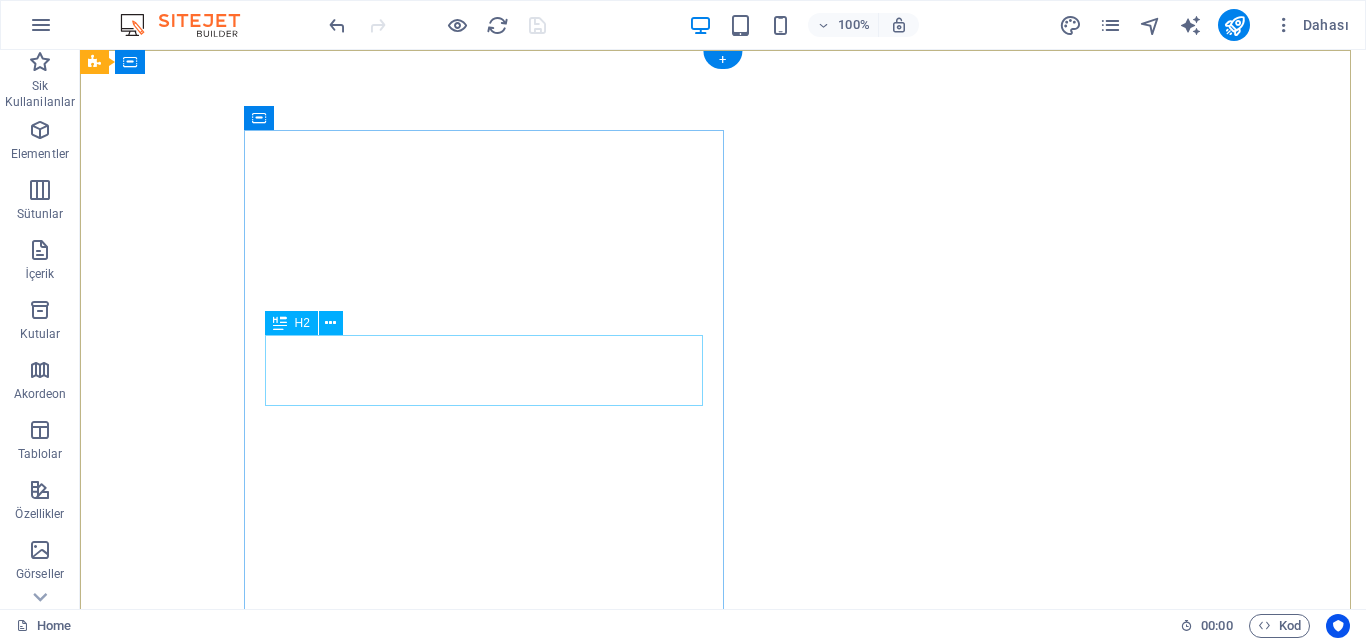 click on "roofing services" at bounding box center [491, 1149] 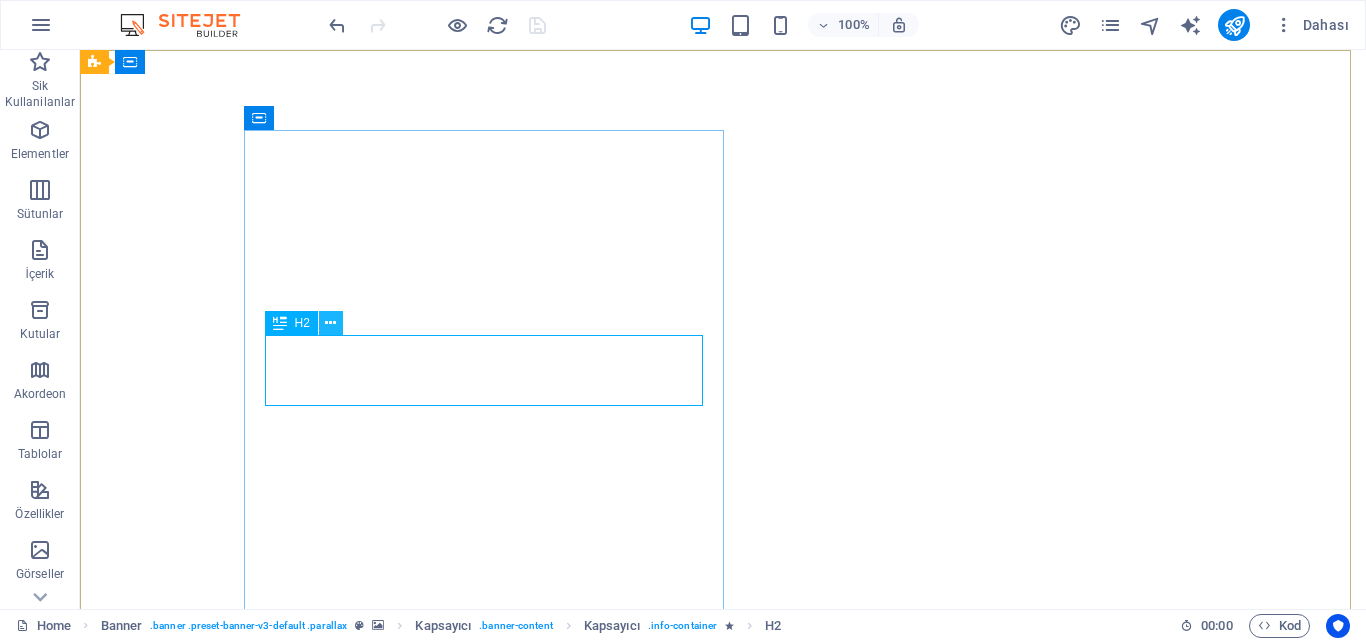 click at bounding box center [330, 323] 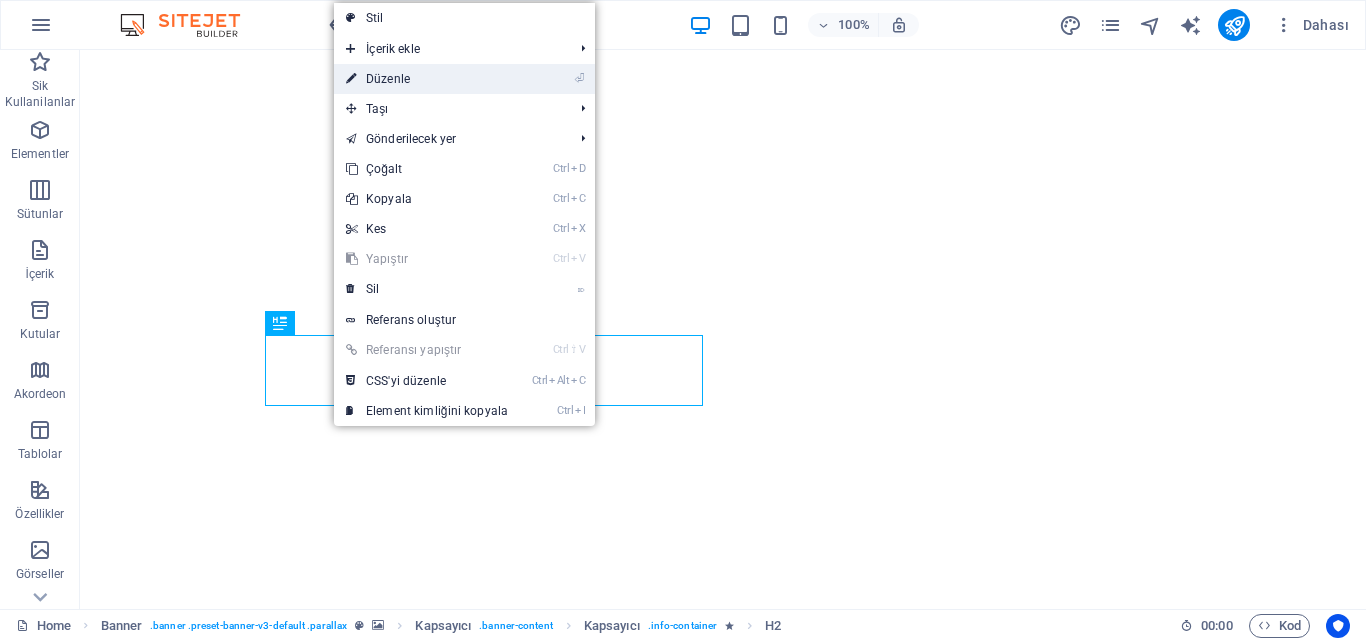 click on "⏎  Düzenle" at bounding box center (427, 79) 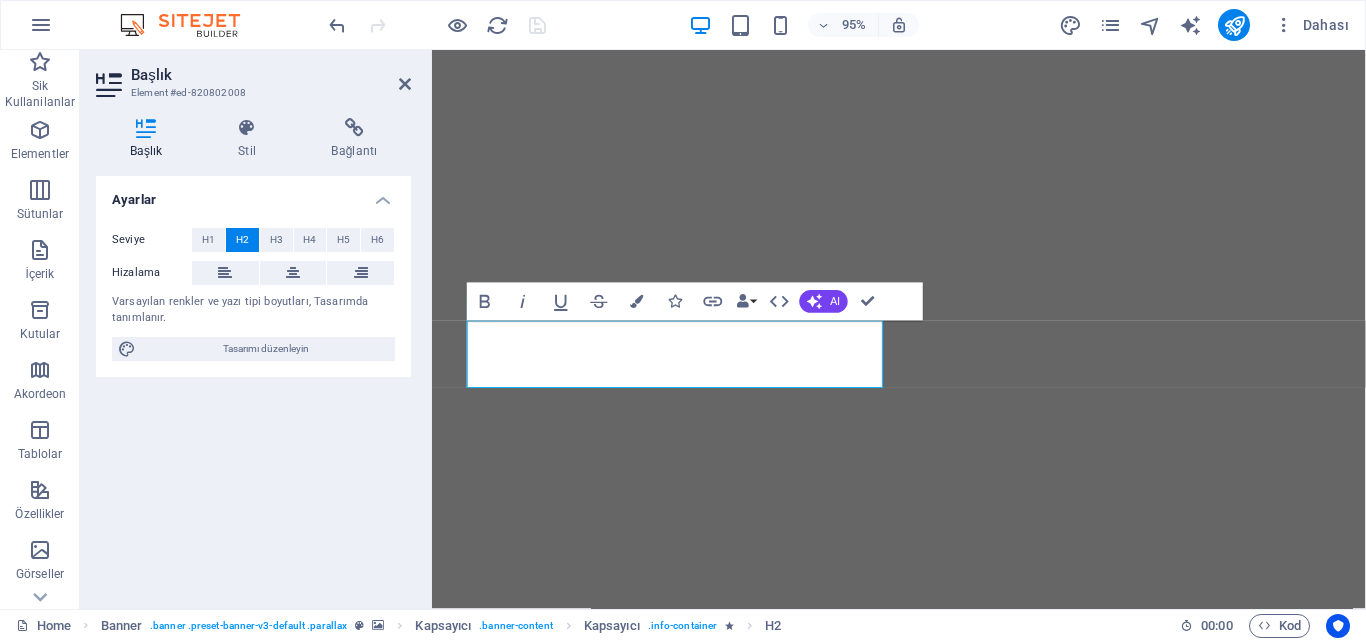 type 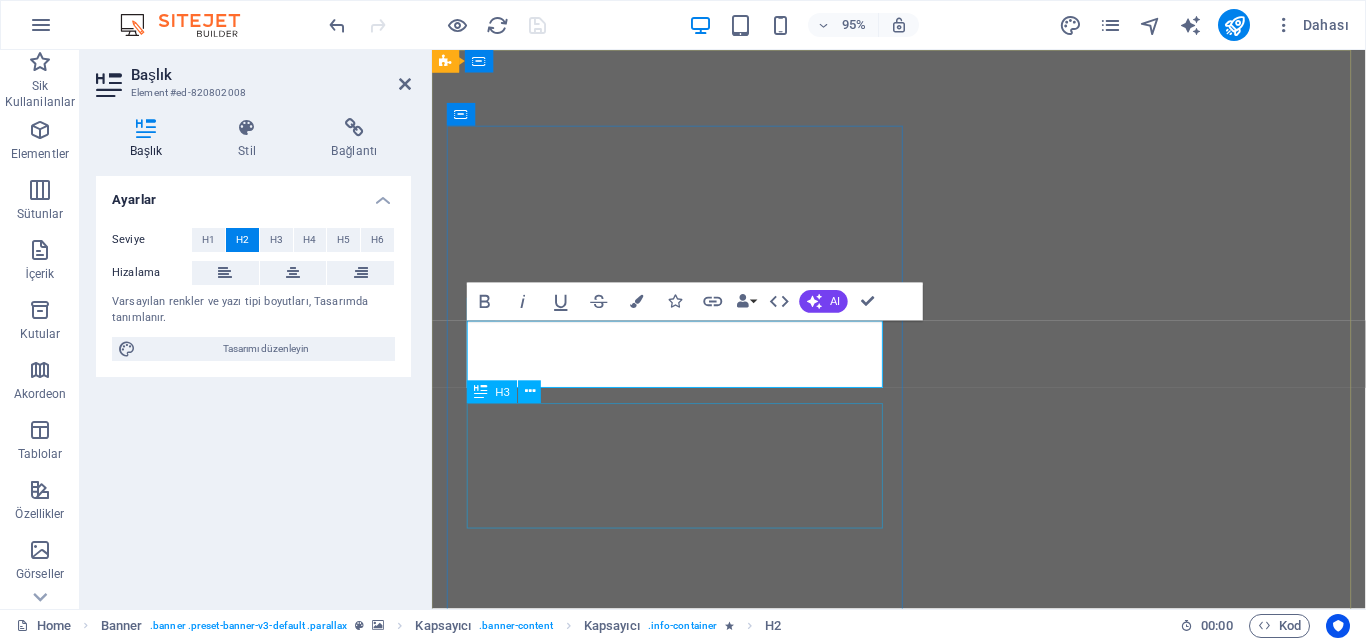 click on "Lorem ipsum dolor sit amet, consetetur sadipscing elitr, sed diam nonumy eirmod." at bounding box center [692, 1277] 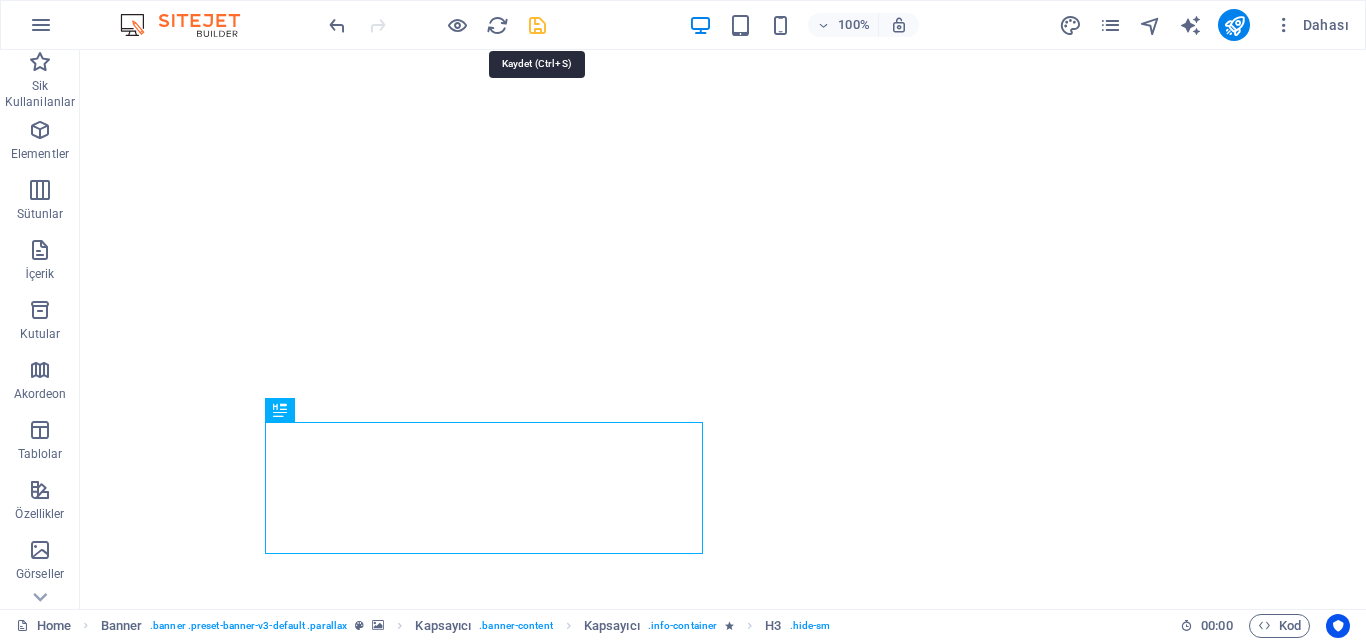 click at bounding box center (537, 25) 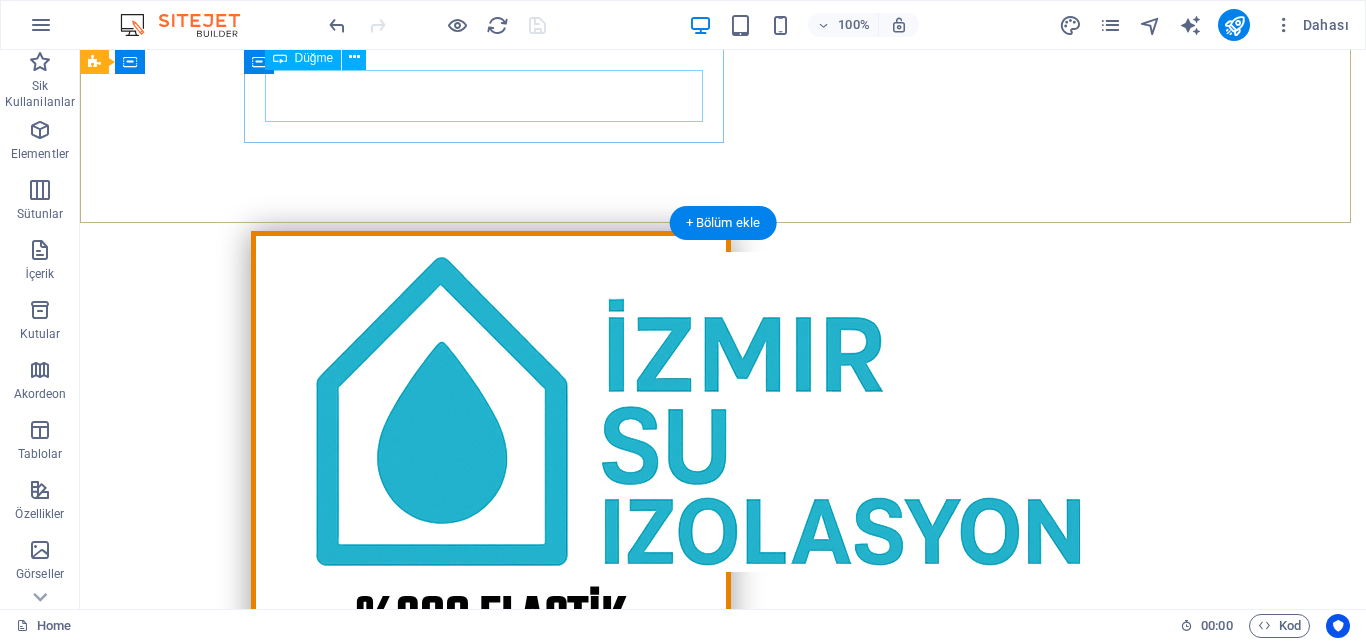 scroll, scrollTop: 500, scrollLeft: 0, axis: vertical 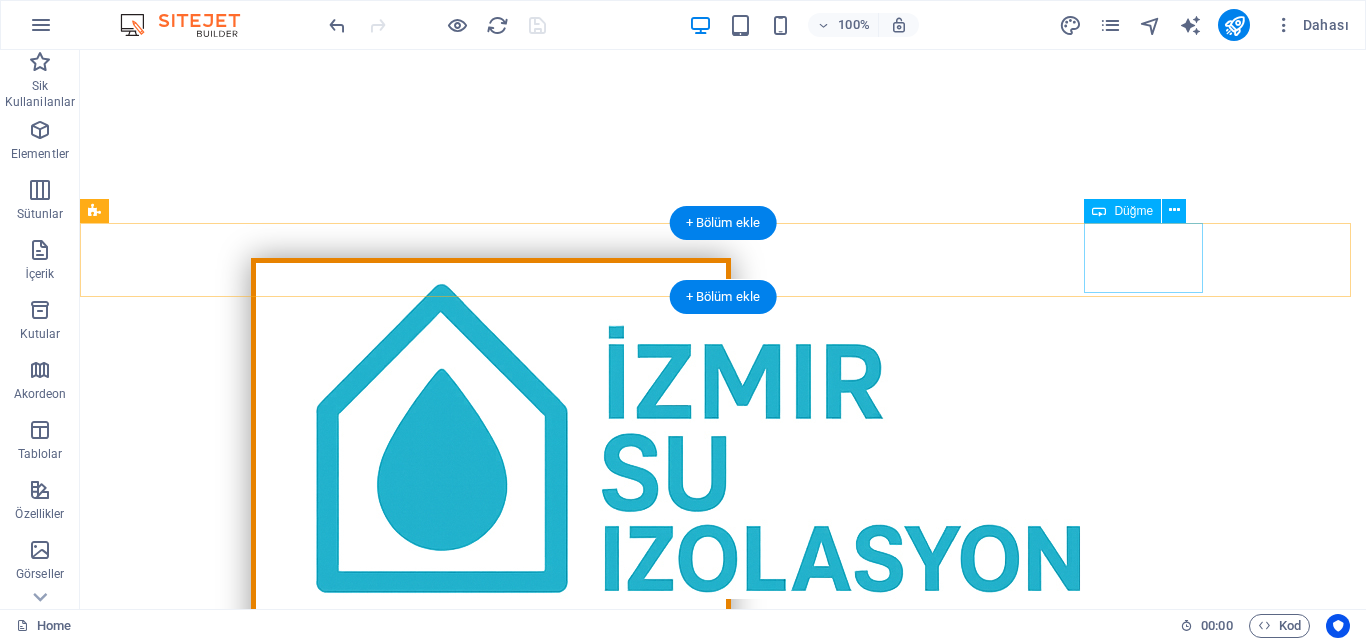 click on "Get a quote" at bounding box center [723, 1092] 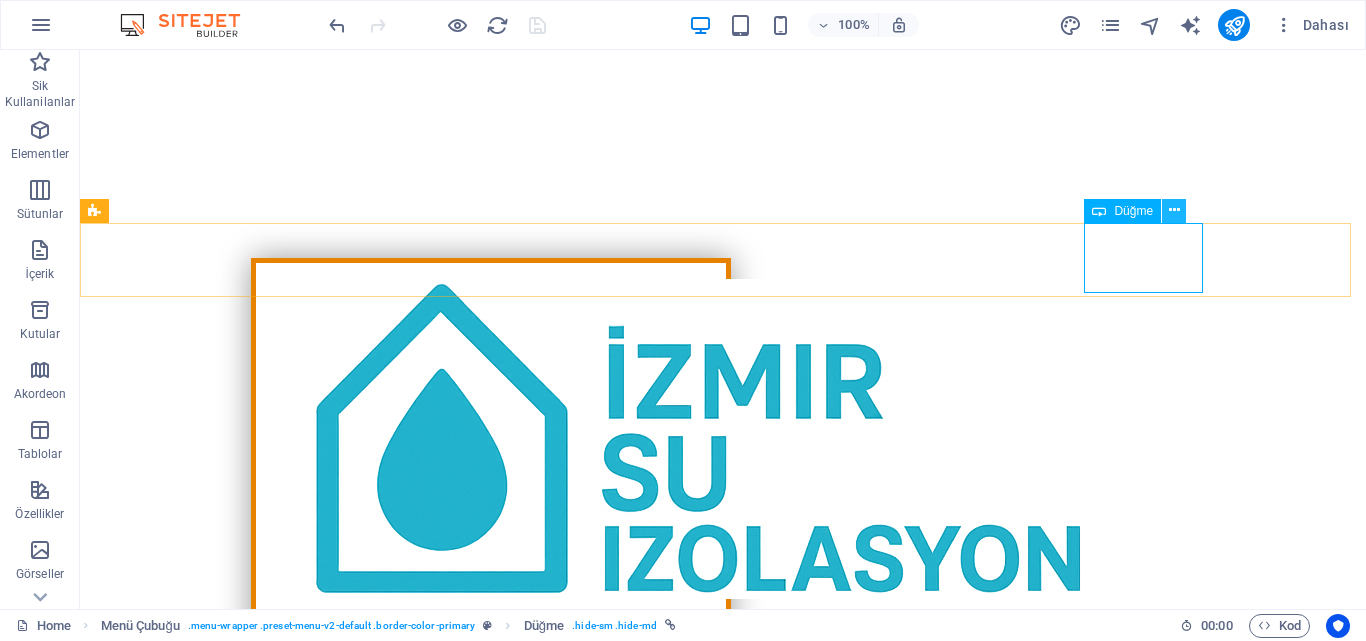 click at bounding box center (1174, 211) 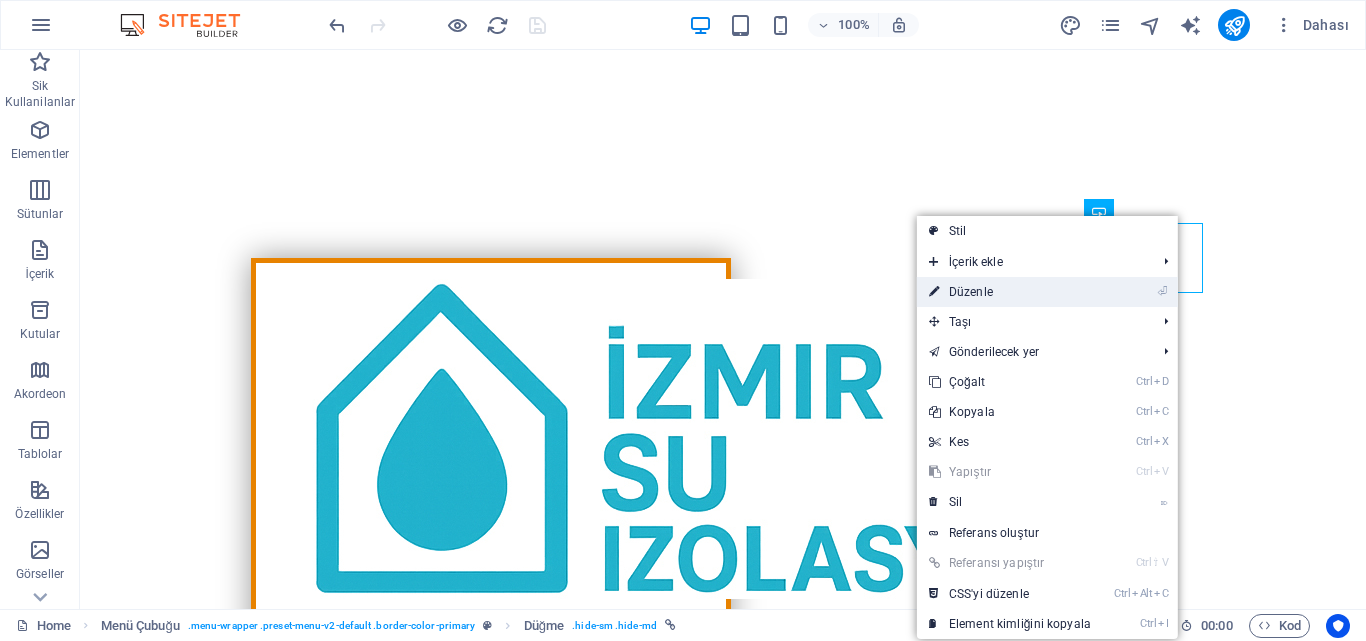 click on "⏎  Düzenle" at bounding box center (1010, 292) 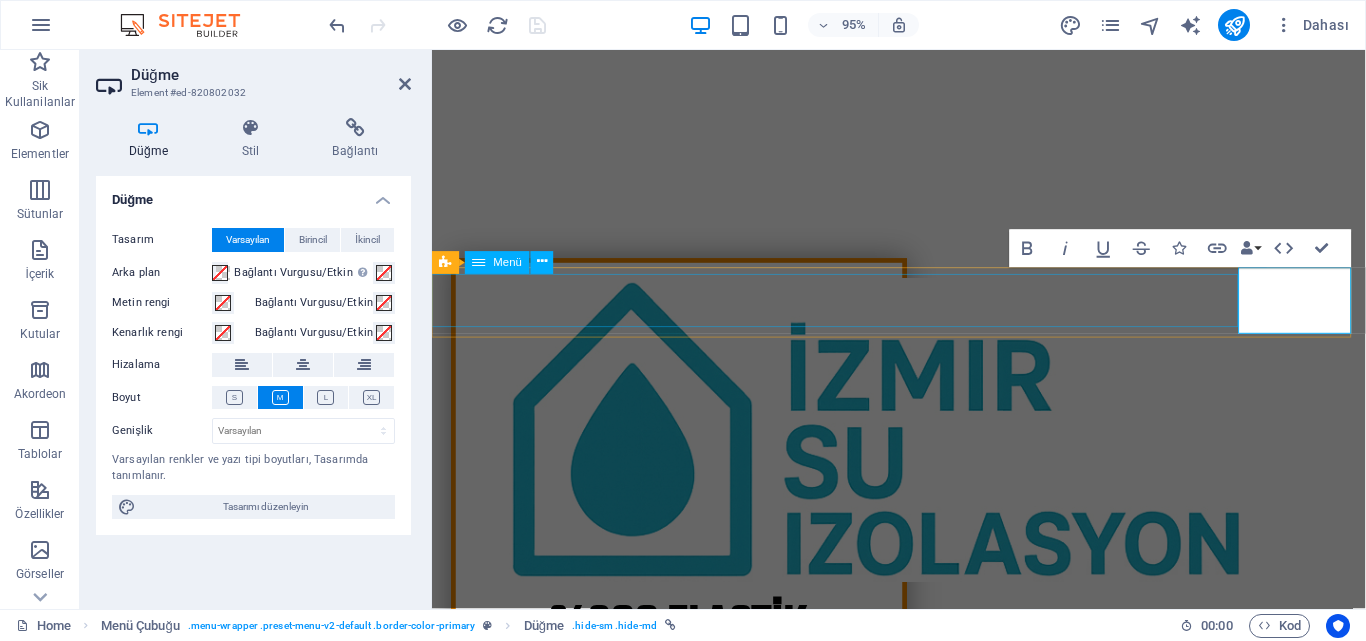 scroll, scrollTop: 444, scrollLeft: 0, axis: vertical 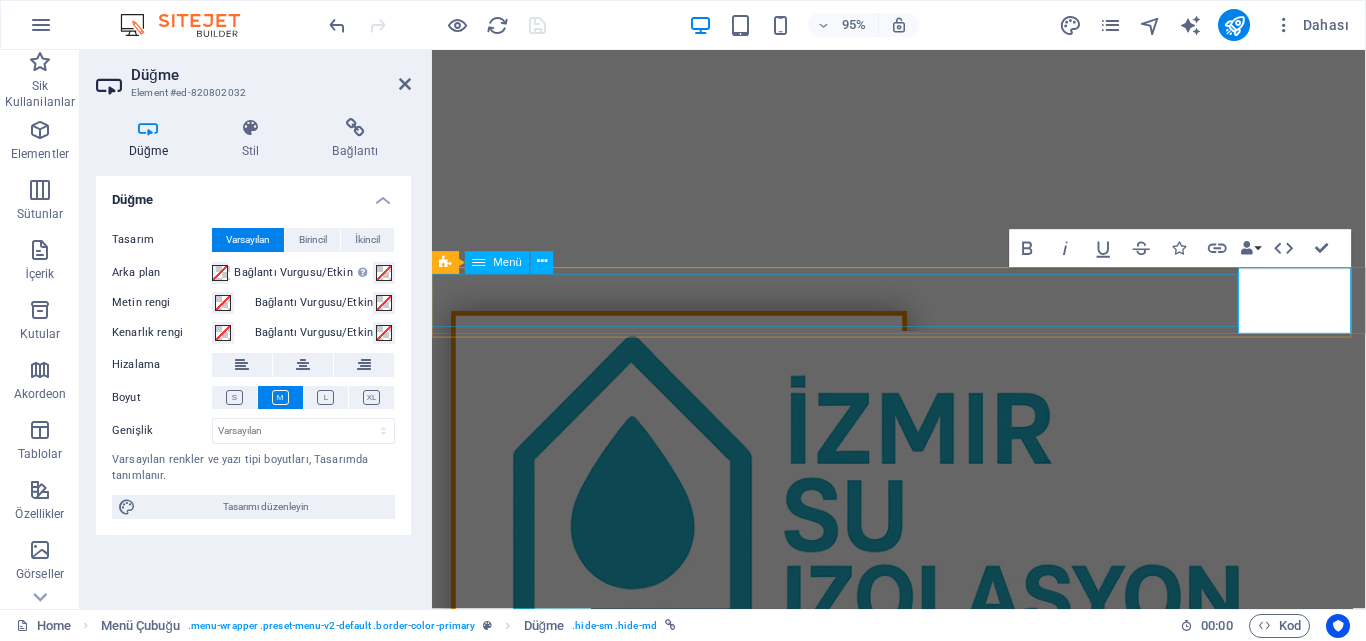type 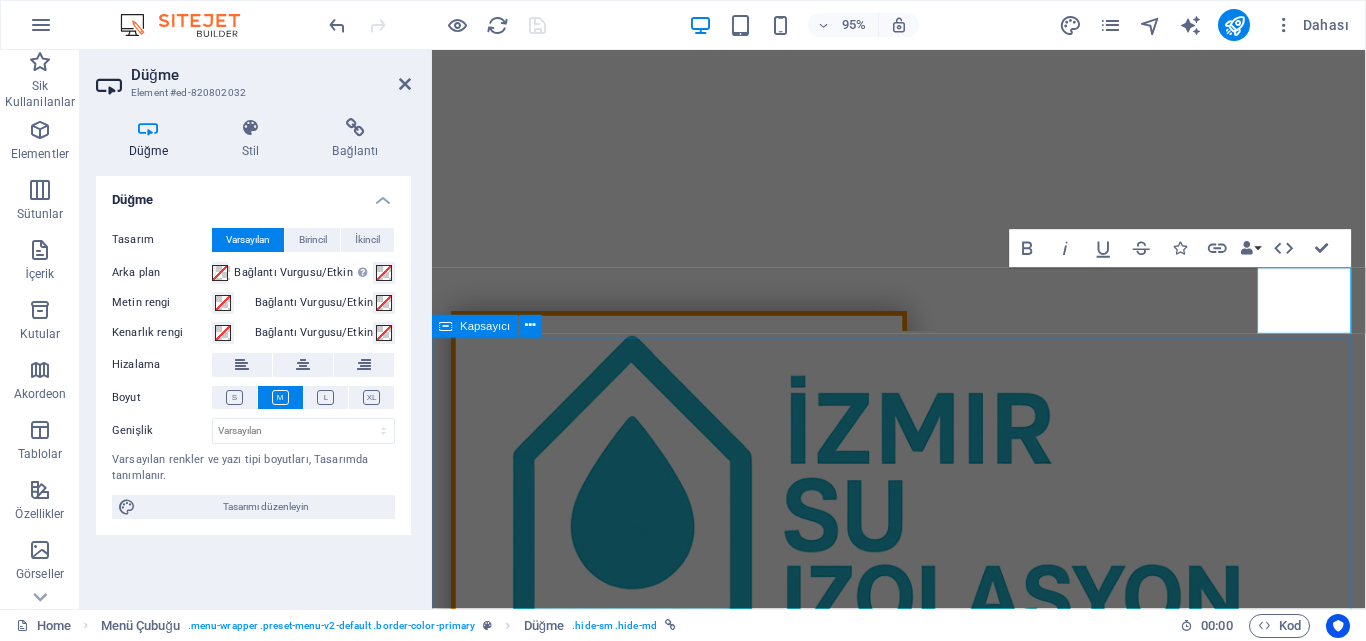 click on "SU İZOLASYONU  İzmir We are professional roofers Lorem ipsum dolor sit amet, consectetur adipiscing elit, sed do eiusmod tempor incididunt ut labore et dolore magna aliqua. Ut enim ad minim veniam, quis nostrud exercitation ullamco laboris nisi ut aliquip commodo consequat. Duis aute irure dolor in reprehenderit in voluptate velit esse cillum dolore. 20 yıllık tecrübe Lorem ipsum dolor sit amet, consectetur adipisicing elit. Veritatis, dolorem! Certification Lorem ipsum dolor sit amet, consectetur adipisicing elit. Veritatis, dolorem! Slate roofs Lorem ipsum dolor sit amet, consectetur adipisicing elit. Veritatis, dolorem! Fair Prices Lorem ipsum dolor sit amet, consectetur adipisicing elit. Veritatis, dolorem!" at bounding box center [923, 1908] 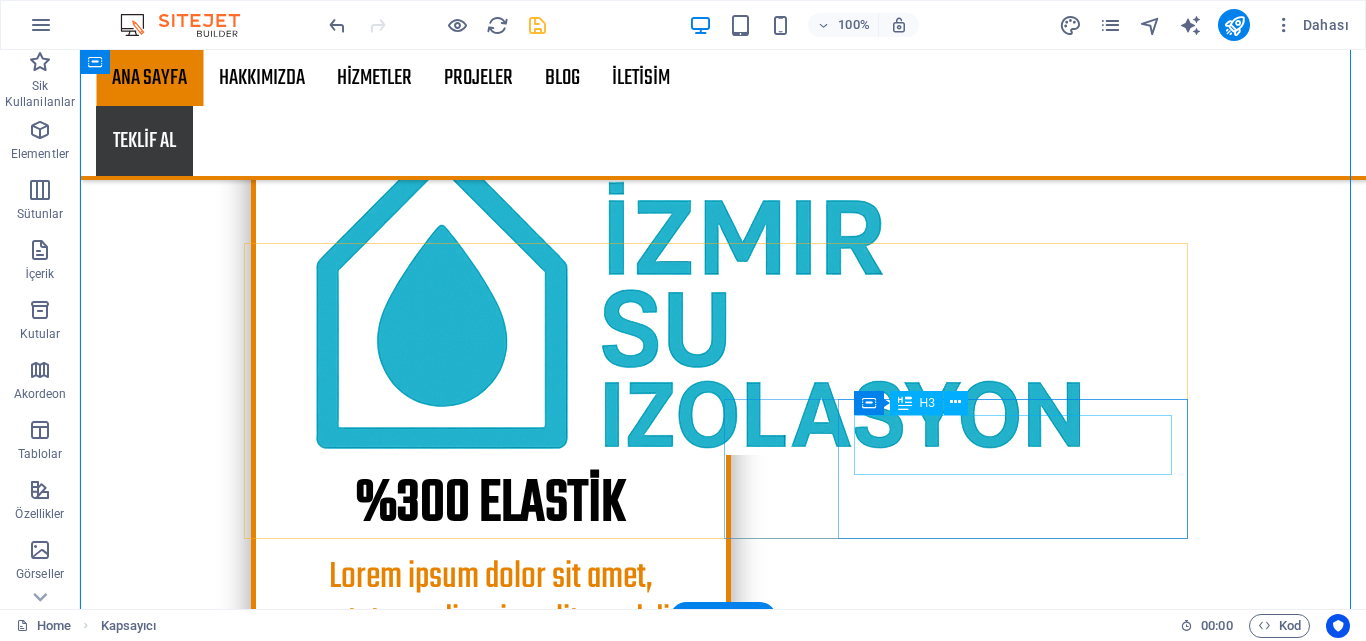 scroll, scrollTop: 944, scrollLeft: 0, axis: vertical 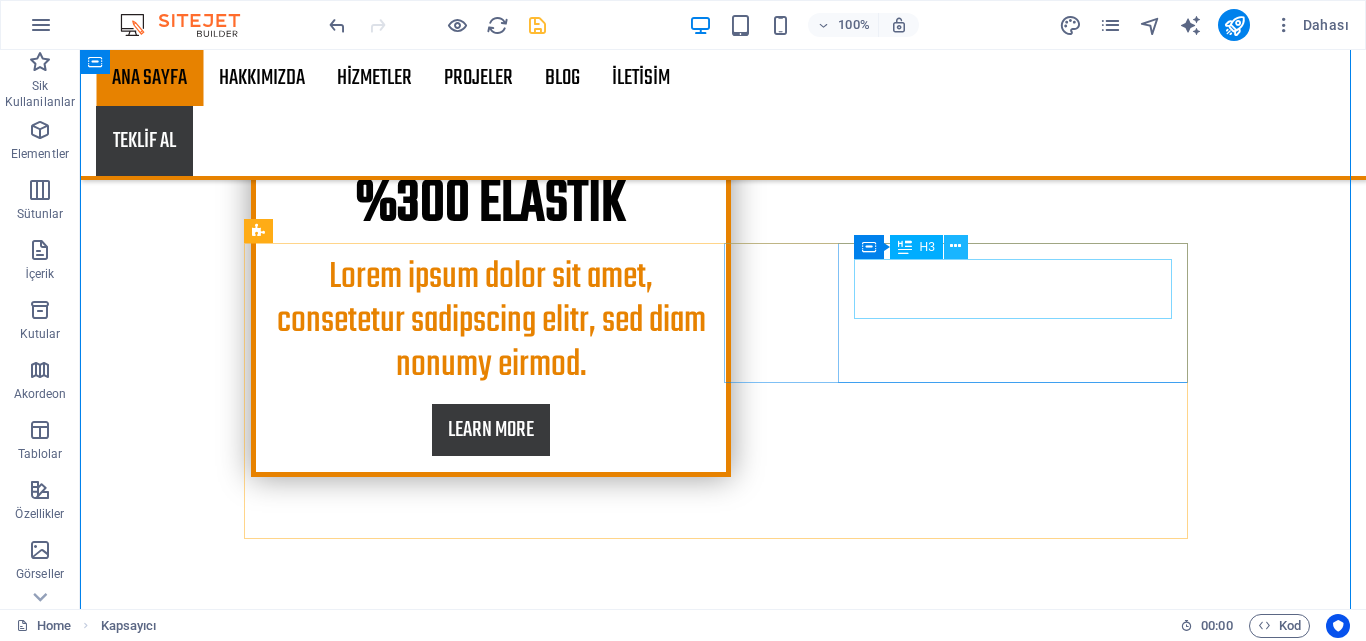 click at bounding box center [955, 246] 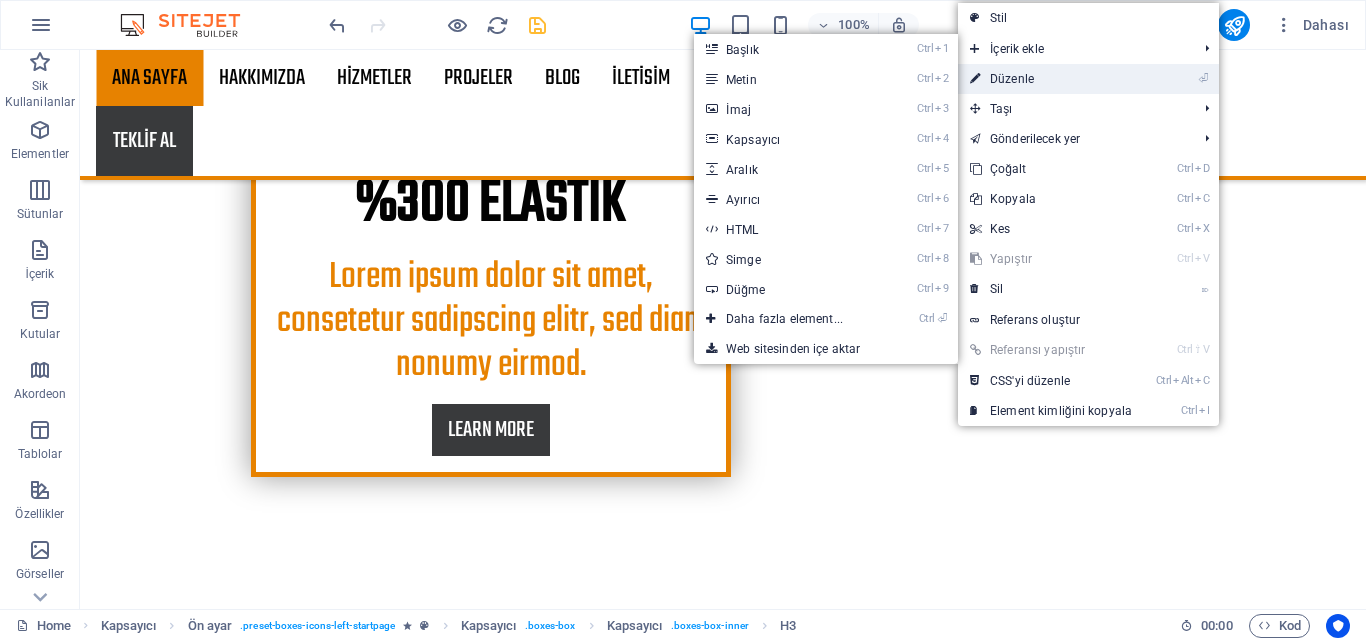 click on "⏎  Düzenle" at bounding box center (1051, 79) 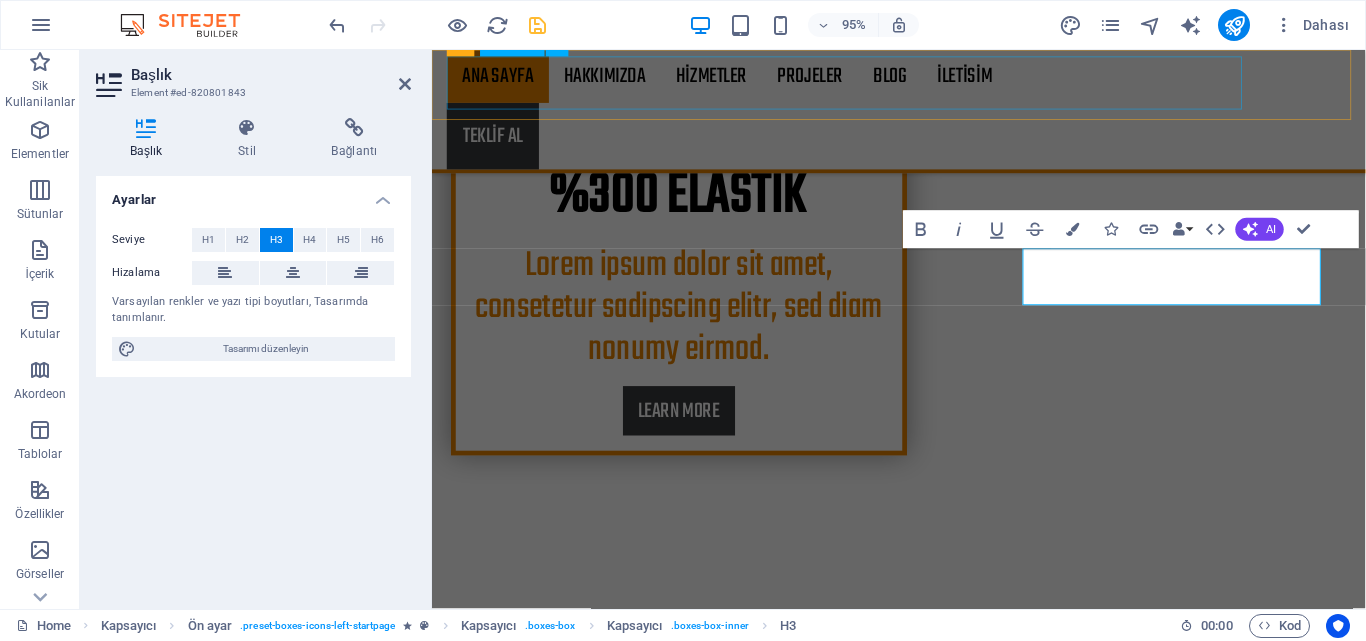 type 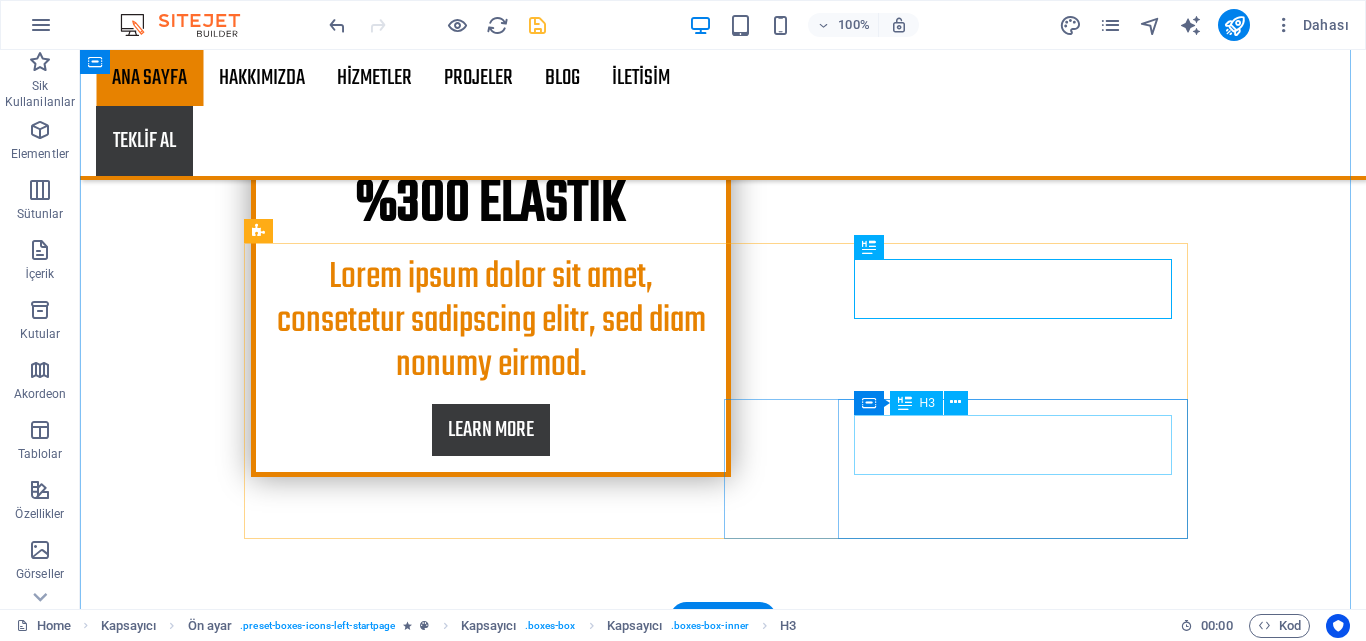 click on "Fair Prices" at bounding box center [723, 1901] 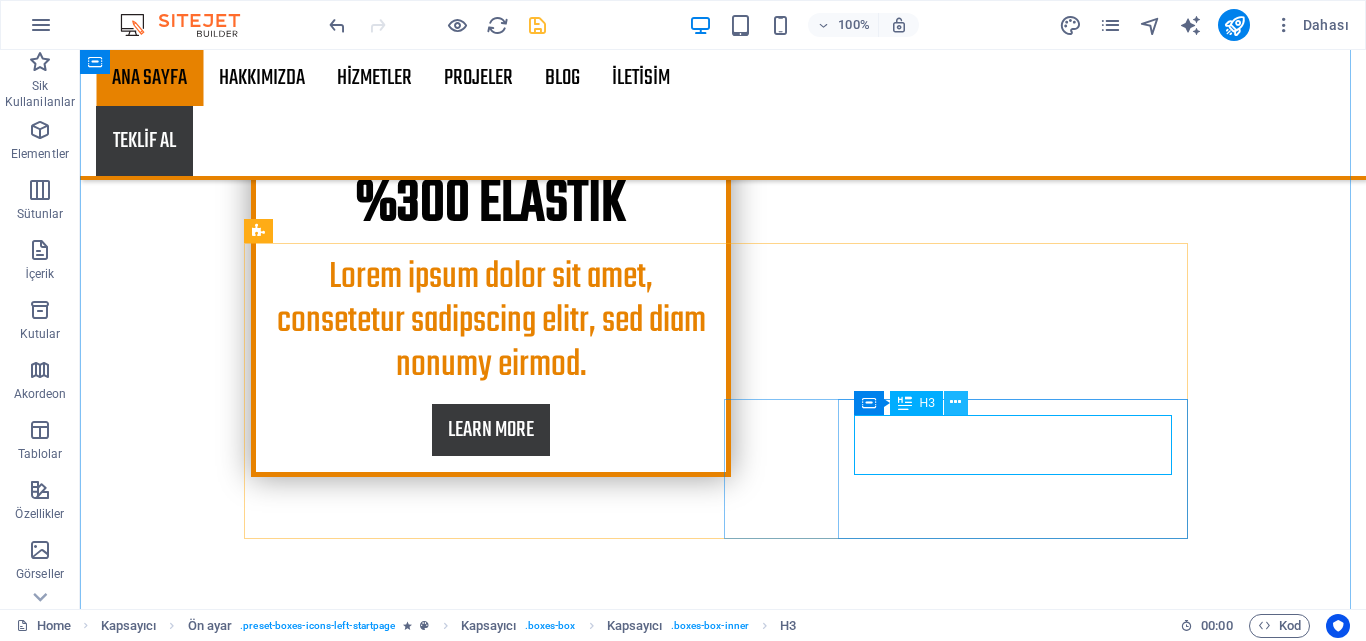 click at bounding box center [955, 402] 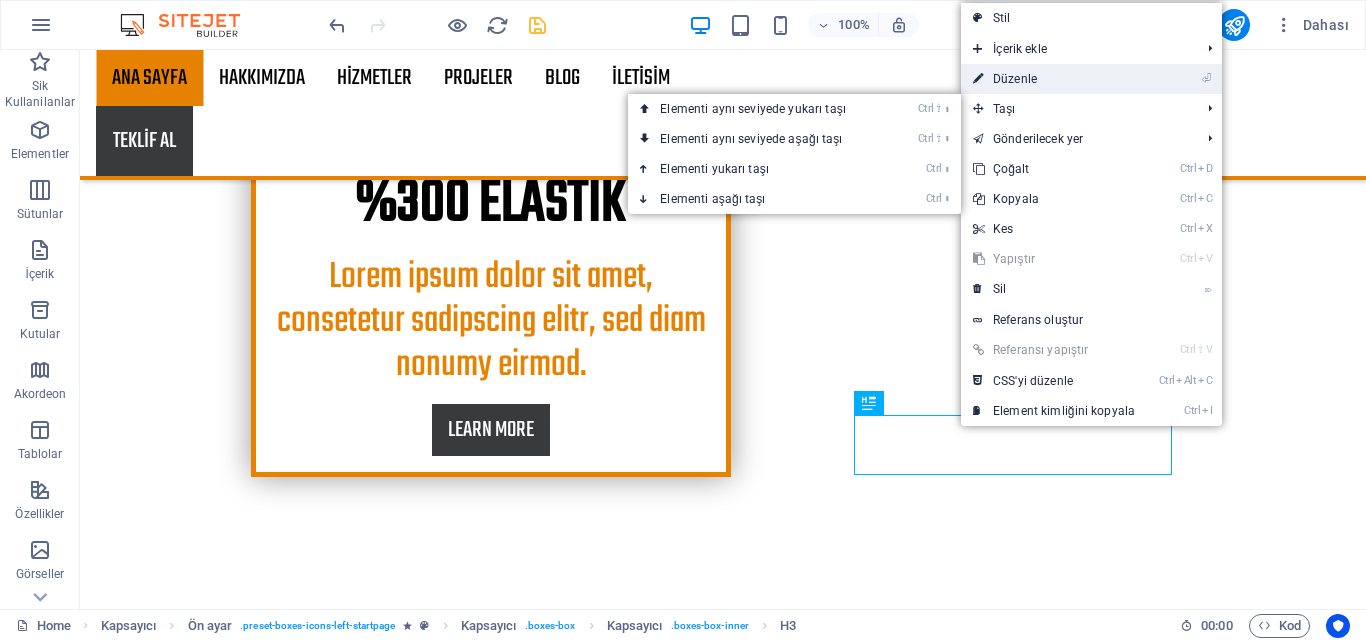 click on "⏎  Düzenle" at bounding box center [1054, 79] 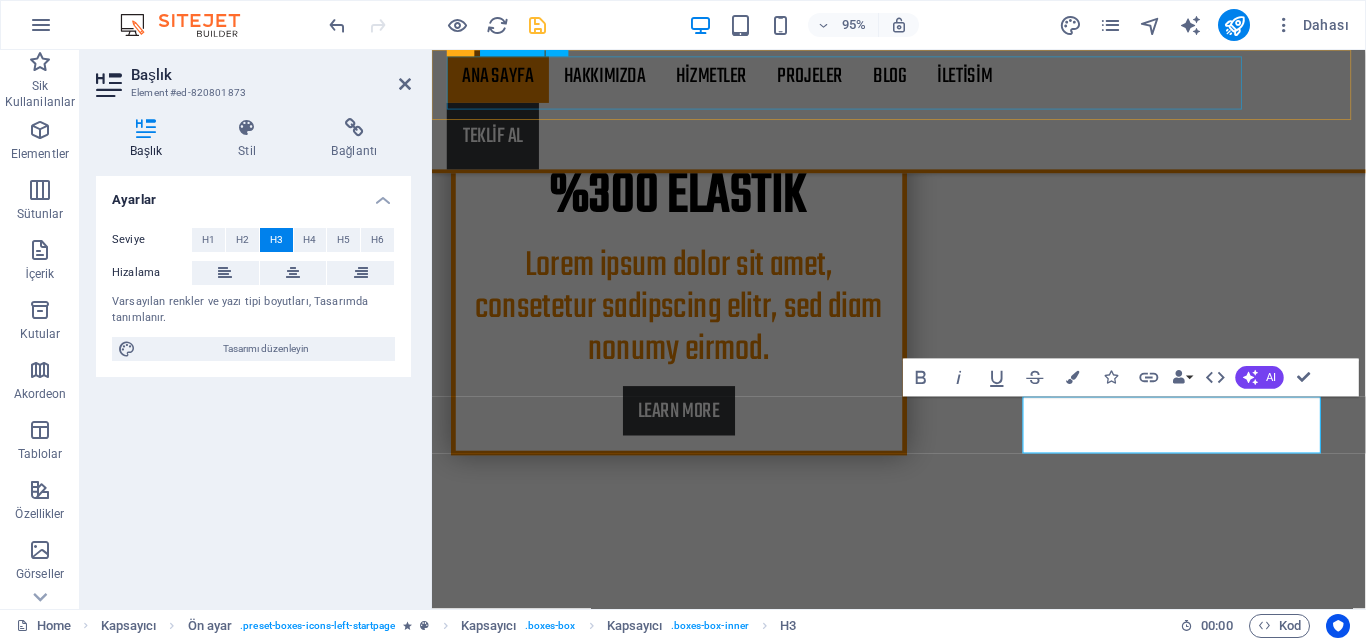 type 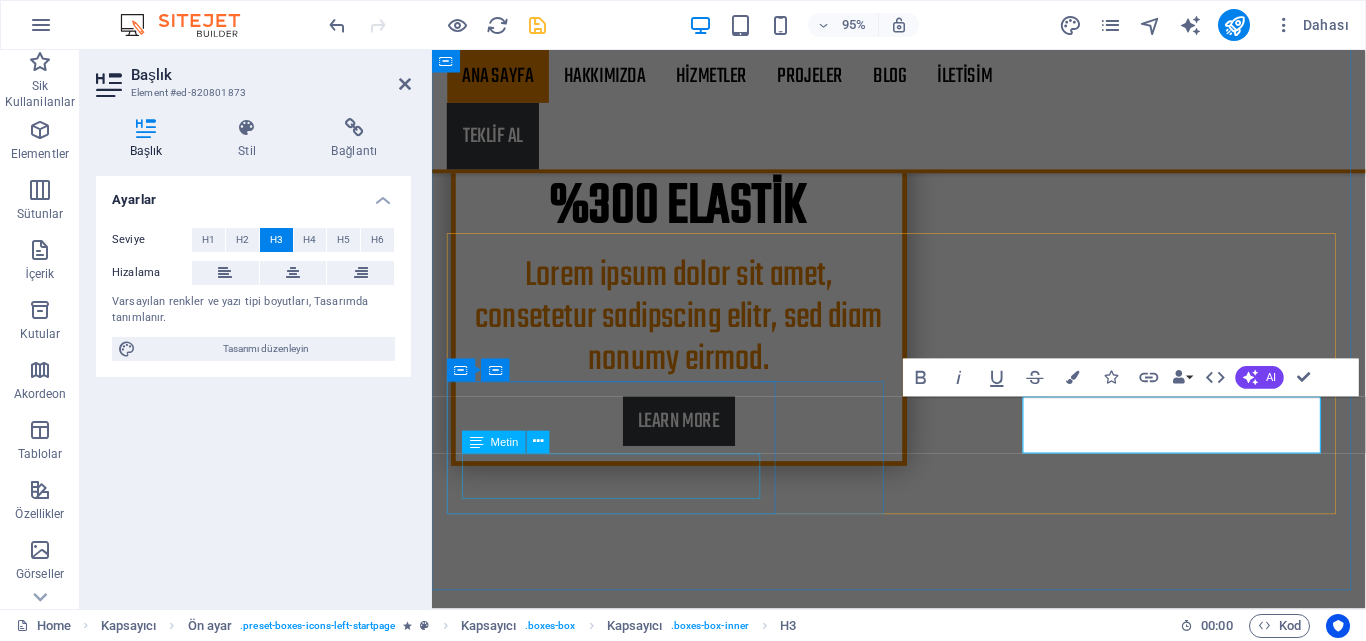 click on "Lorem ipsum dolor sit amet, consectetur adipisicing elit. Veritatis, dolorem!" at bounding box center (924, 1602) 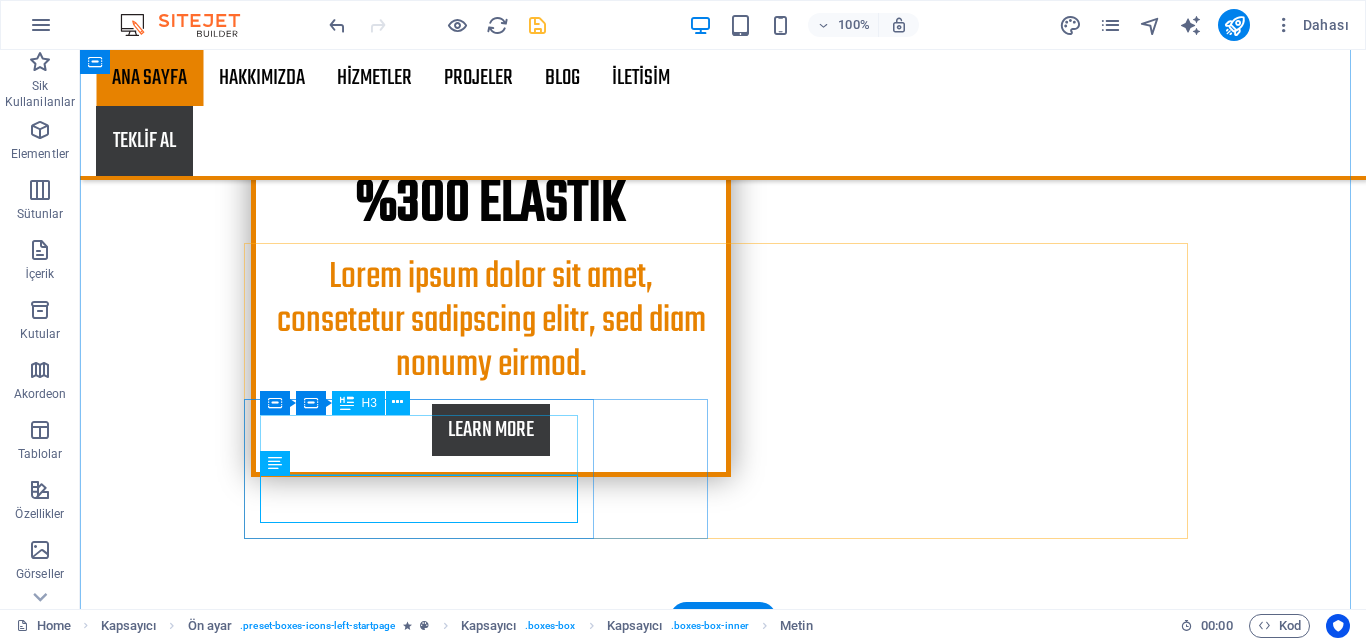 click on "Slate roofs" at bounding box center (723, 1549) 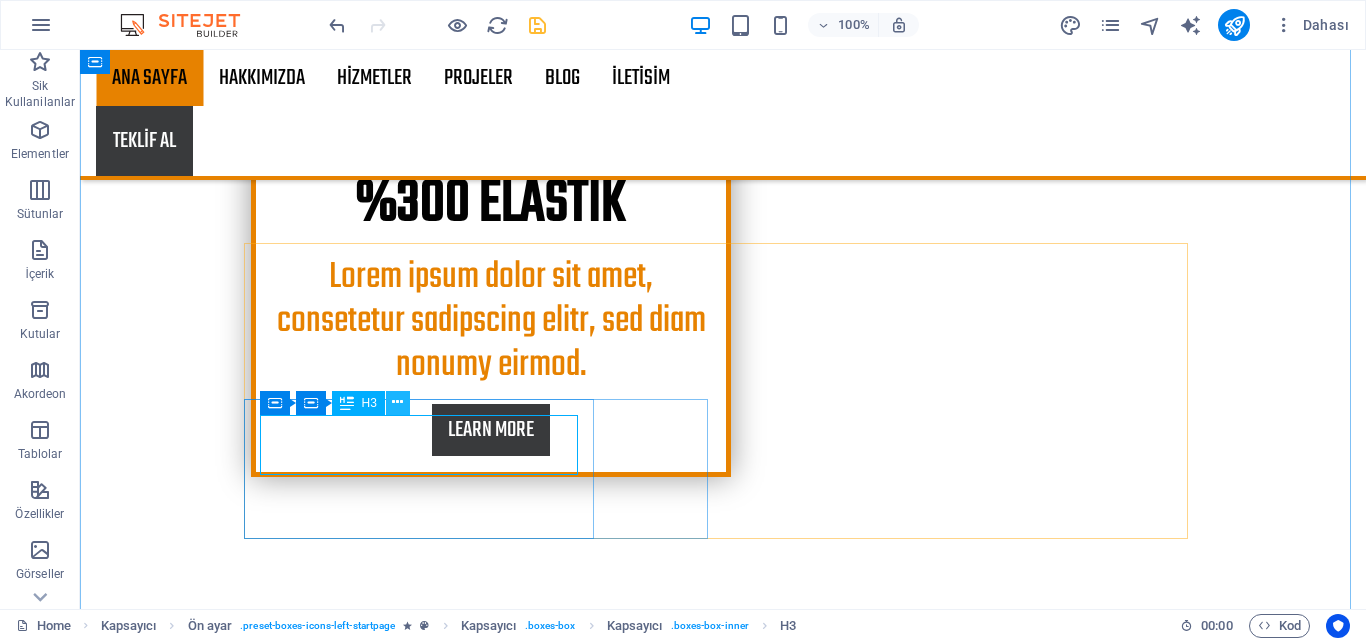 click at bounding box center [397, 402] 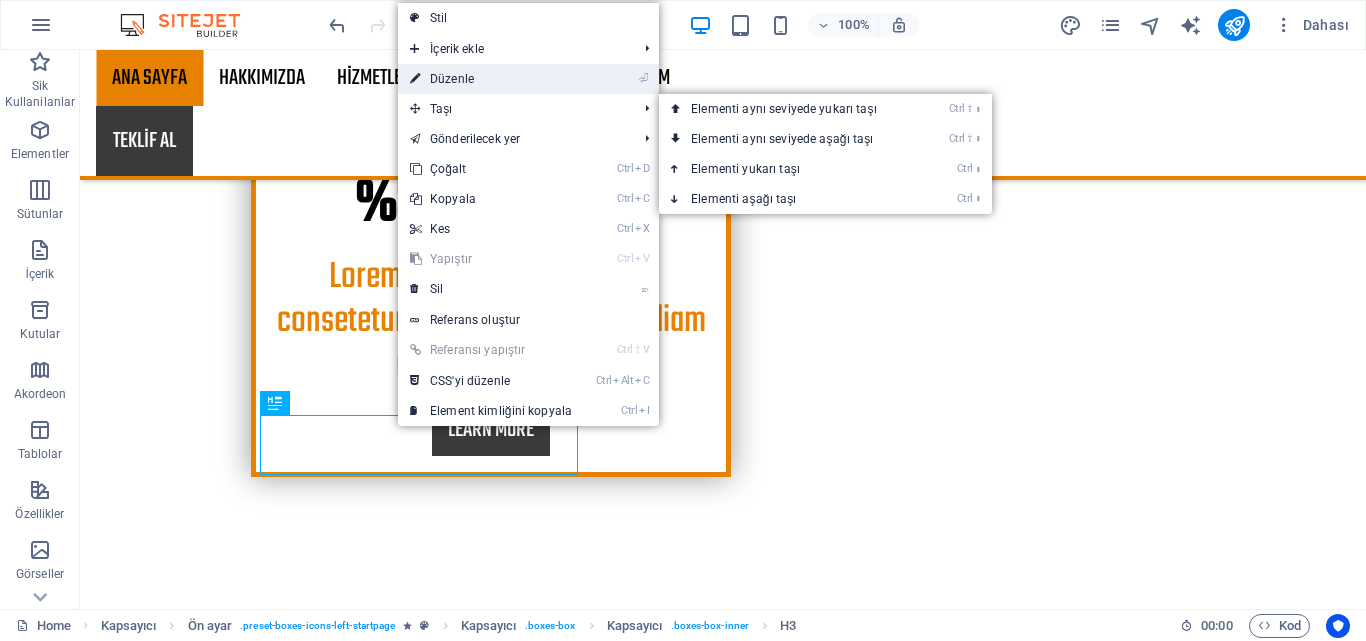 click on "⏎  Düzenle" at bounding box center (491, 79) 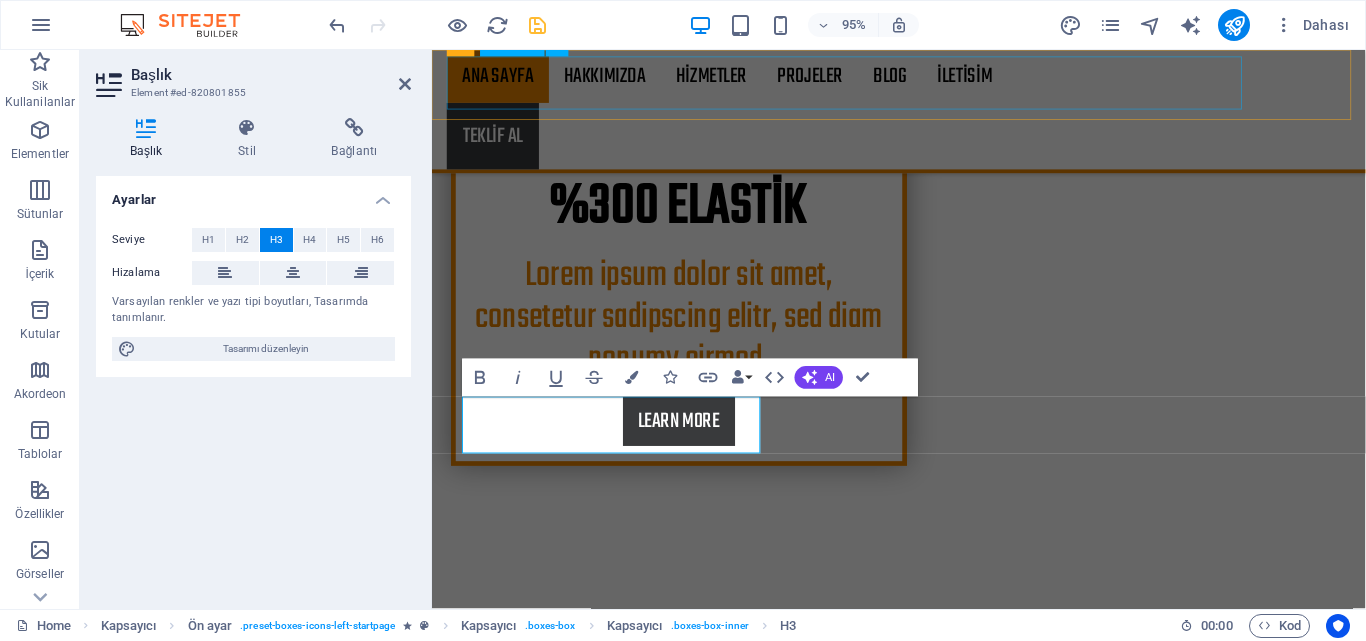 type 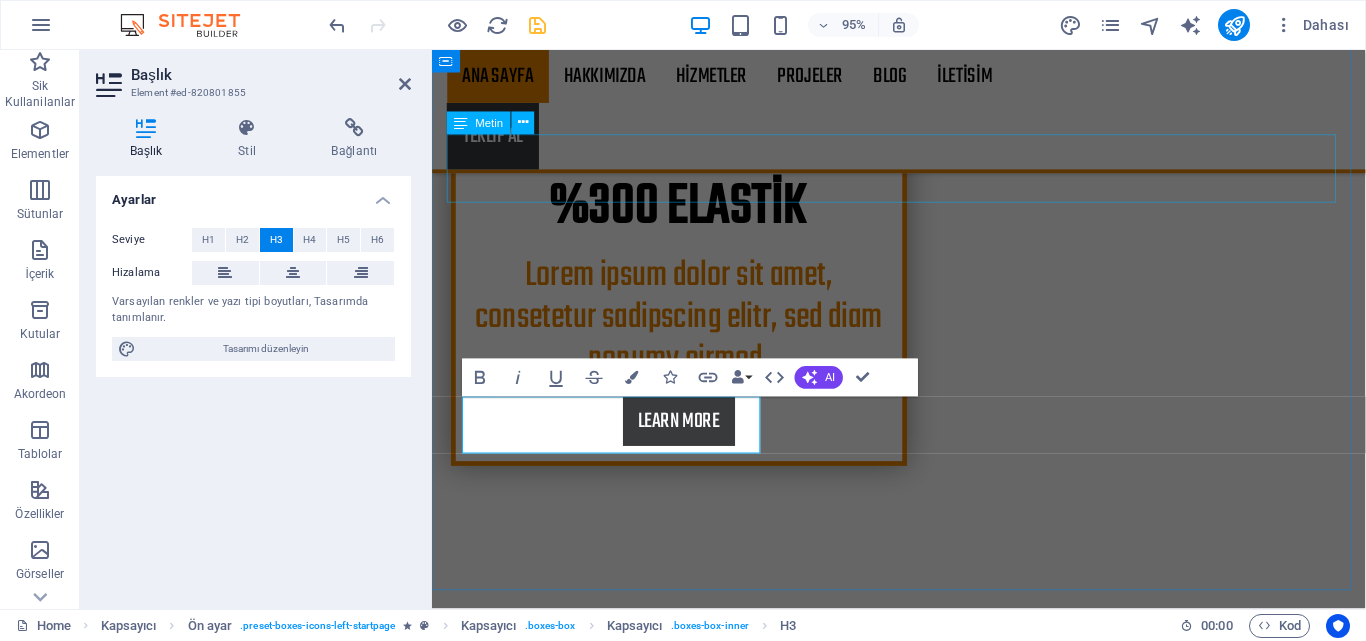 click at bounding box center (924, 1022) 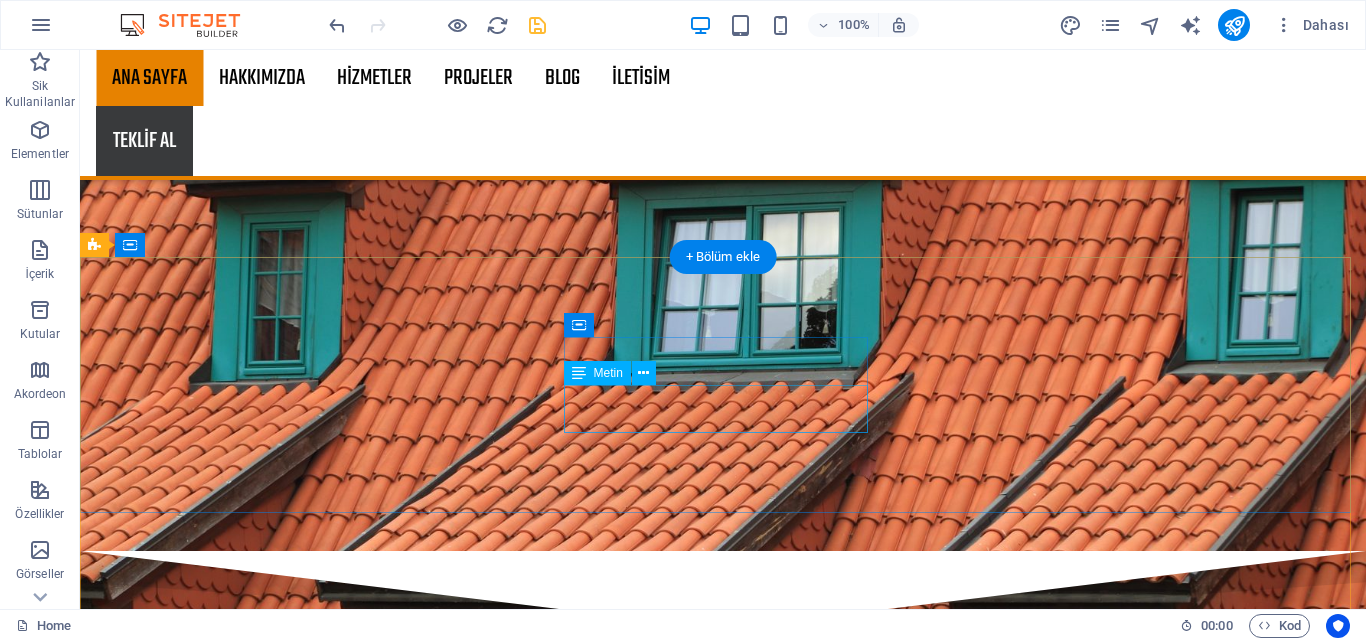 scroll, scrollTop: 2917, scrollLeft: 0, axis: vertical 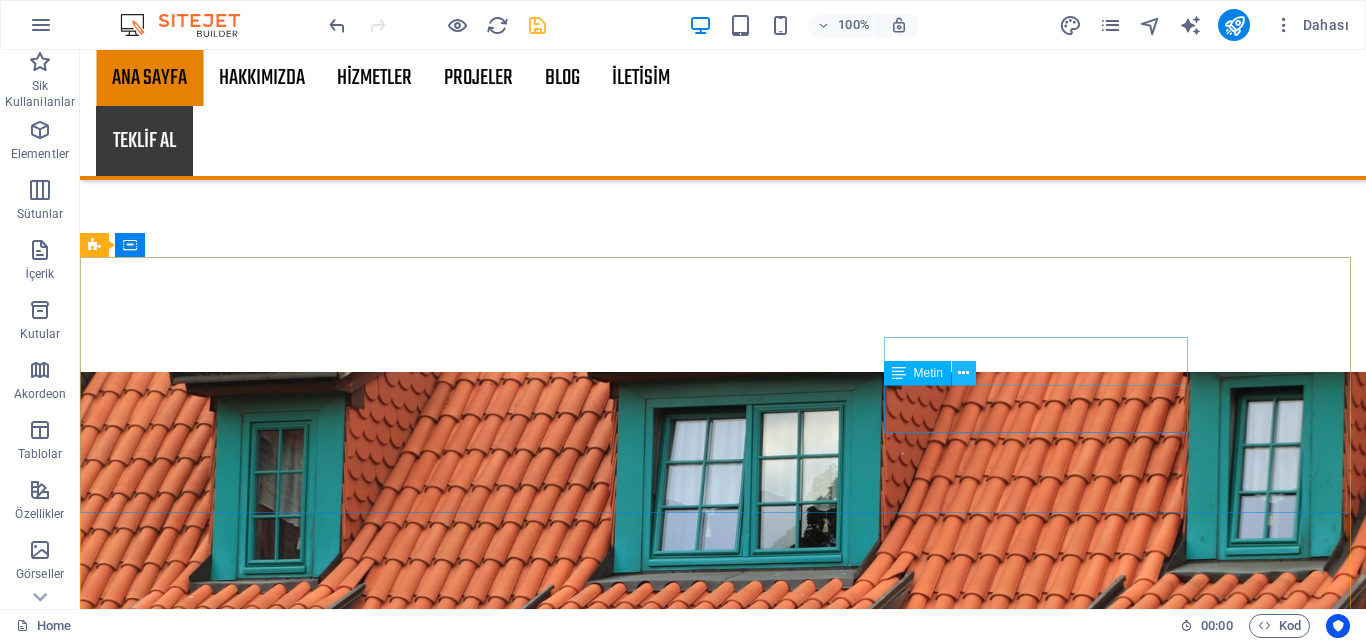 click at bounding box center (963, 373) 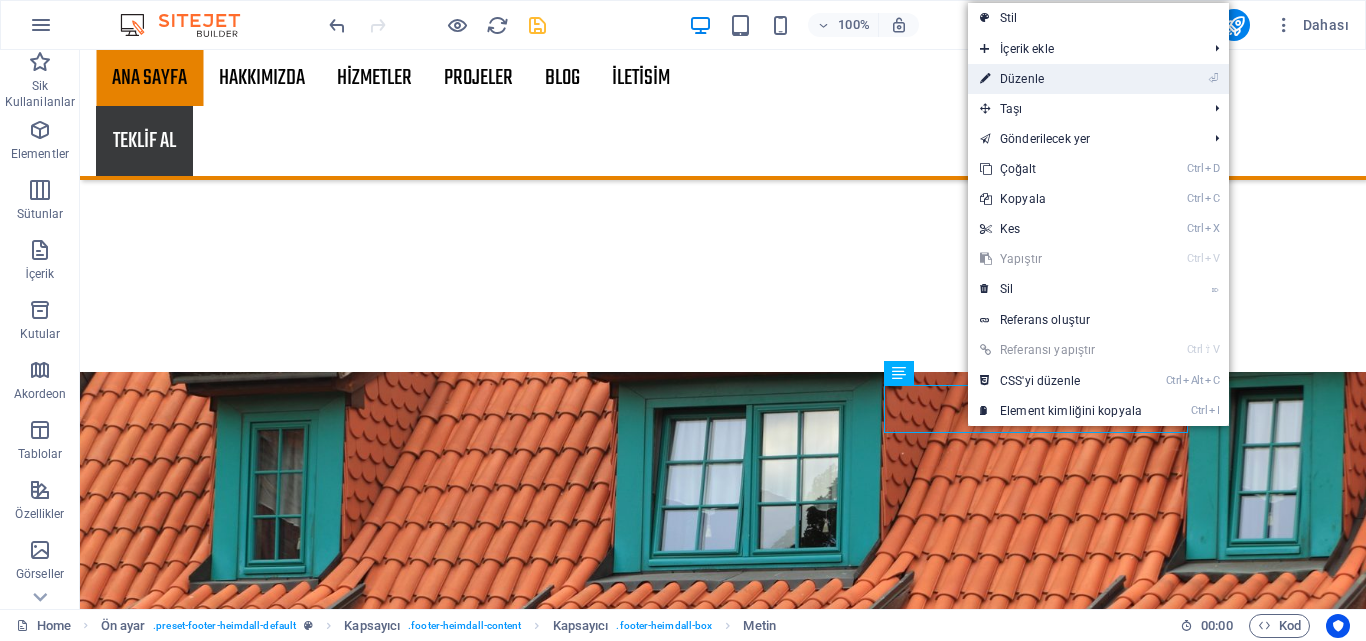 drag, startPoint x: 1062, startPoint y: 69, endPoint x: 651, endPoint y: 43, distance: 411.82156 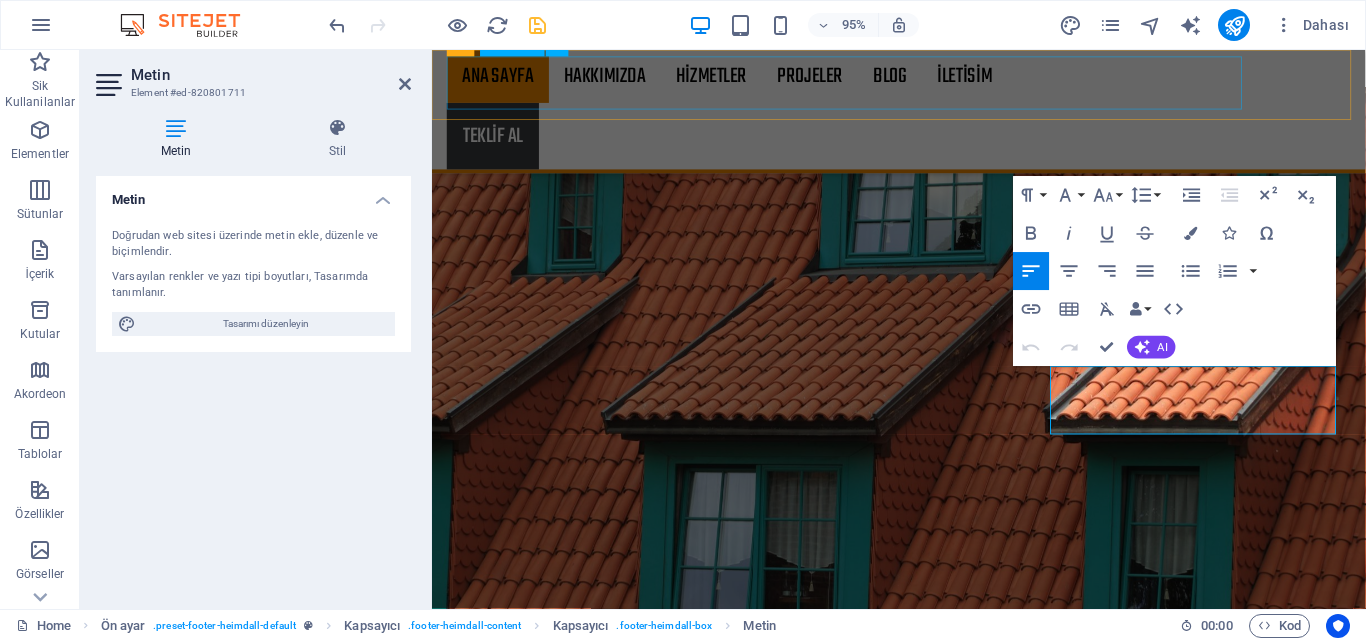 scroll, scrollTop: 2913, scrollLeft: 0, axis: vertical 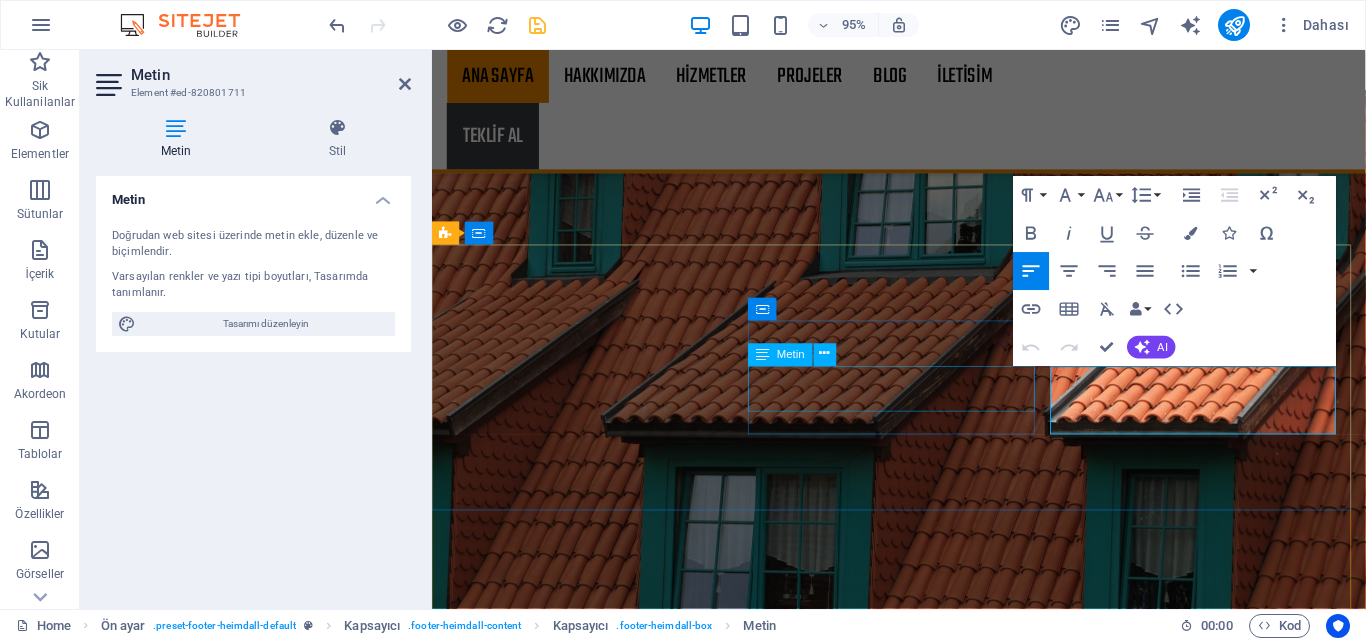 drag, startPoint x: 1147, startPoint y: 422, endPoint x: 1063, endPoint y: 389, distance: 90.24966 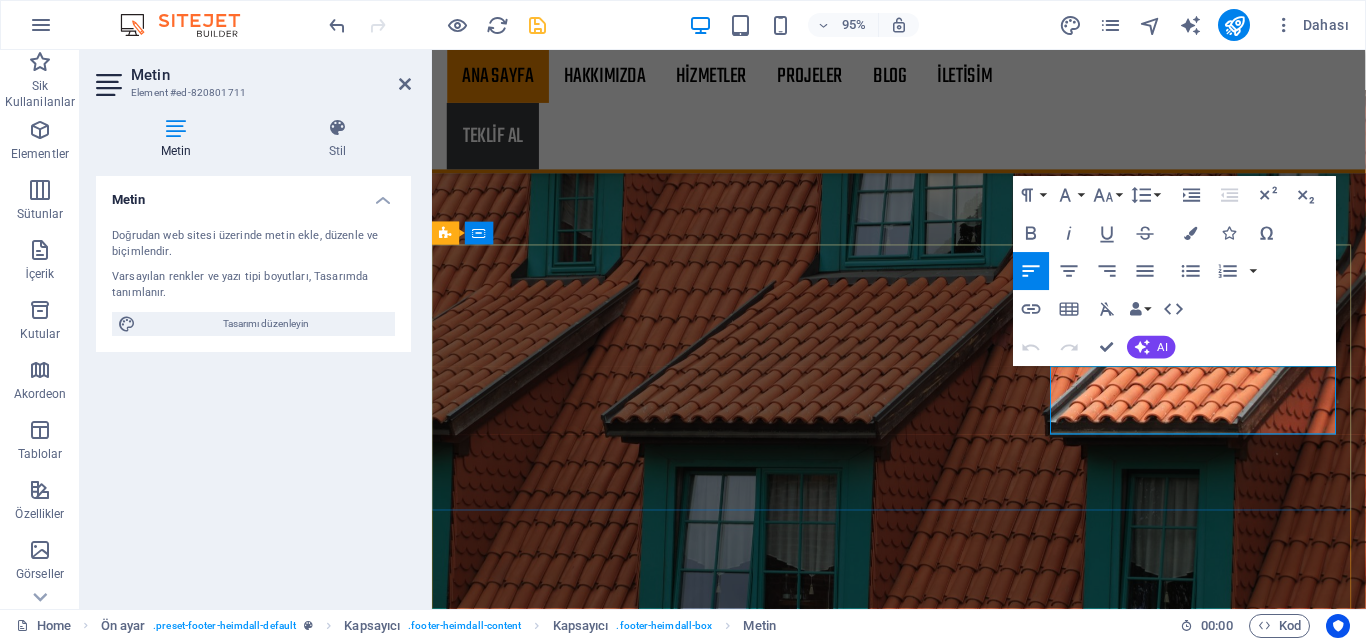 type 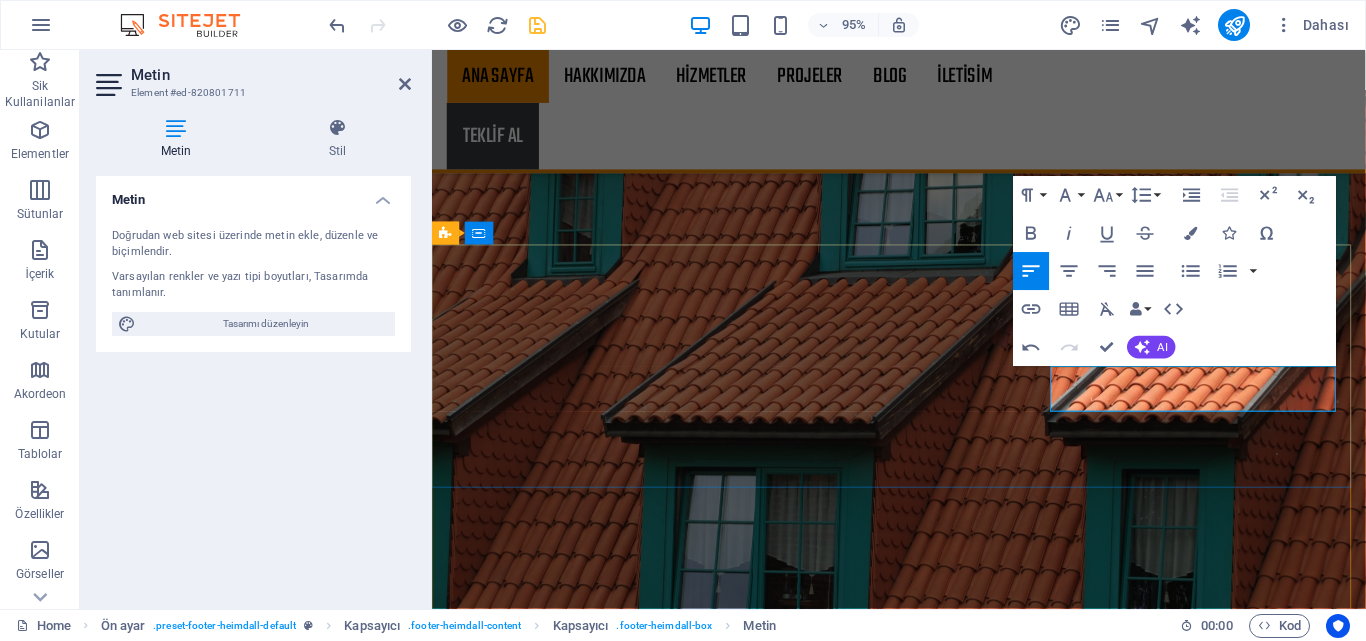 click on "Legal Notice  |  Privacy" at bounding box center [920, 9408] 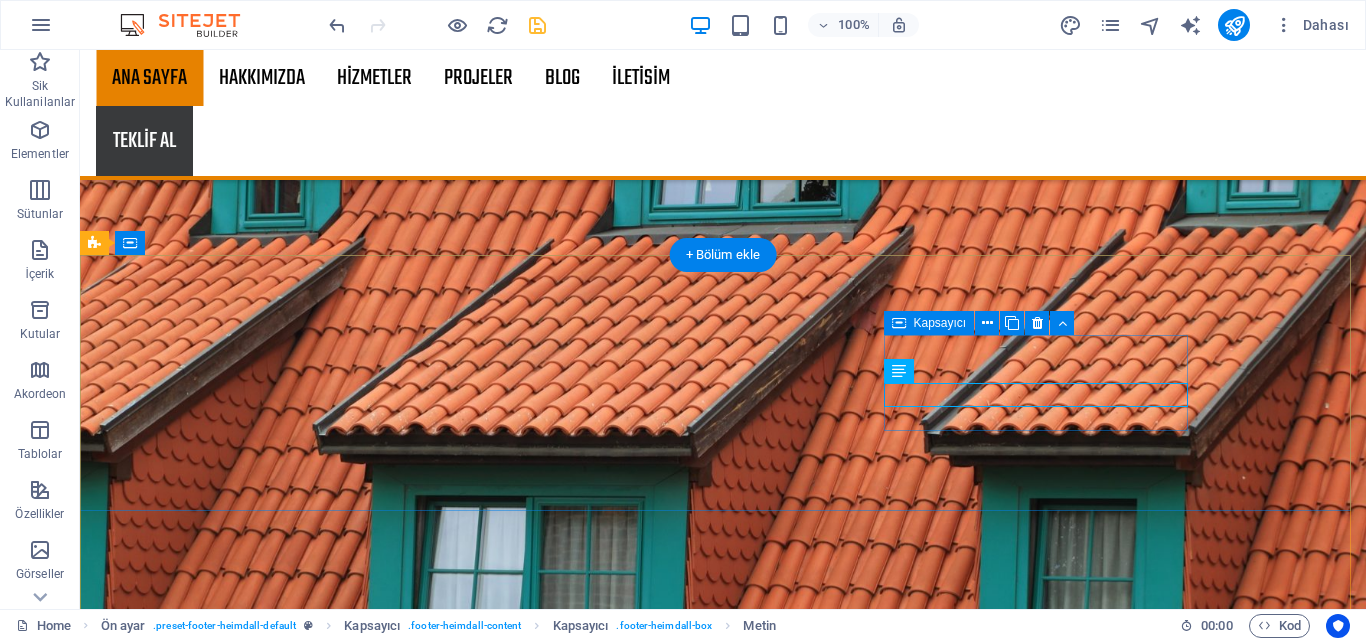 scroll, scrollTop: 2919, scrollLeft: 0, axis: vertical 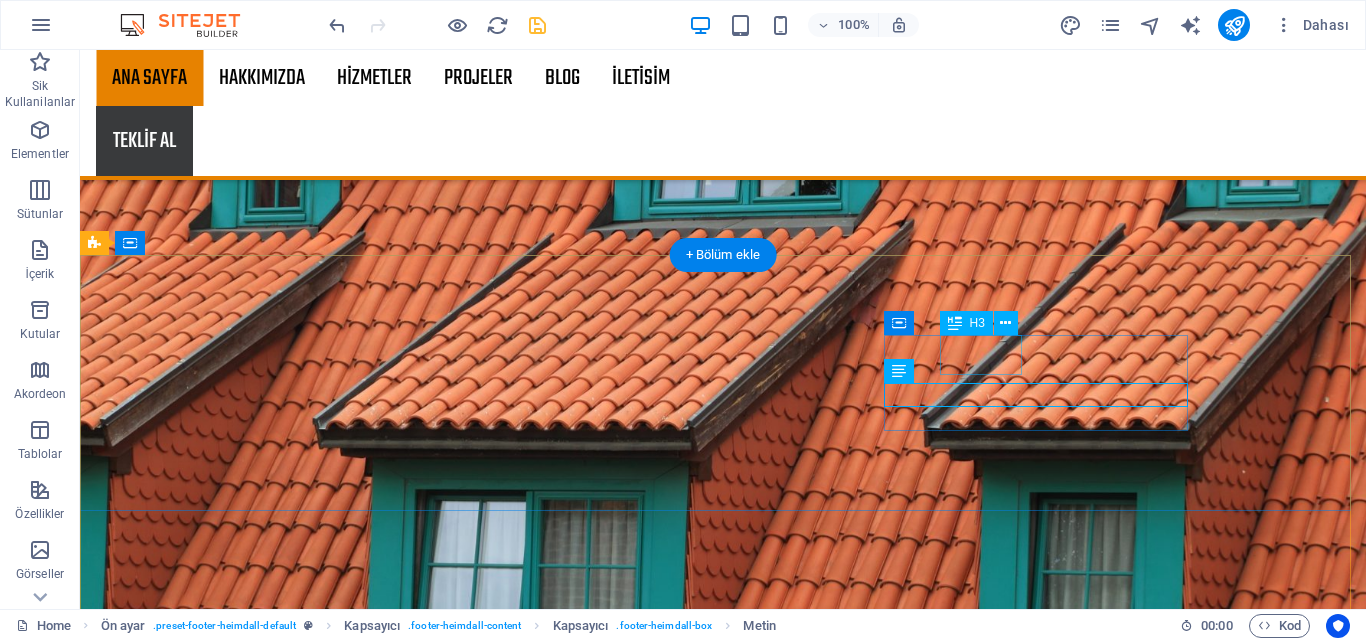 click on "Mail us" at bounding box center [568, 9314] 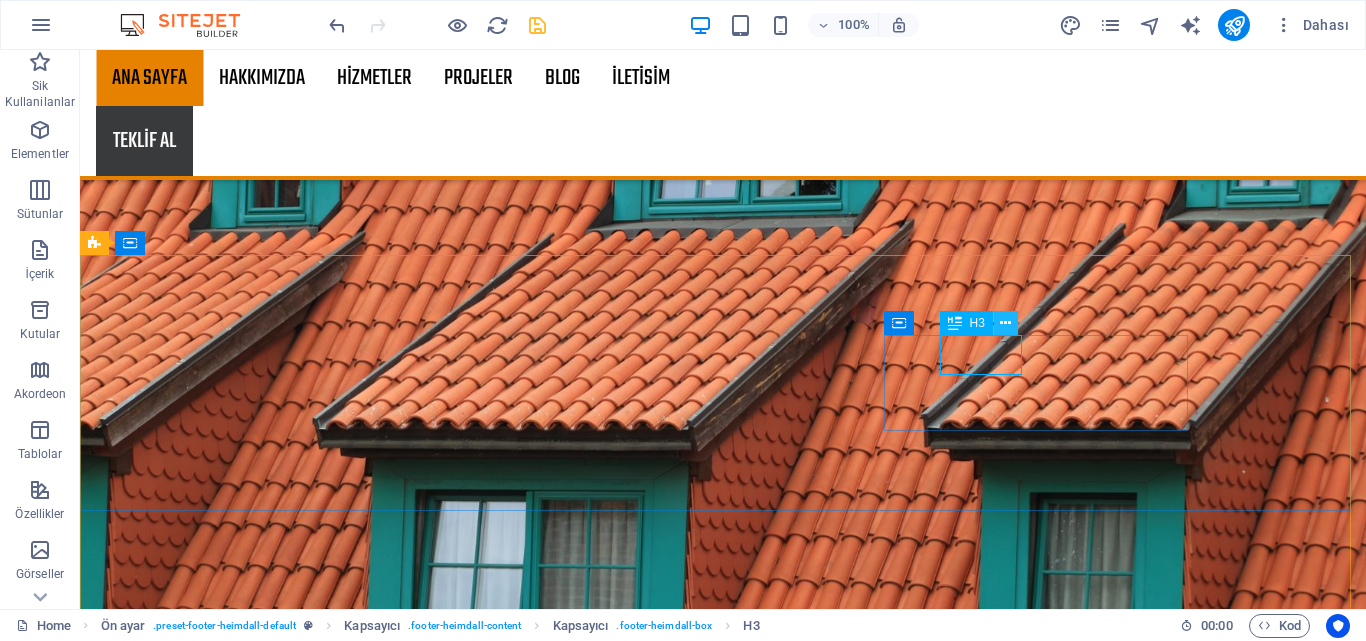 click at bounding box center (1005, 323) 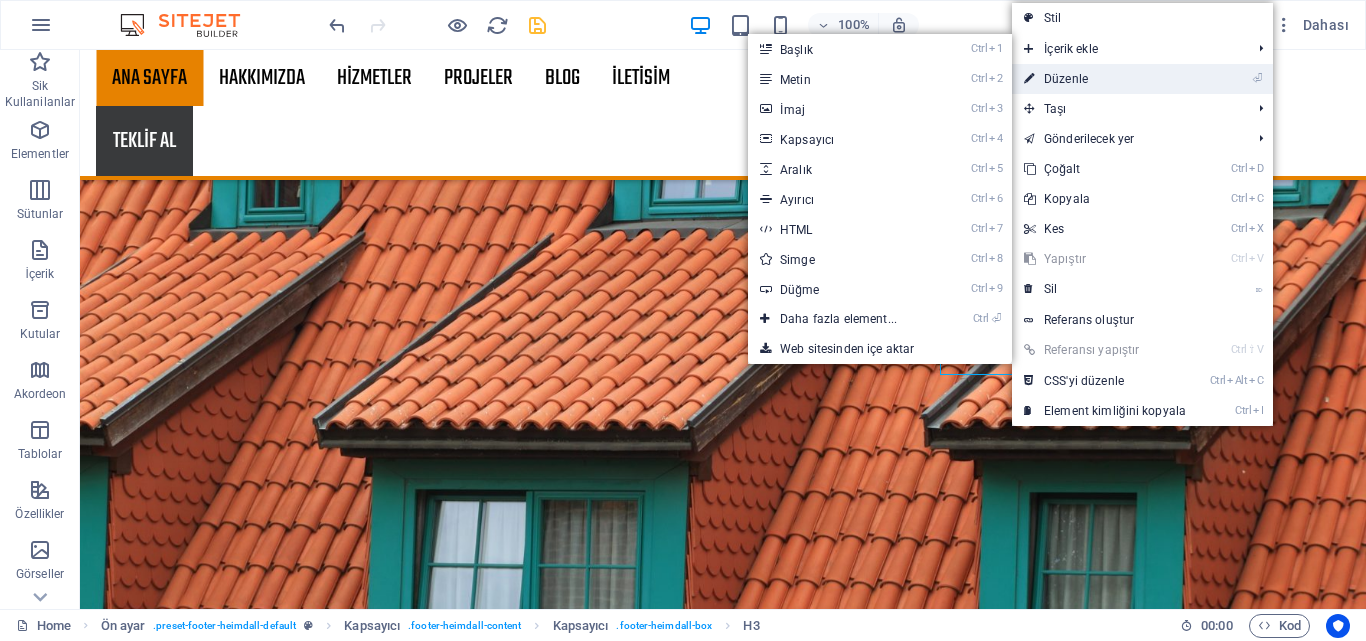 click on "⏎  Düzenle" at bounding box center [1105, 79] 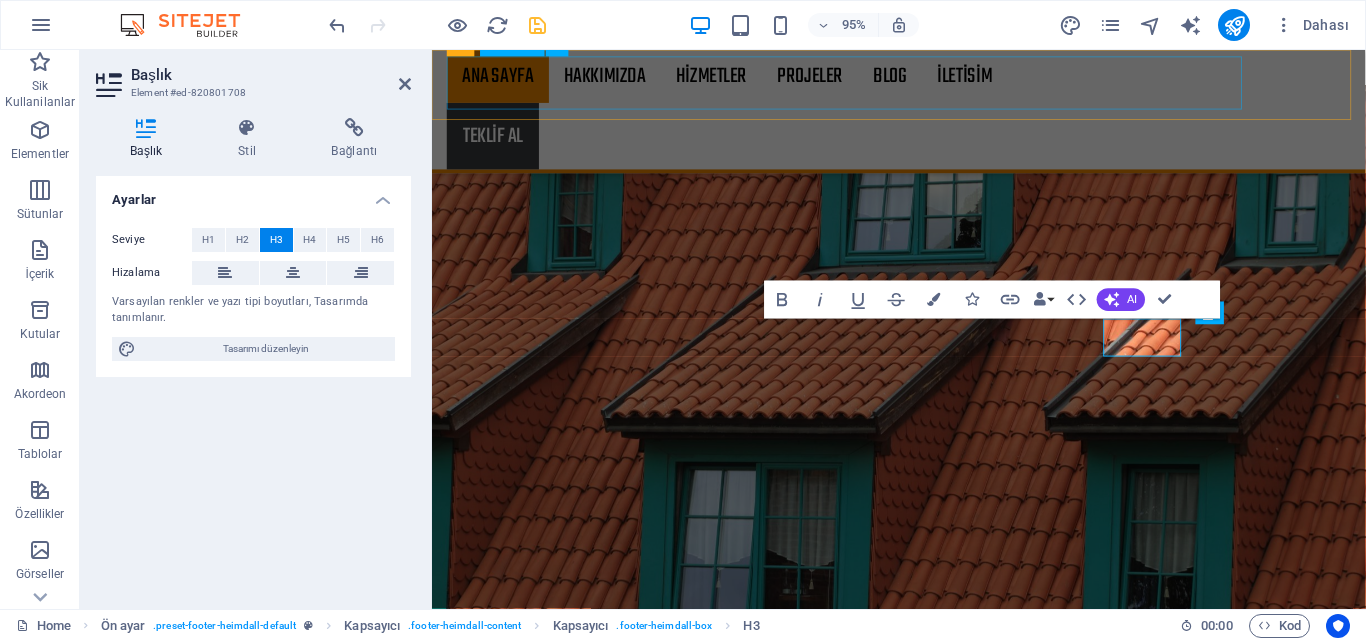scroll, scrollTop: 2915, scrollLeft: 0, axis: vertical 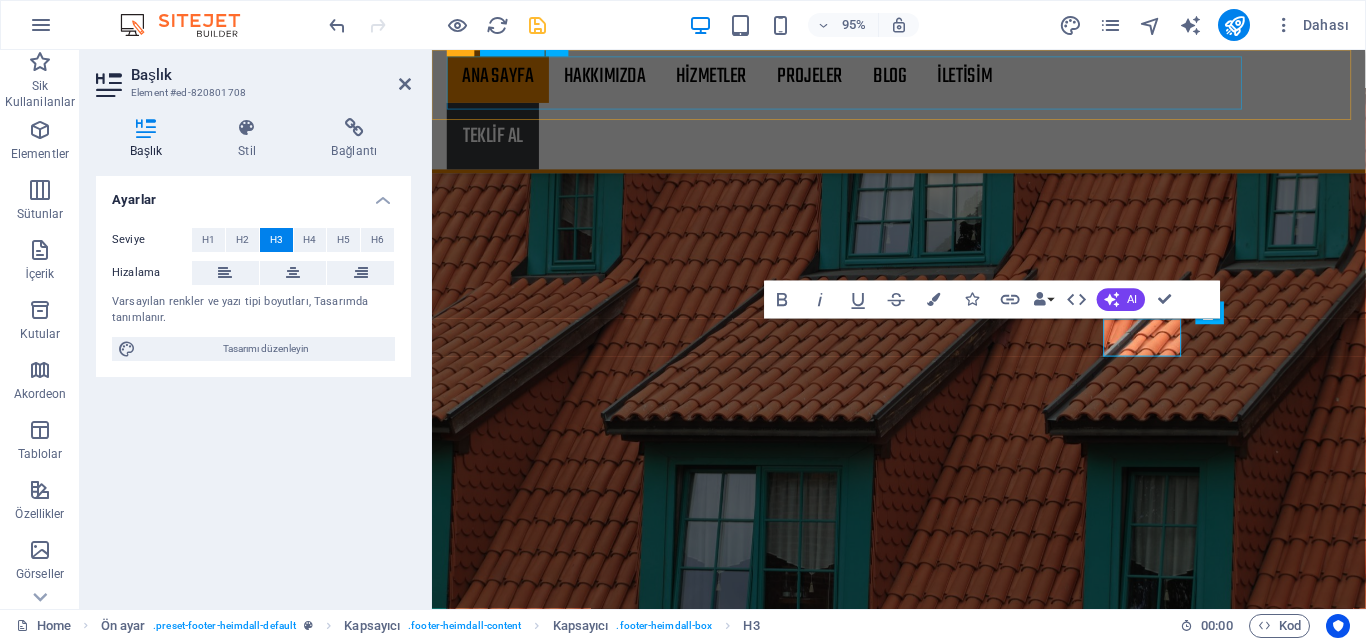 type 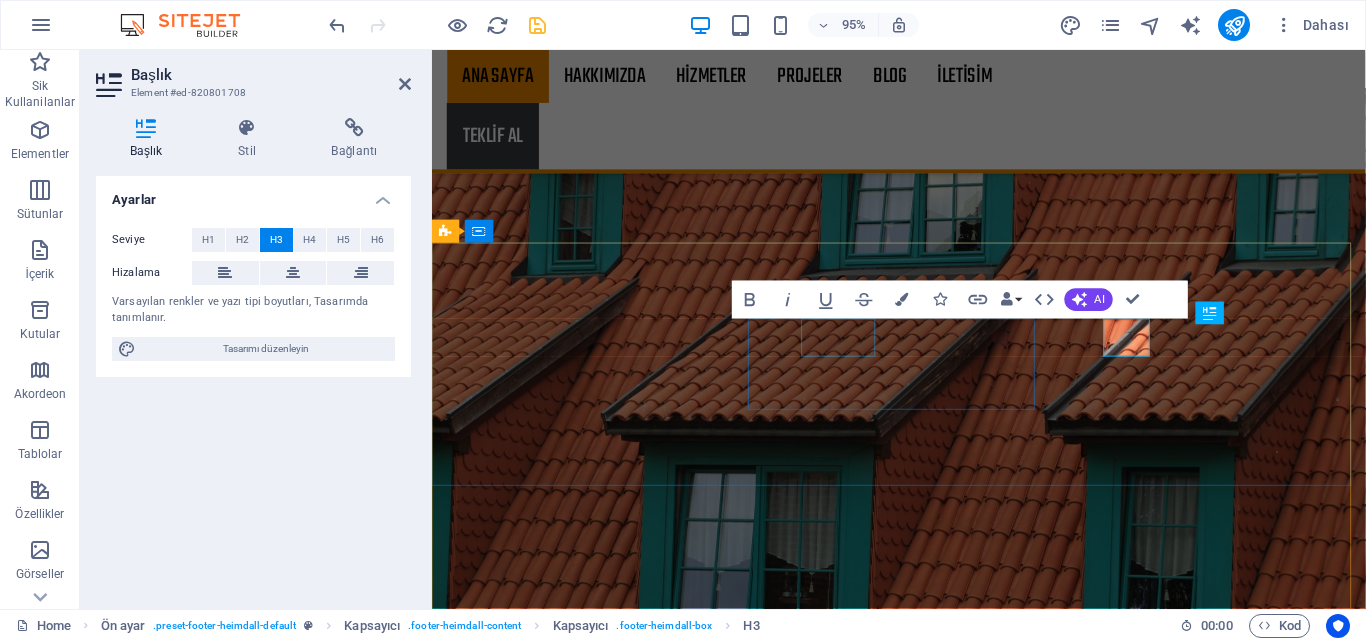 click on "Call us" at bounding box center [920, 9198] 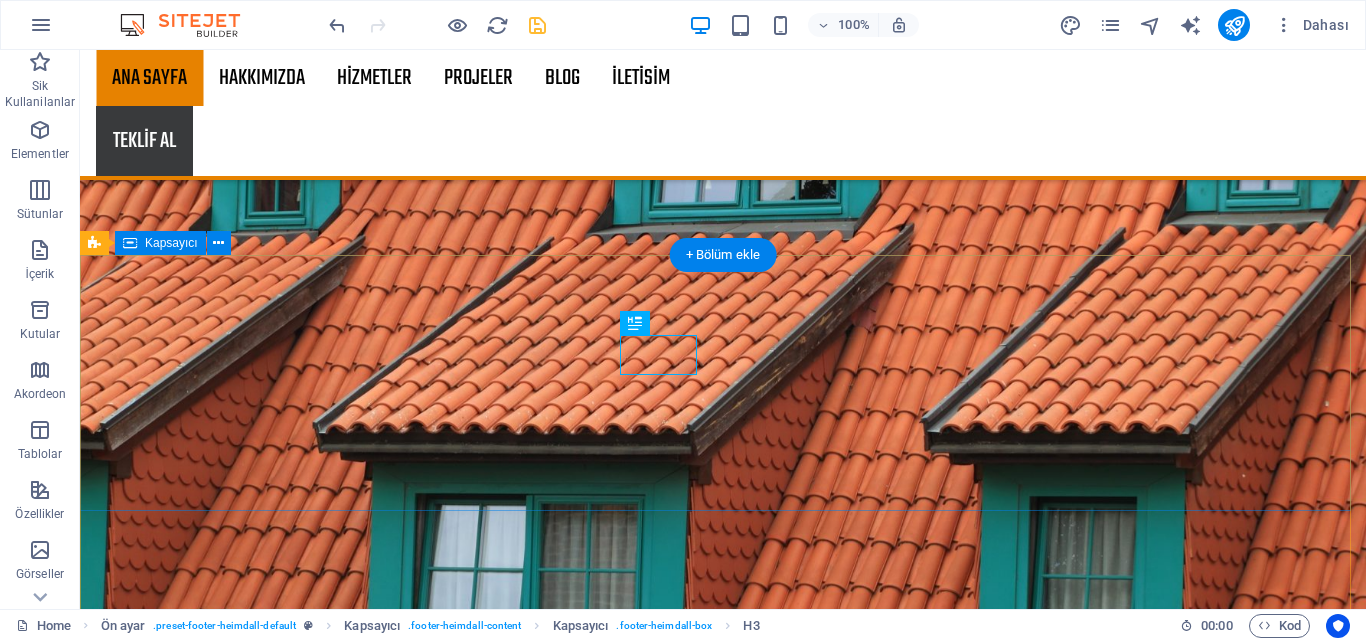 scroll, scrollTop: 2919, scrollLeft: 0, axis: vertical 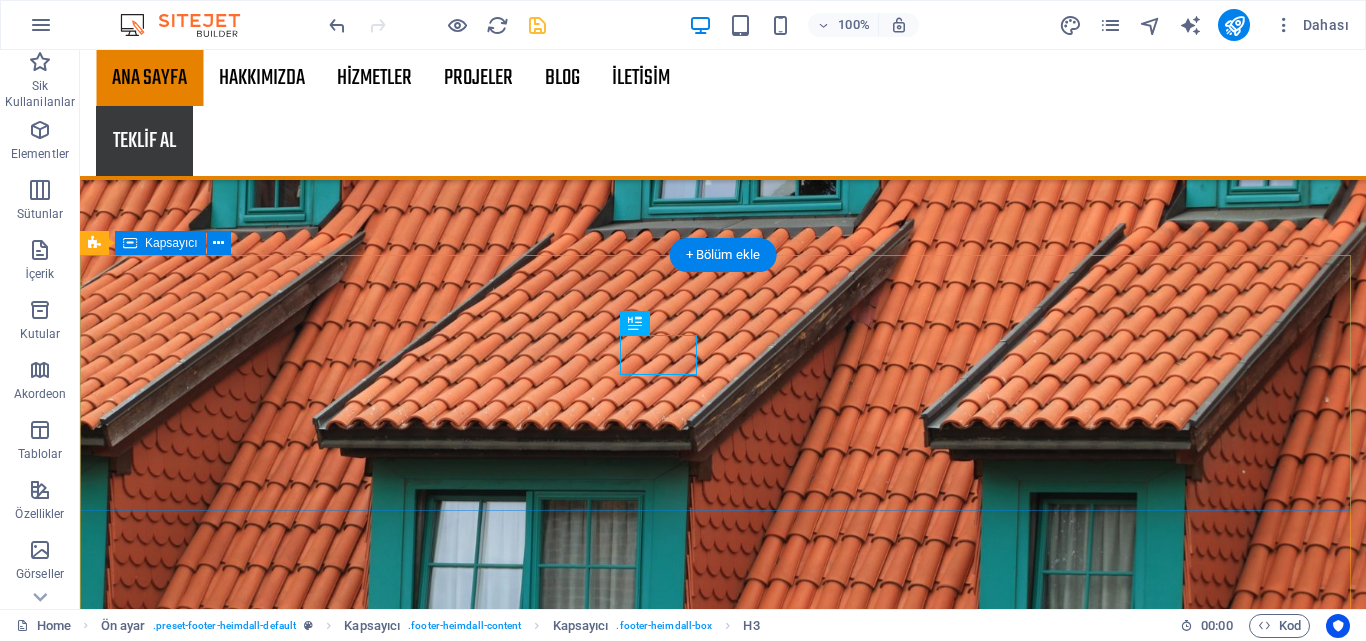 click on "Adres 327 Sokak No:14 /A Bahçelievler Call us Ofis:  +90 232 232 79 86 Mobile:+90 545 512 14 10 Mail egamgrup@gmail.com" at bounding box center (723, 9178) 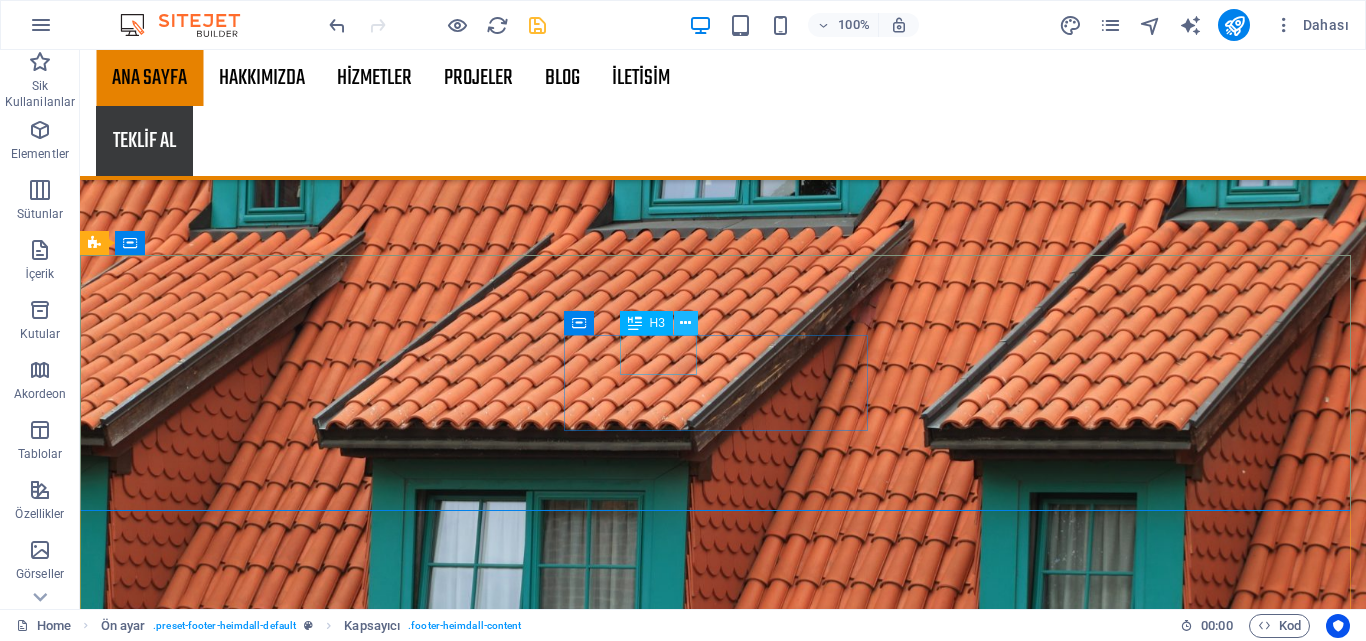 click at bounding box center [685, 323] 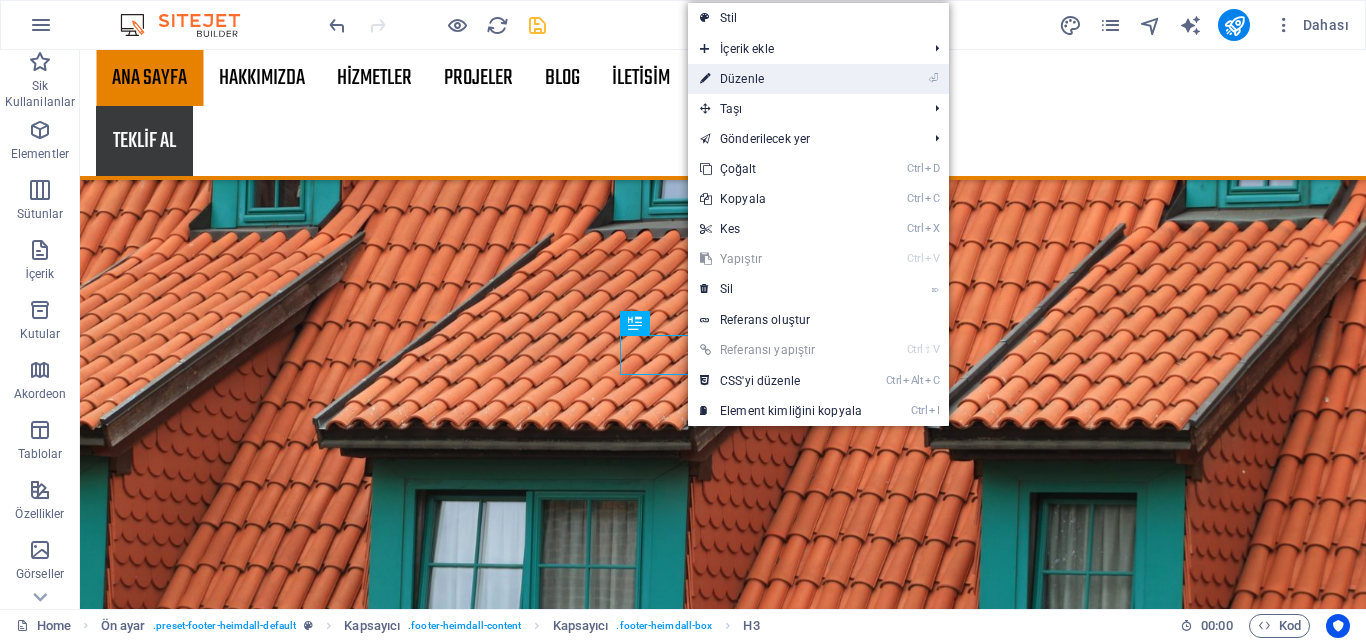 click on "⏎  Düzenle" at bounding box center [781, 79] 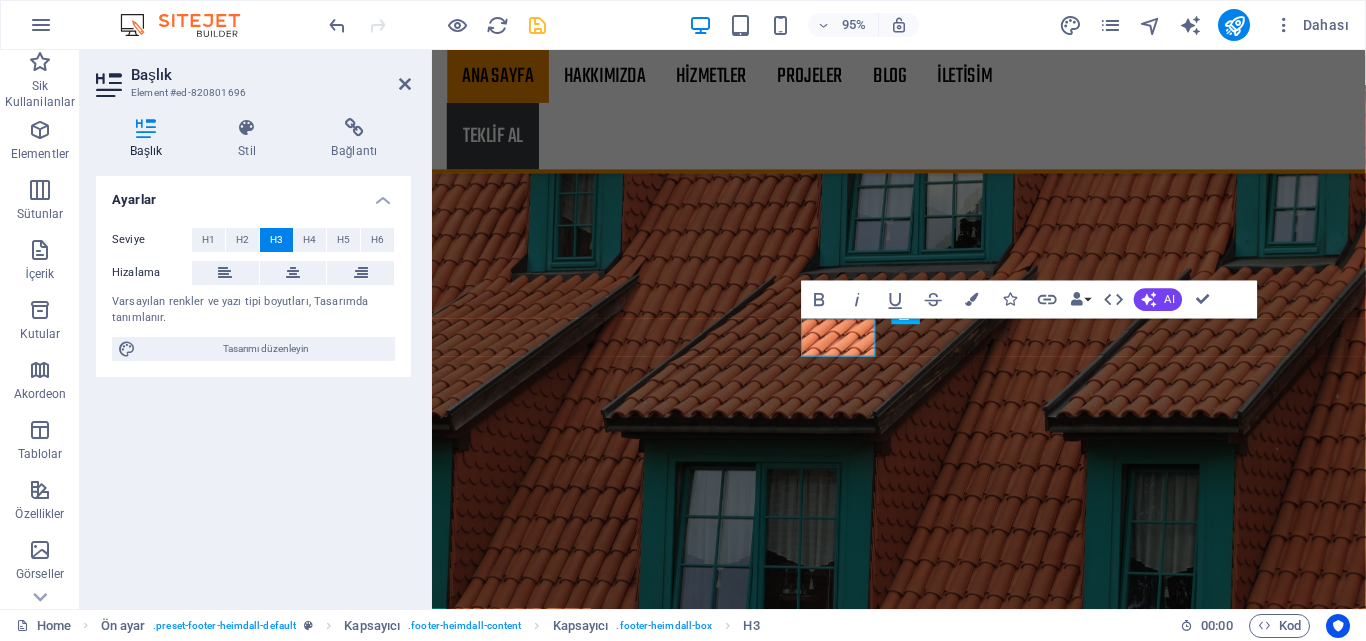 scroll, scrollTop: 2915, scrollLeft: 0, axis: vertical 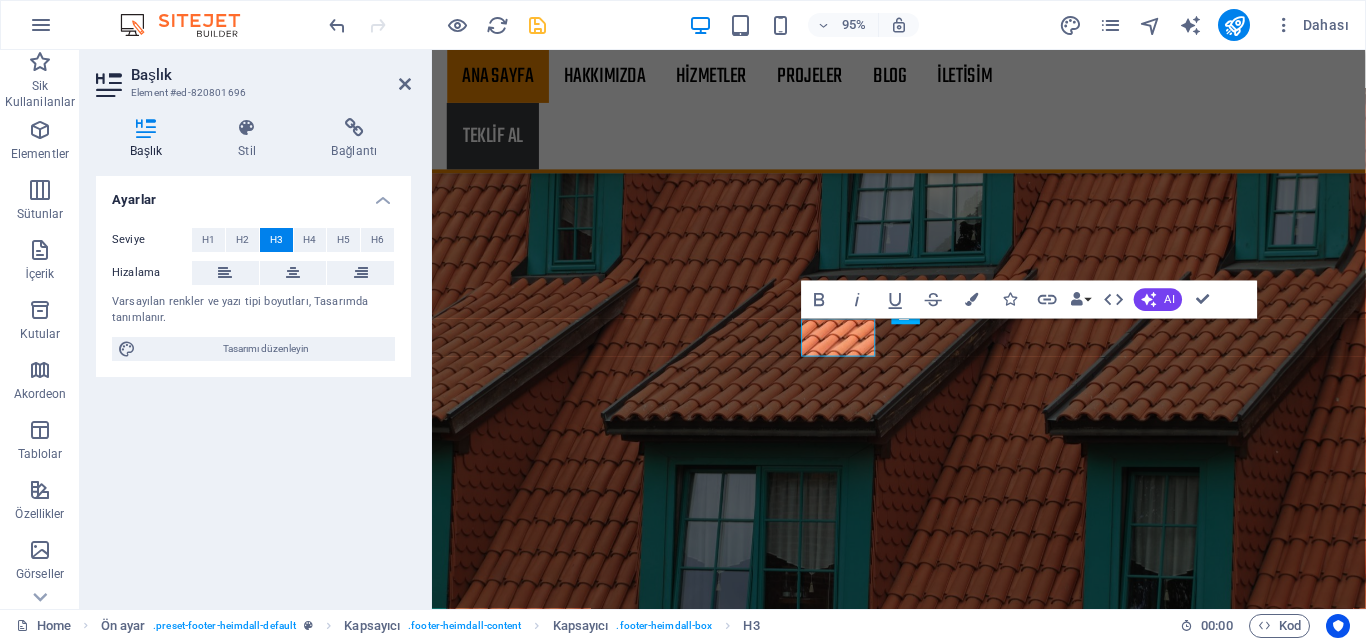 type 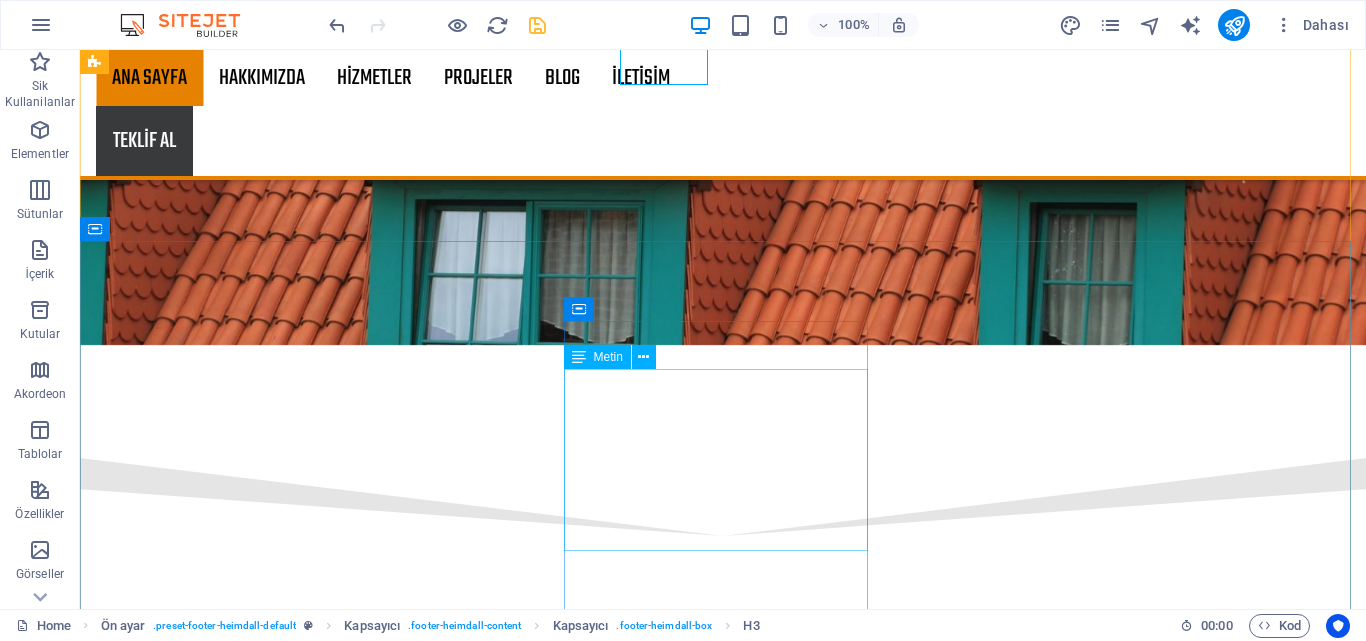 scroll, scrollTop: 3221, scrollLeft: 0, axis: vertical 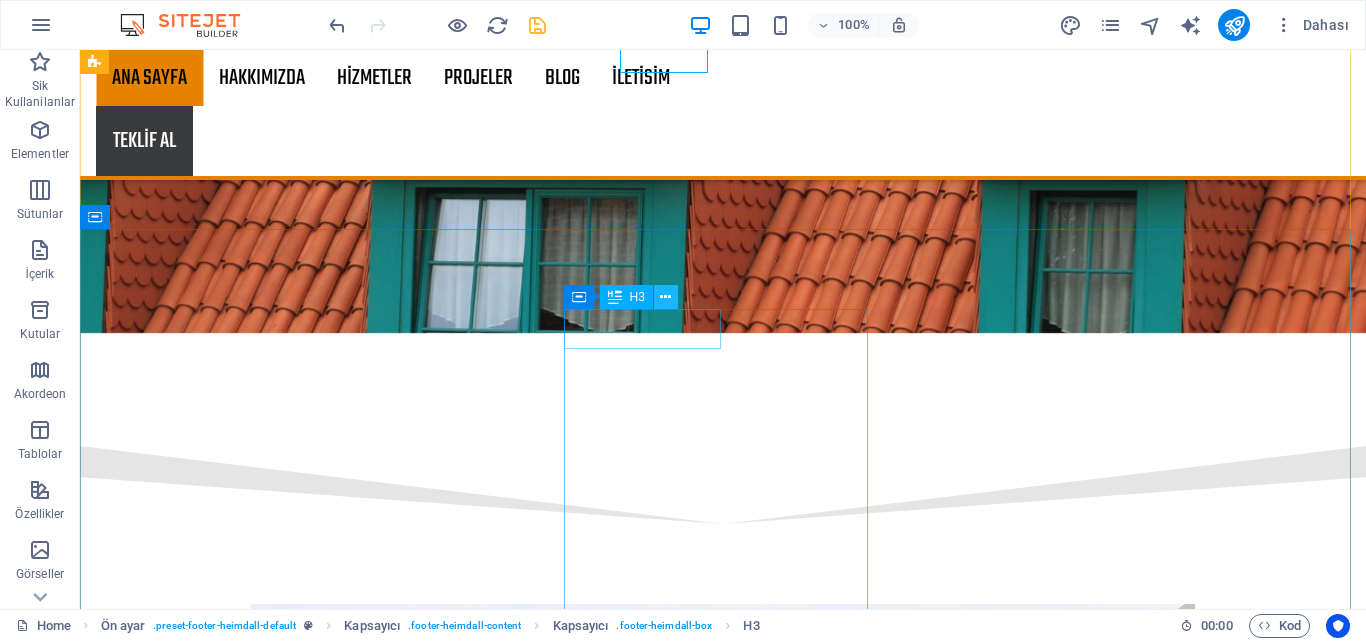 click at bounding box center [665, 297] 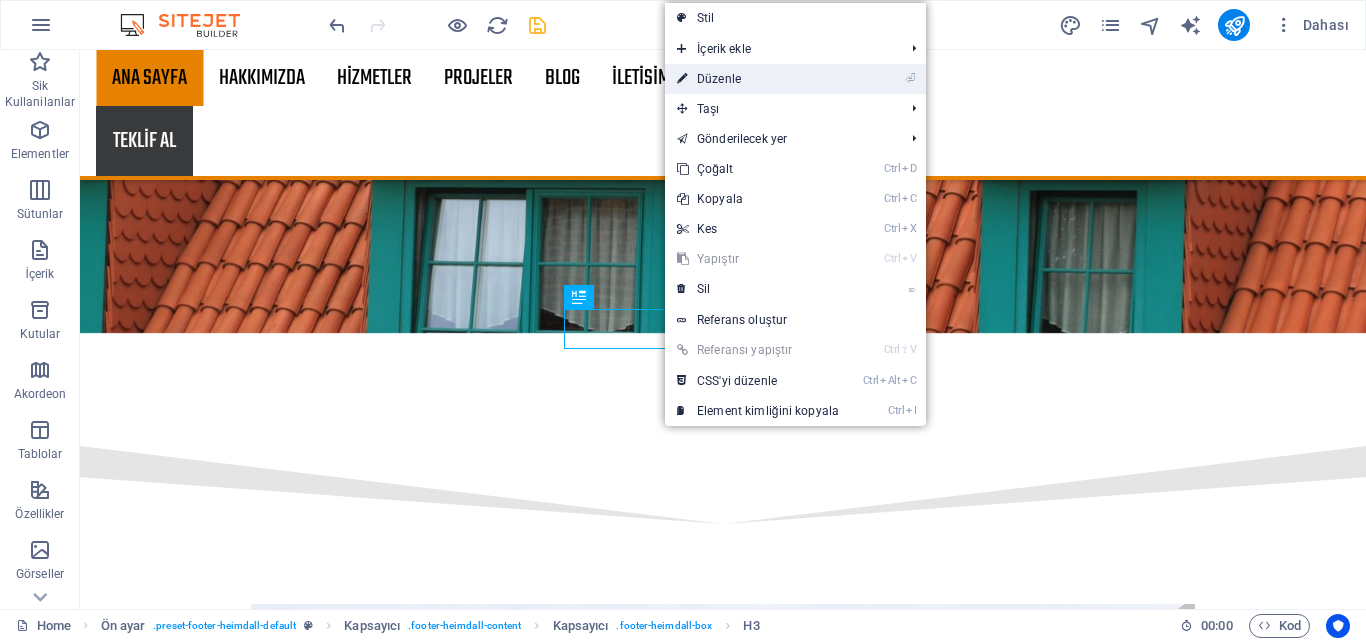 drag, startPoint x: 756, startPoint y: 76, endPoint x: 485, endPoint y: 209, distance: 301.87747 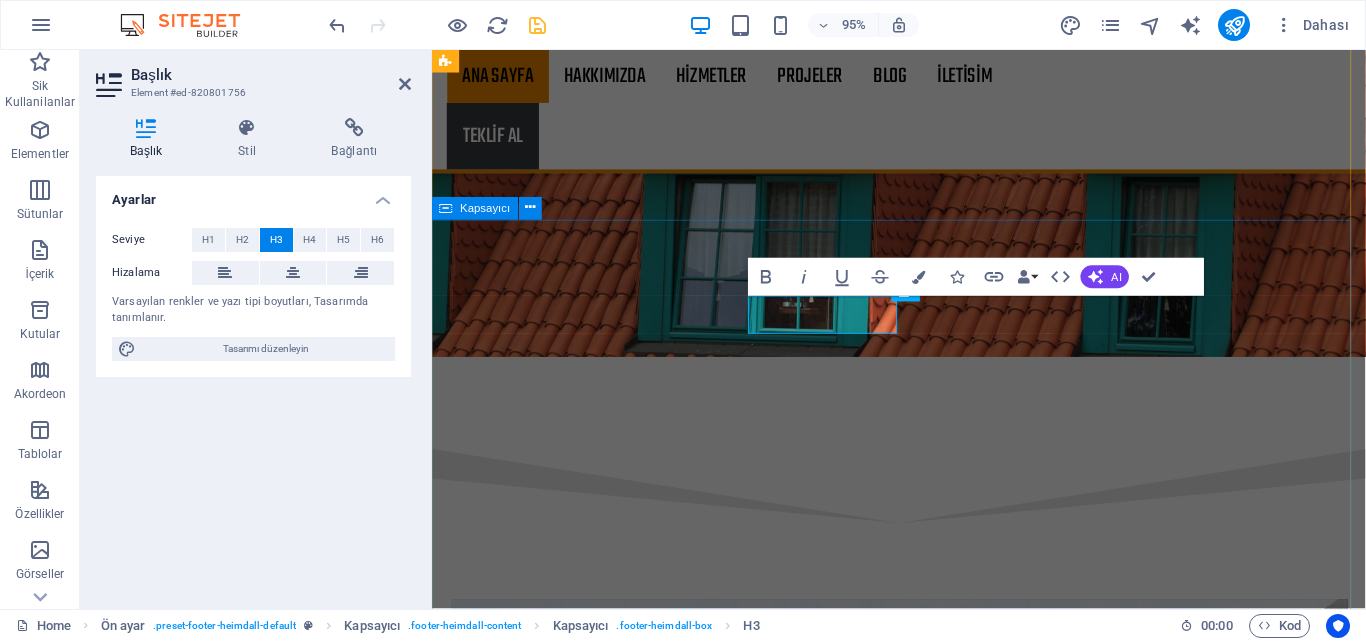 scroll, scrollTop: 3215, scrollLeft: 0, axis: vertical 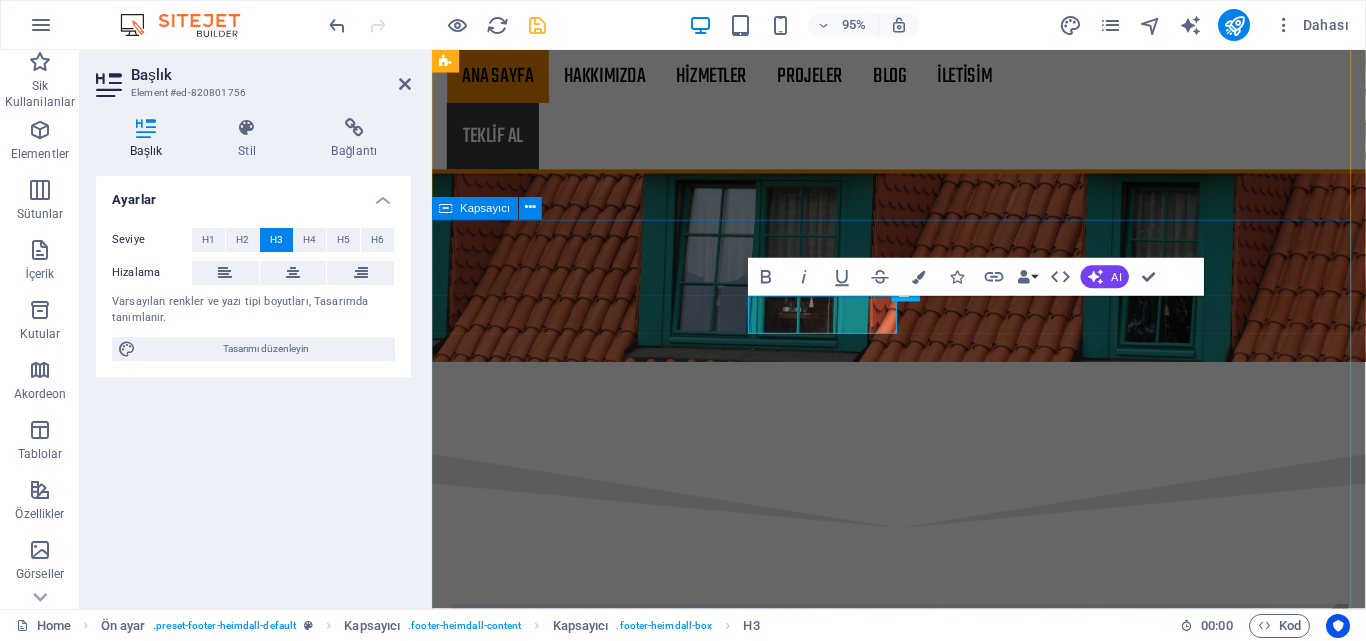type 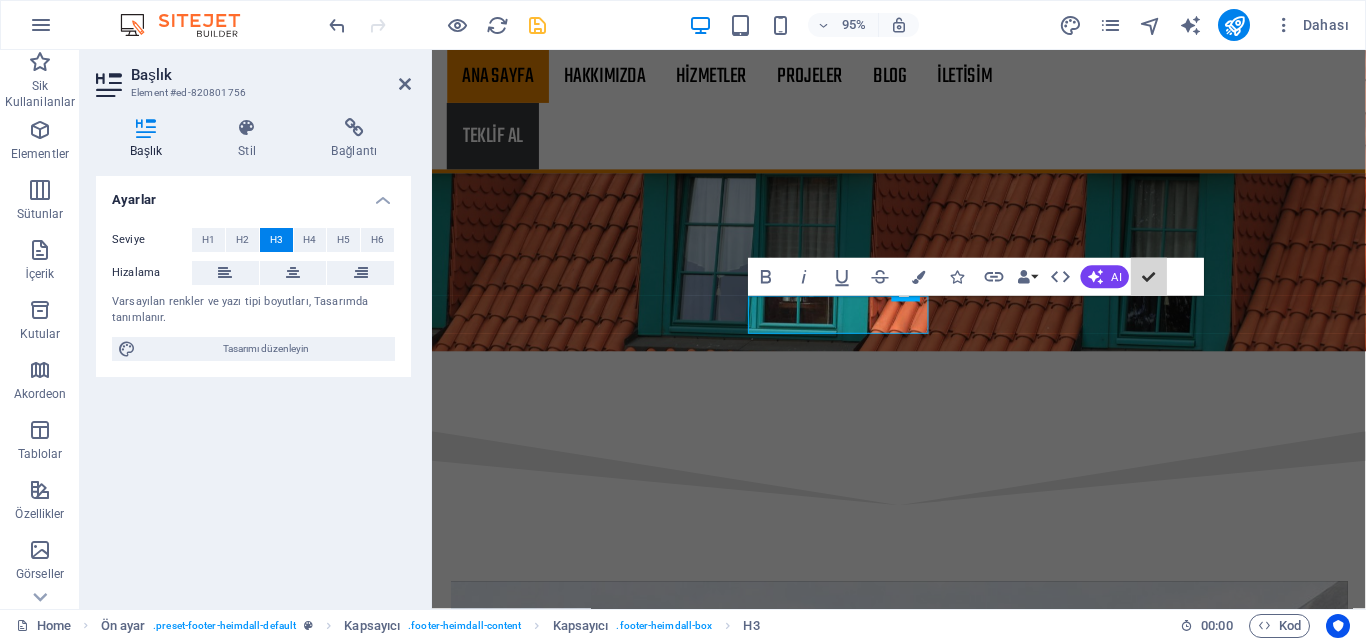 scroll, scrollTop: 3221, scrollLeft: 0, axis: vertical 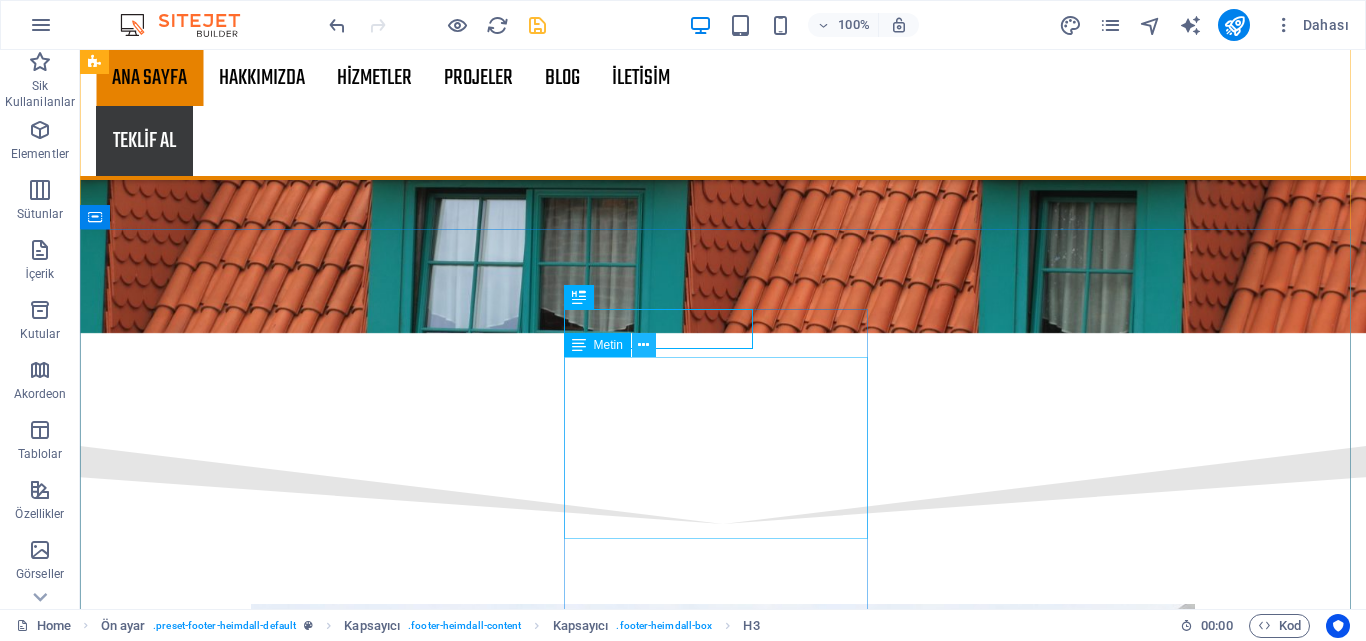 click at bounding box center [643, 345] 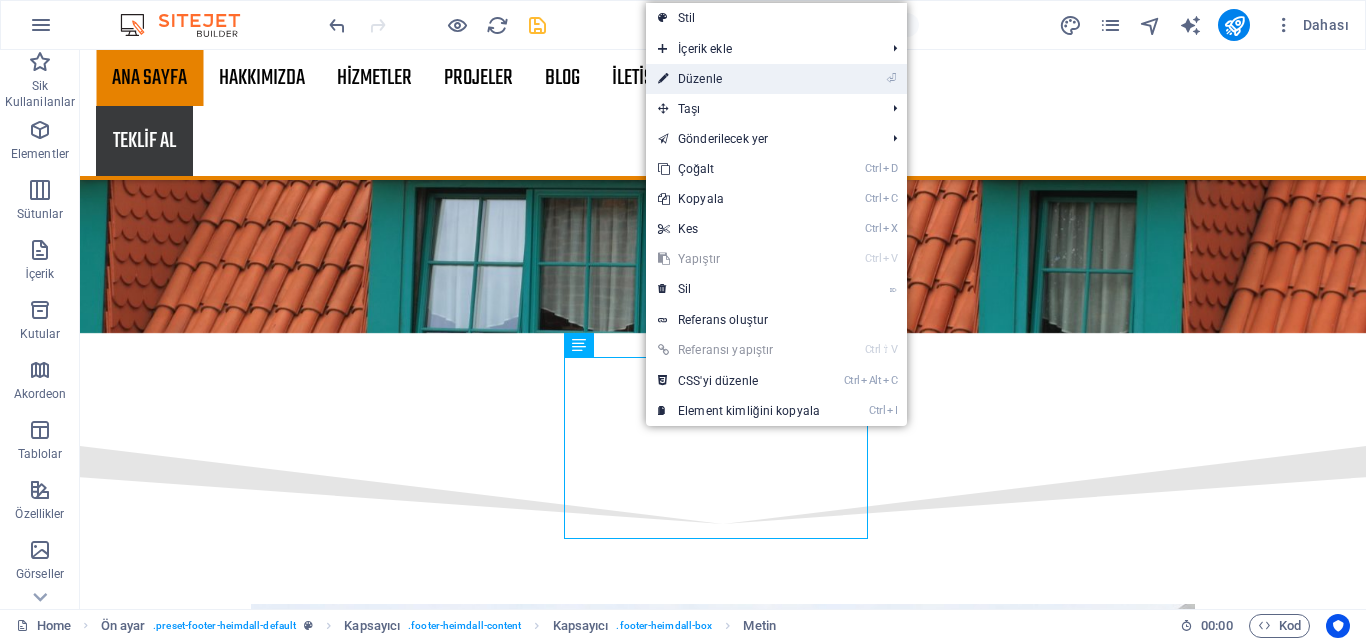 click on "⏎  Düzenle" at bounding box center (739, 79) 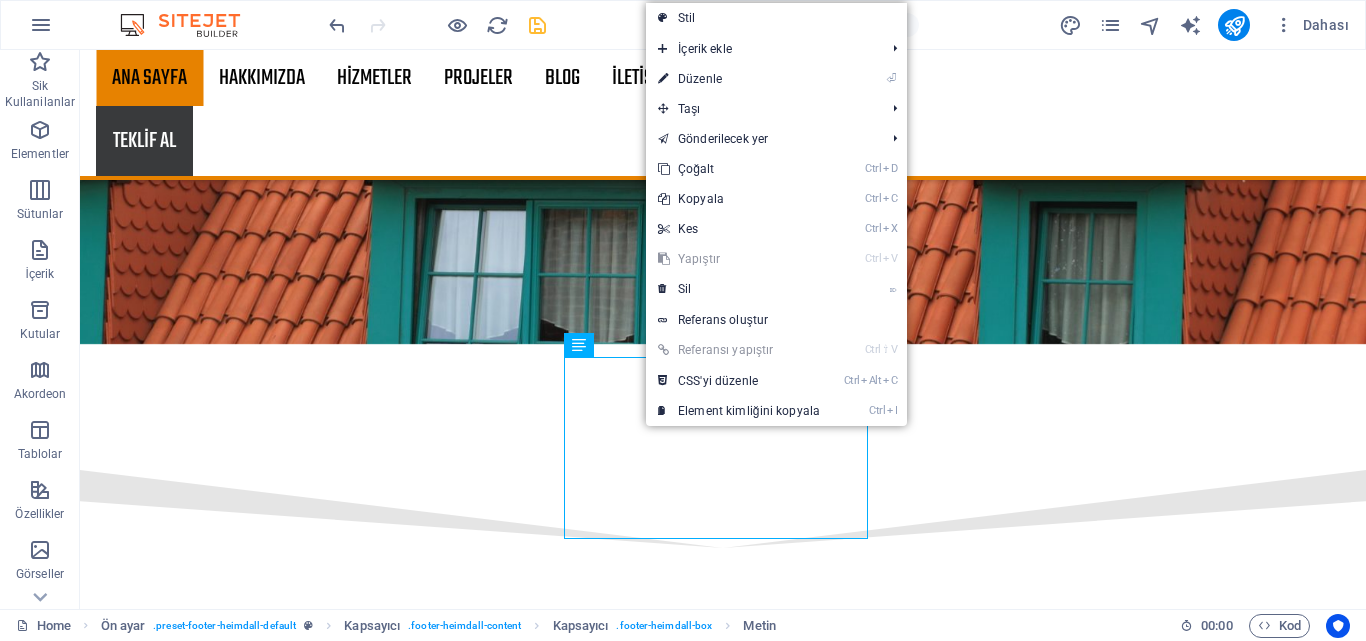 click on "Monday" at bounding box center (333, 9548) 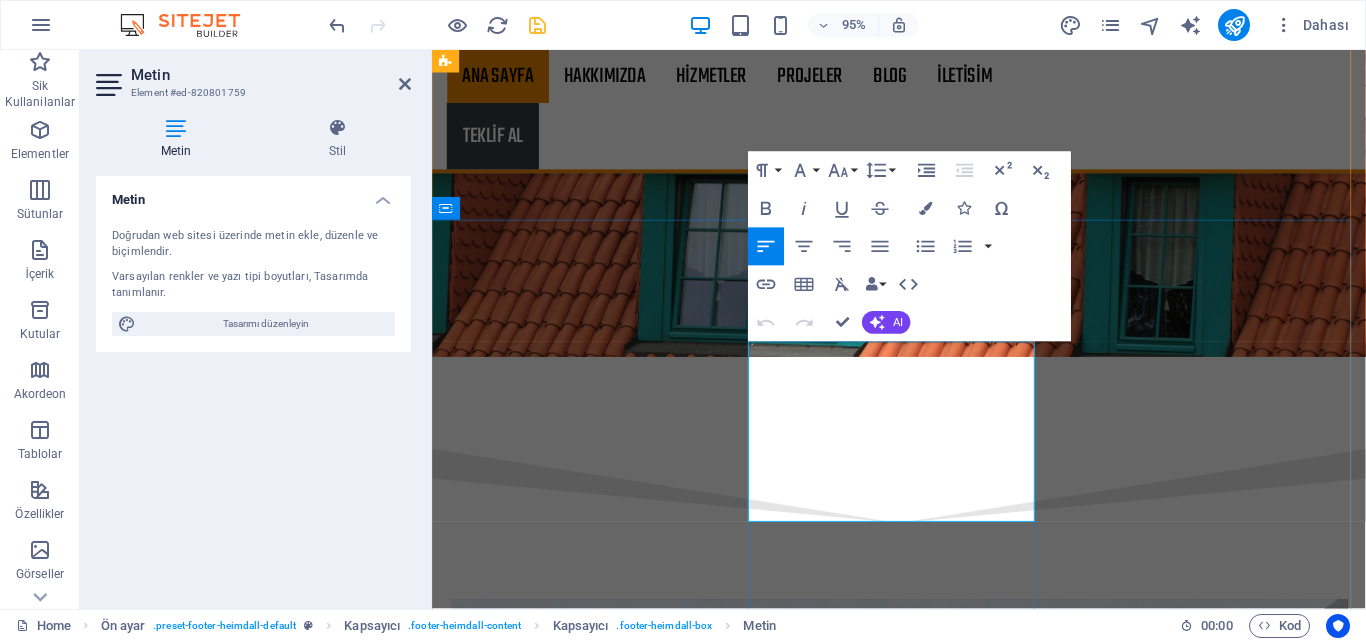 scroll, scrollTop: 3215, scrollLeft: 0, axis: vertical 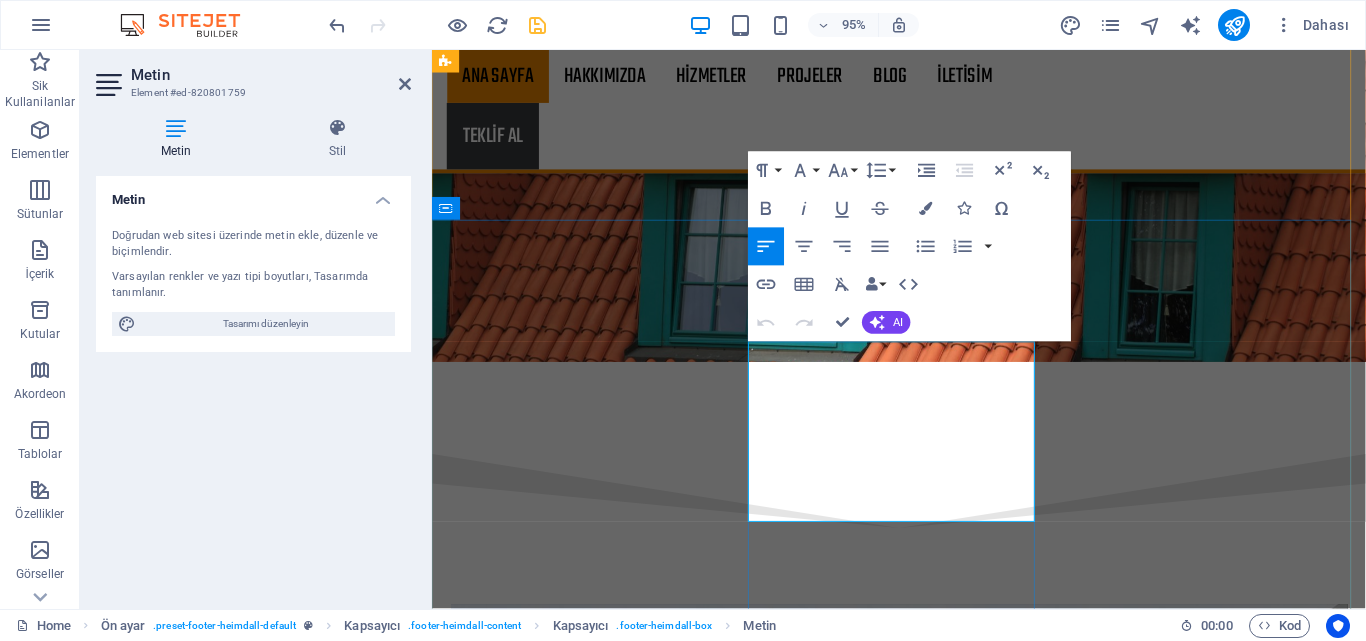 drag, startPoint x: 834, startPoint y: 369, endPoint x: 767, endPoint y: 371, distance: 67.02985 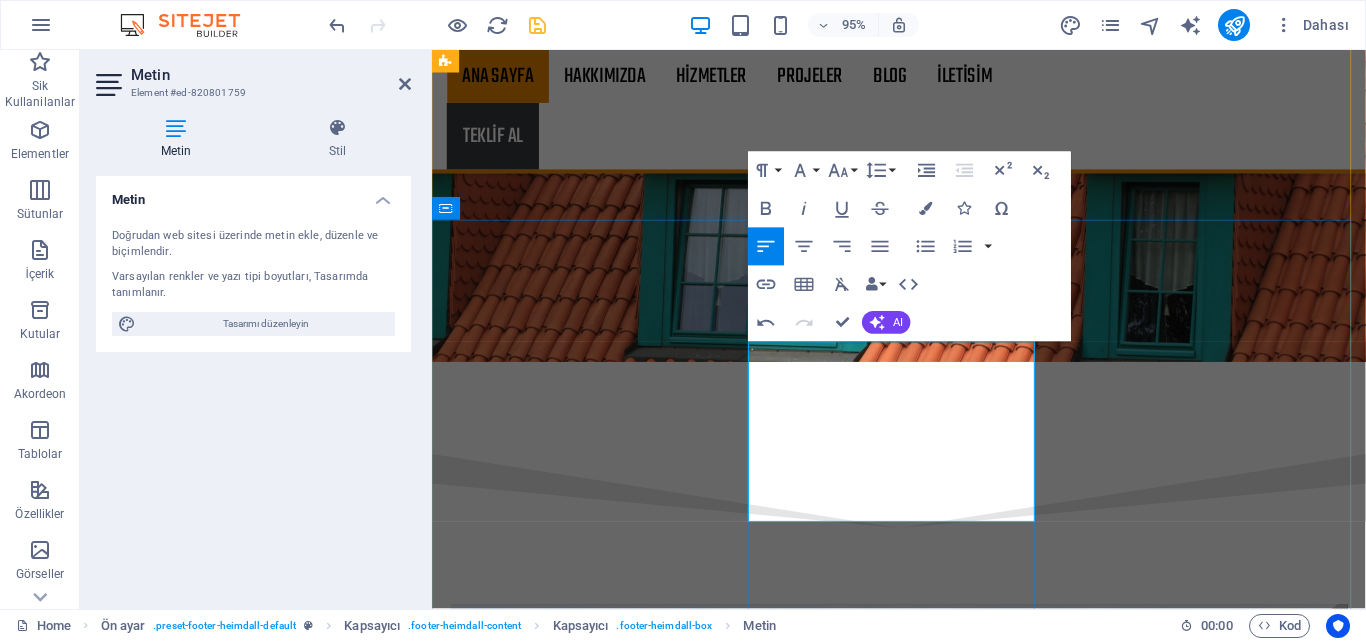 click on "Tuesday" at bounding box center [685, 9581] 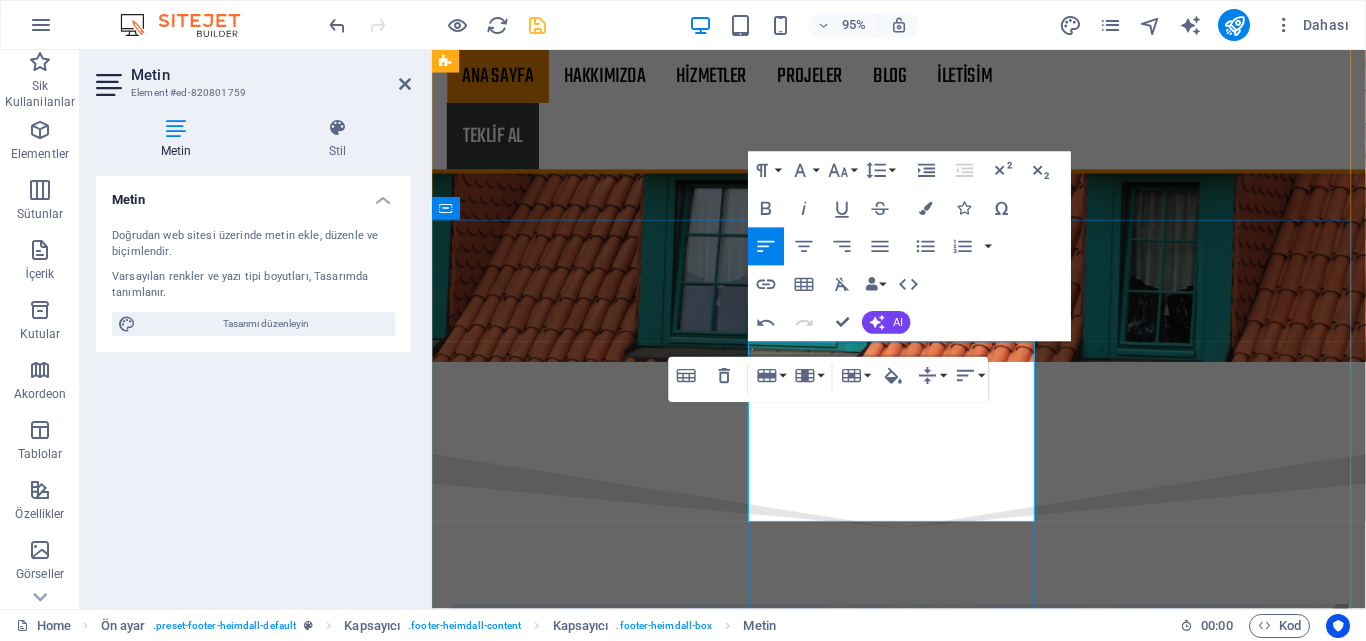 click on "Friday" at bounding box center (685, 9662) 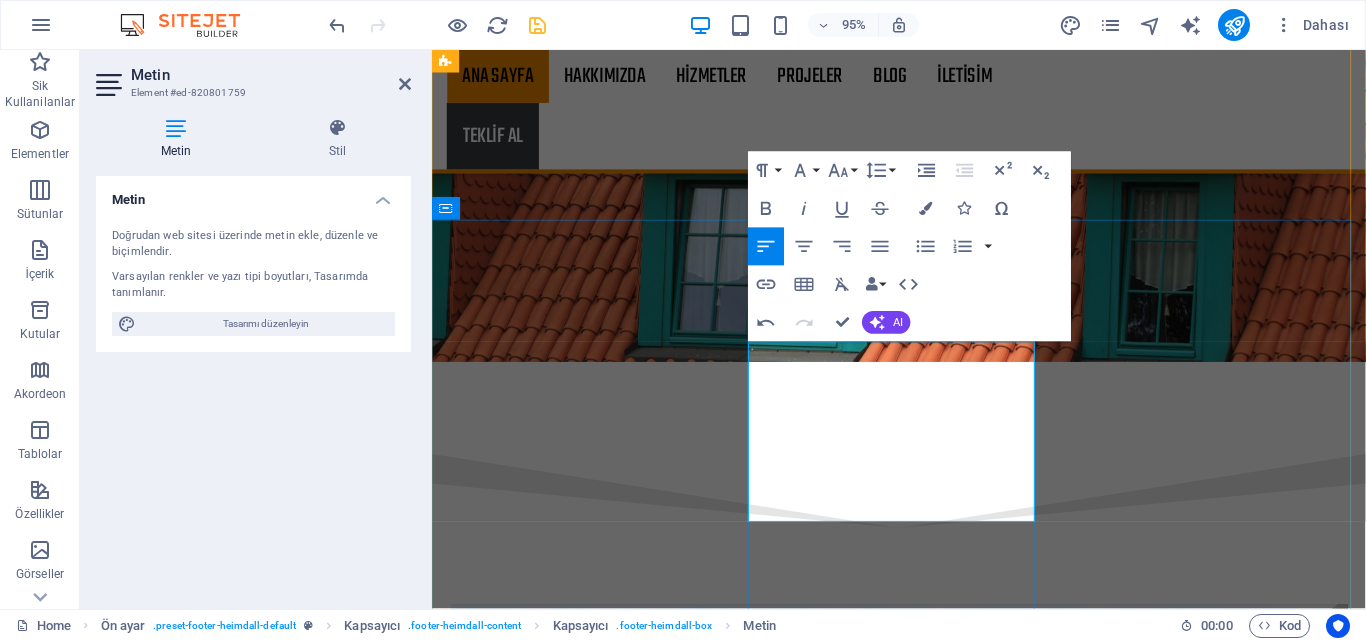 click on "Saturday" at bounding box center [685, 9689] 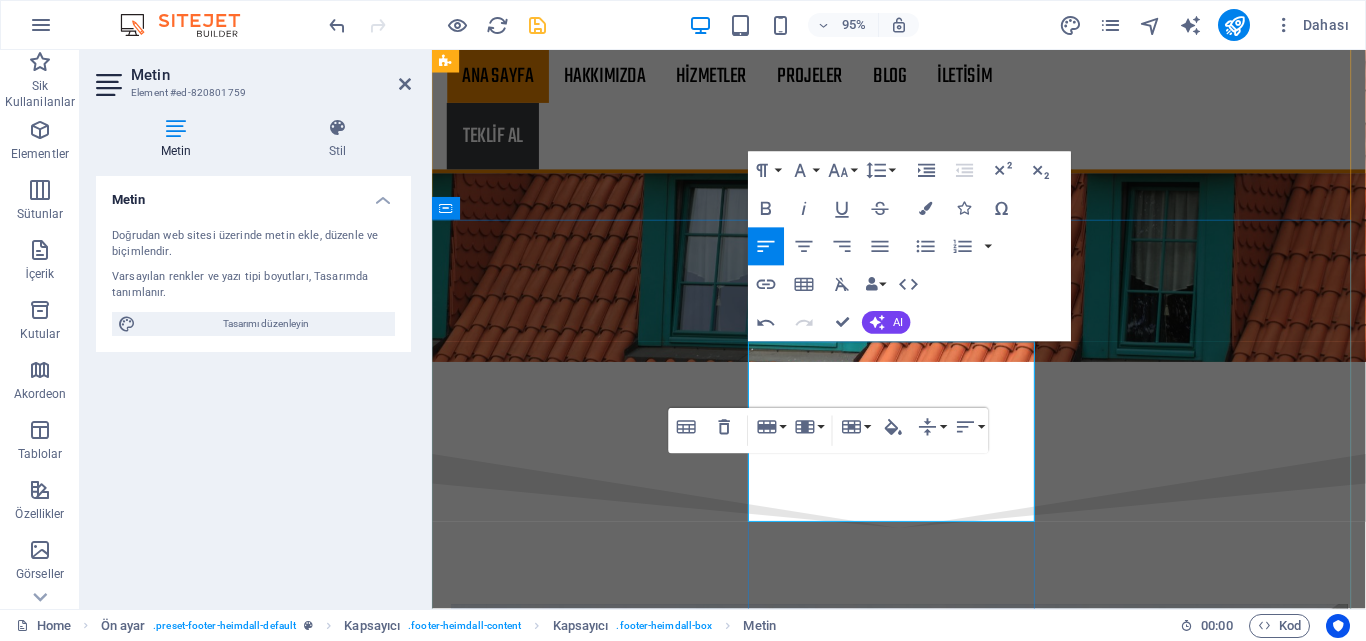 click on "Sunday" at bounding box center (685, 9716) 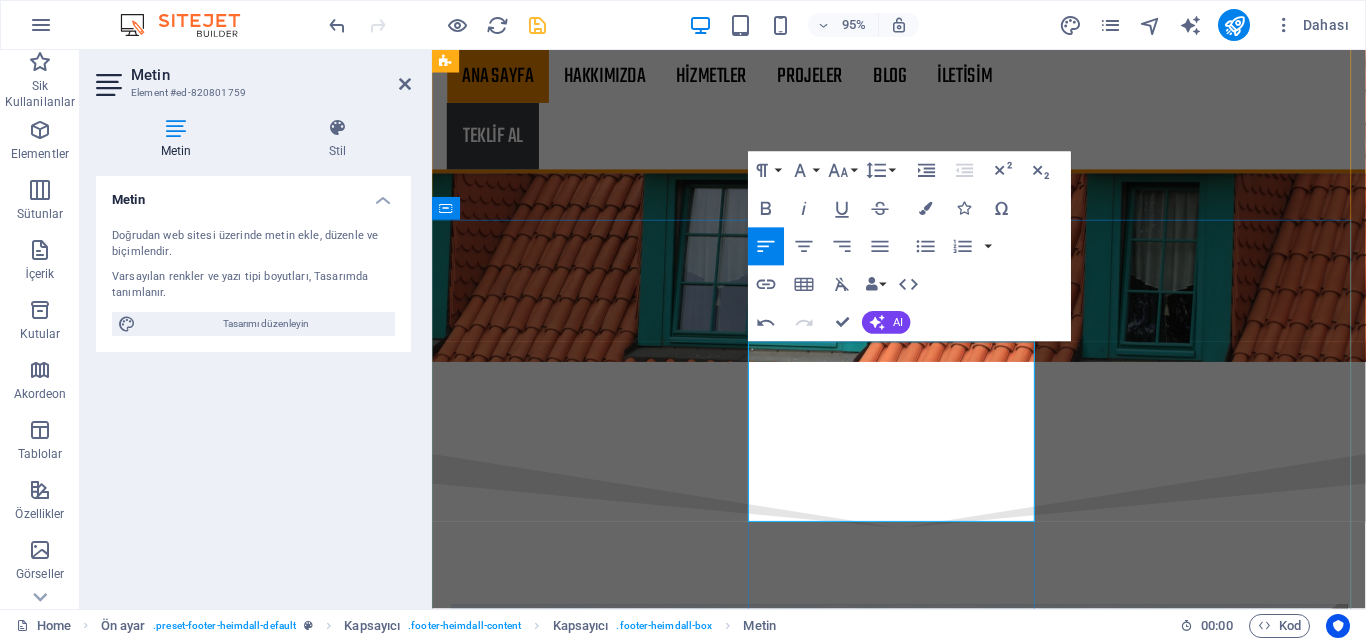 click on "Sunday" at bounding box center [685, 9716] 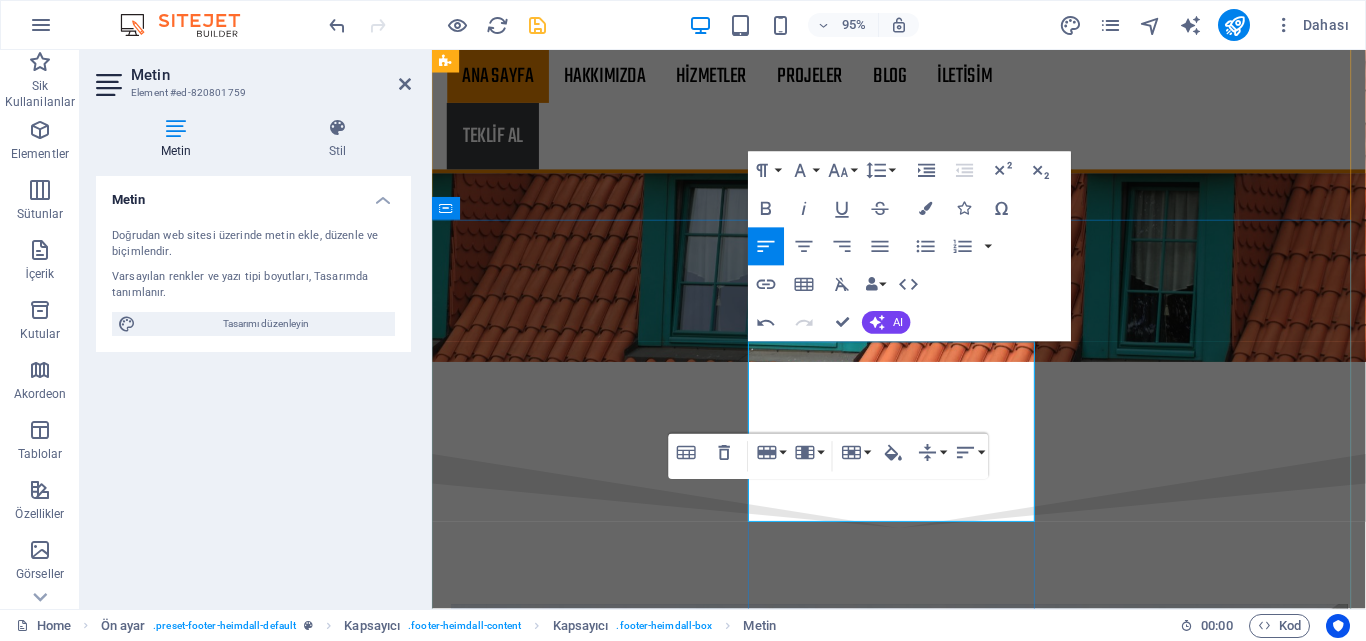 click on "9 AM - 7 PM" at bounding box center [1156, 9716] 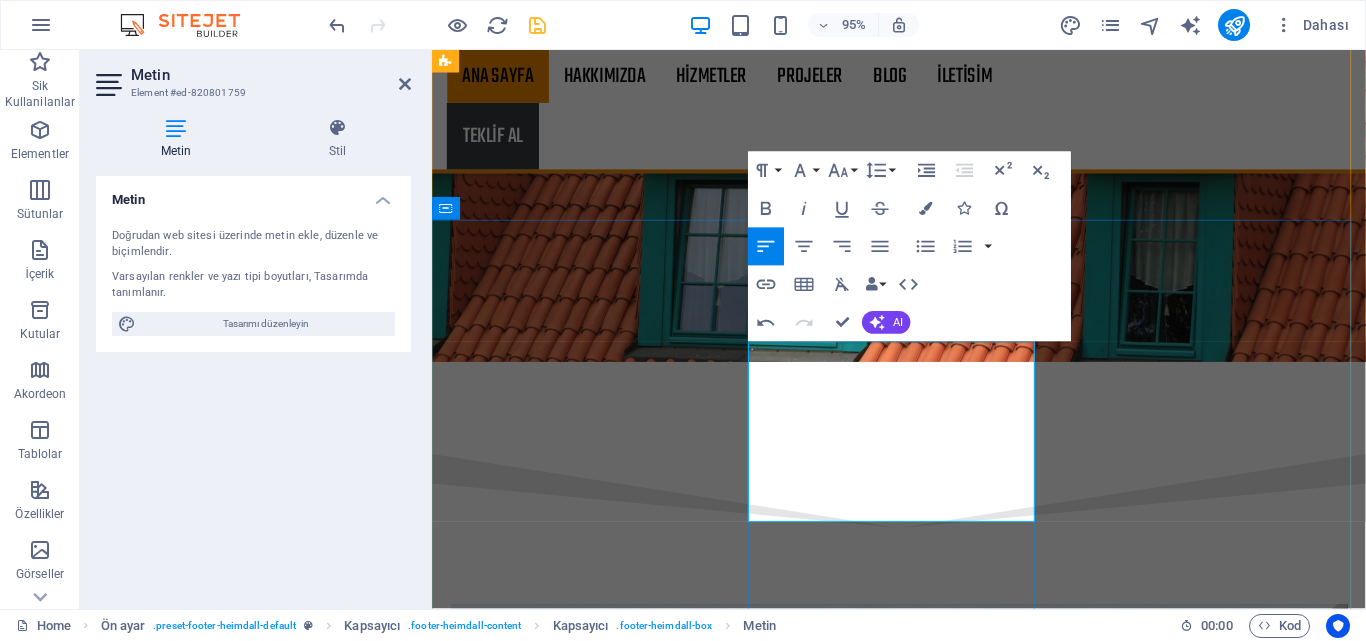 click on "9 AM - 7 PM" at bounding box center (1156, 9716) 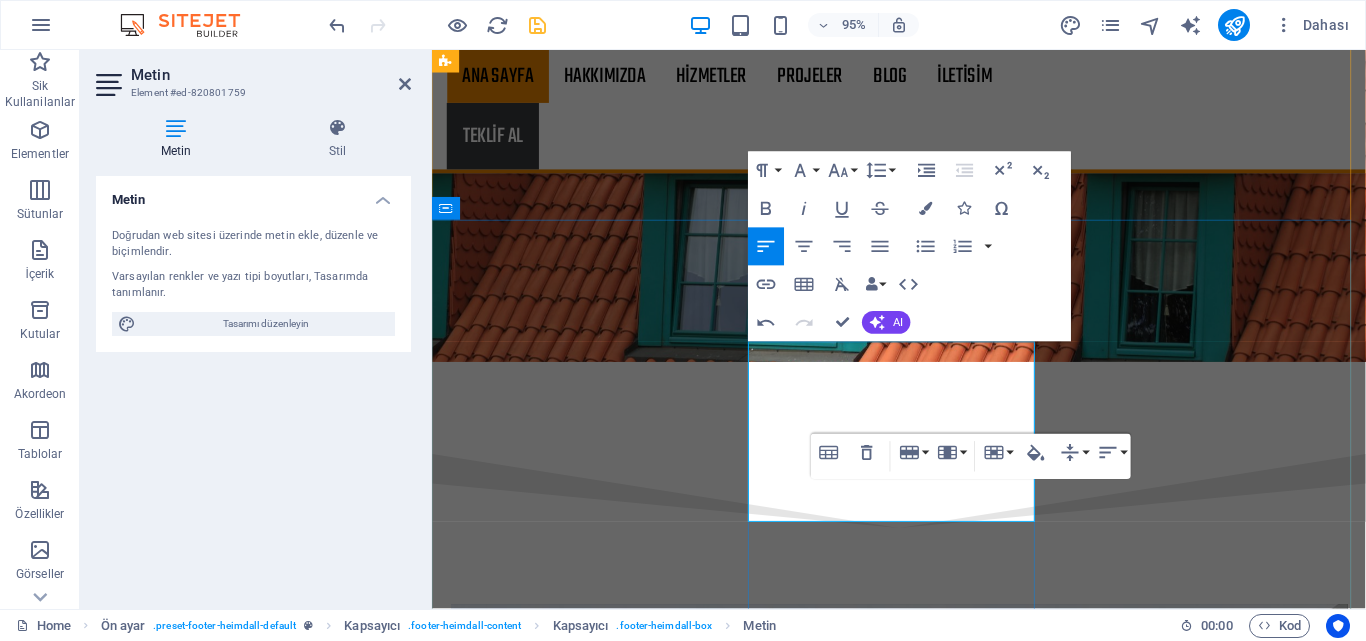 click on "Pazar" at bounding box center (685, 9716) 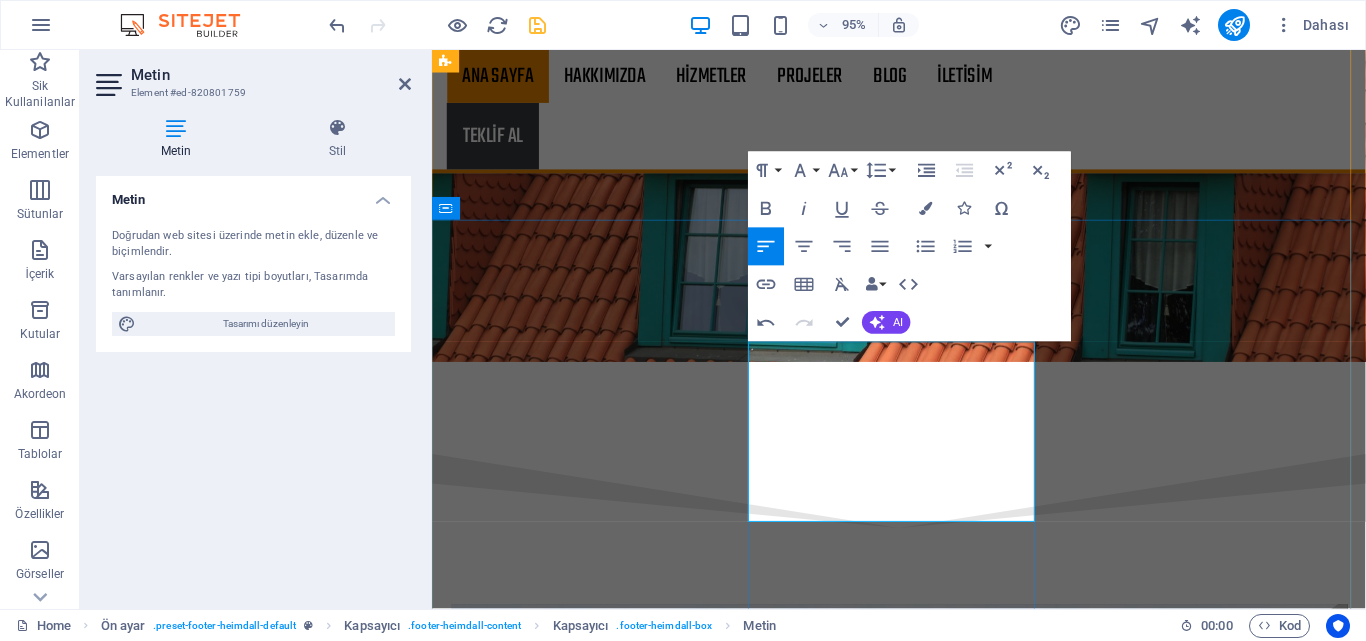 click at bounding box center (1156, 9716) 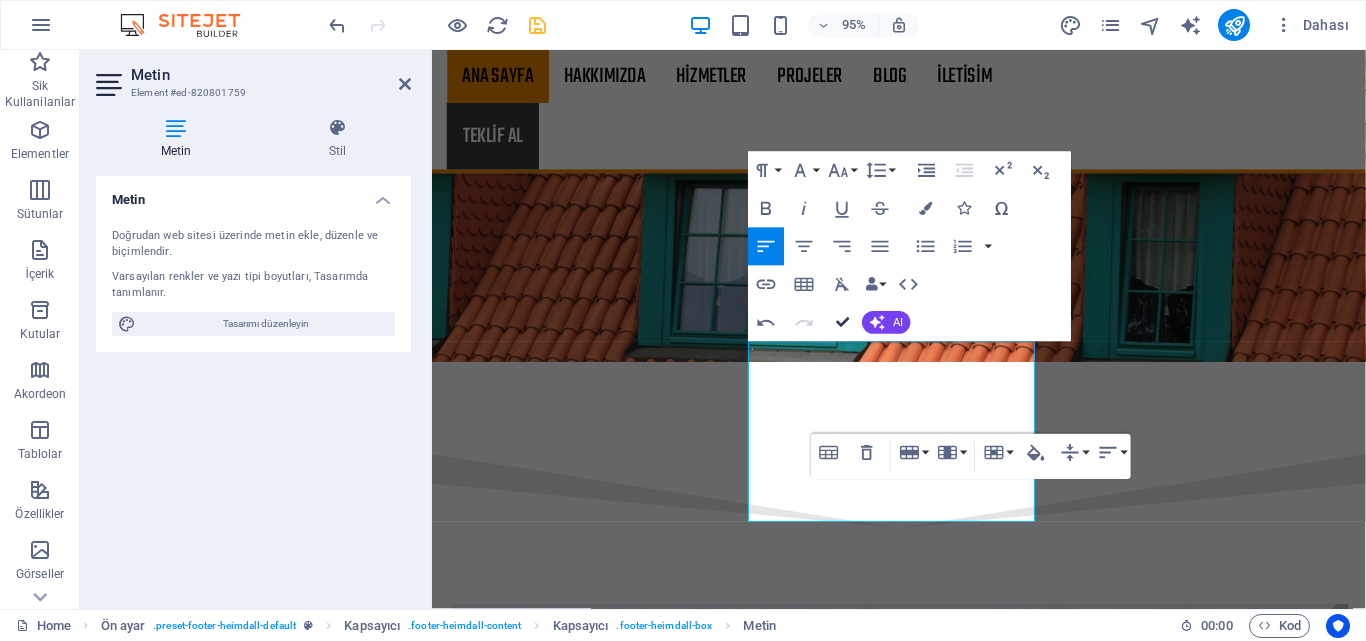 drag, startPoint x: 843, startPoint y: 317, endPoint x: 625, endPoint y: 400, distance: 233.26595 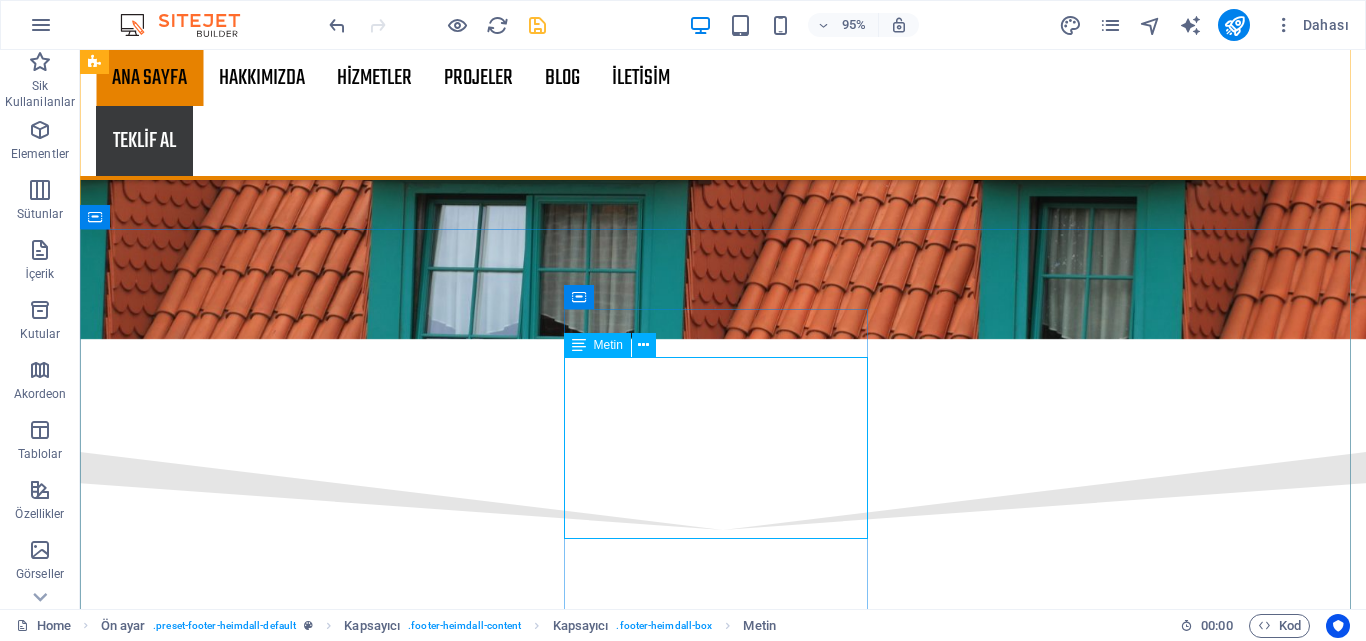 scroll, scrollTop: 3221, scrollLeft: 0, axis: vertical 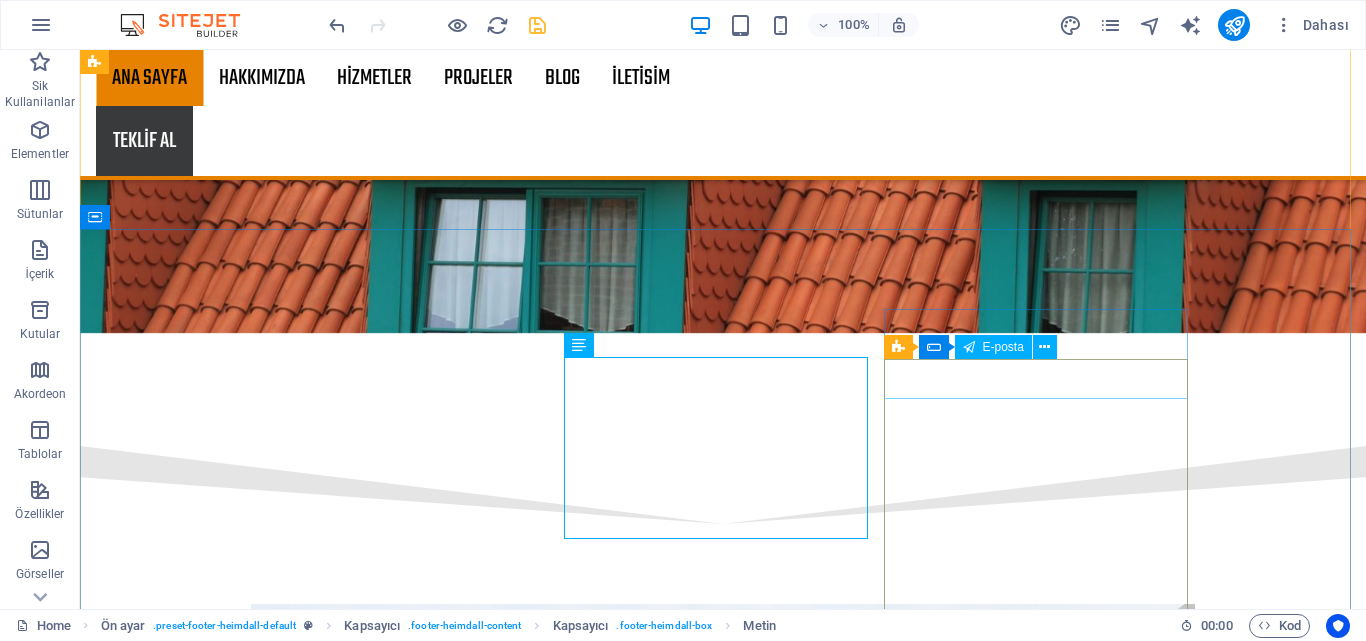 click 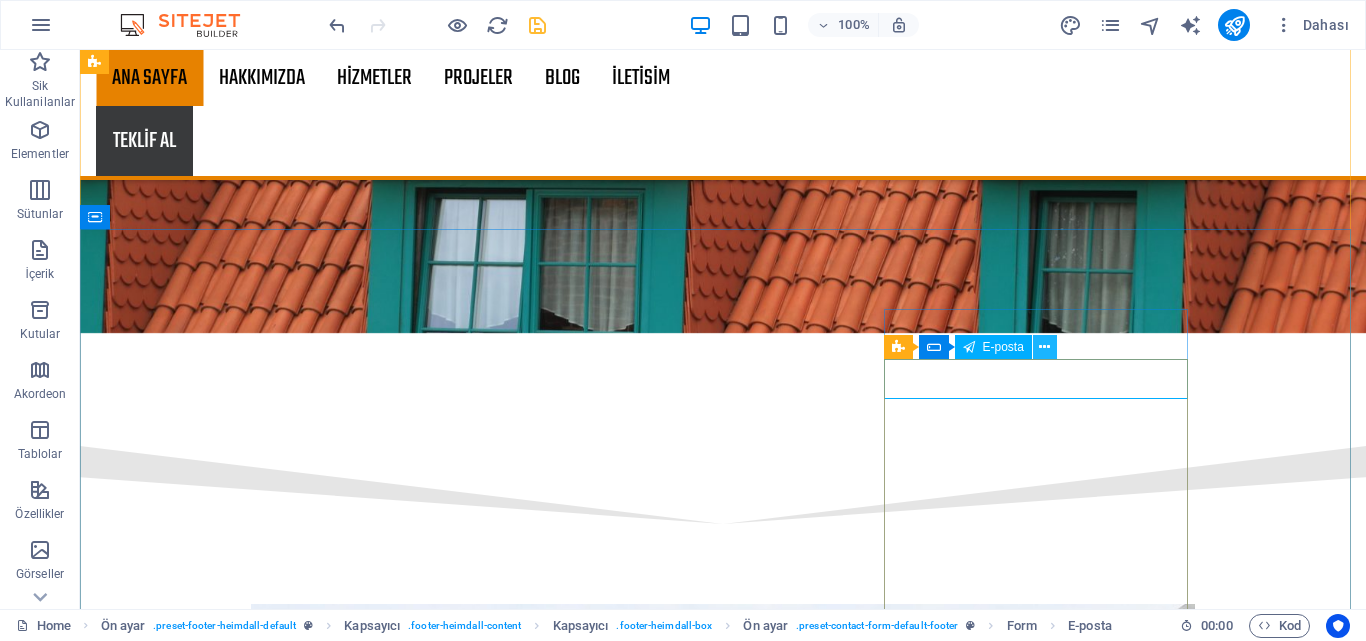 click at bounding box center [1044, 347] 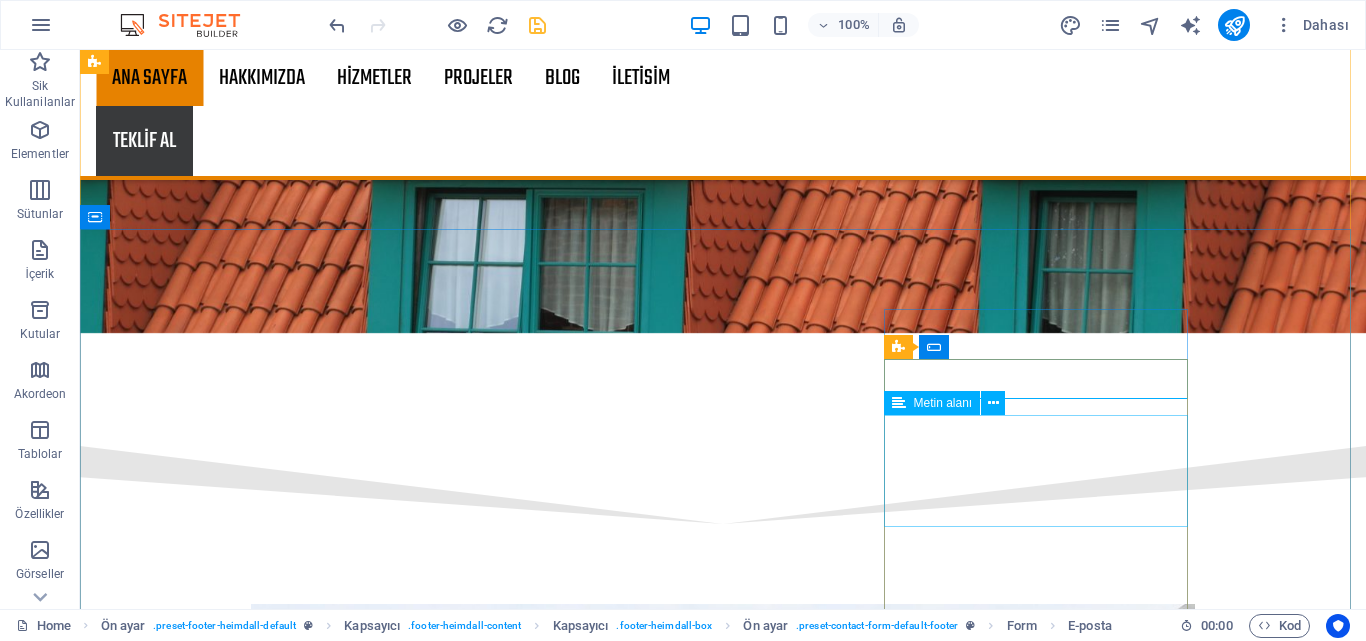click 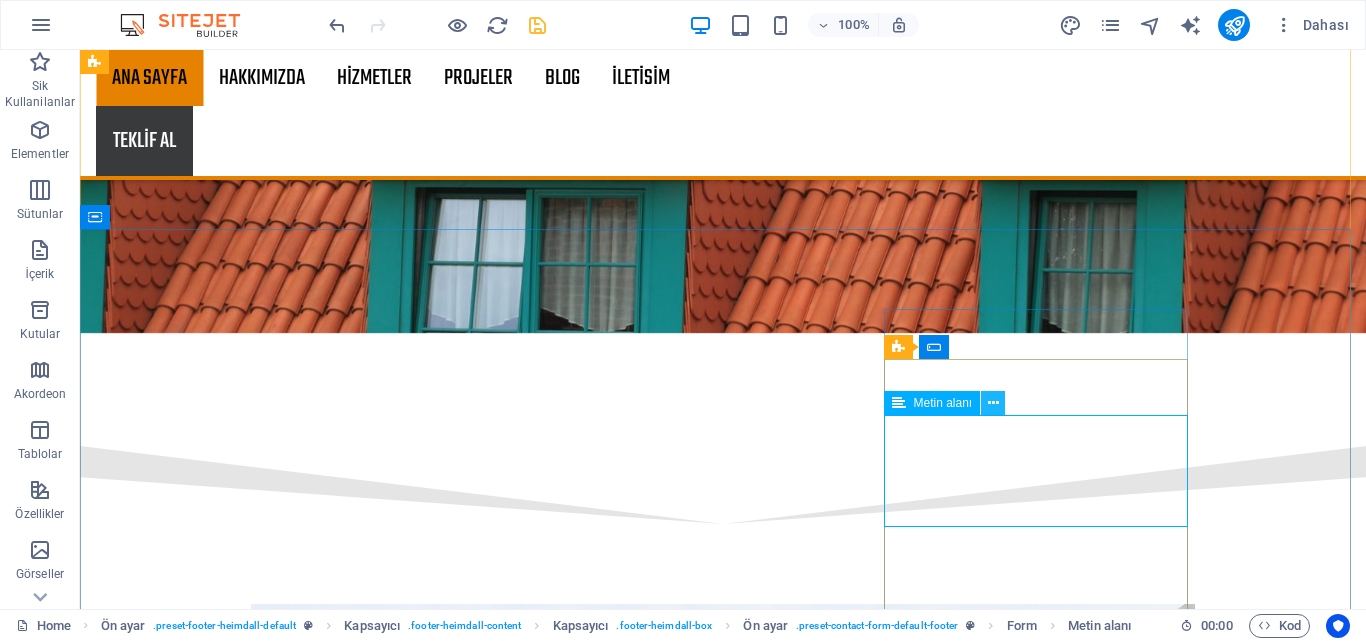 click at bounding box center (993, 403) 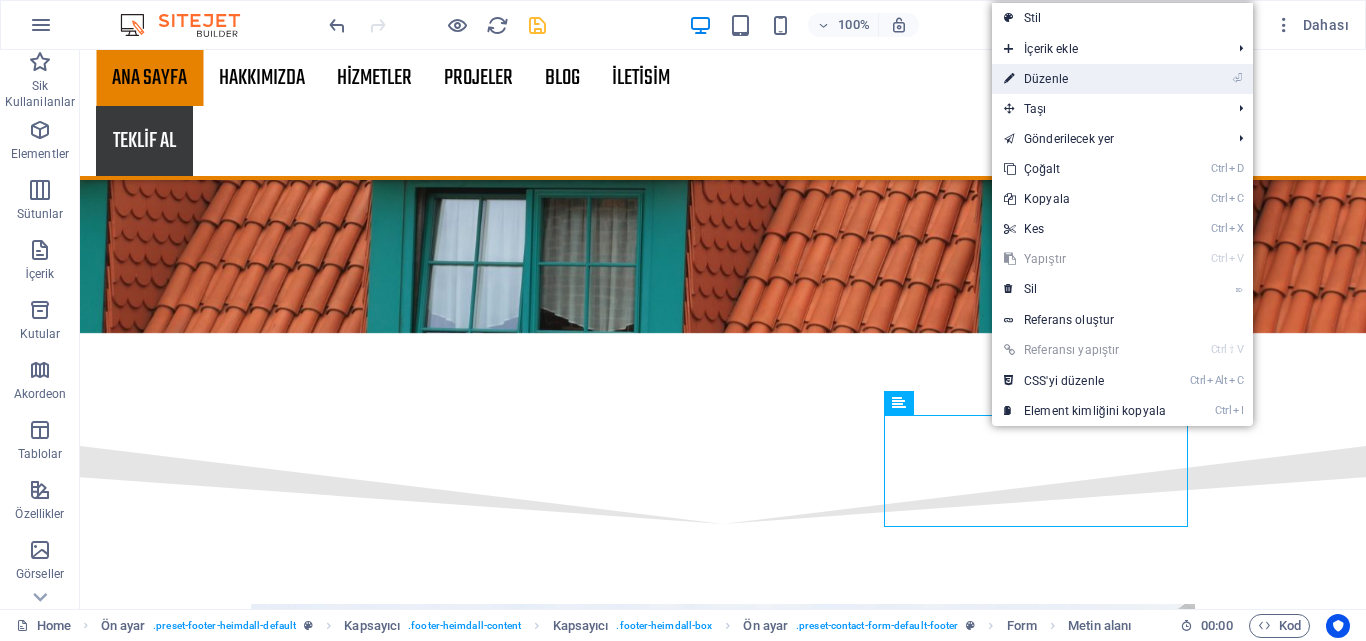 drag, startPoint x: 1076, startPoint y: 87, endPoint x: 775, endPoint y: 412, distance: 442.97403 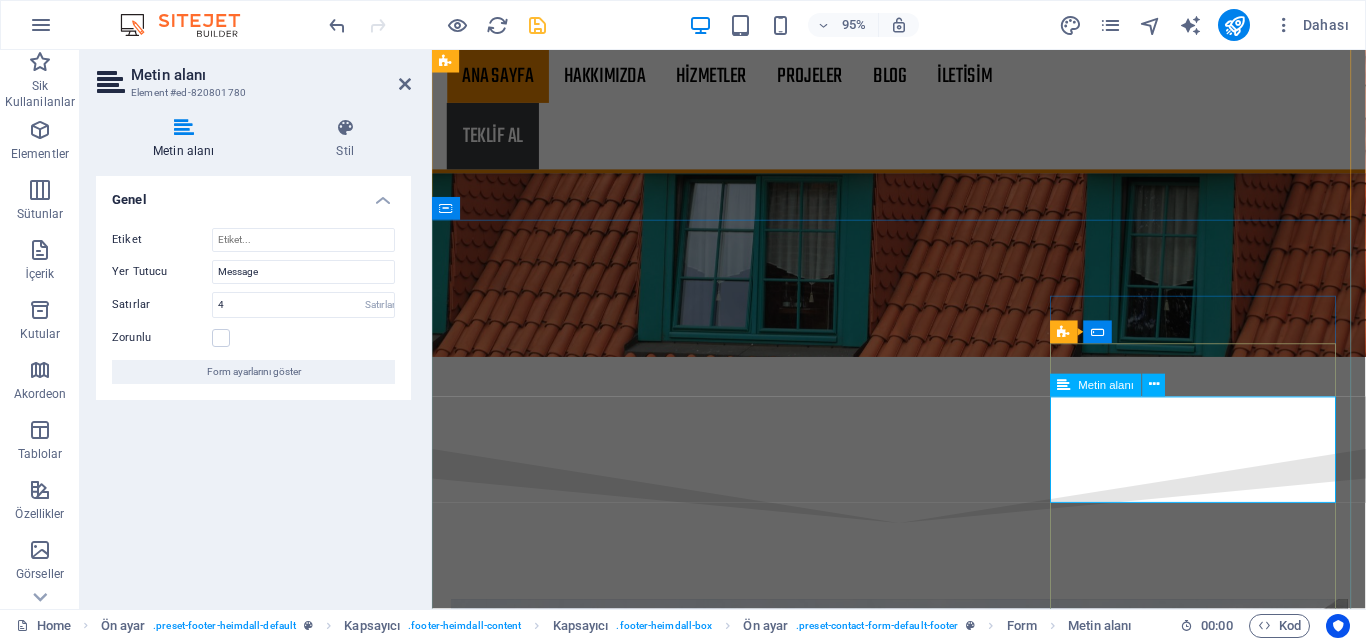 scroll, scrollTop: 3215, scrollLeft: 0, axis: vertical 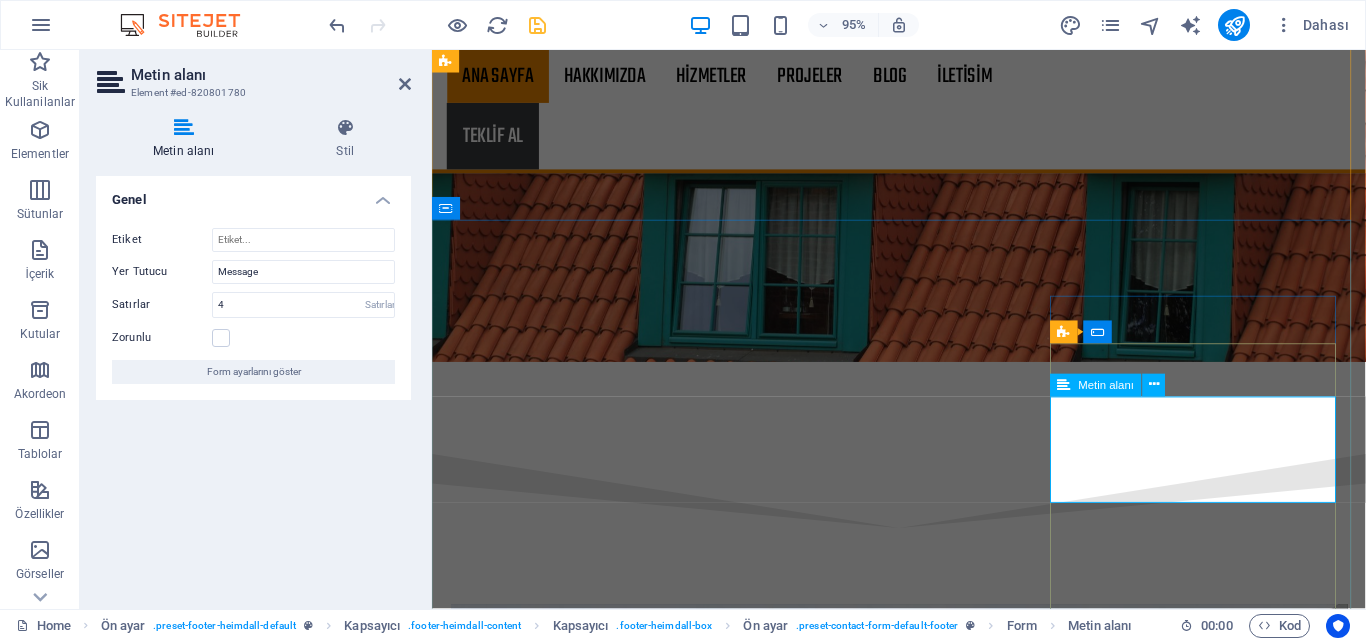 click 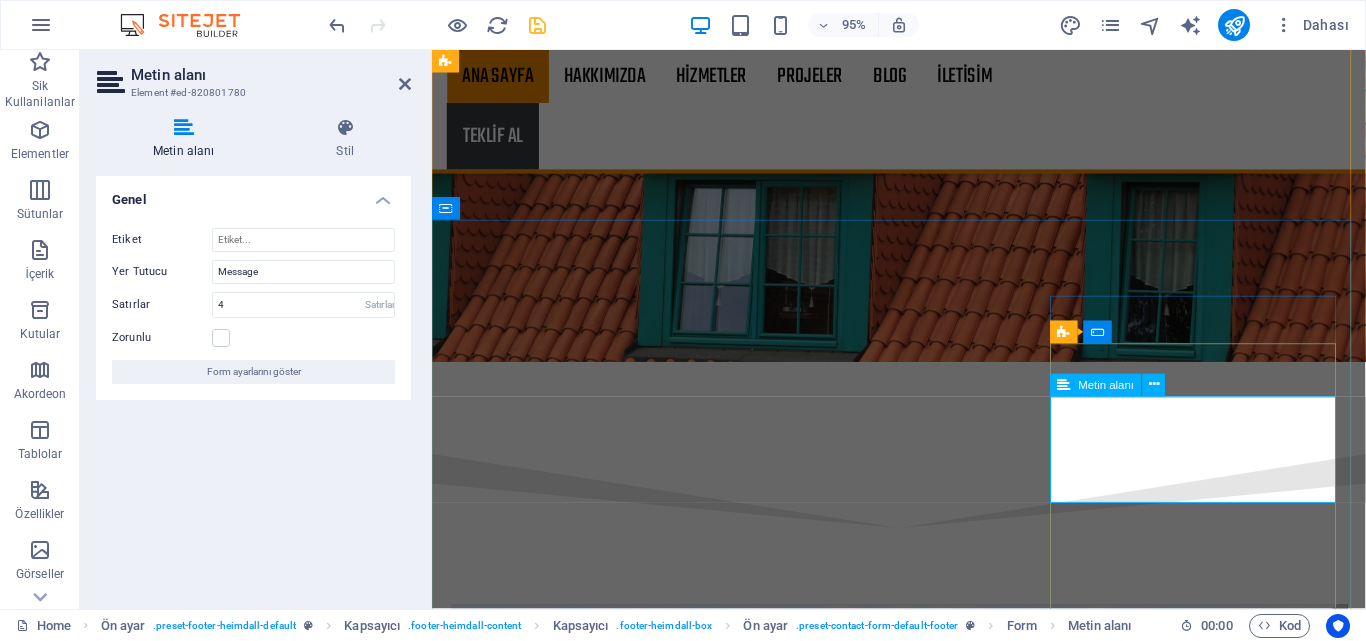 click 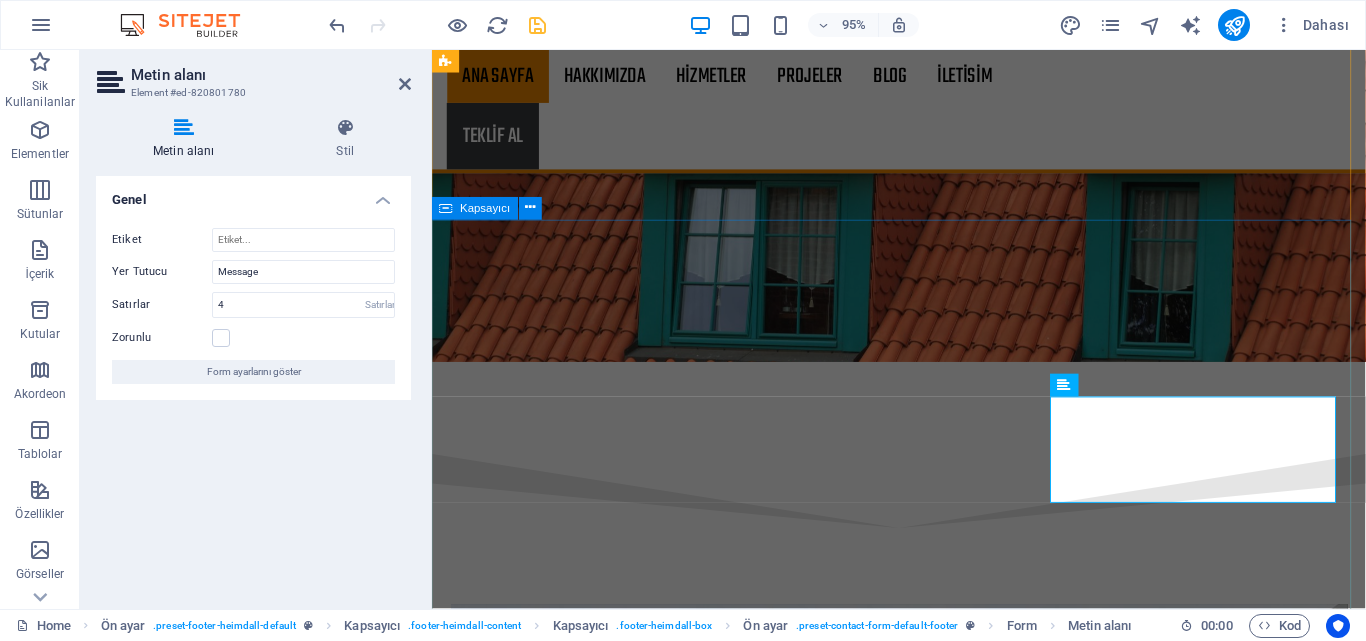 click on "Lorem ipsum dolor sit amet, consetetur sadipscing elitr, sed diam nonumy eirmod tempor invidunt ut labore et dolore magna aliquyam erat, sed diam voluptua. At vero eos et accusam et justo duo dolores et ea rebum.  Çalışma Saatleri Pazartesi 9 AM - 7 PM Salı 9 AM - 7 PM Çarşamba 9 AM - 7 PM Perşembe 9 AM - 7 PM Cuma 9 AM - 7 PM Cumartesi 9 AM - 7 PM Pazar  Off Get in touch Mesaj   I have read and understand the privacy policy. Okunaksız mı? Yeni yükle Send" at bounding box center [923, 9703] 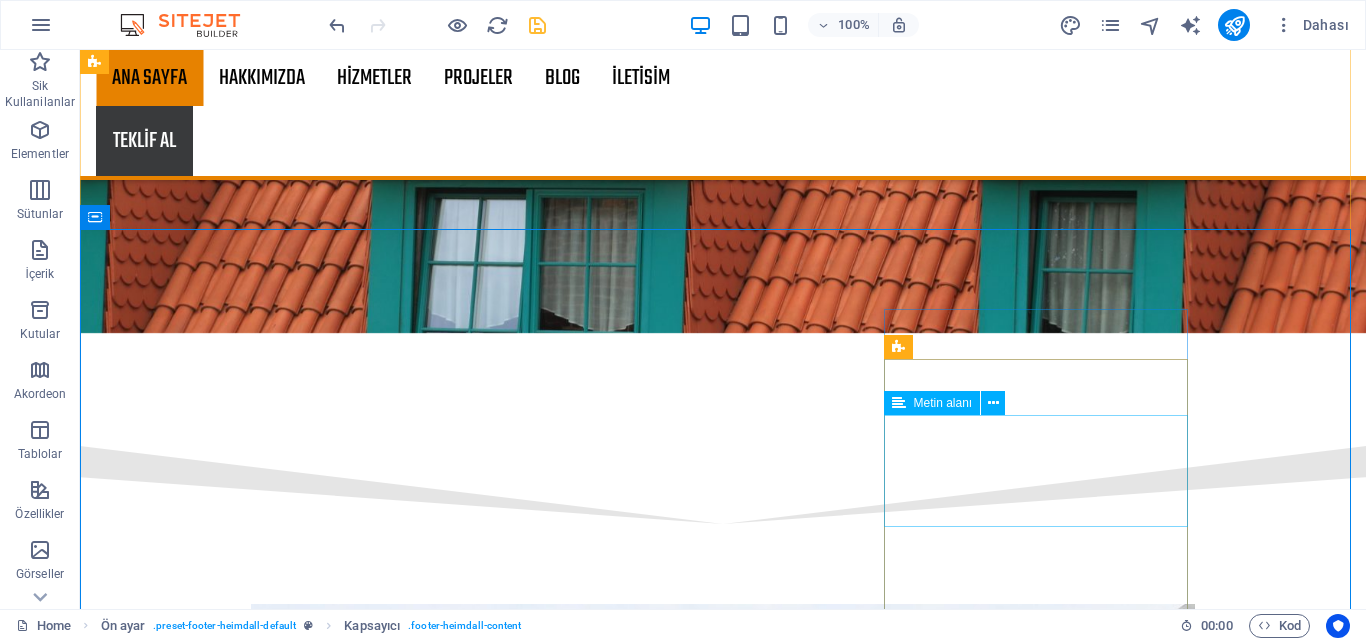 scroll, scrollTop: 3321, scrollLeft: 0, axis: vertical 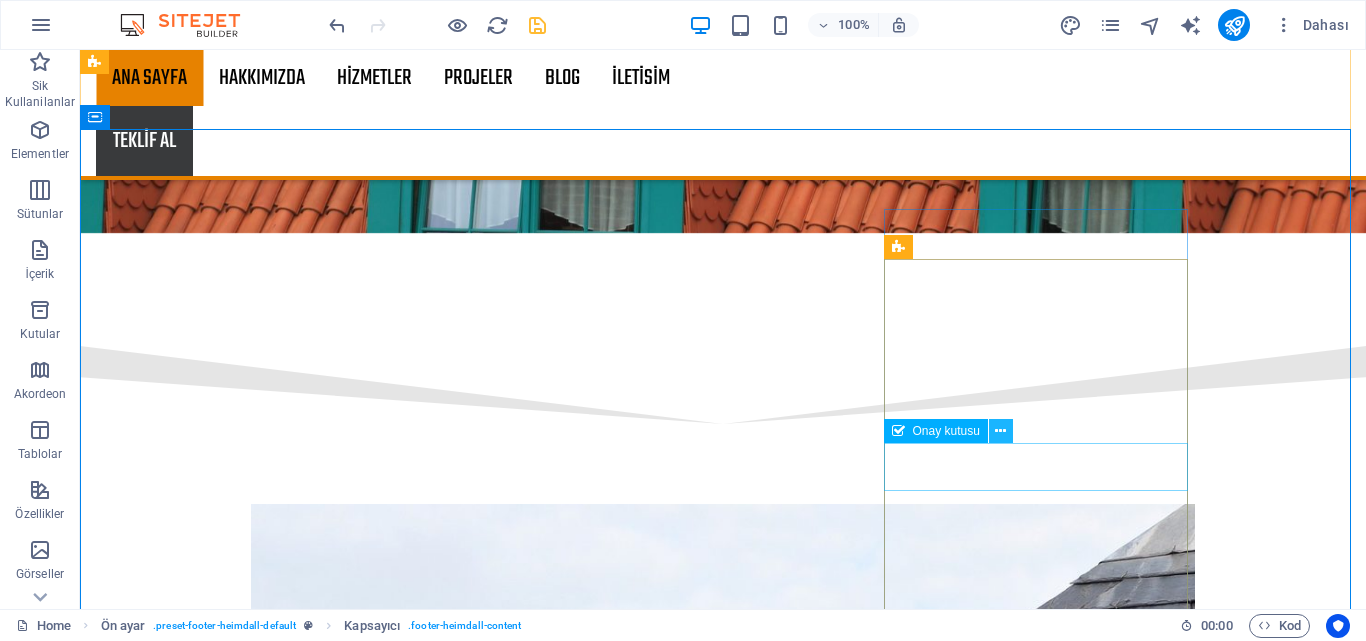 click at bounding box center (1000, 431) 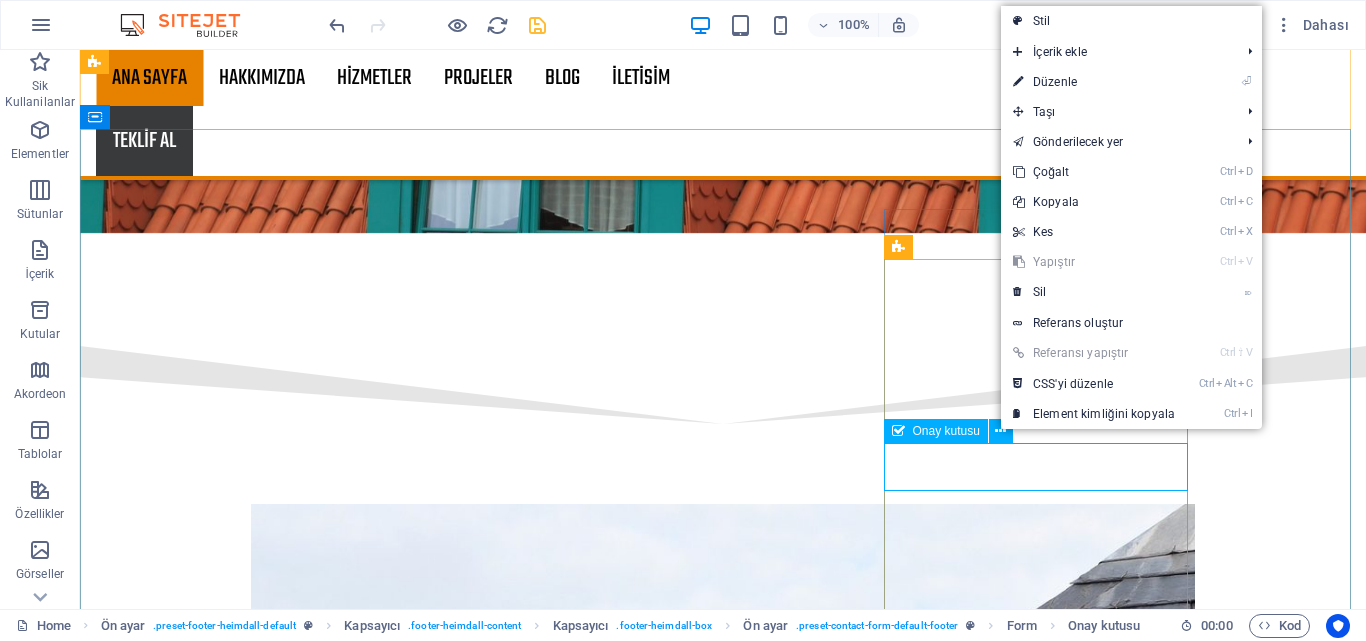 click on "I have read and understand the privacy policy." 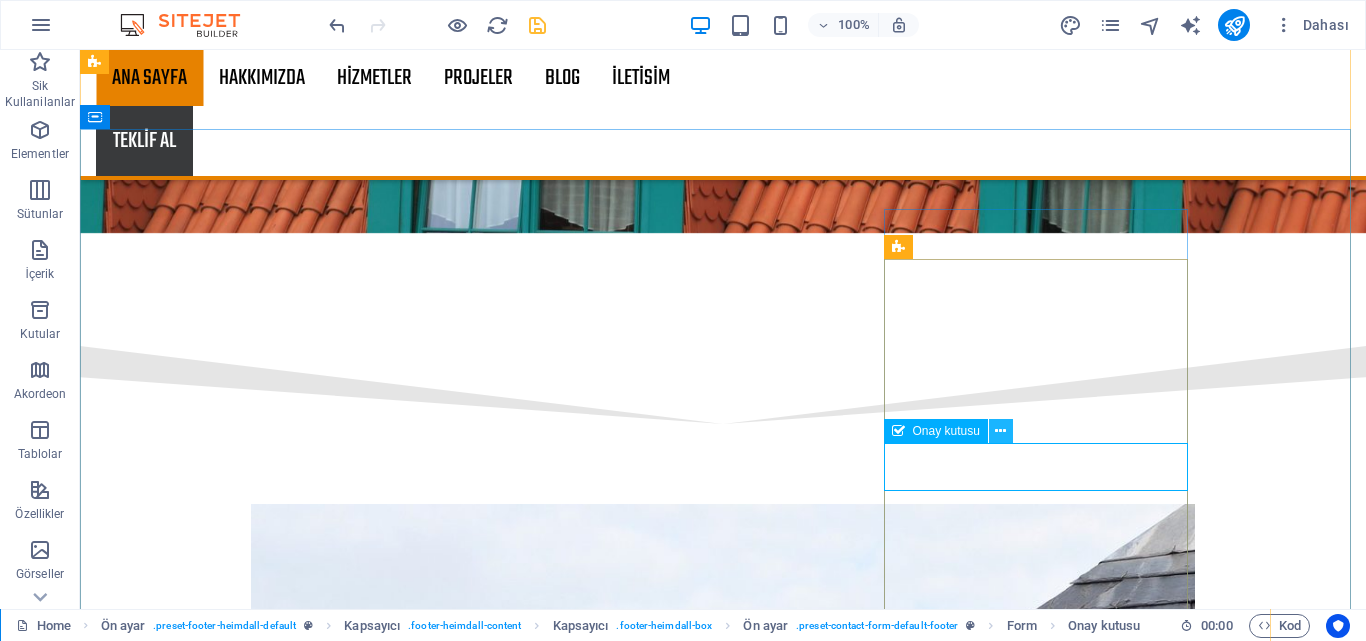 click at bounding box center (1000, 431) 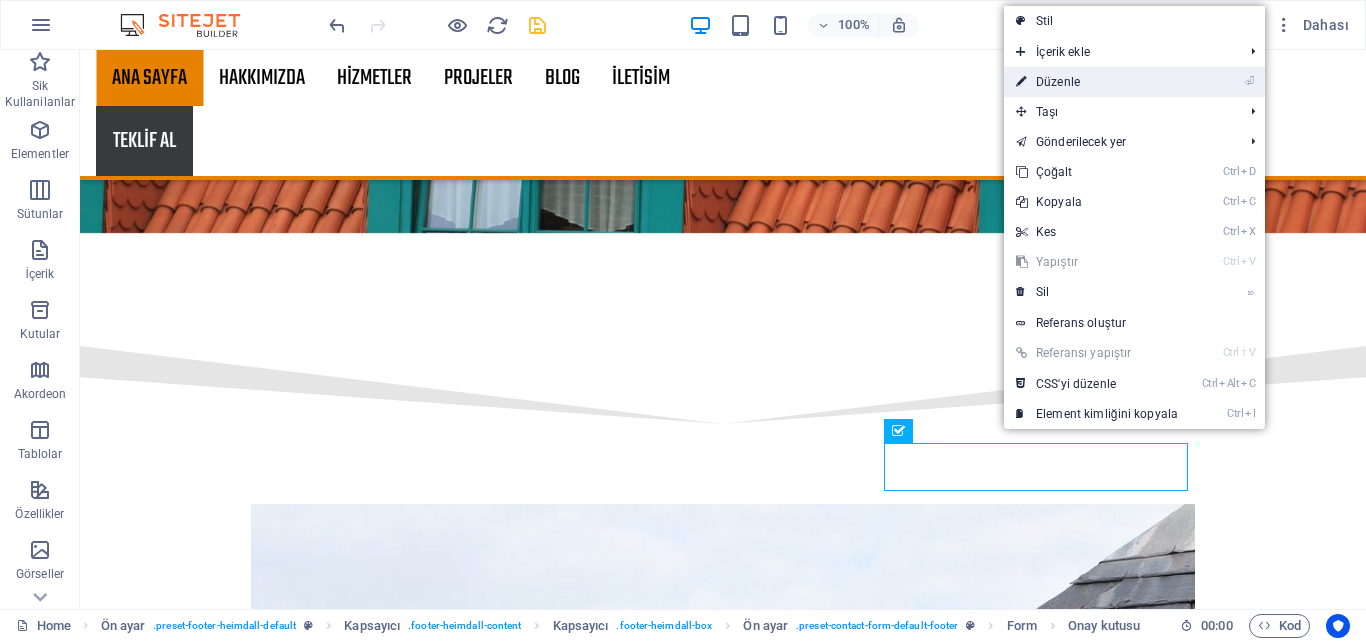 drag, startPoint x: 1054, startPoint y: 68, endPoint x: 806, endPoint y: 407, distance: 420.02975 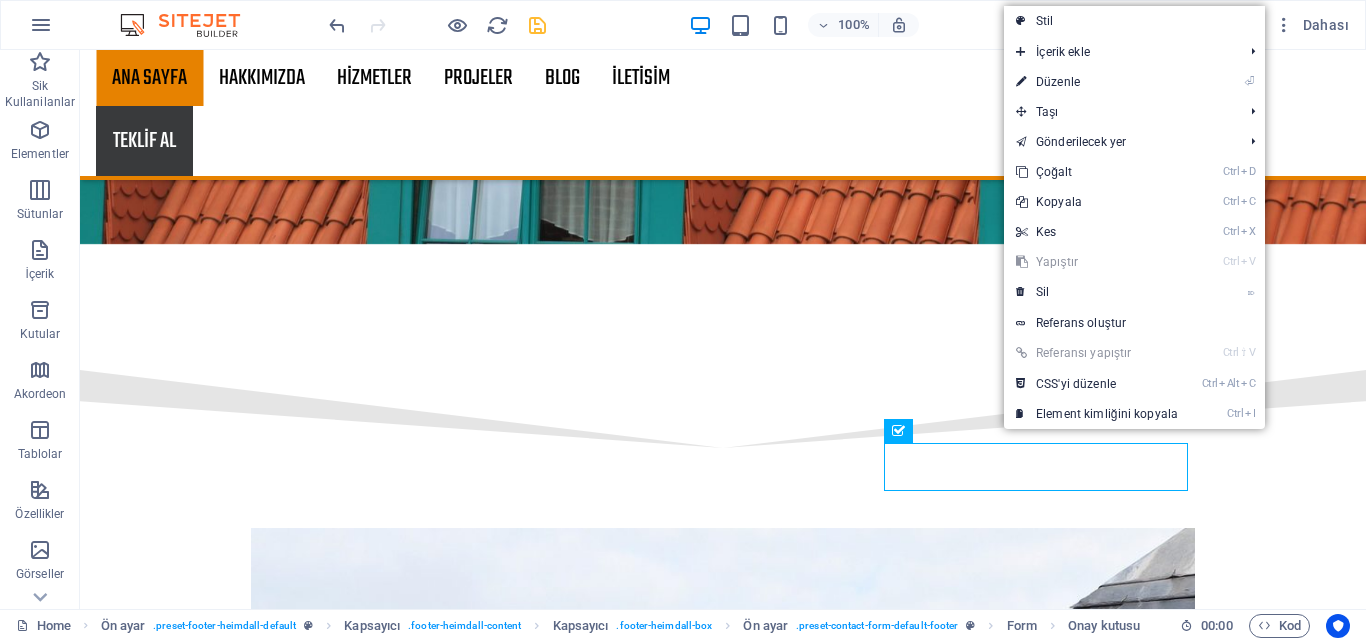 click on "I have read and understand the privacy policy." 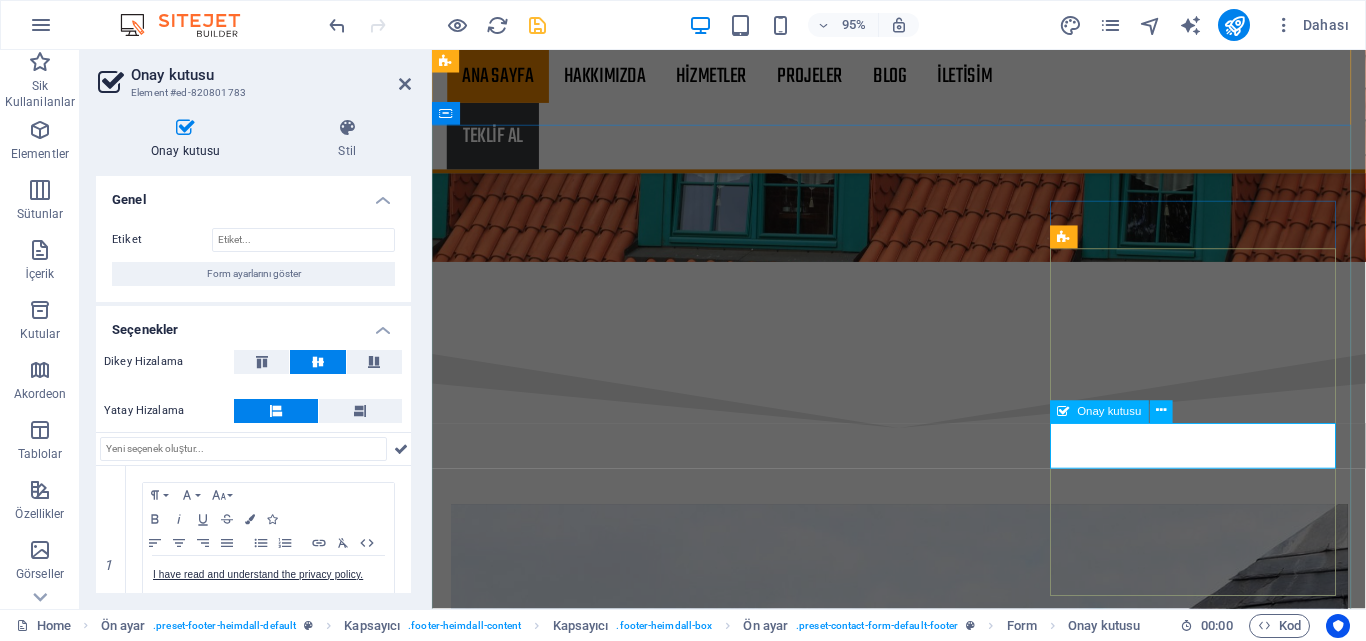 scroll, scrollTop: 3315, scrollLeft: 0, axis: vertical 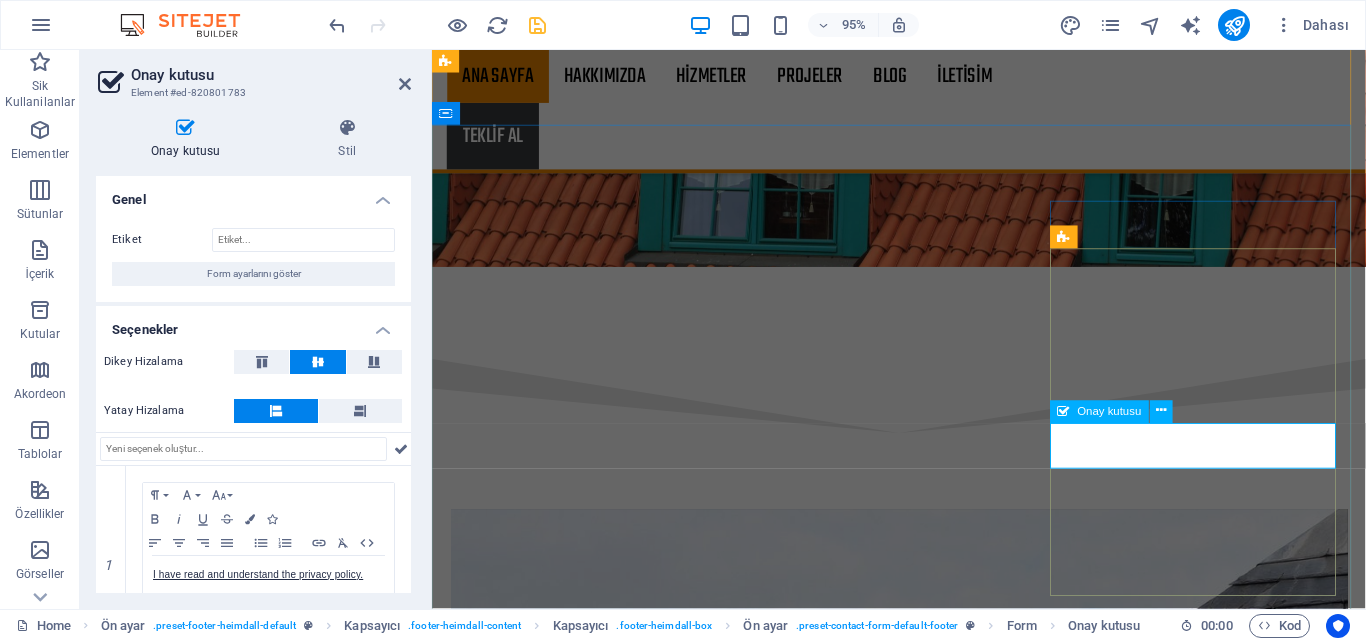 click on "I have read and understand the privacy policy." 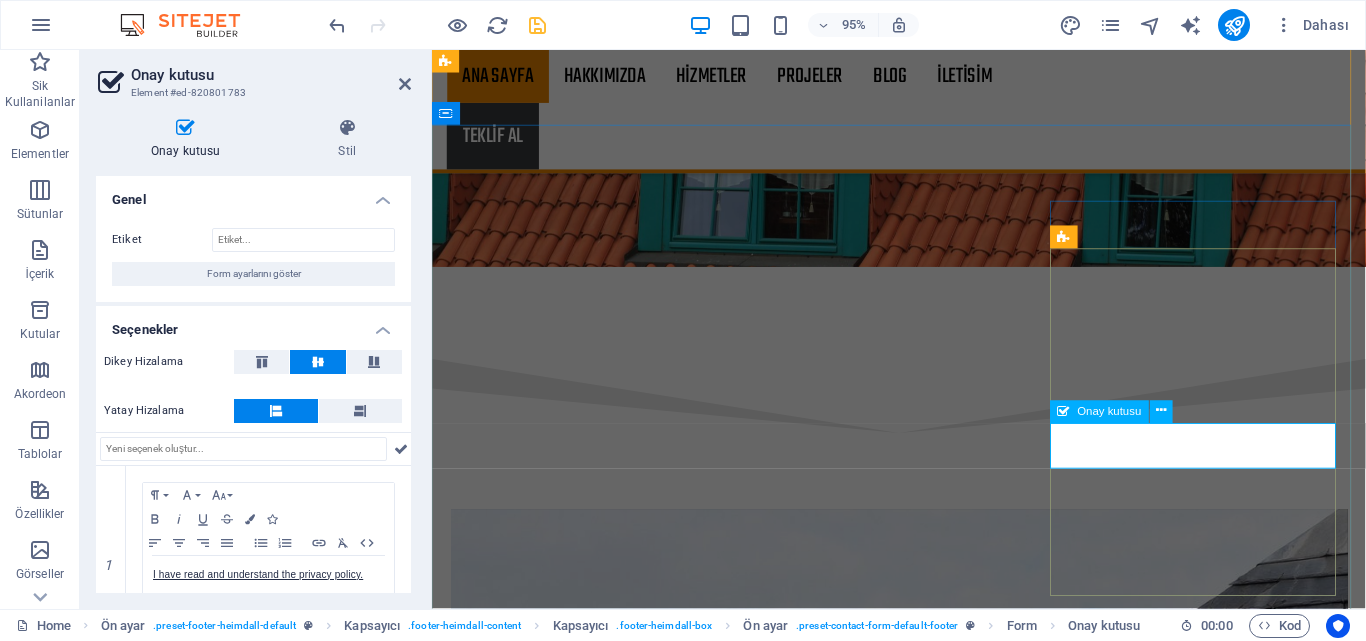 click on "I have read and understand the privacy policy." 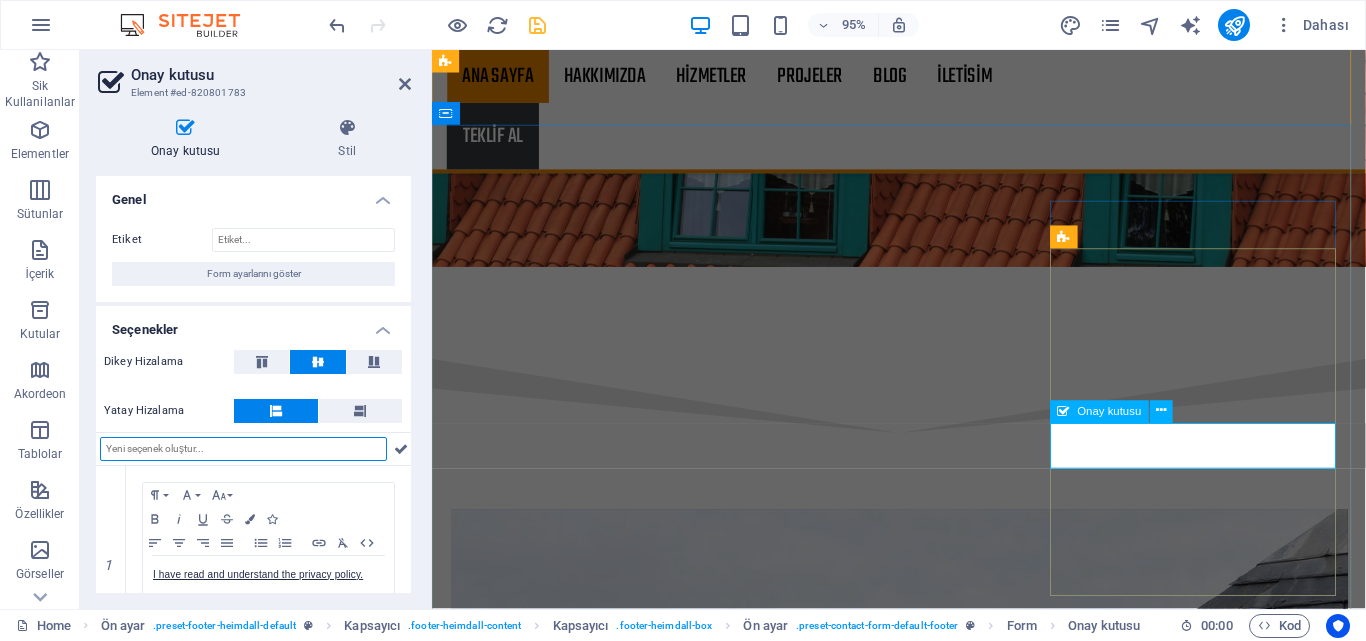 click on "I have read and understand the privacy policy." 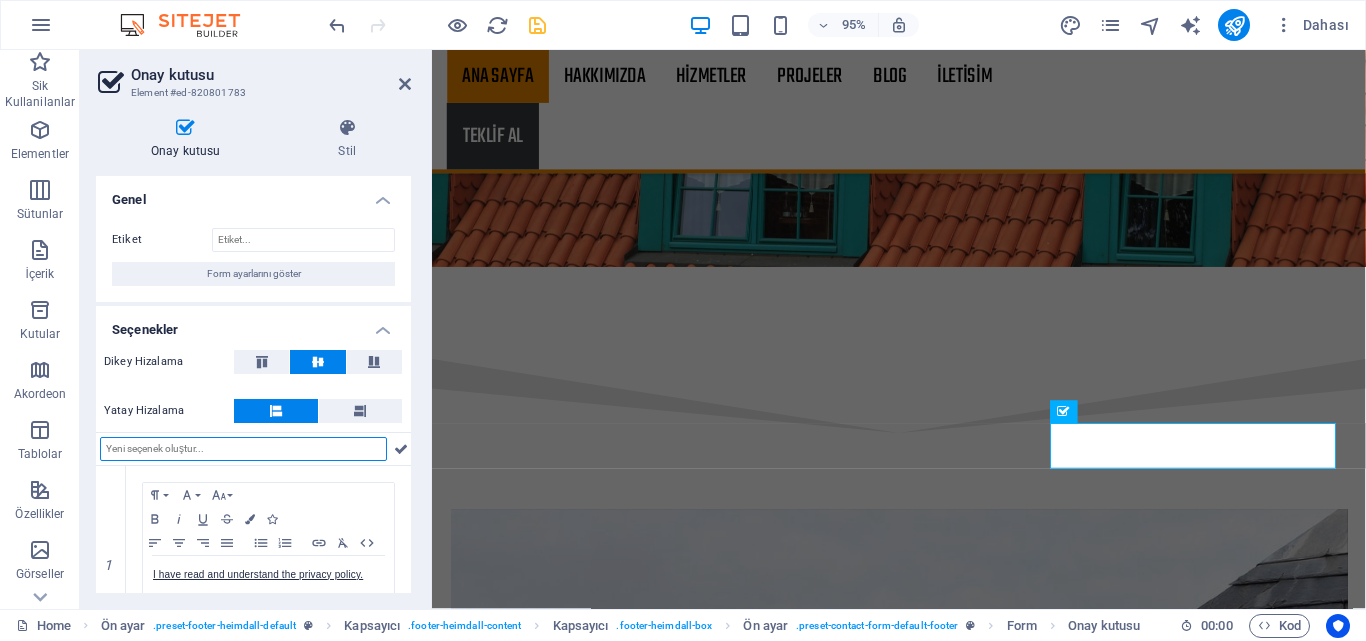 scroll, scrollTop: 72, scrollLeft: 0, axis: vertical 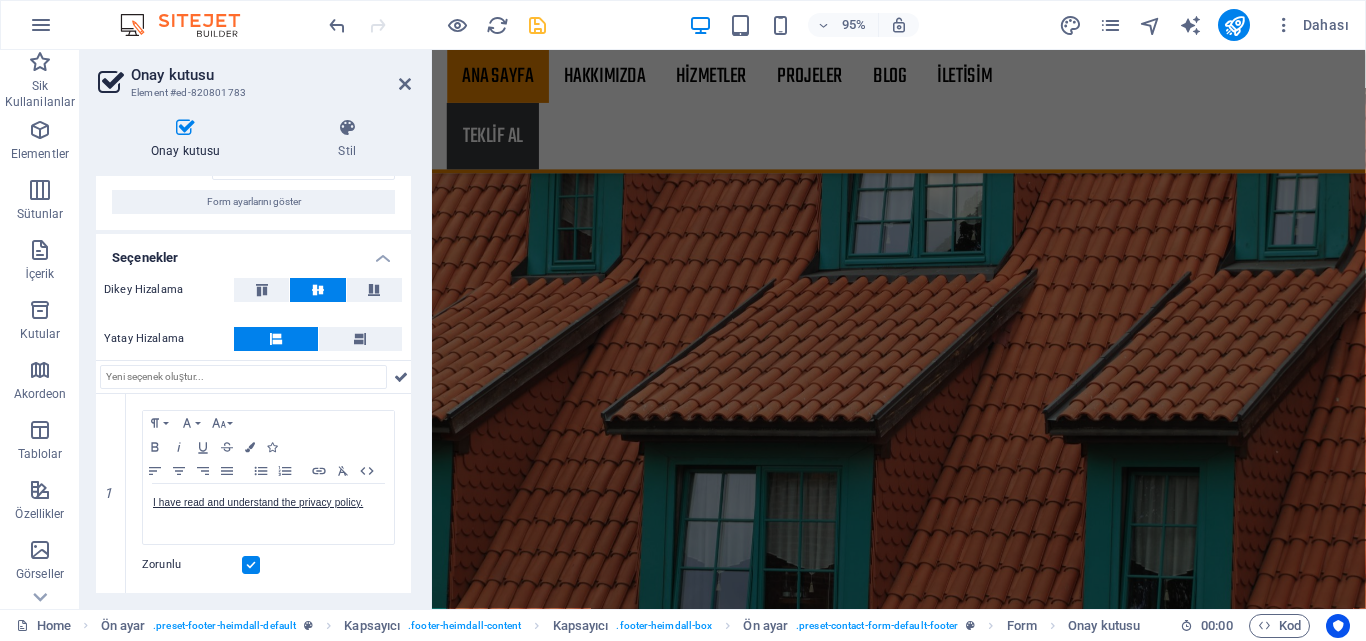 click on "Onay kutusu Element #ed-820801783" at bounding box center (253, 76) 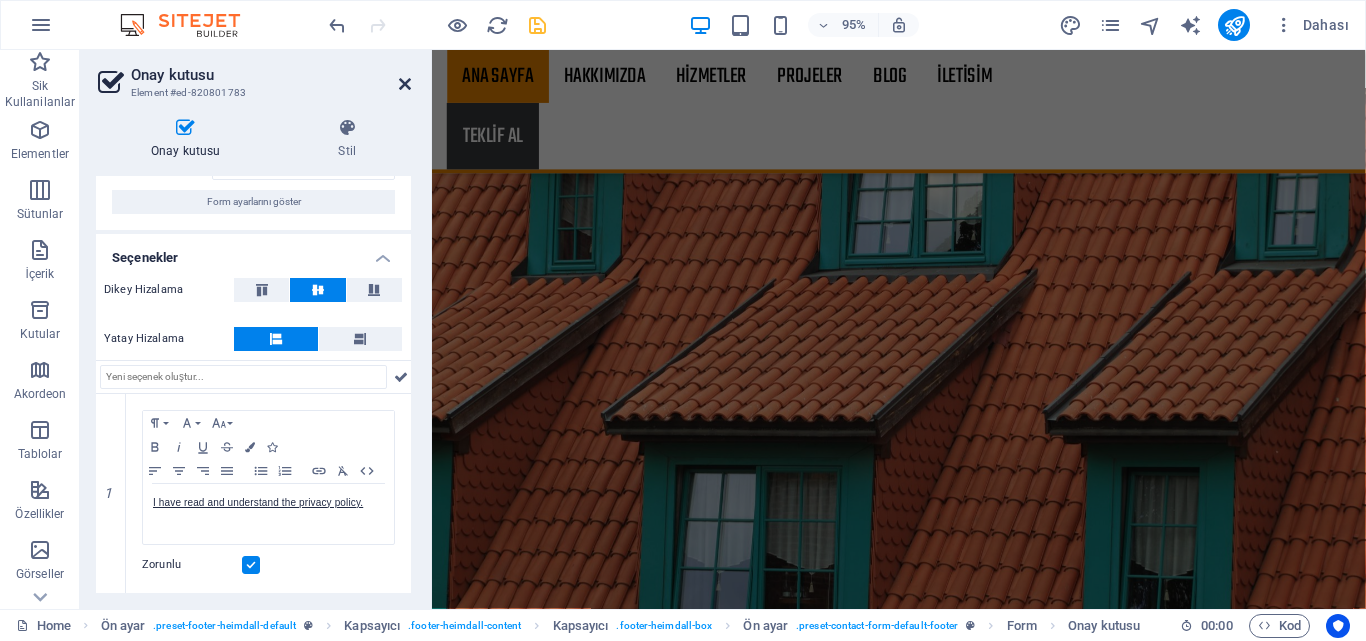 click at bounding box center [405, 84] 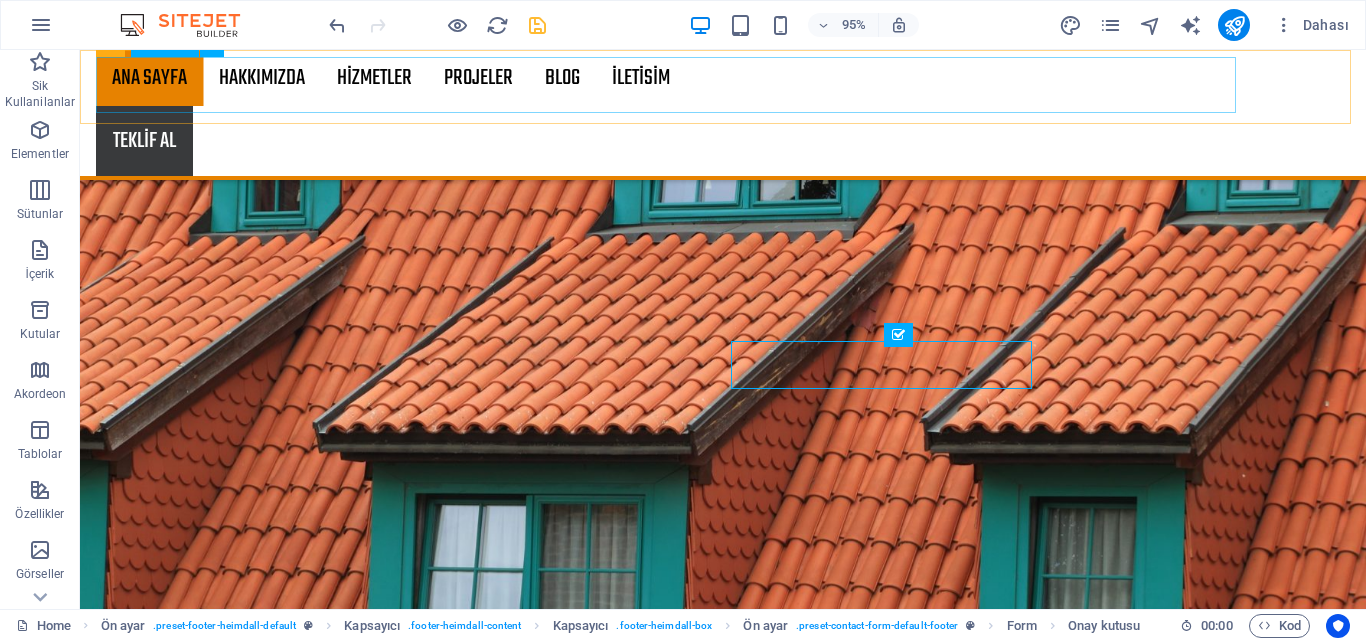 scroll, scrollTop: 3417, scrollLeft: 0, axis: vertical 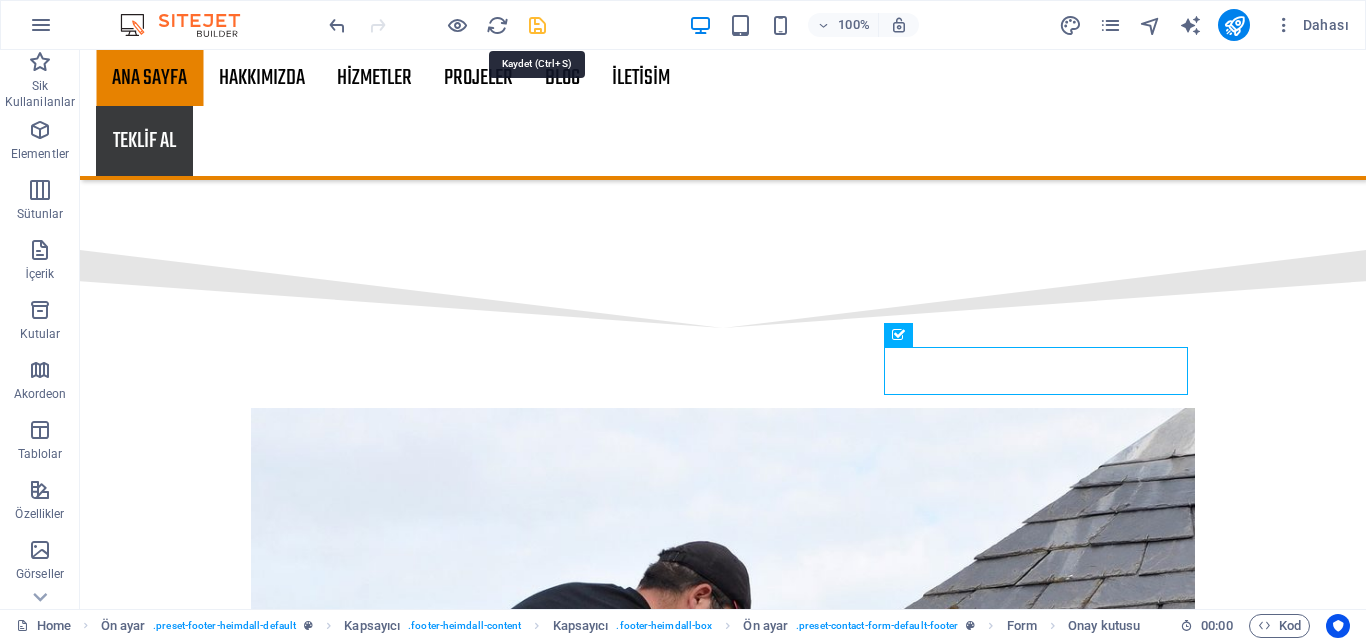 click at bounding box center [537, 25] 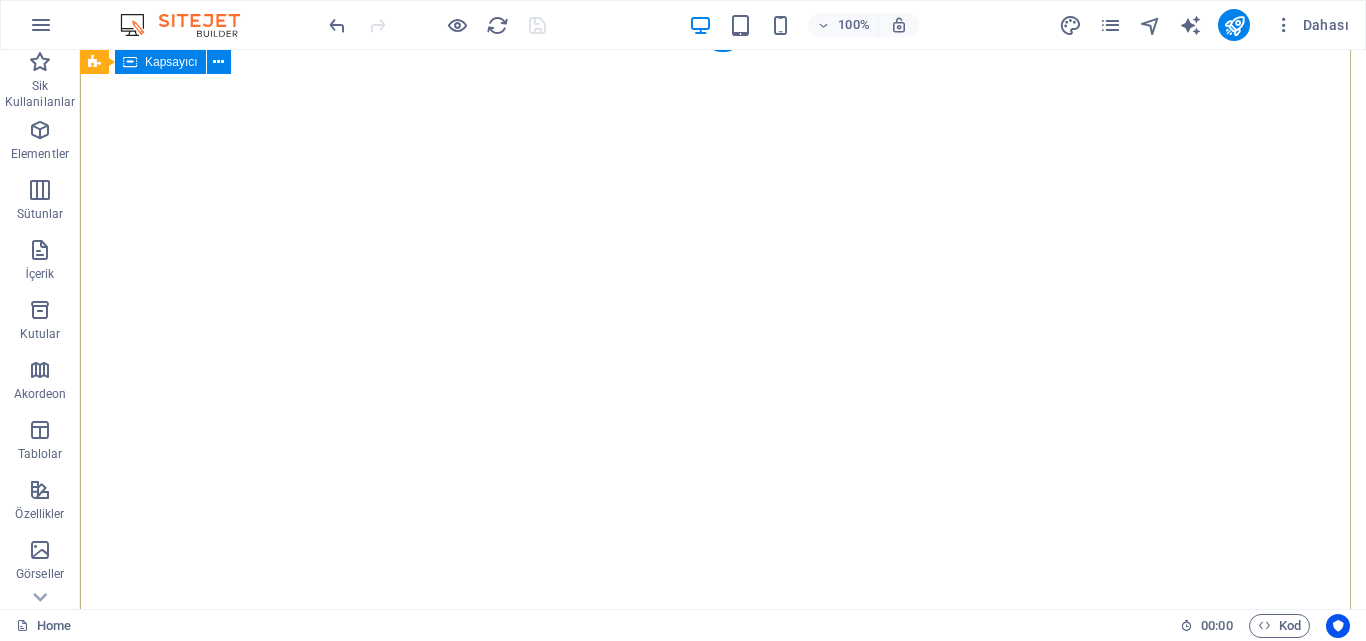 scroll, scrollTop: 0, scrollLeft: 0, axis: both 